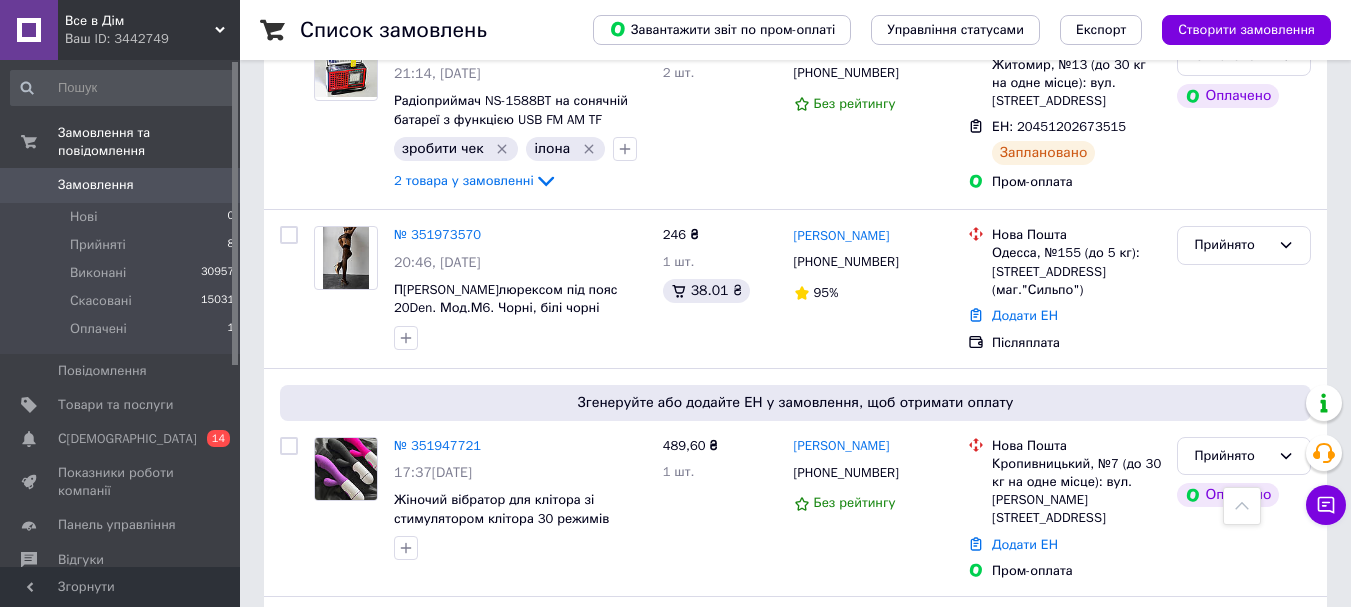 scroll, scrollTop: 600, scrollLeft: 0, axis: vertical 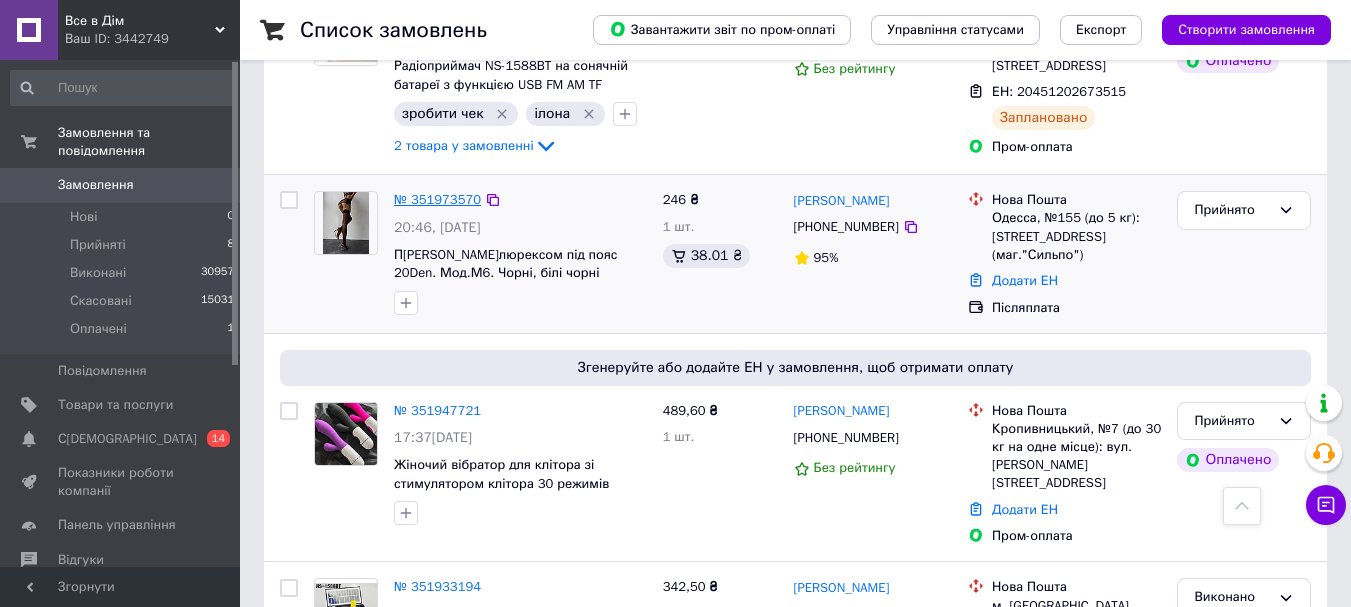 click on "№ 351973570" at bounding box center (437, 199) 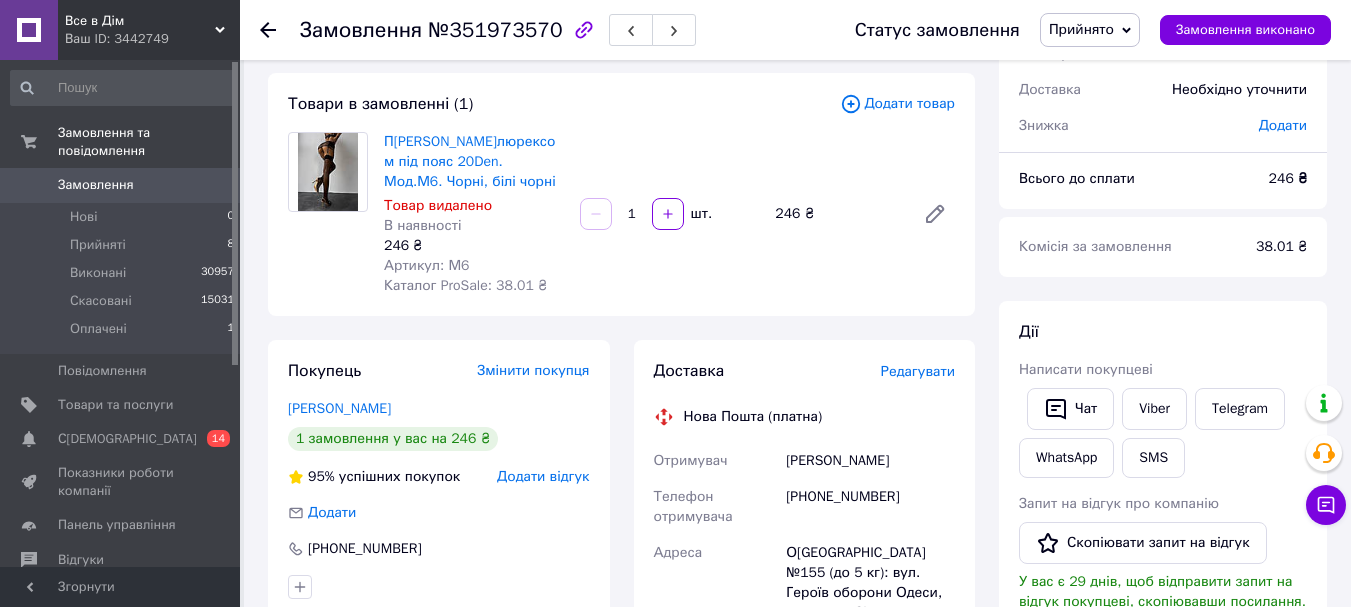 scroll, scrollTop: 100, scrollLeft: 0, axis: vertical 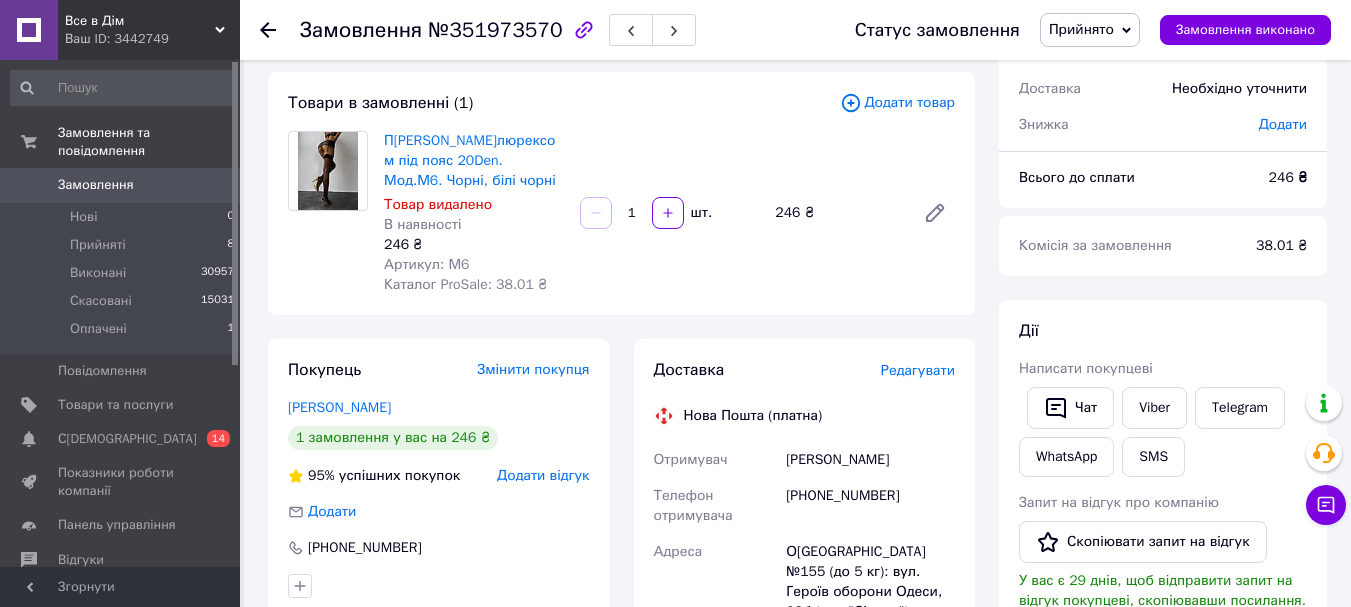 click on "Артикул: М6" at bounding box center [427, 264] 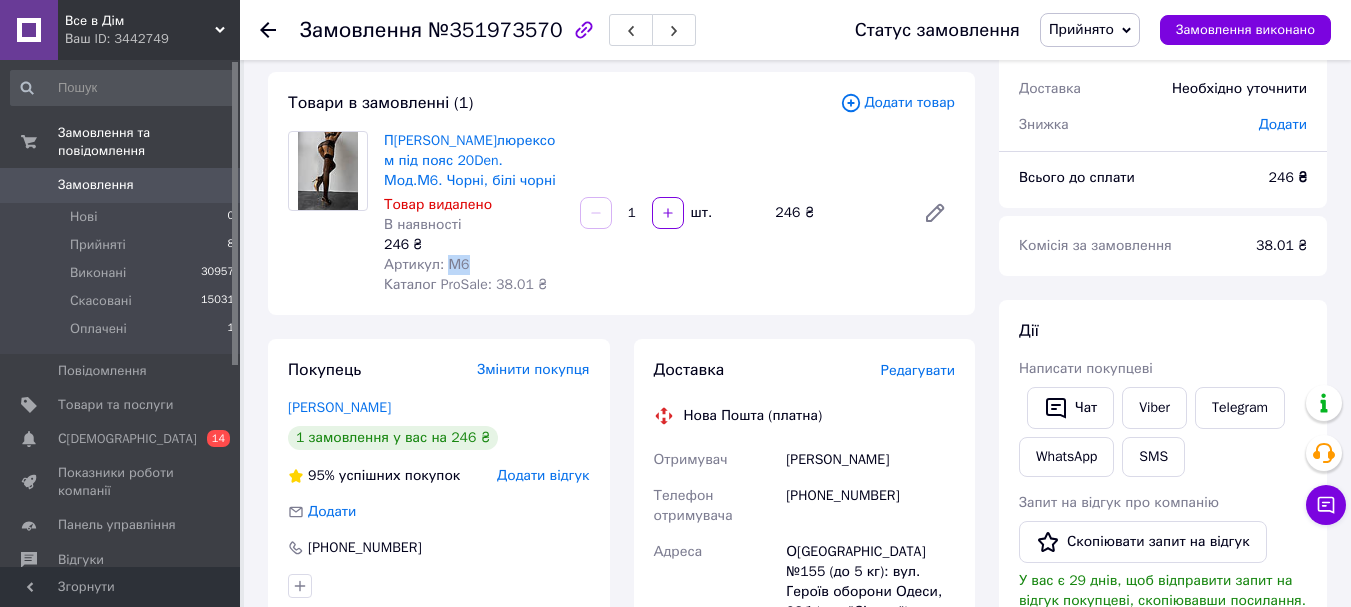 click on "Артикул: М6" at bounding box center (427, 264) 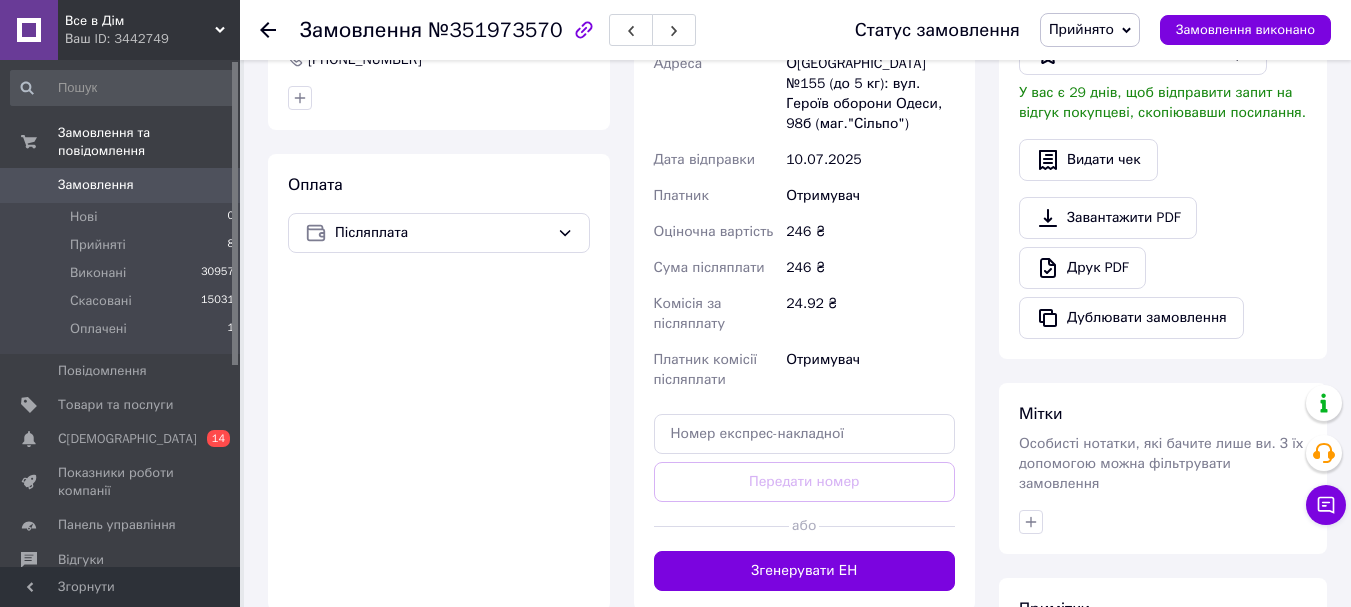 scroll, scrollTop: 628, scrollLeft: 0, axis: vertical 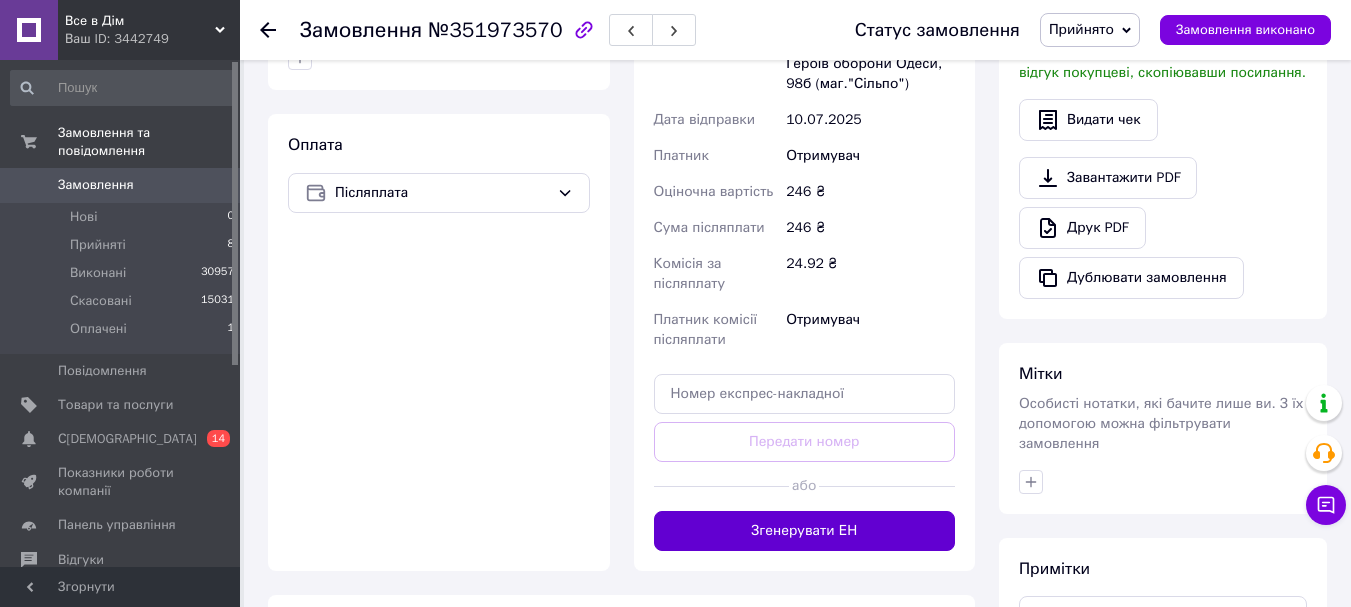 click on "Згенерувати ЕН" at bounding box center [805, 531] 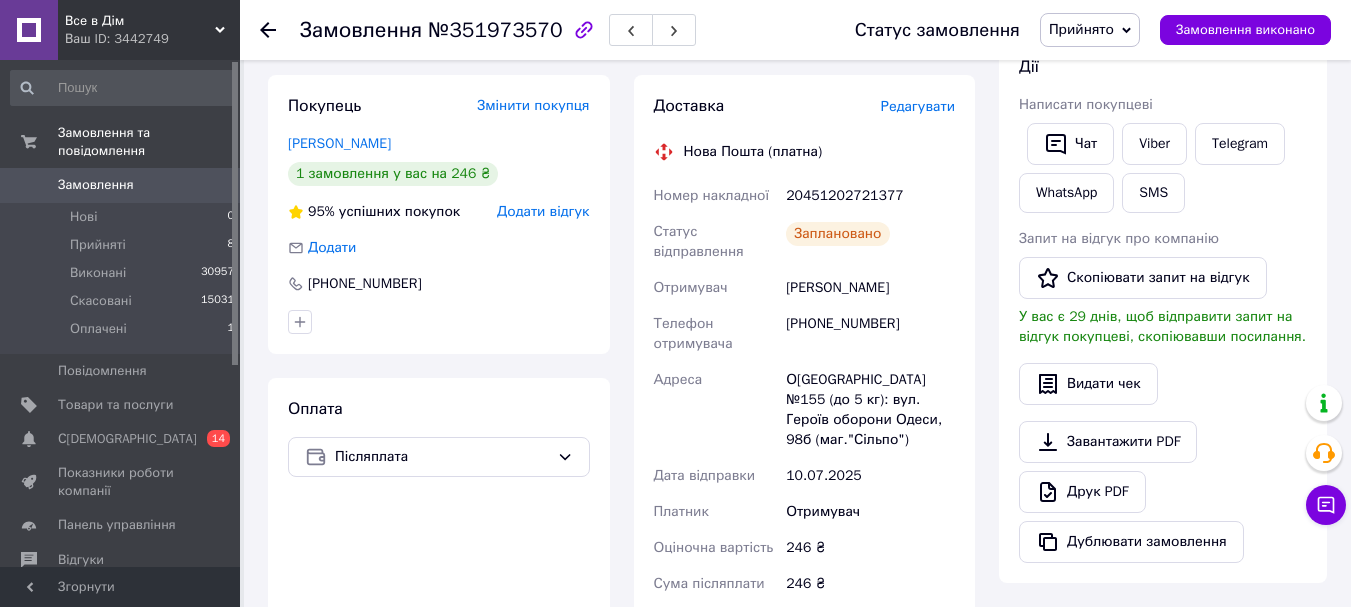 scroll, scrollTop: 328, scrollLeft: 0, axis: vertical 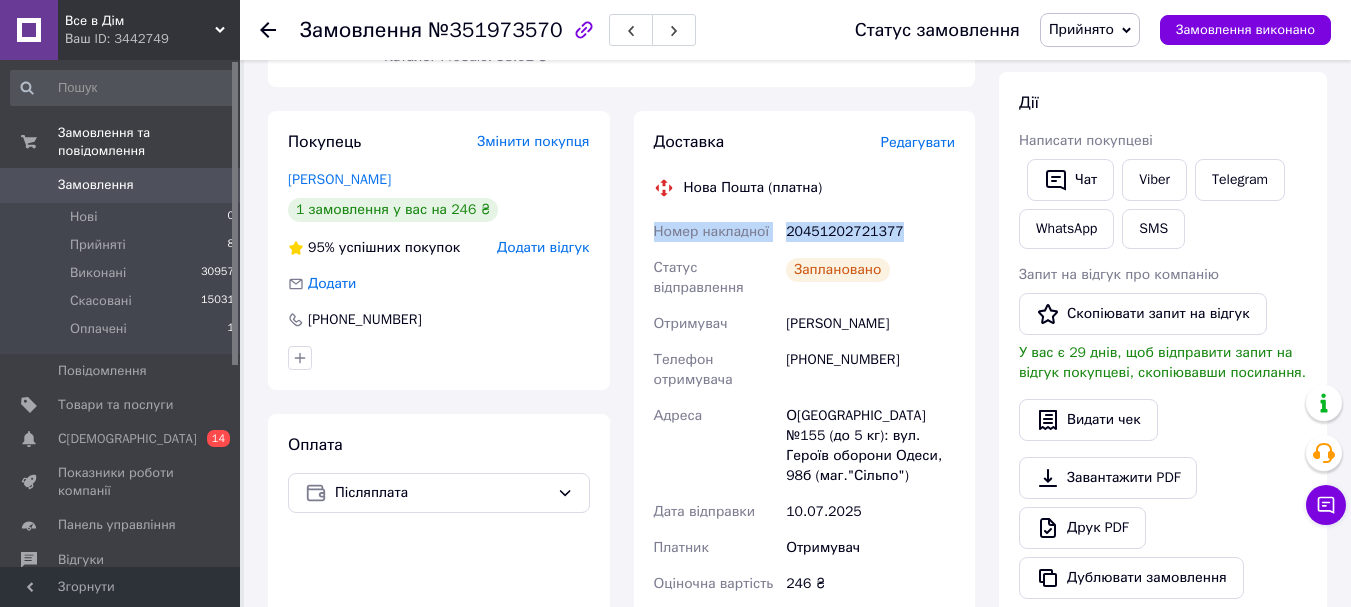 drag, startPoint x: 637, startPoint y: 228, endPoint x: 912, endPoint y: 231, distance: 275.01636 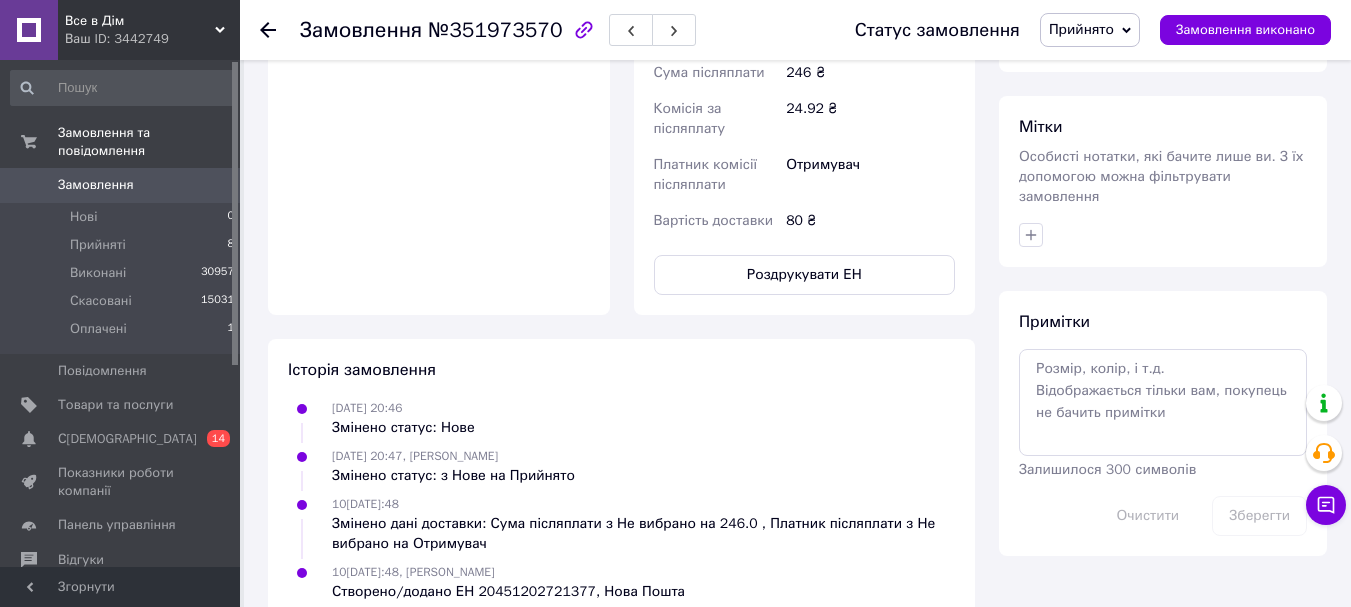 scroll, scrollTop: 894, scrollLeft: 0, axis: vertical 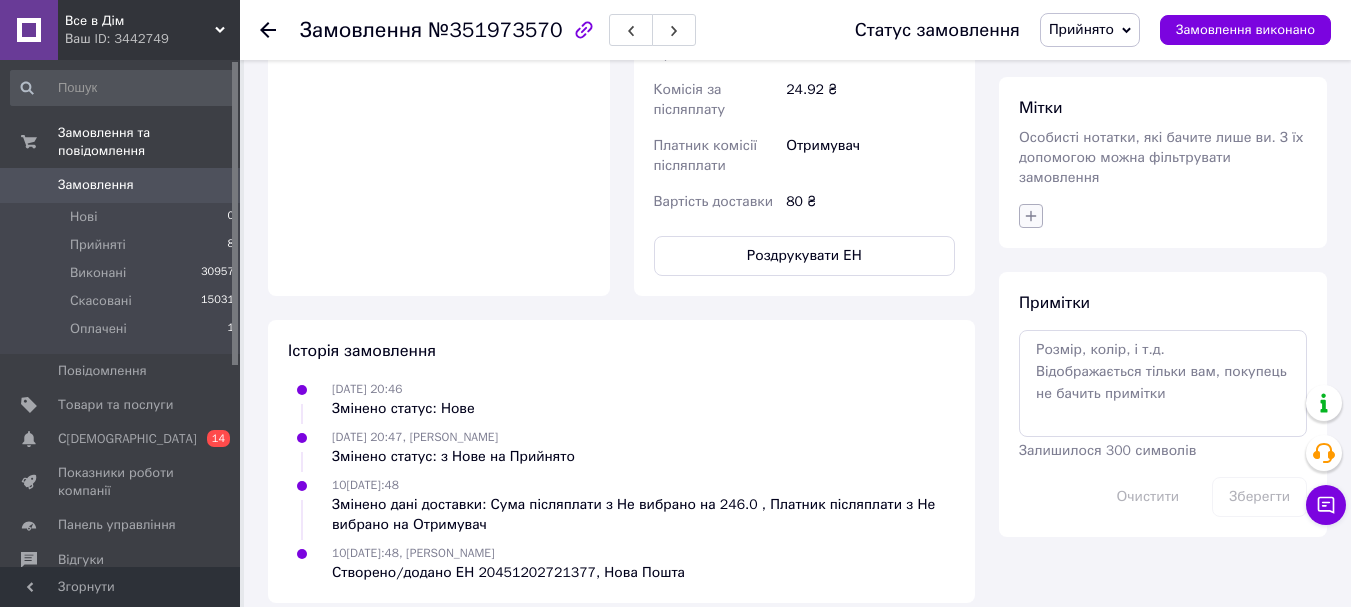 click 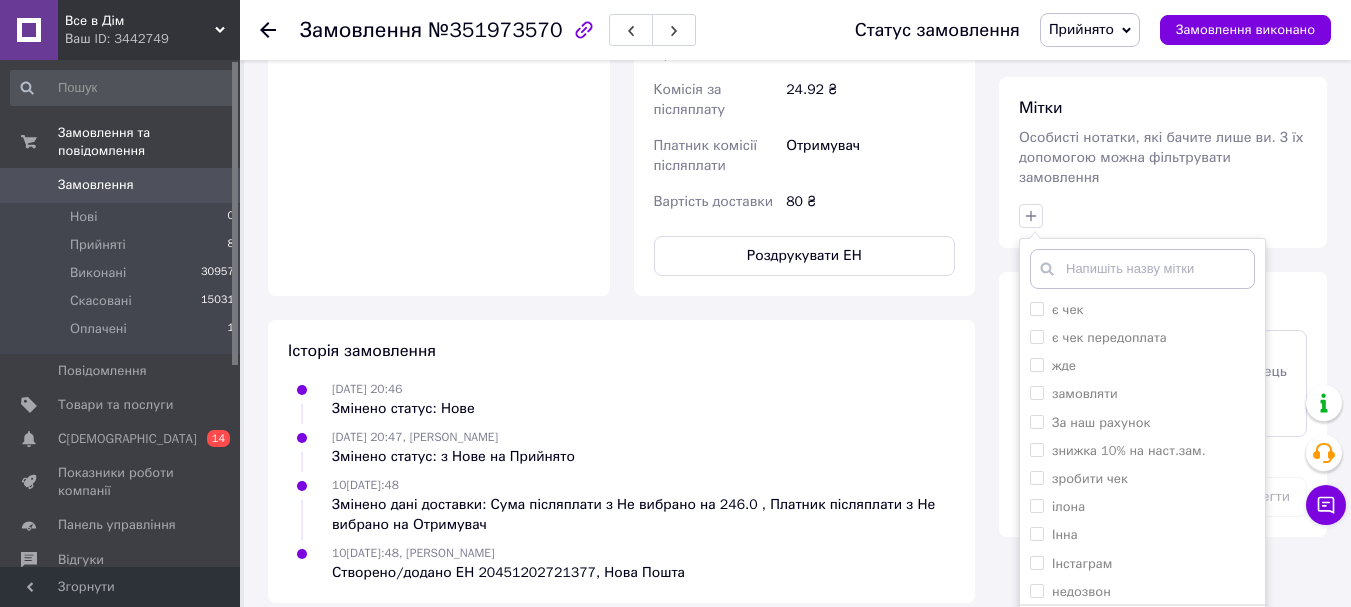 scroll, scrollTop: 300, scrollLeft: 0, axis: vertical 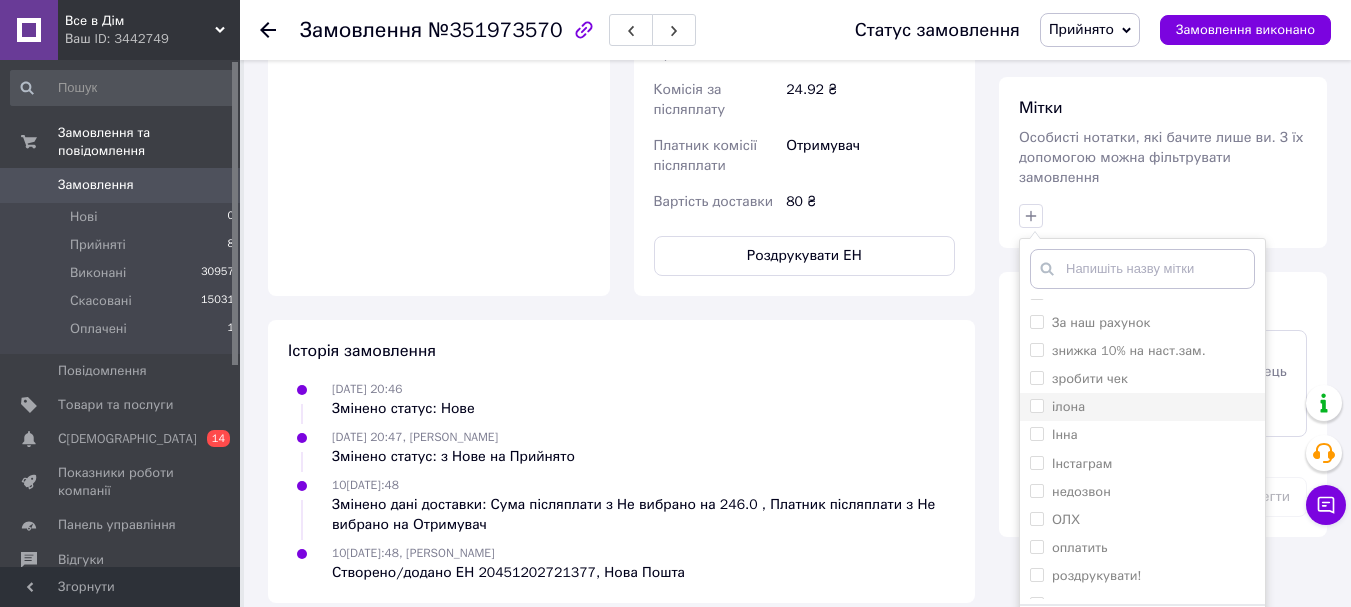 click on "ілона" at bounding box center (1036, 405) 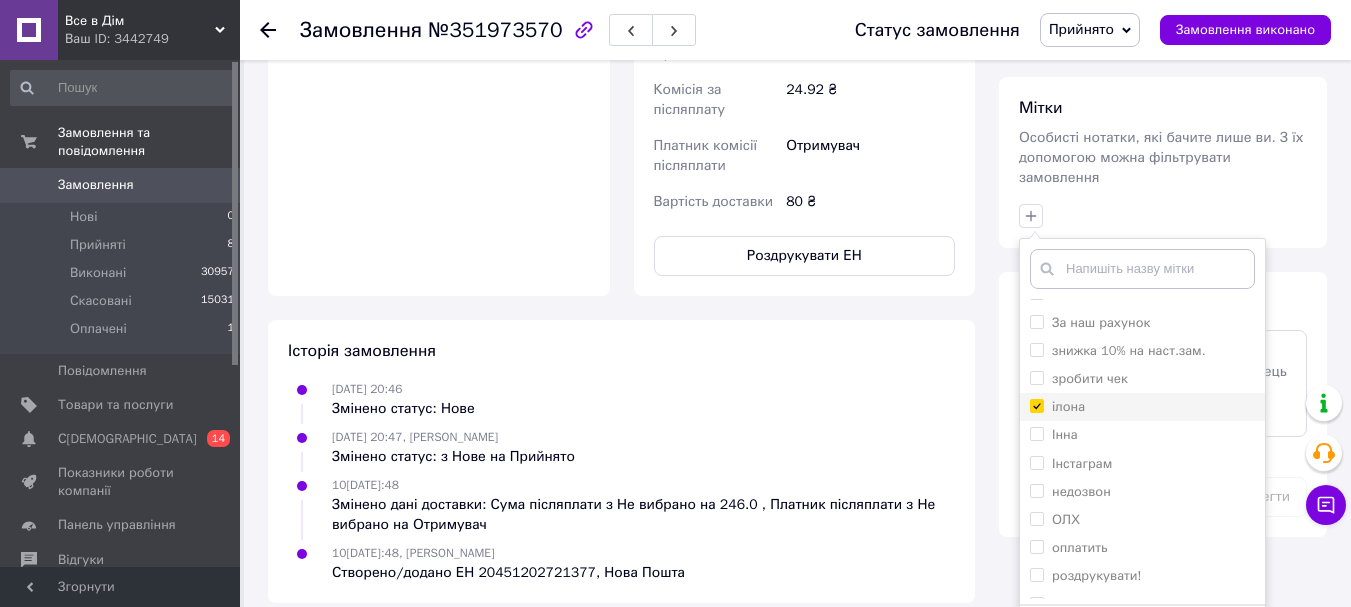 checkbox on "true" 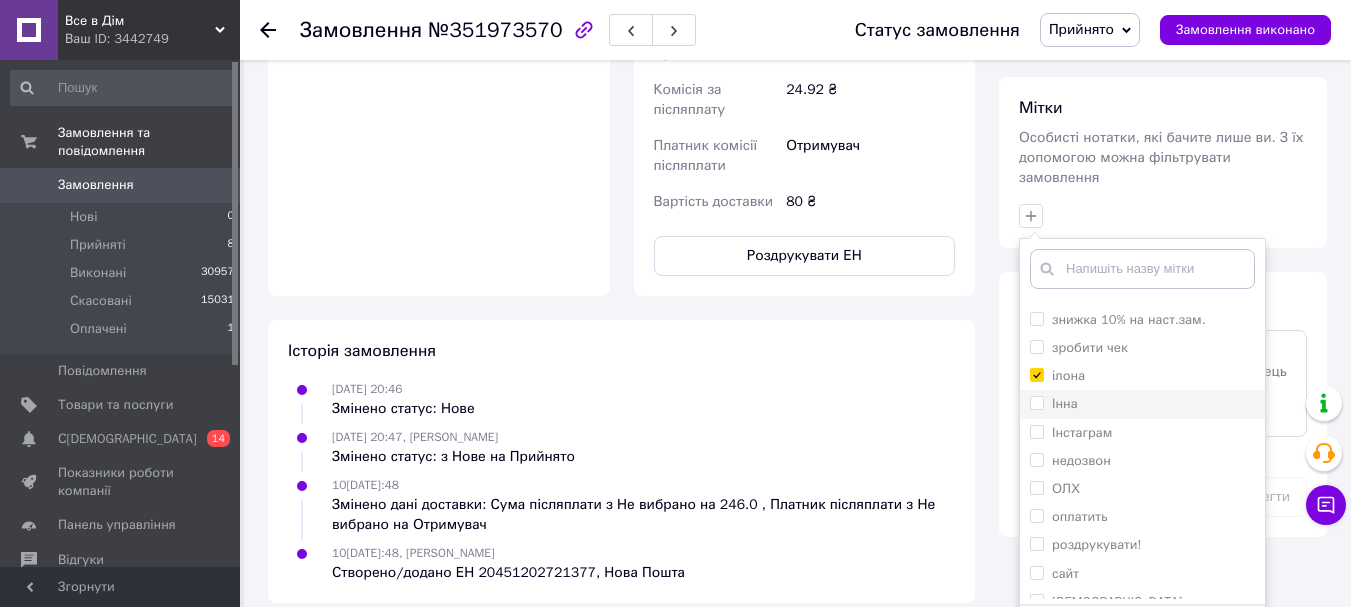 scroll, scrollTop: 348, scrollLeft: 0, axis: vertical 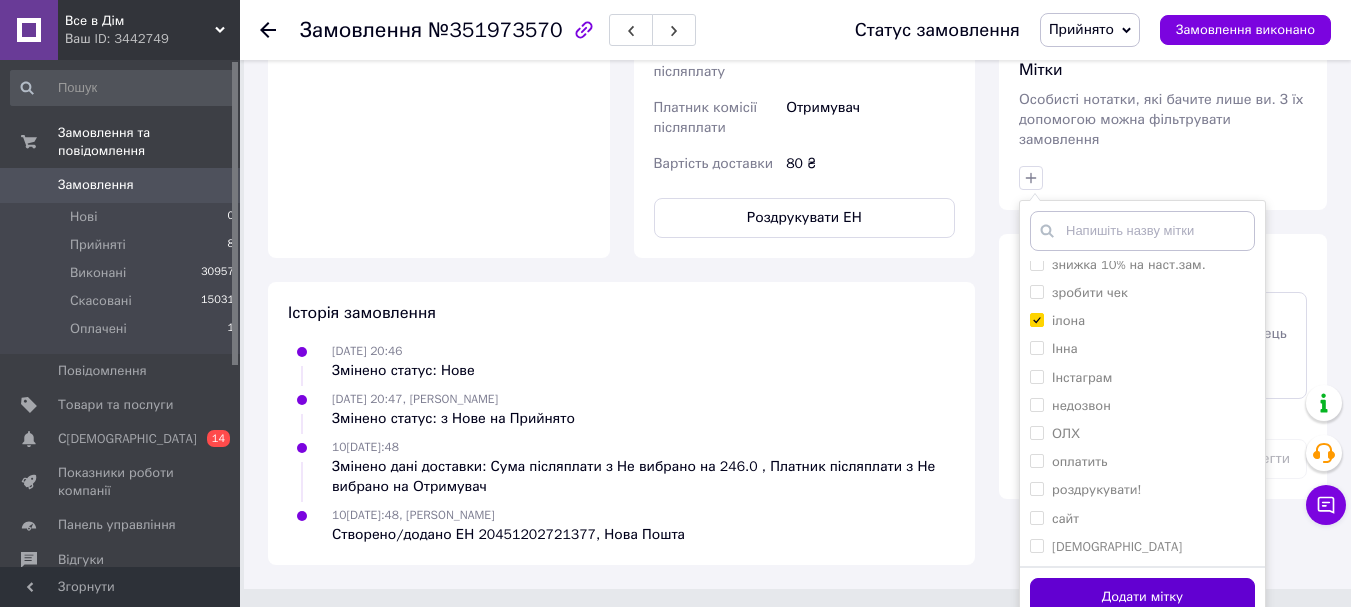 click on "Додати мітку" at bounding box center [1142, 597] 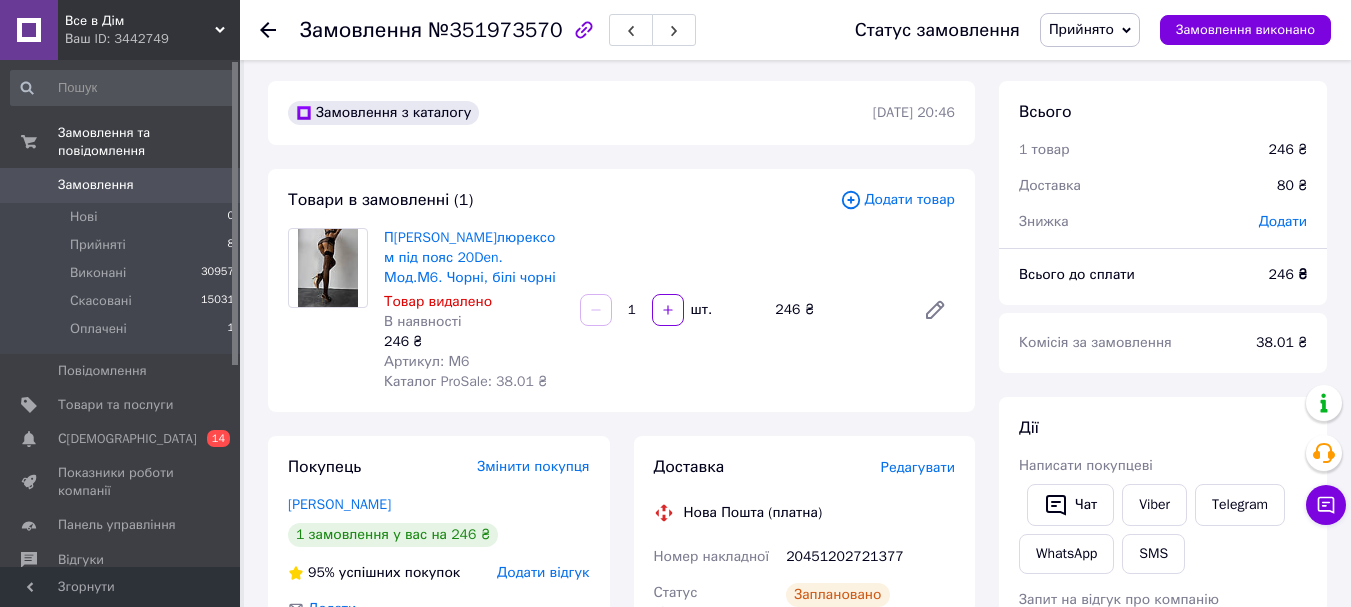 scroll, scrollTop: 0, scrollLeft: 0, axis: both 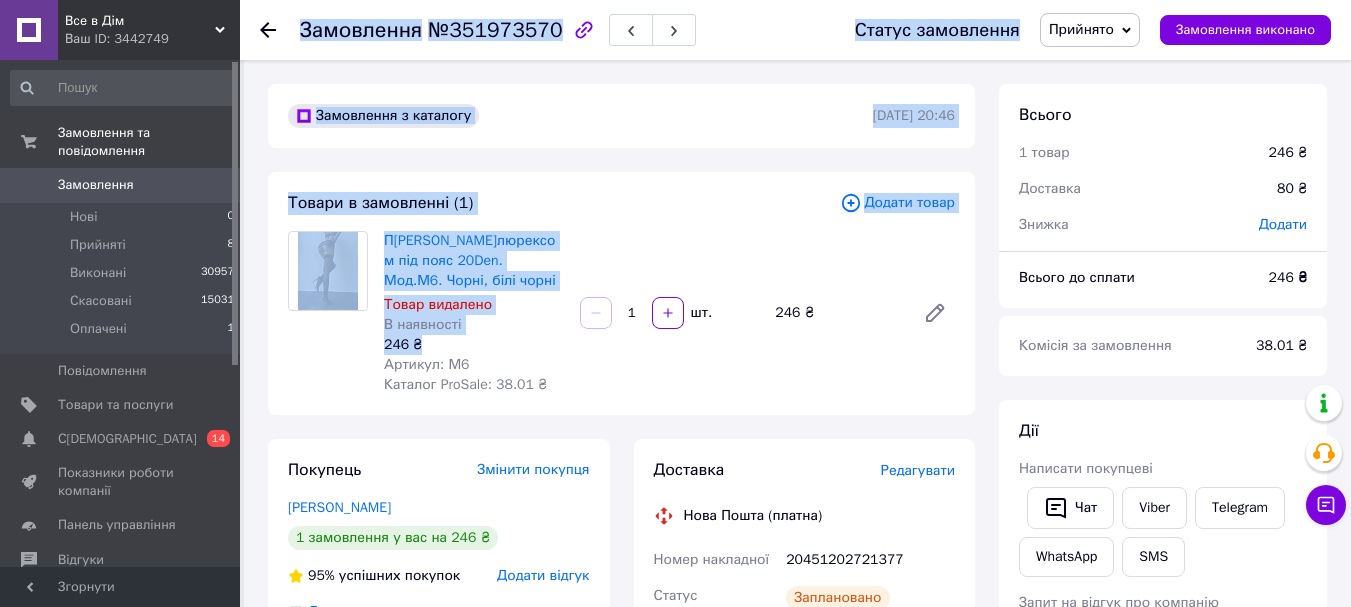 drag, startPoint x: 303, startPoint y: 33, endPoint x: 455, endPoint y: 338, distance: 340.77704 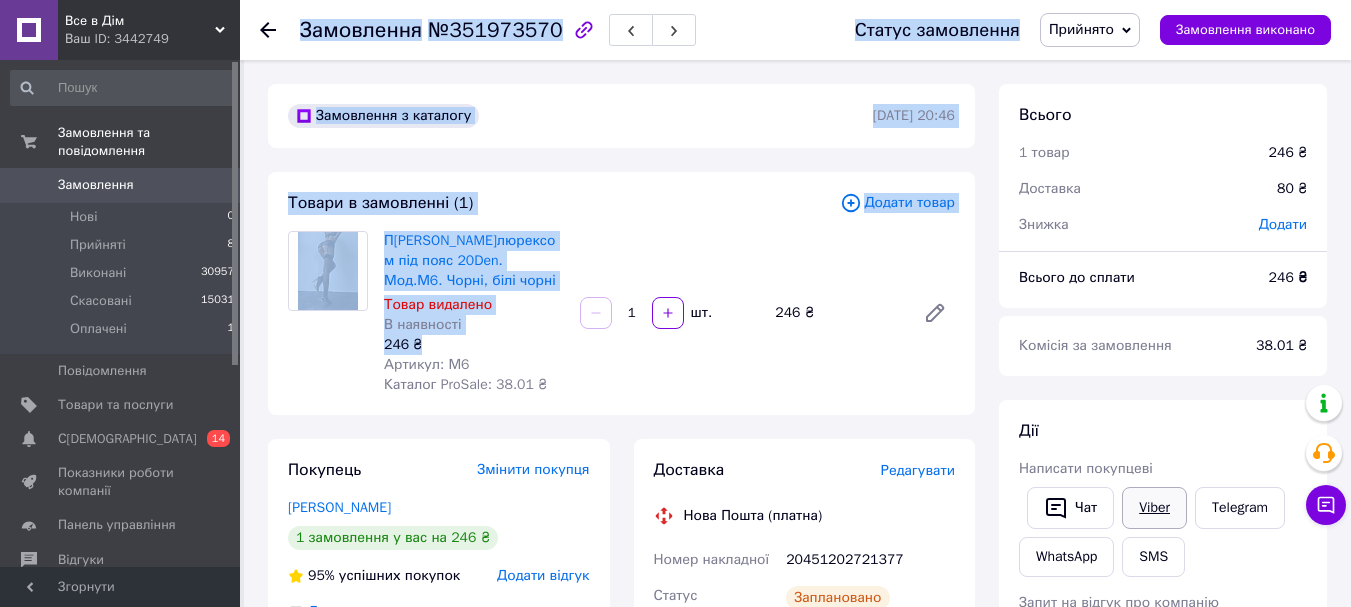click on "Viber" at bounding box center [1154, 508] 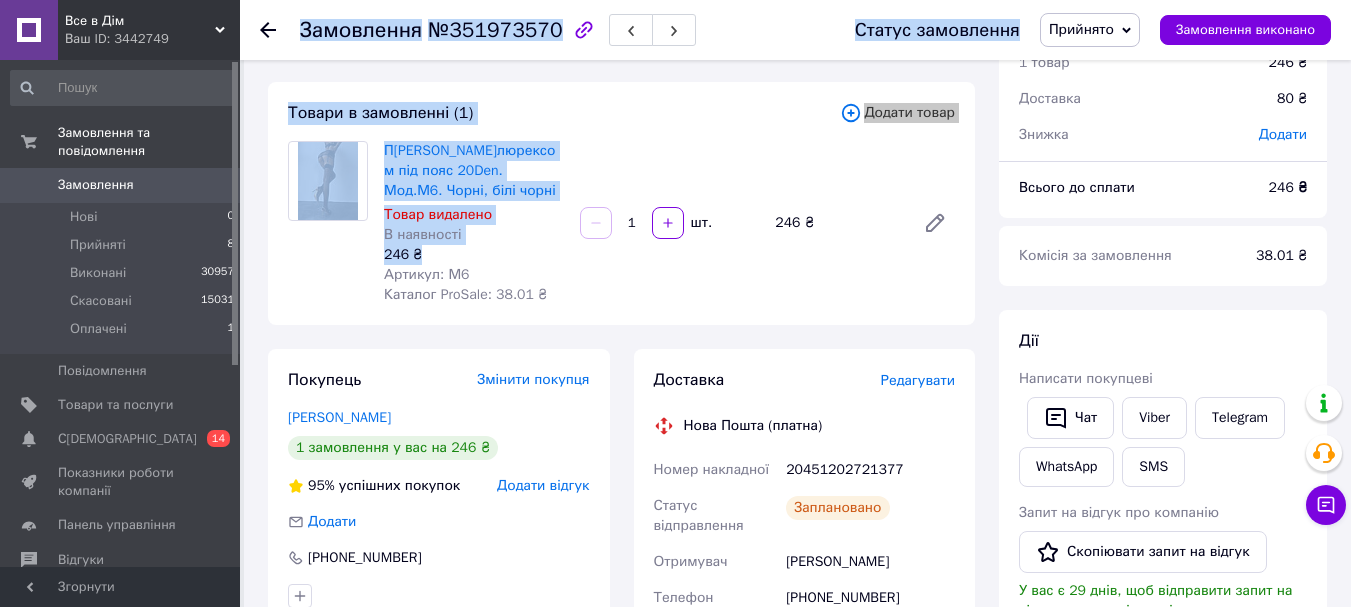 scroll, scrollTop: 400, scrollLeft: 0, axis: vertical 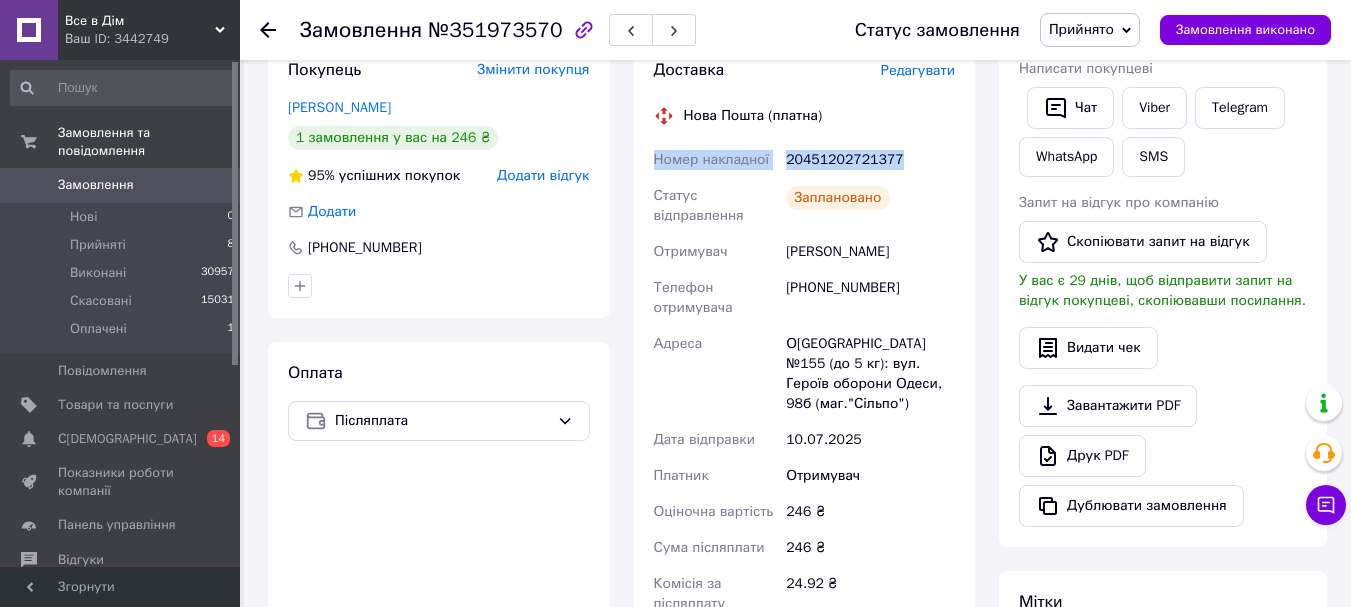 drag, startPoint x: 647, startPoint y: 151, endPoint x: 908, endPoint y: 159, distance: 261.1226 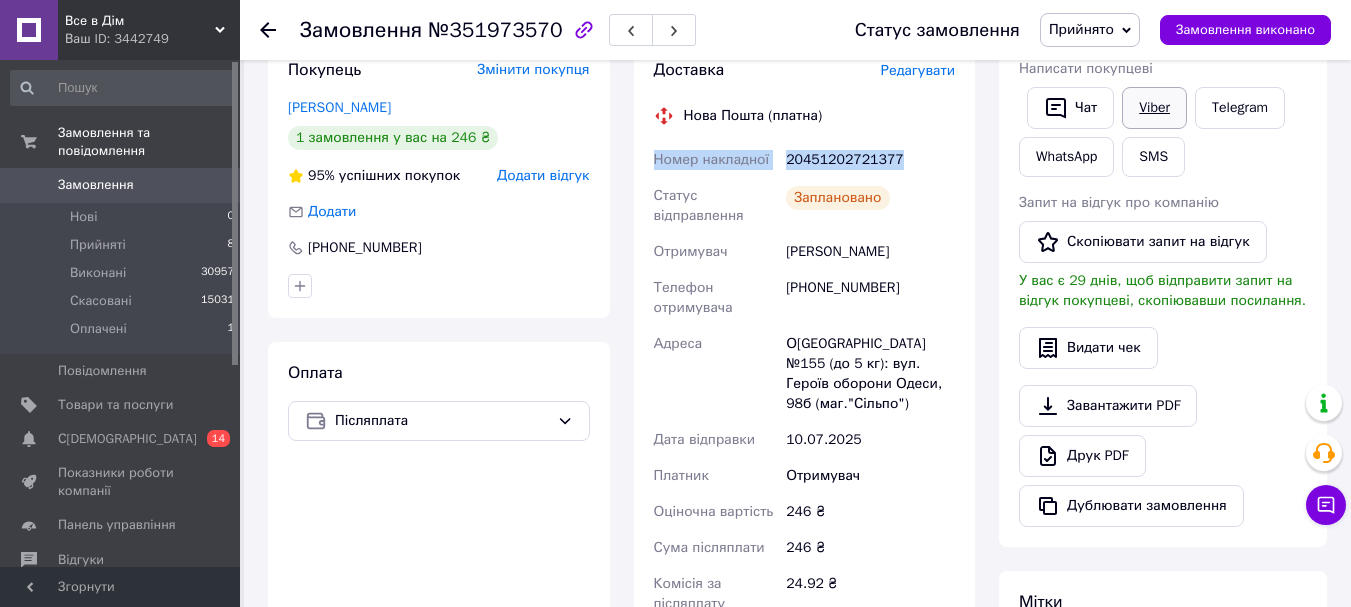 click on "Viber" at bounding box center (1154, 108) 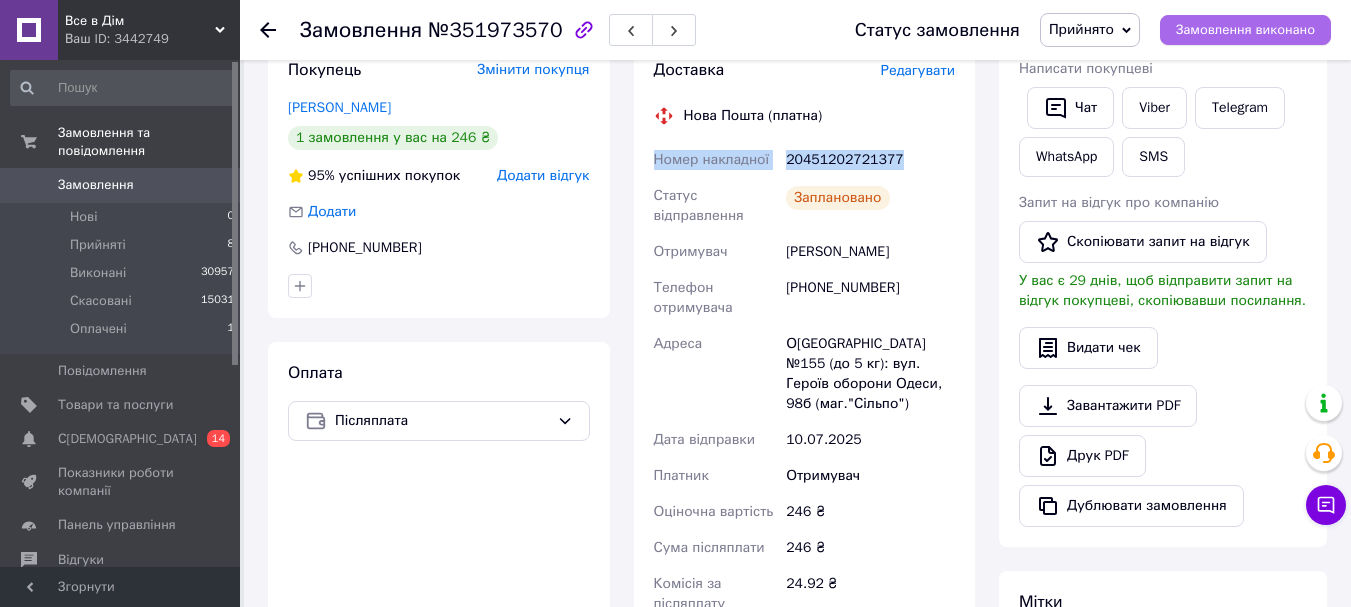click on "Замовлення виконано" at bounding box center [1245, 30] 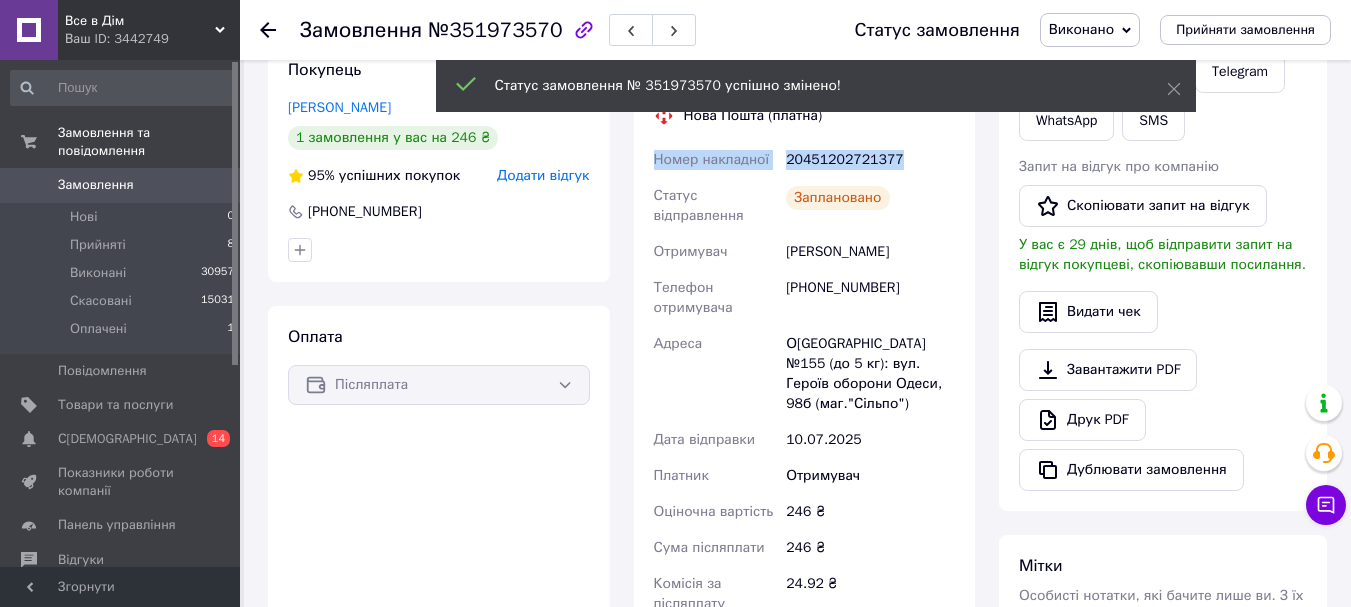 click on "Замовлення" at bounding box center [96, 185] 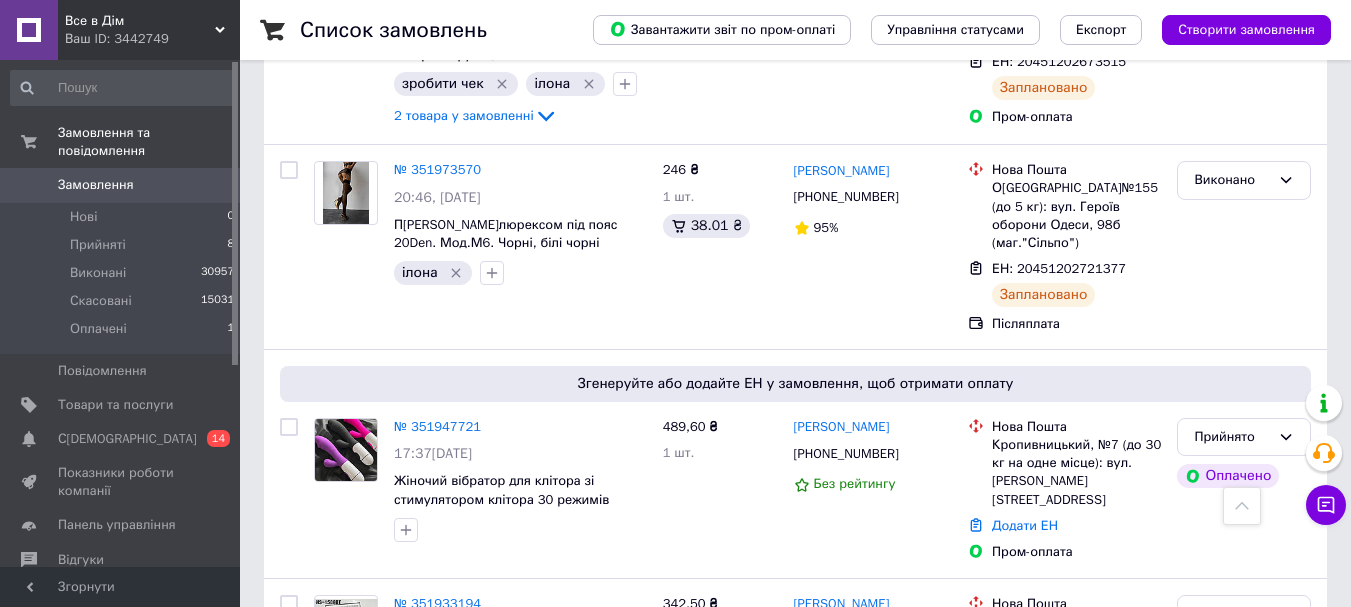 scroll, scrollTop: 700, scrollLeft: 0, axis: vertical 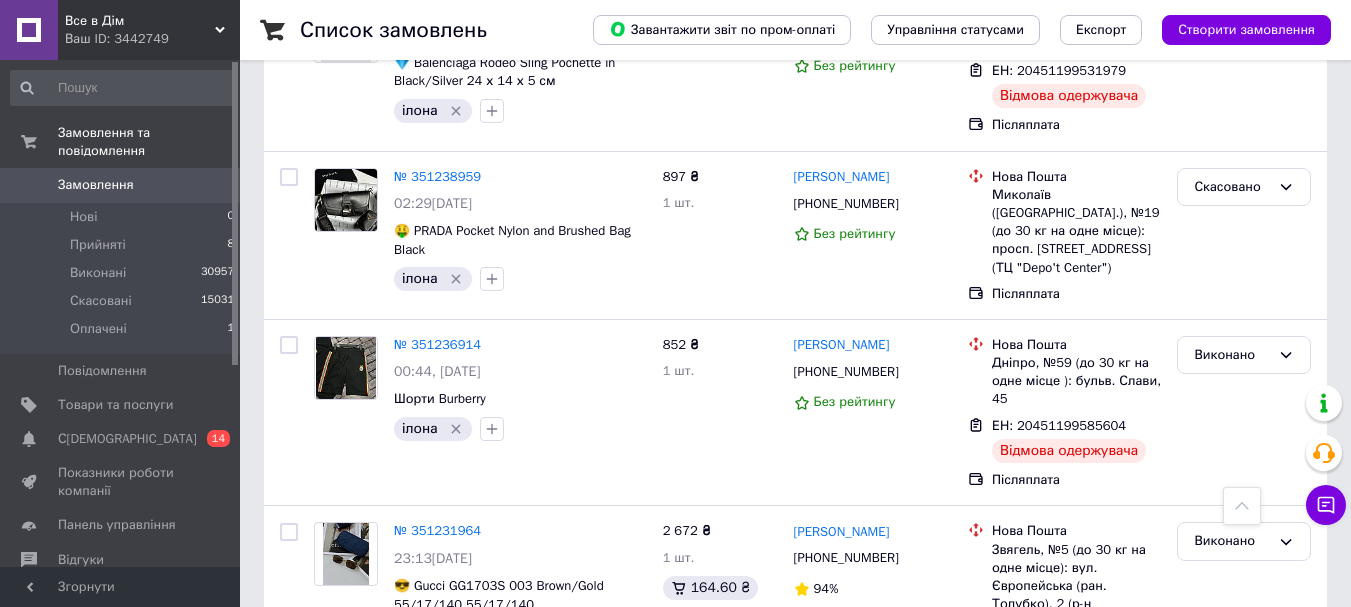 click on "Замовлення" at bounding box center [96, 185] 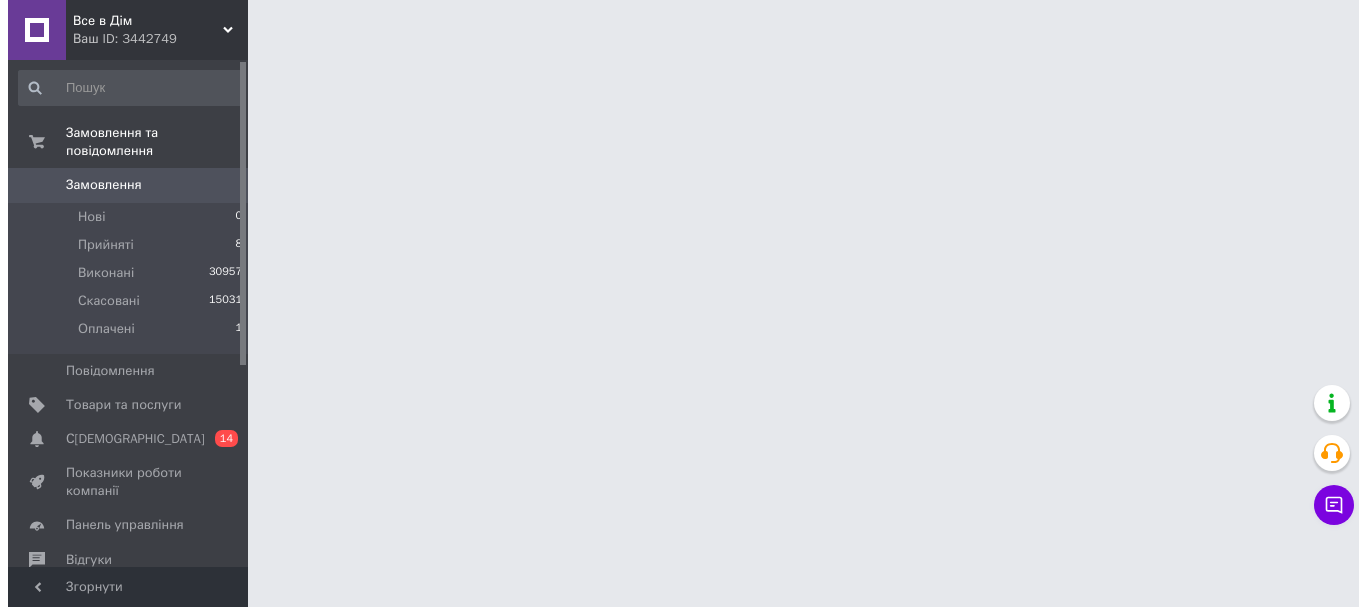 scroll, scrollTop: 0, scrollLeft: 0, axis: both 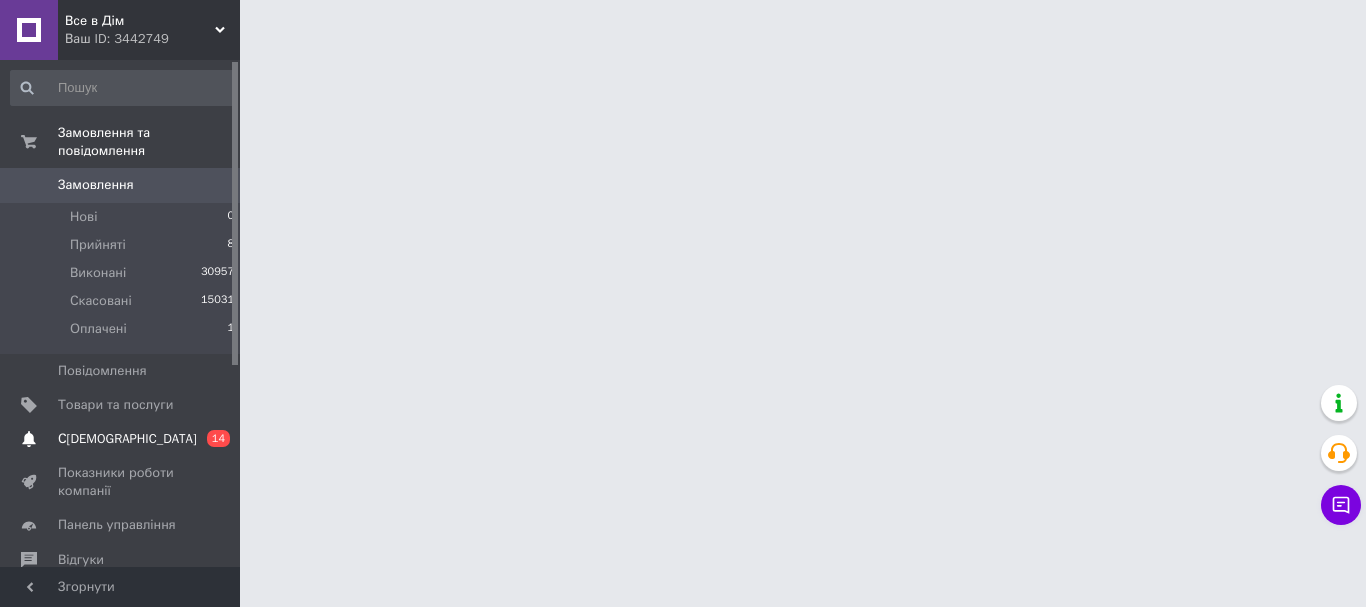 click on "С[DEMOGRAPHIC_DATA]" at bounding box center (127, 439) 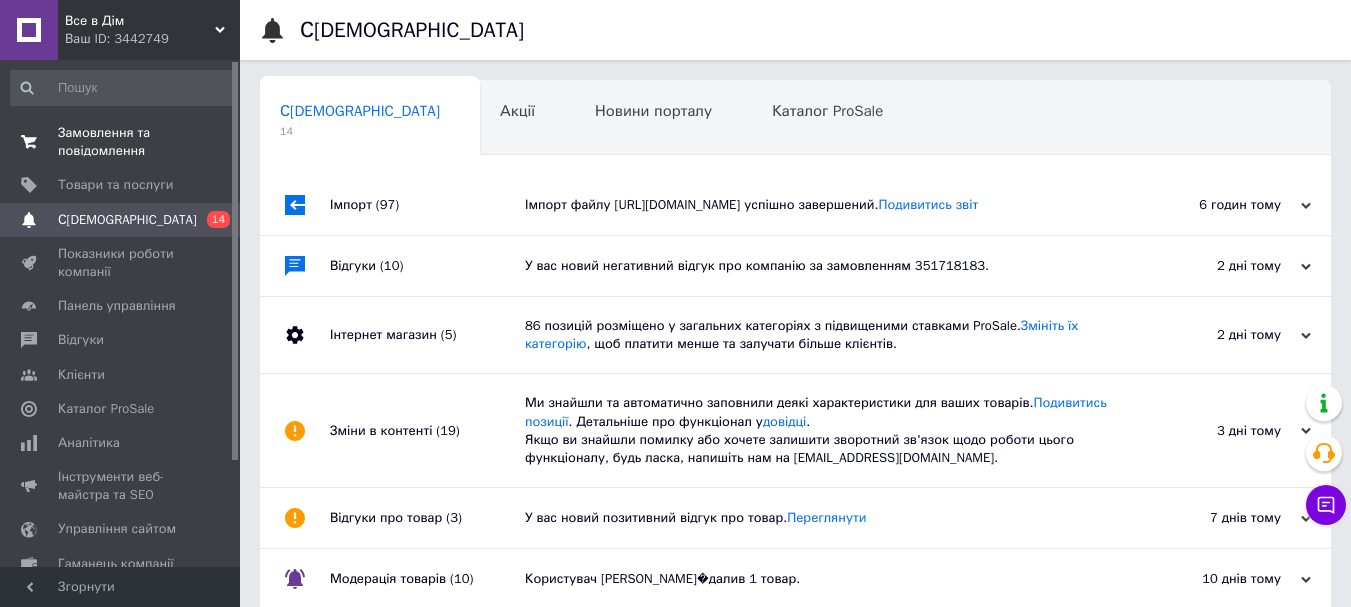 click on "Замовлення та повідомлення" at bounding box center [121, 142] 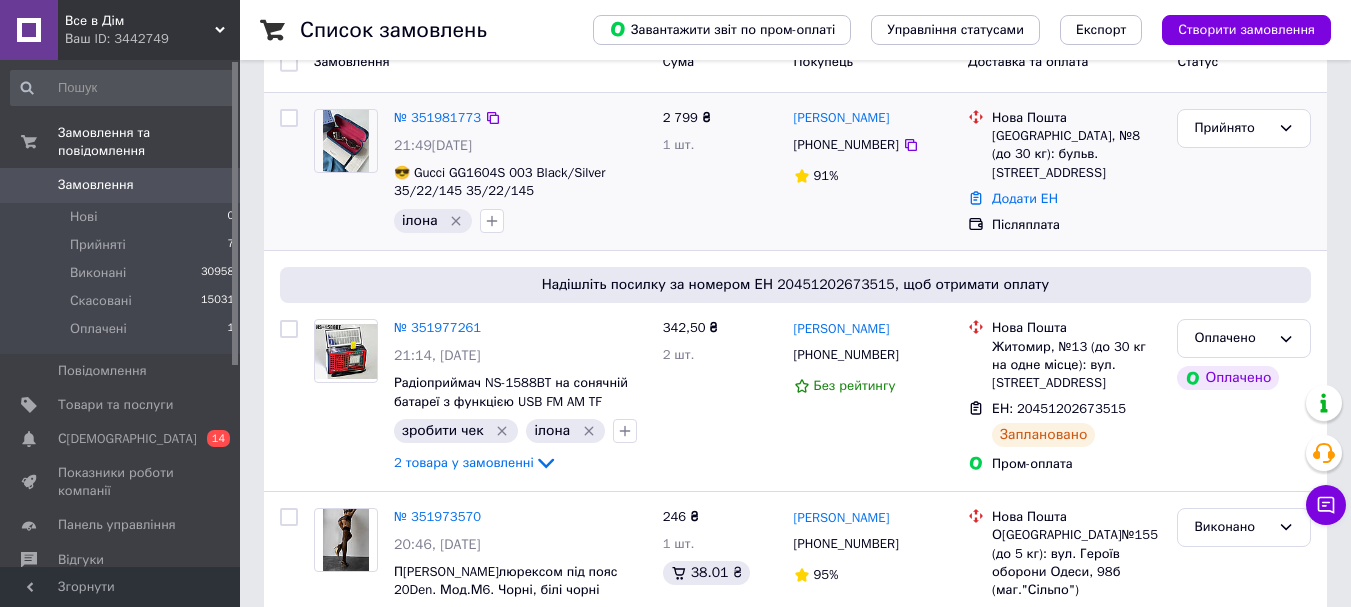 scroll, scrollTop: 300, scrollLeft: 0, axis: vertical 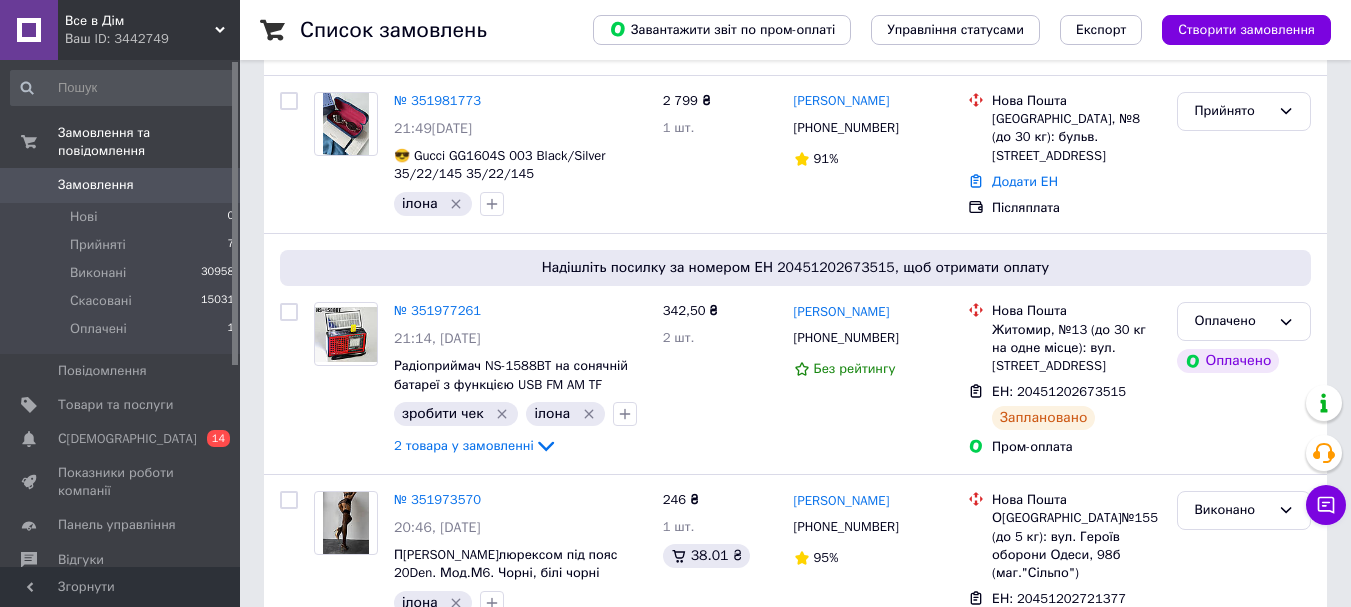 click on "Замовлення" at bounding box center [96, 185] 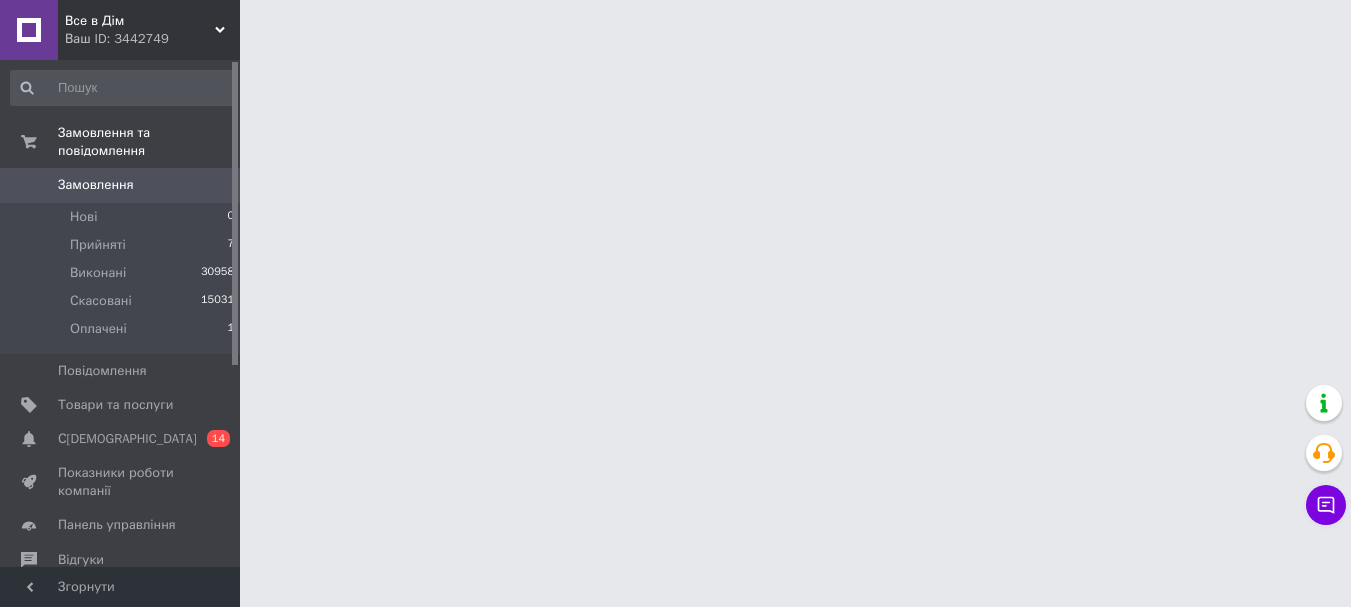 scroll, scrollTop: 0, scrollLeft: 0, axis: both 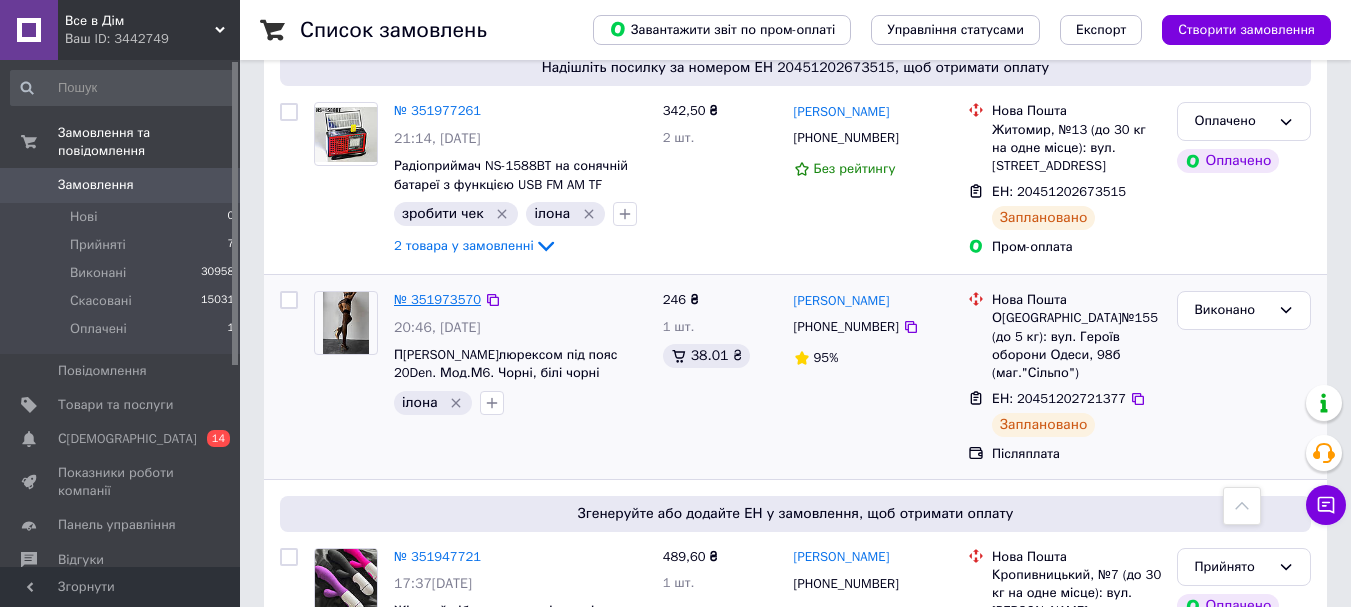 click on "№ 351973570" at bounding box center (437, 299) 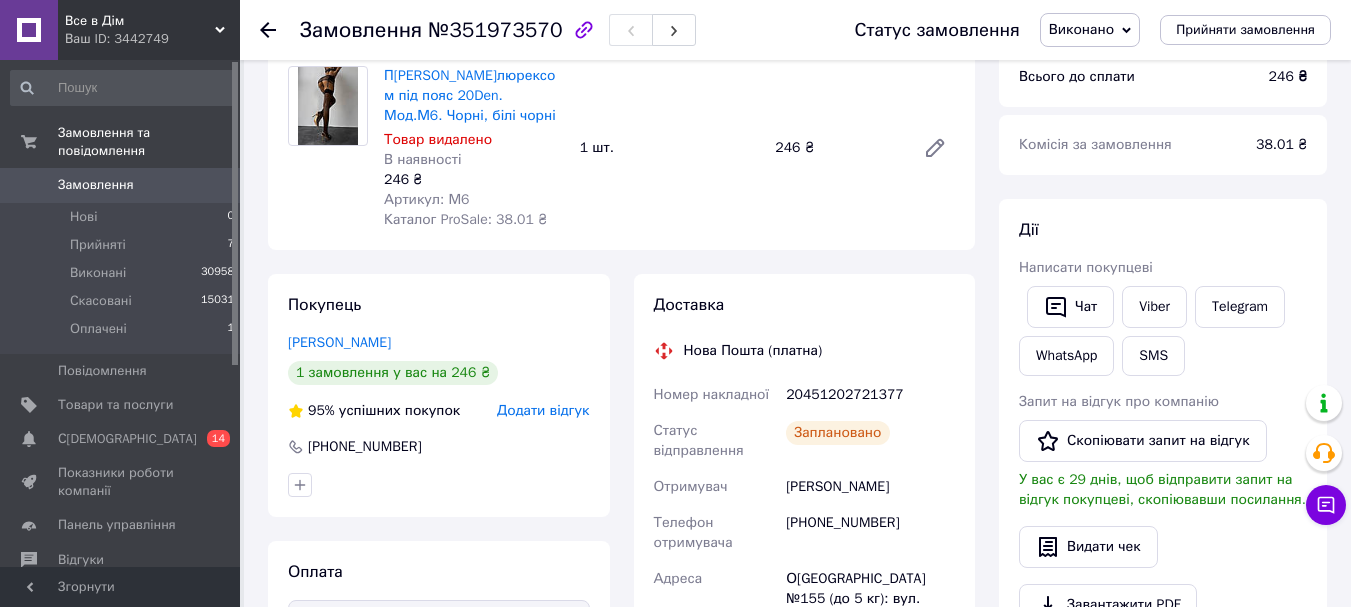 scroll, scrollTop: 200, scrollLeft: 0, axis: vertical 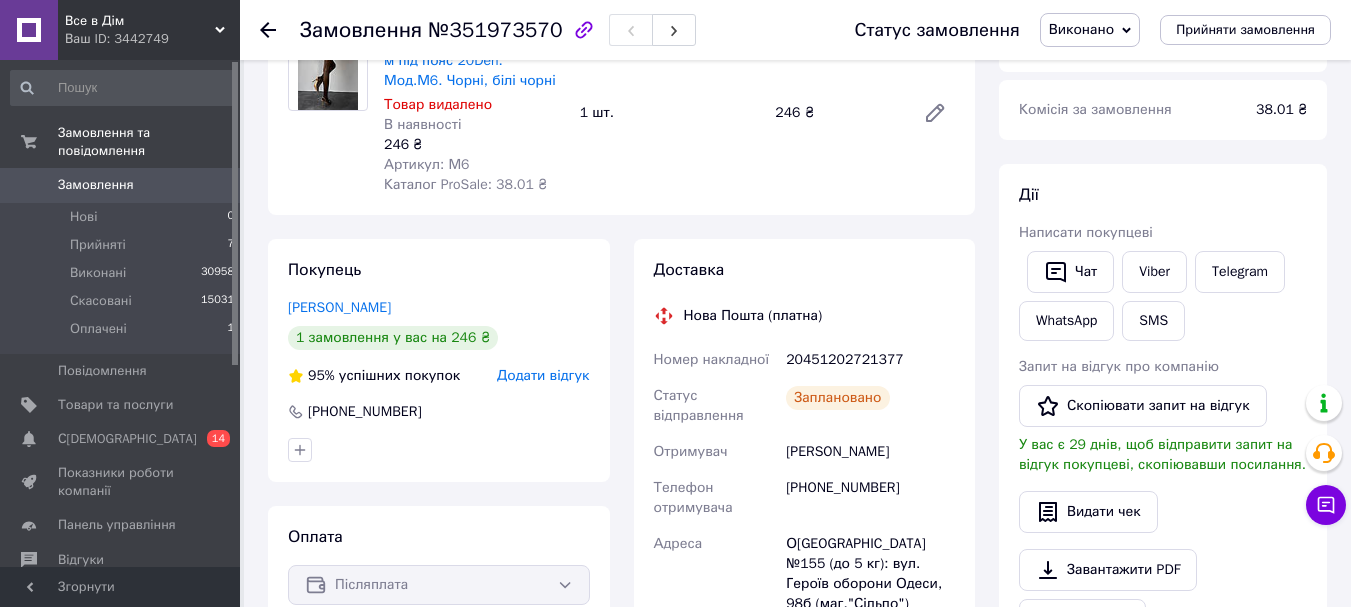 click on "Замовлення" at bounding box center (96, 185) 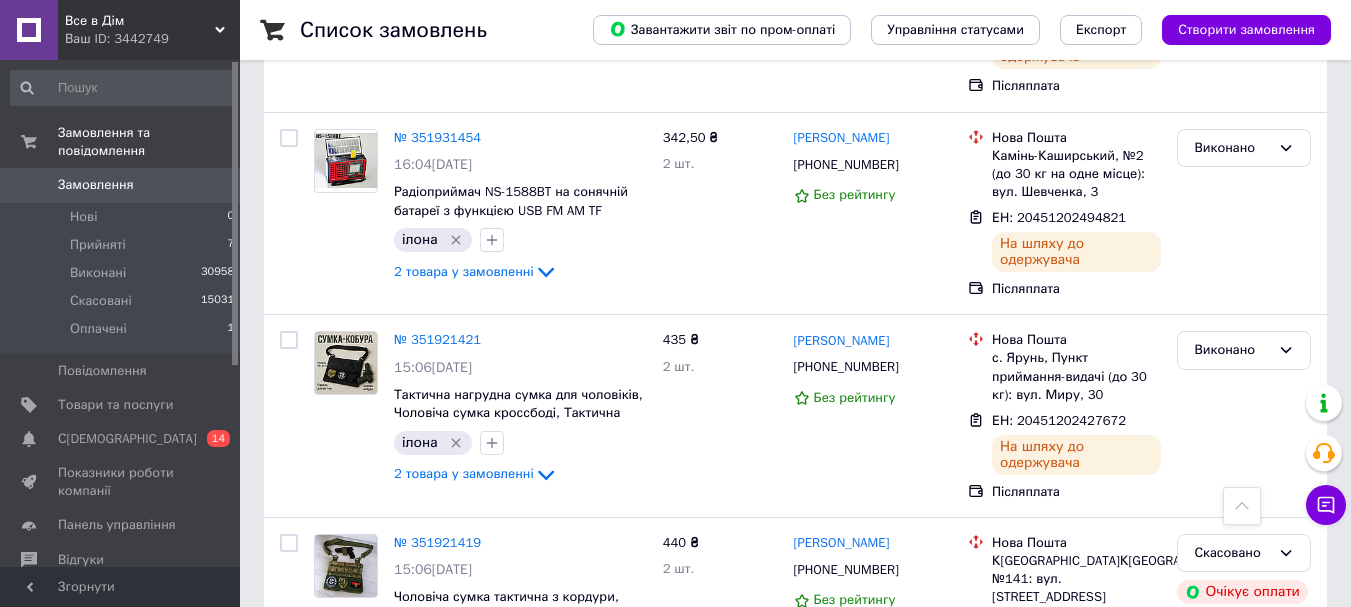 scroll, scrollTop: 1400, scrollLeft: 0, axis: vertical 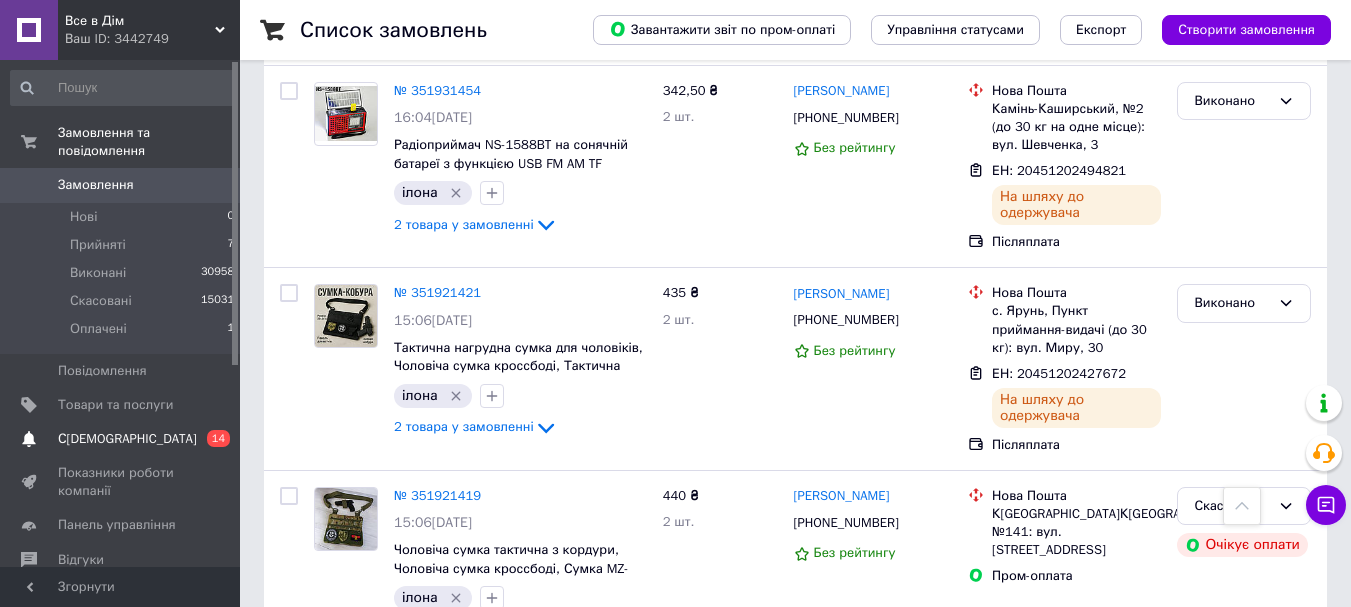 click on "С[DEMOGRAPHIC_DATA]" at bounding box center [127, 439] 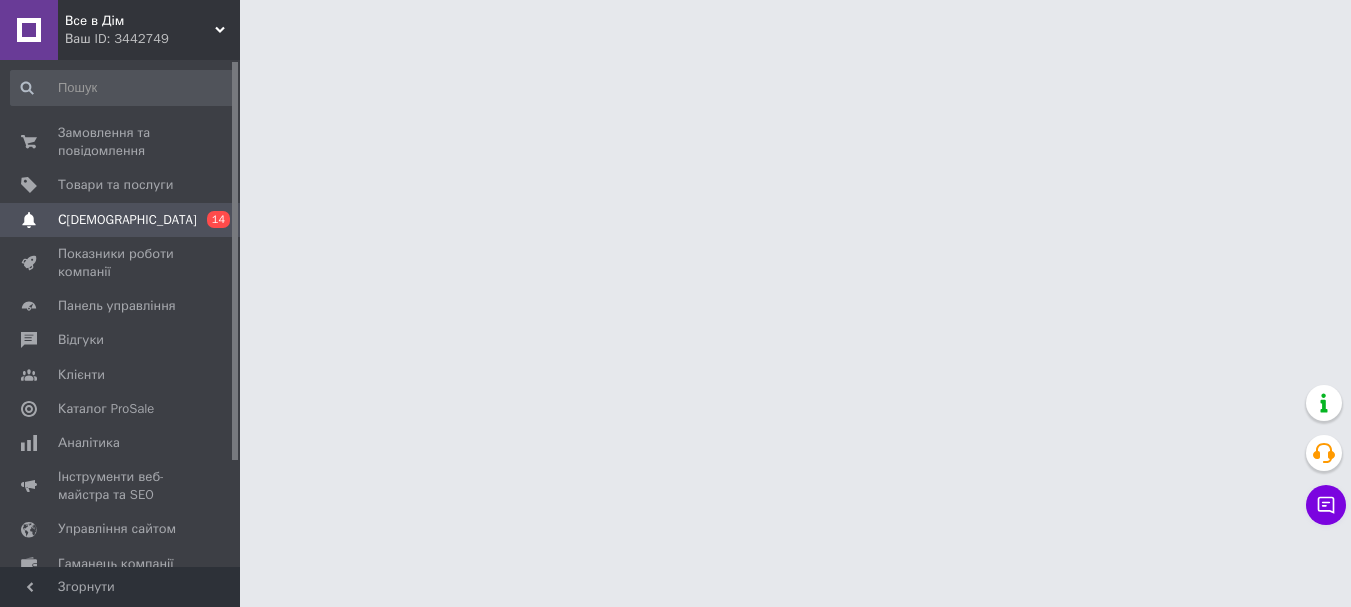 scroll, scrollTop: 0, scrollLeft: 0, axis: both 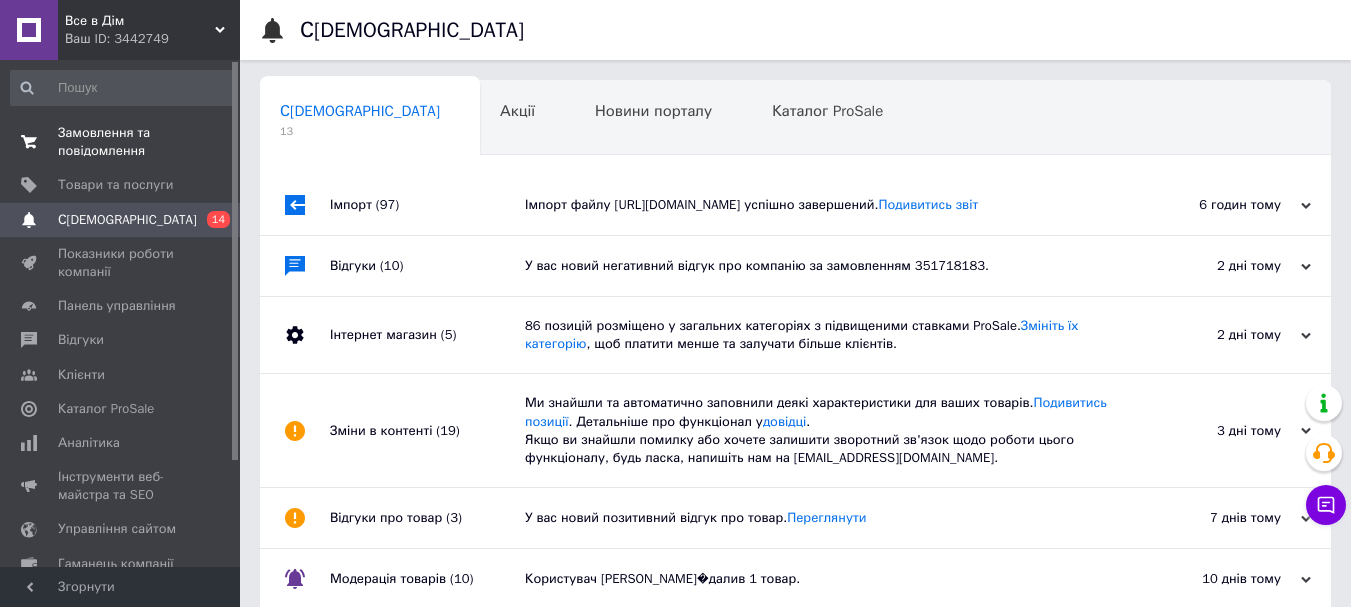 click on "Замовлення та повідомлення" at bounding box center (121, 142) 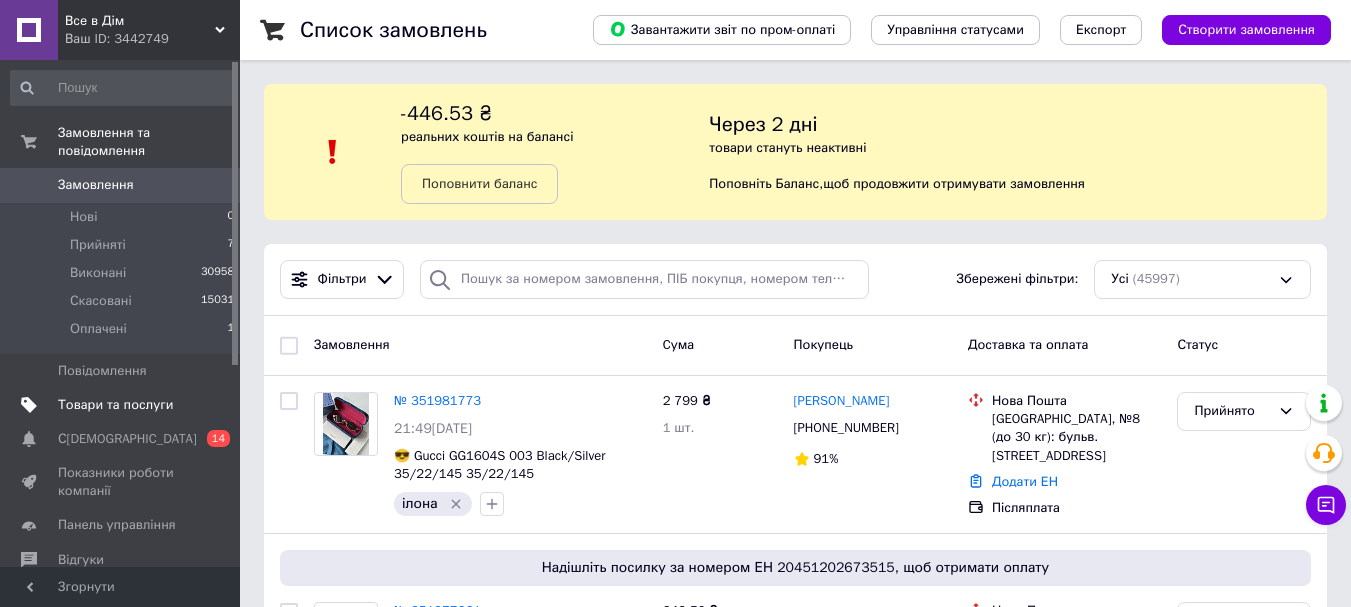 click on "Товари та послуги" at bounding box center (115, 405) 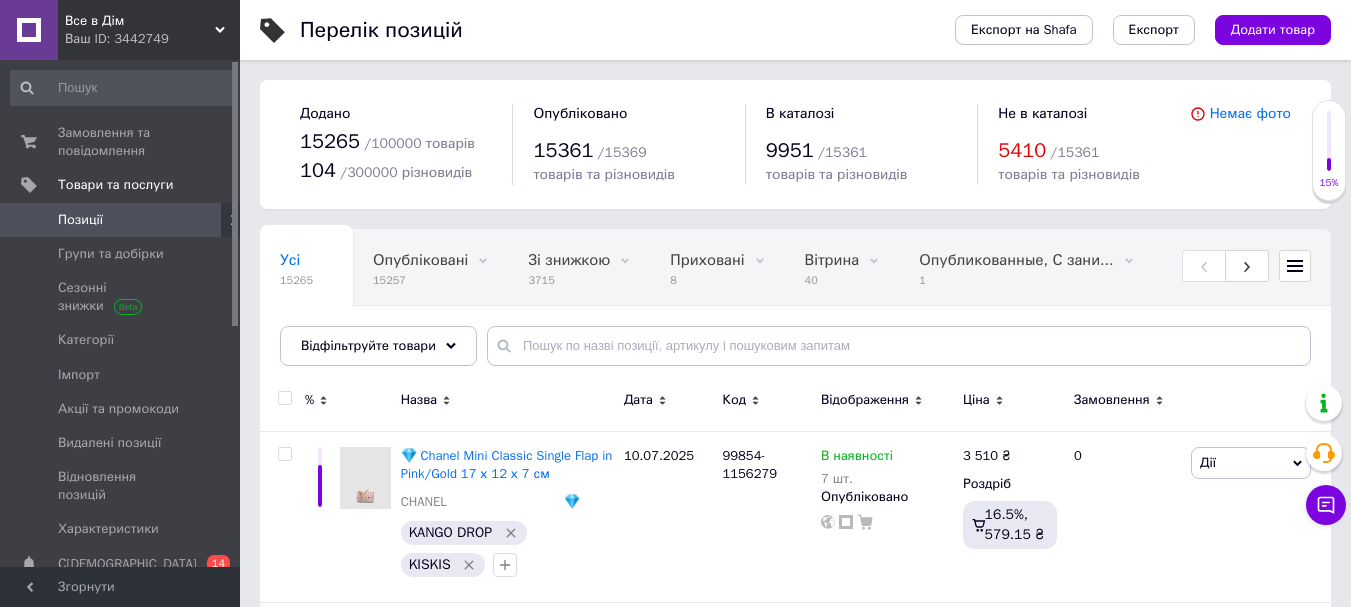 scroll, scrollTop: 0, scrollLeft: 100, axis: horizontal 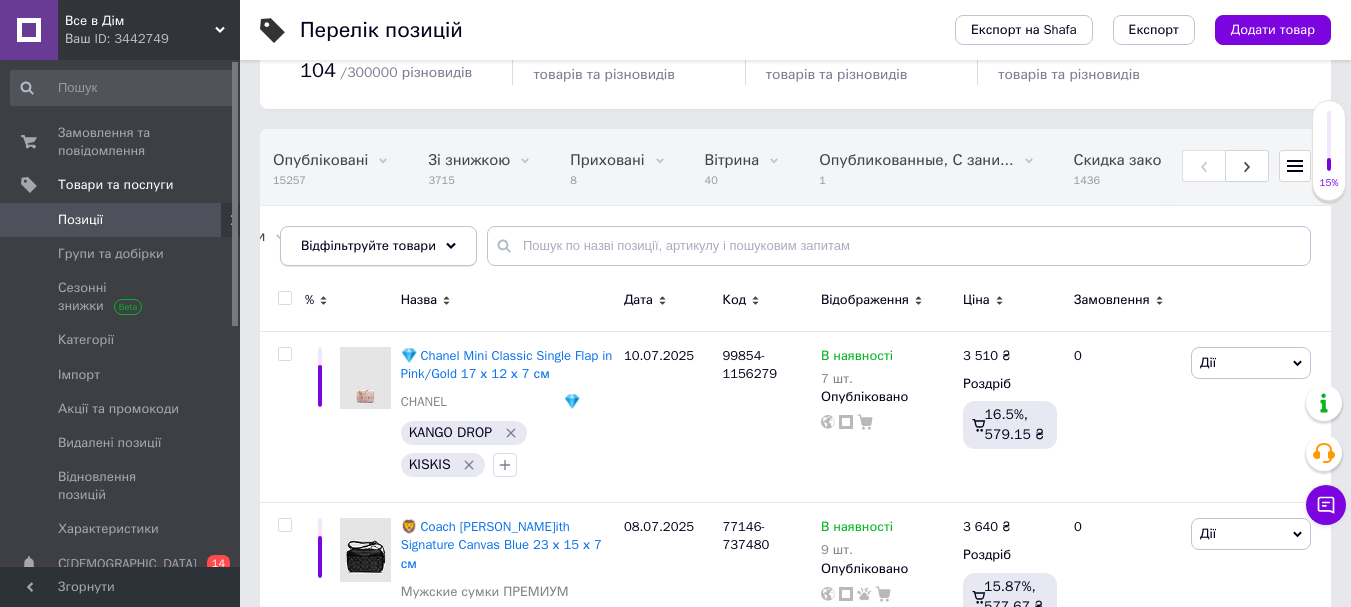 click 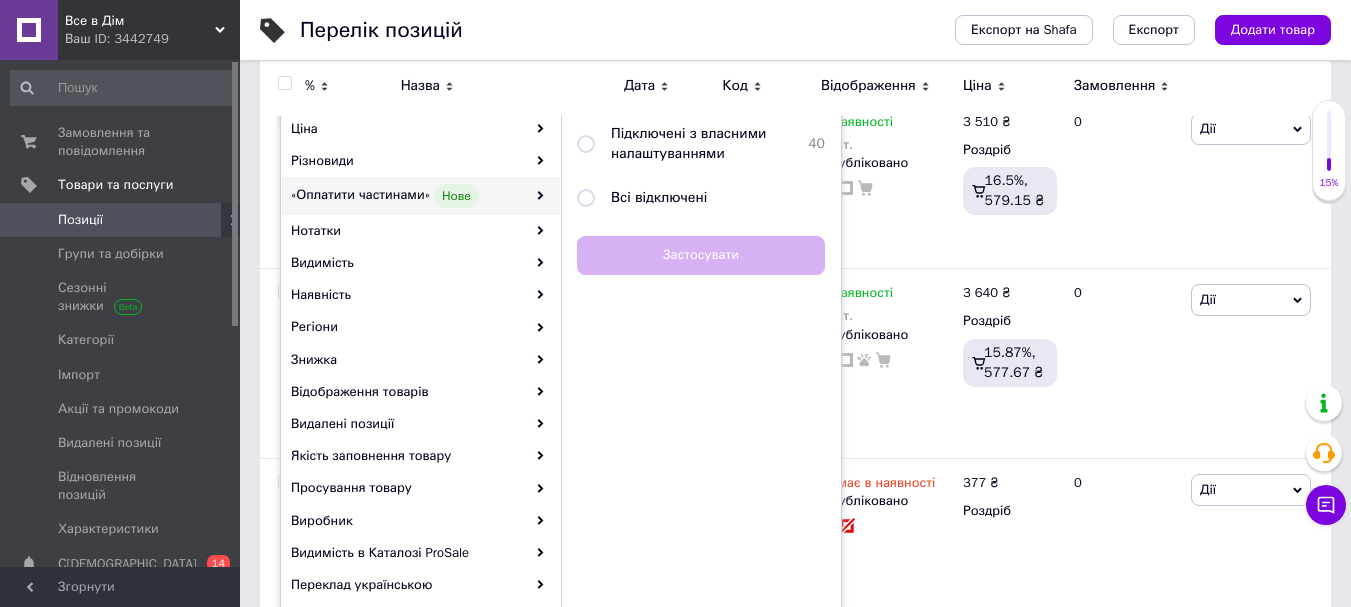 scroll, scrollTop: 300, scrollLeft: 0, axis: vertical 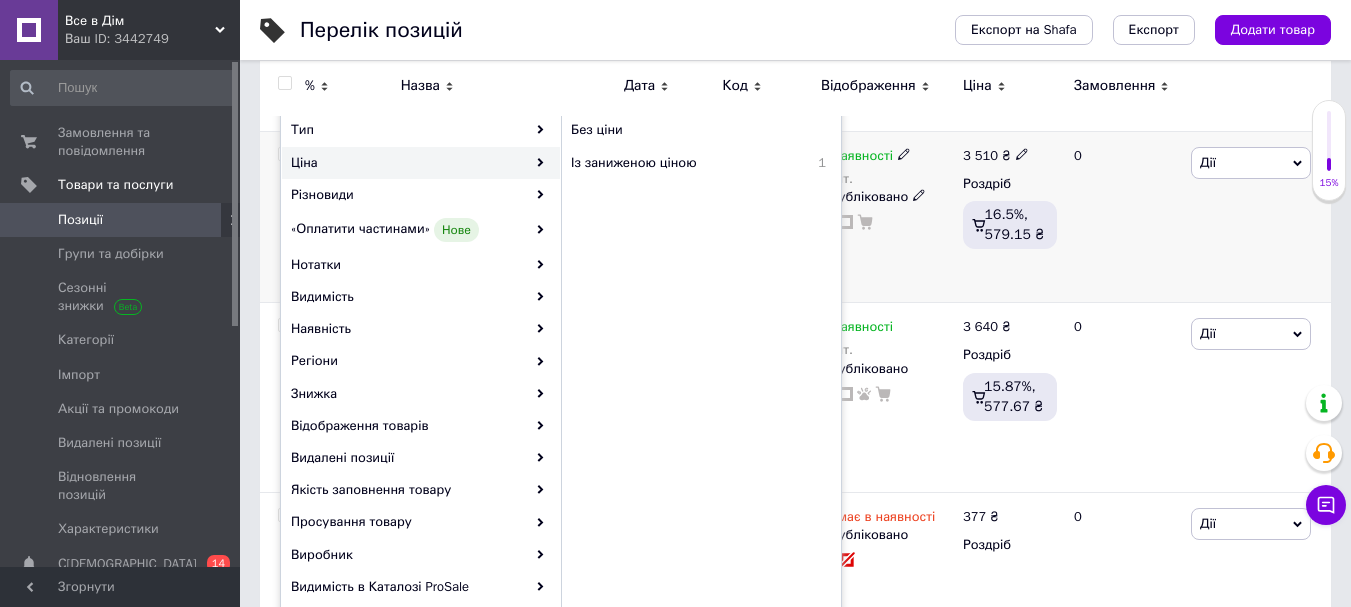 click on "0" at bounding box center [1124, 217] 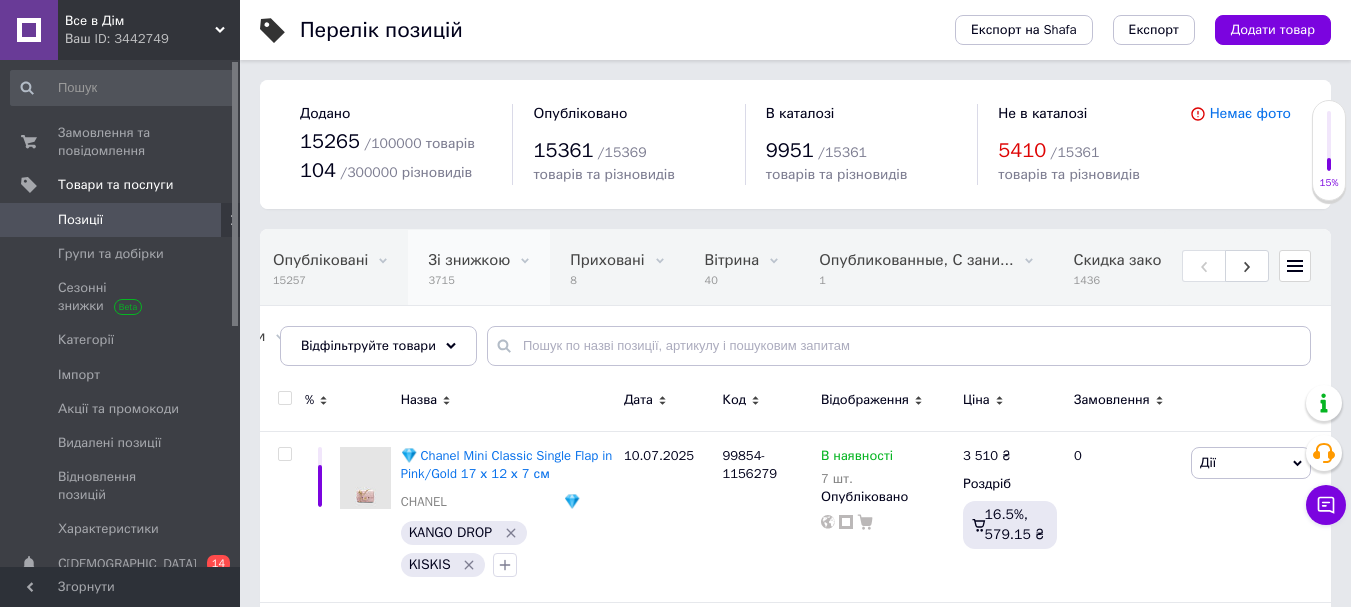 scroll, scrollTop: 78, scrollLeft: 0, axis: vertical 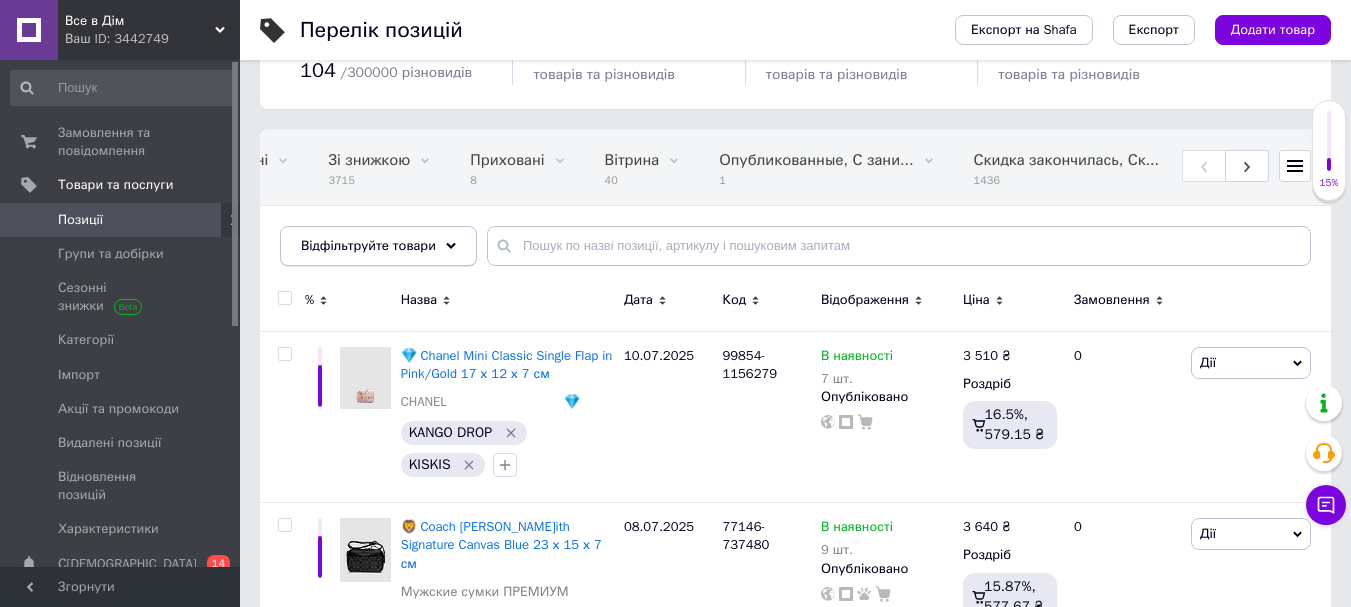 click on "Відфільтруйте товари" at bounding box center (378, 246) 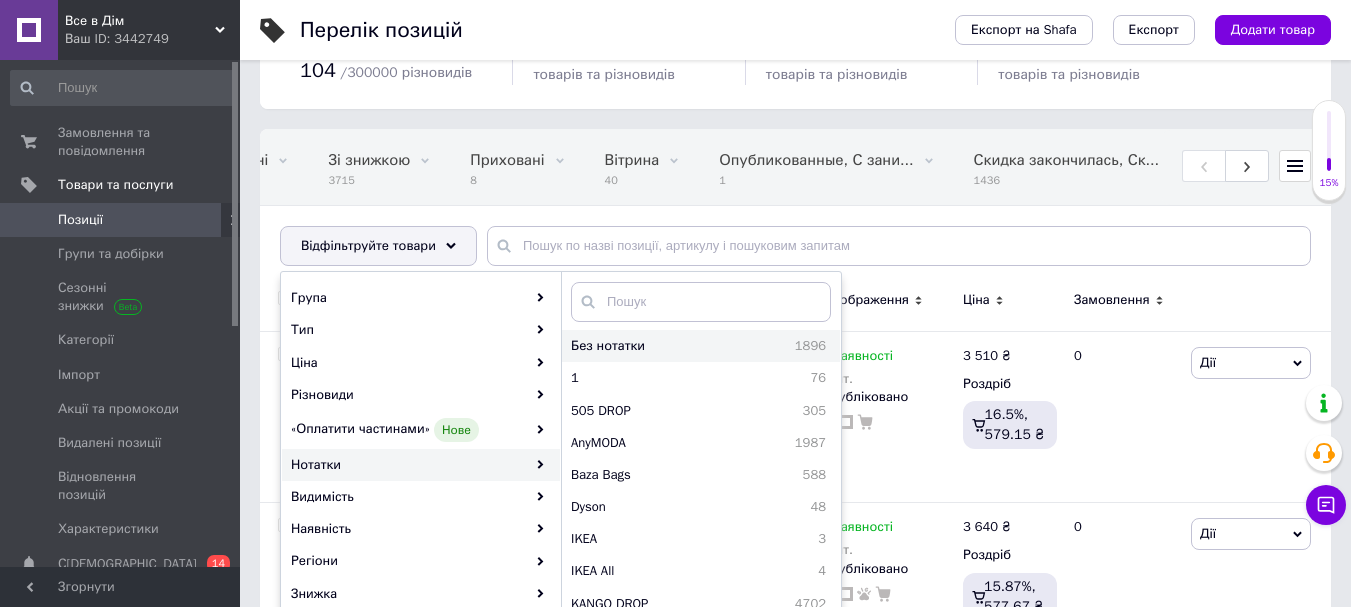 click on "Без нотатки" at bounding box center [653, 346] 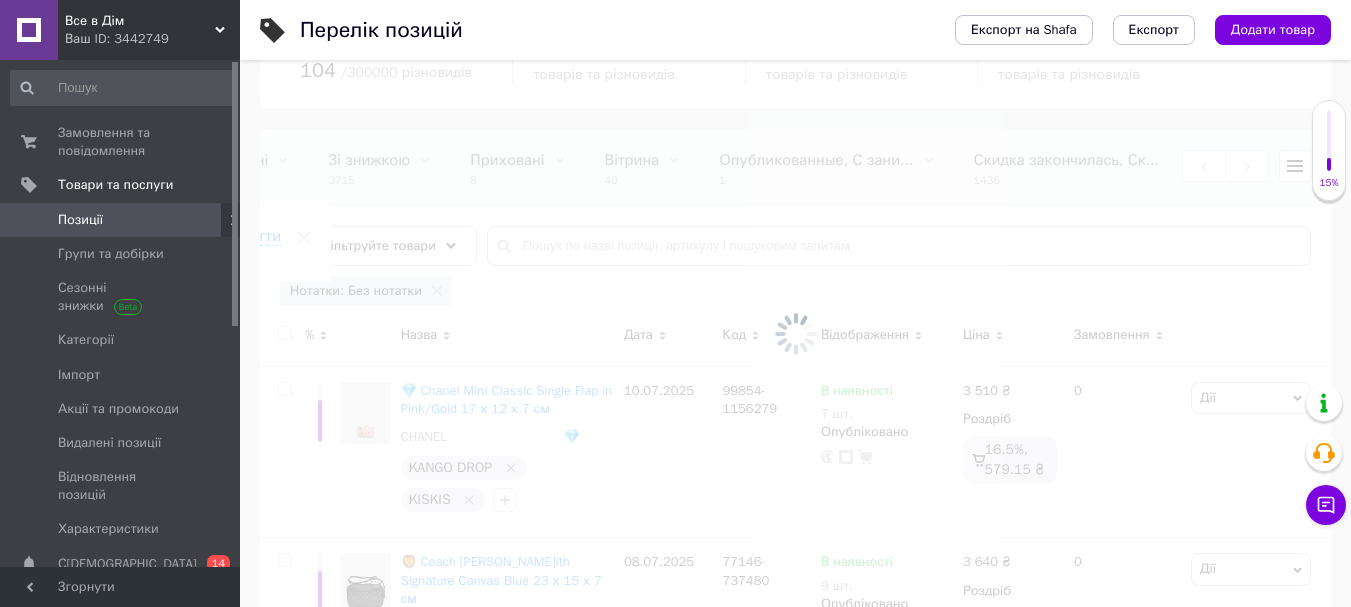 scroll, scrollTop: 0, scrollLeft: 1013, axis: horizontal 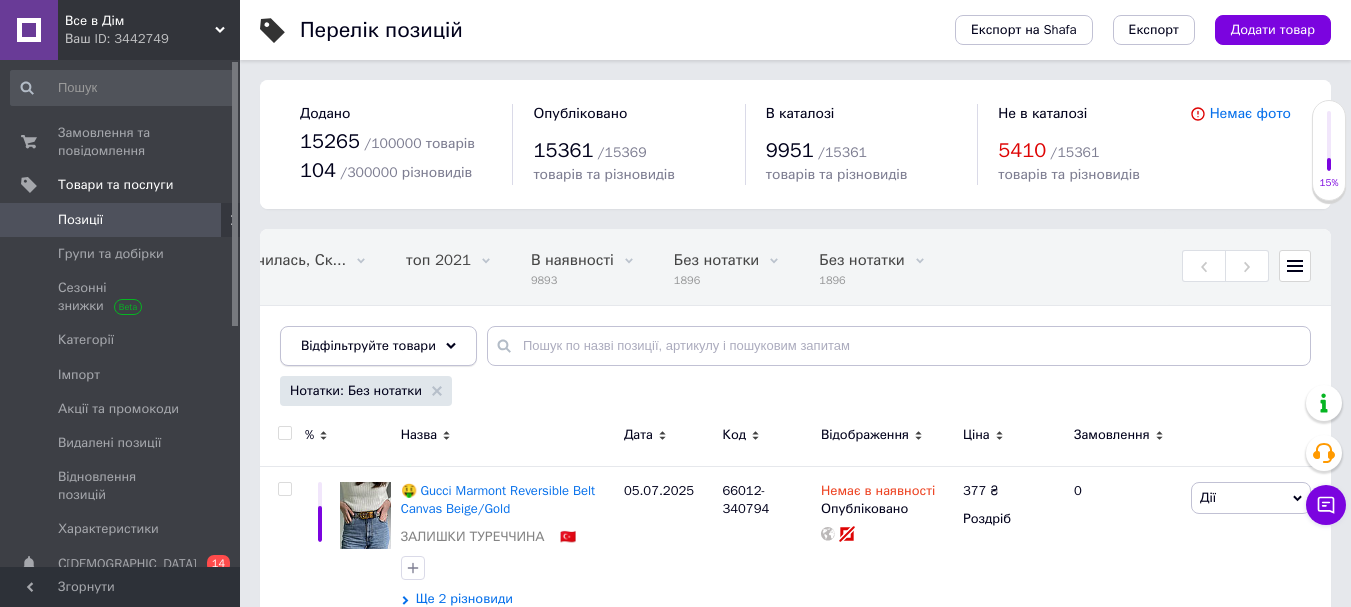 click 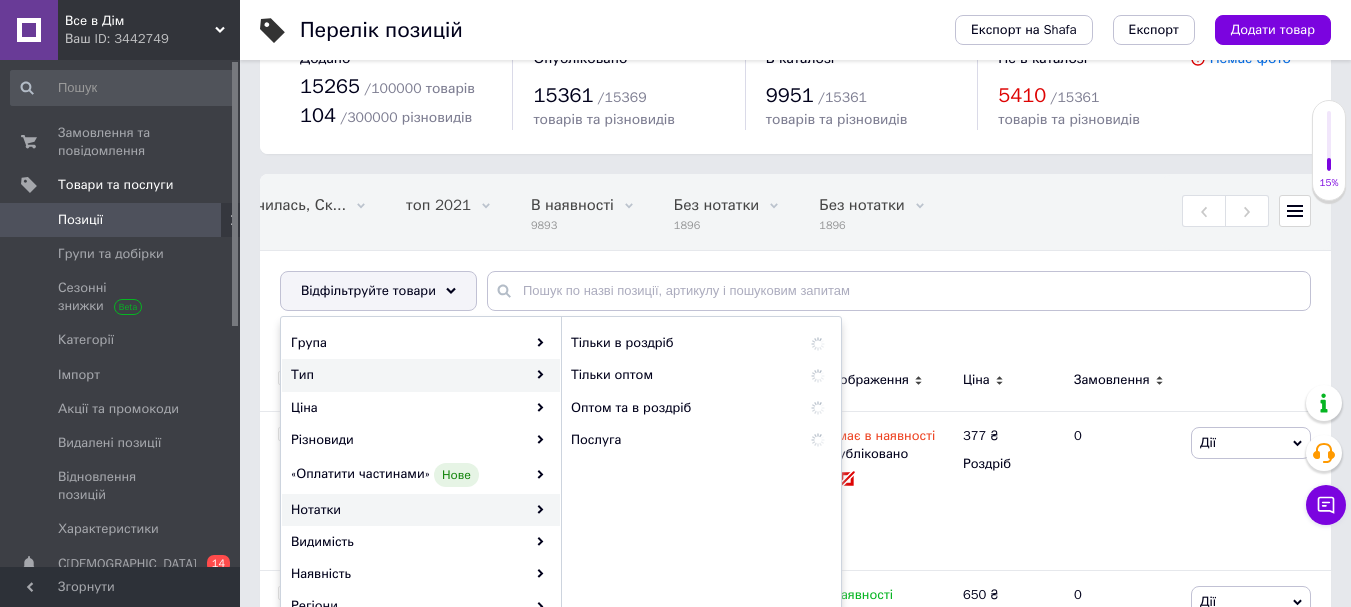 scroll, scrollTop: 100, scrollLeft: 0, axis: vertical 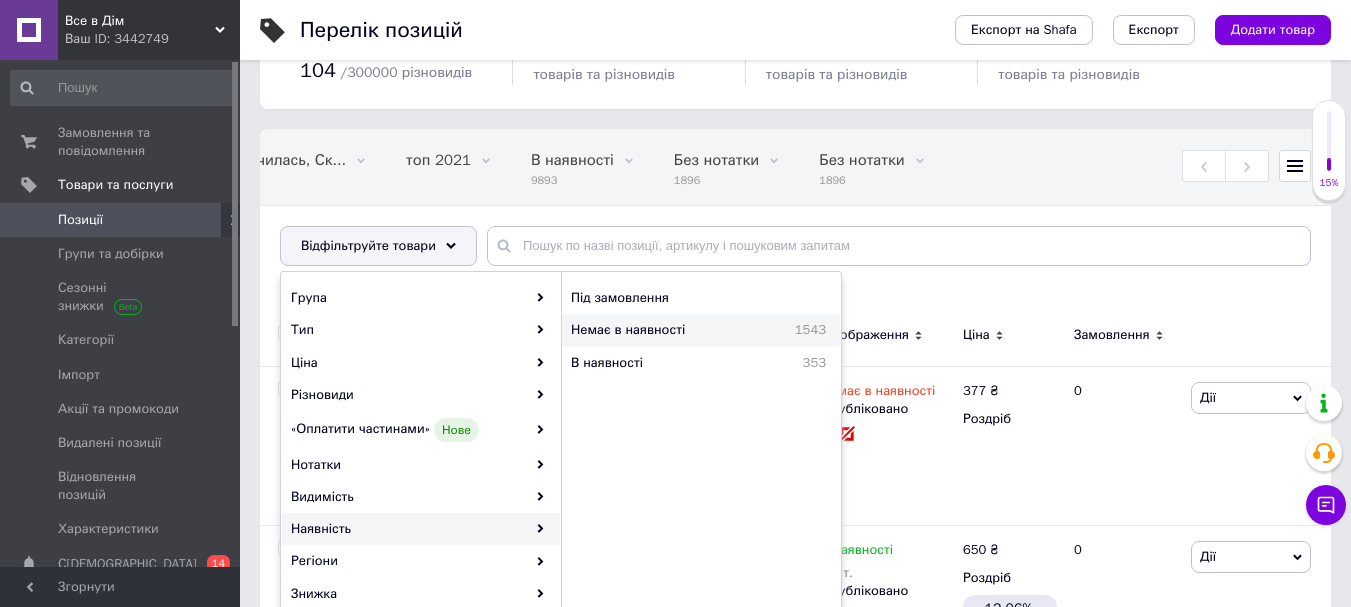 click on "Немає в наявності" at bounding box center (664, 330) 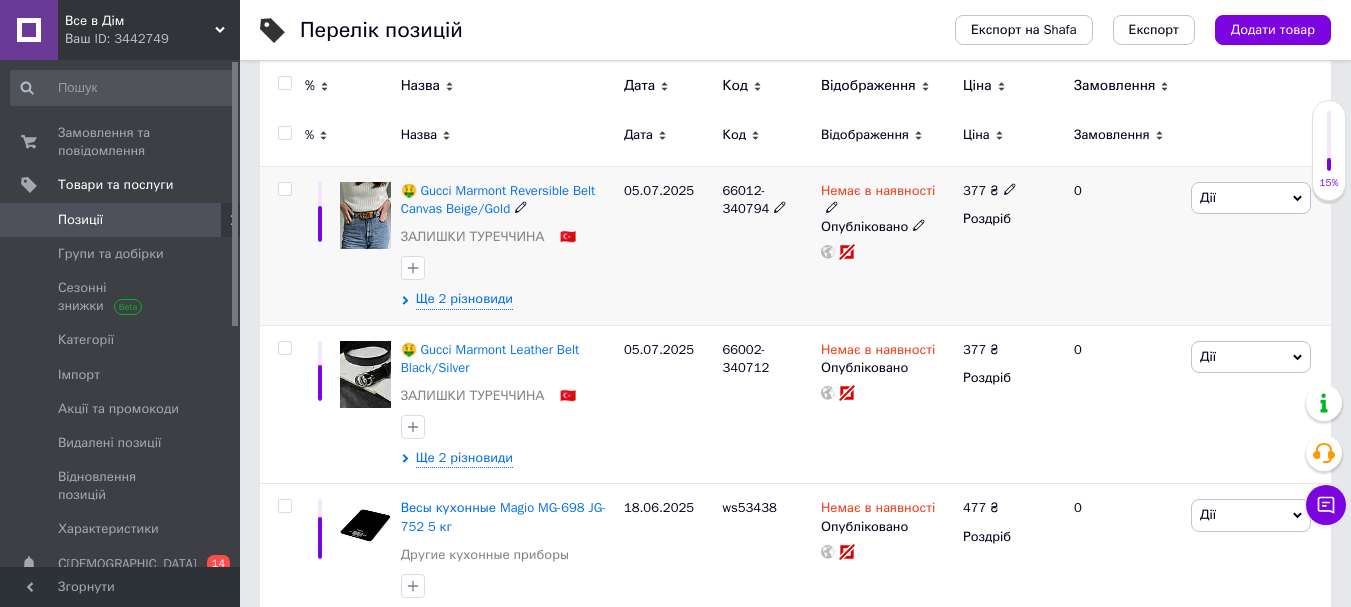 scroll, scrollTop: 200, scrollLeft: 0, axis: vertical 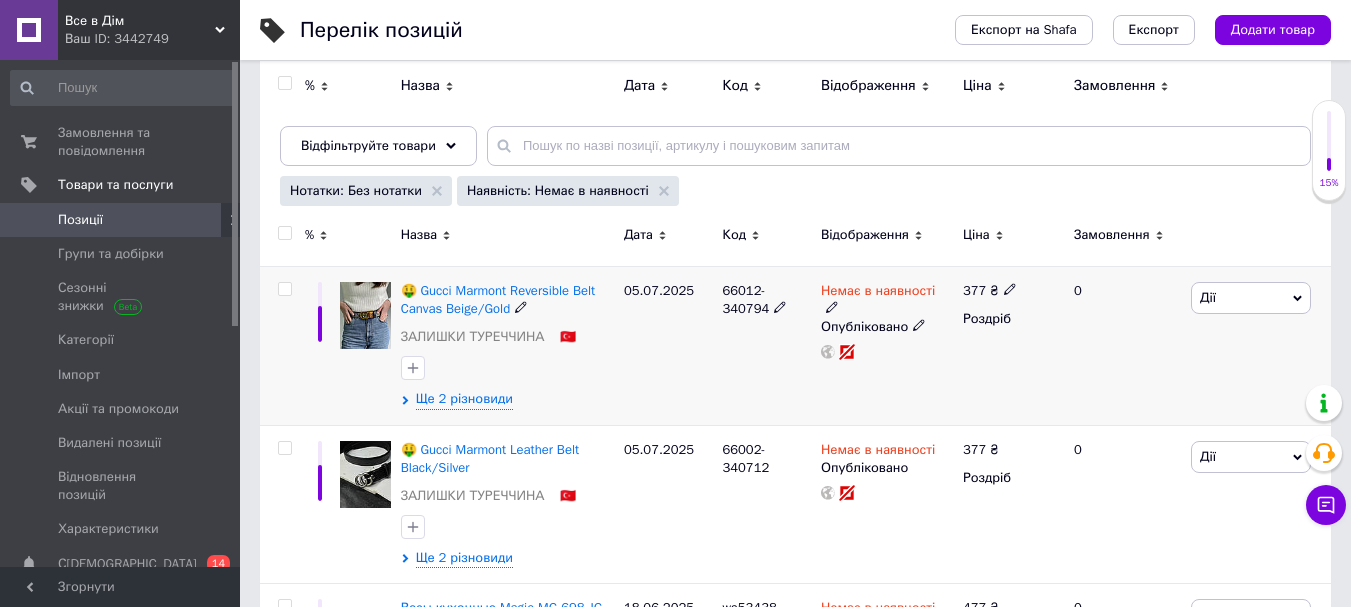 click at bounding box center [284, 289] 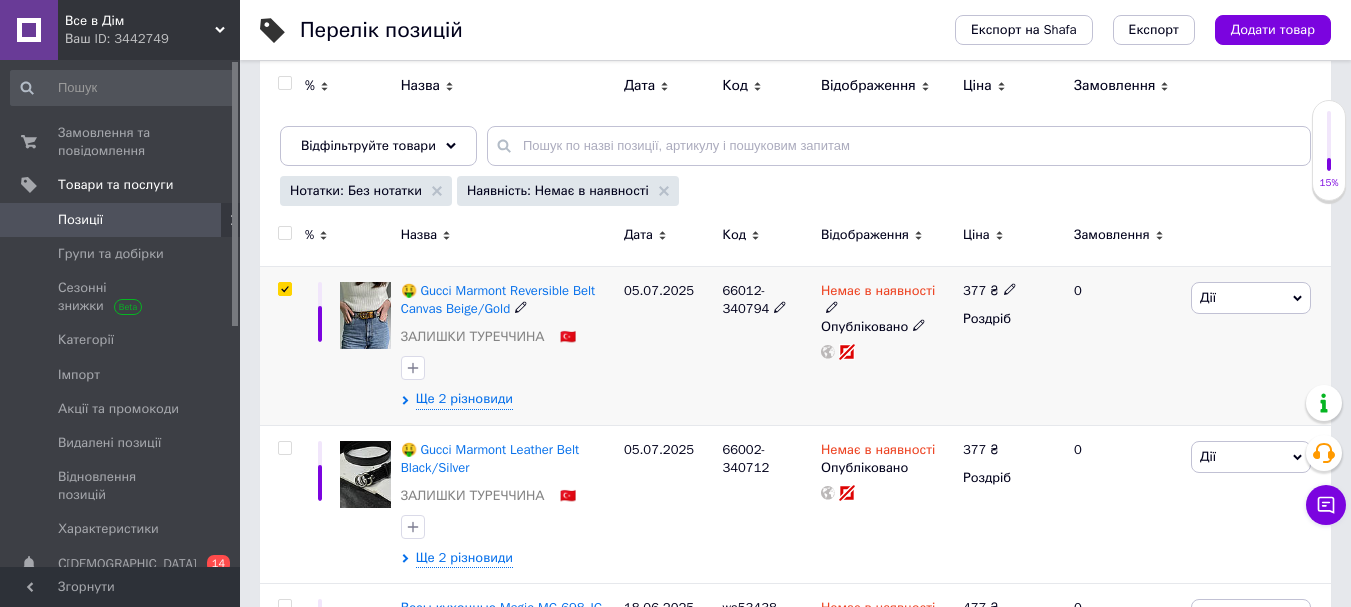 checkbox on "true" 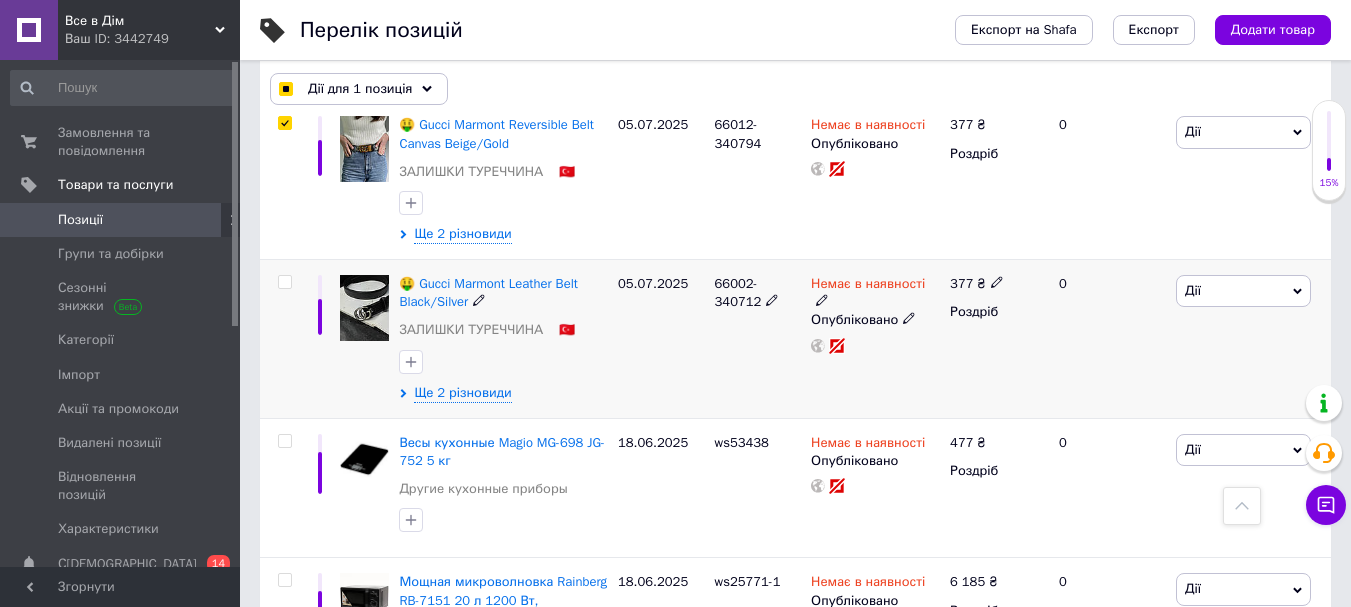 scroll, scrollTop: 400, scrollLeft: 0, axis: vertical 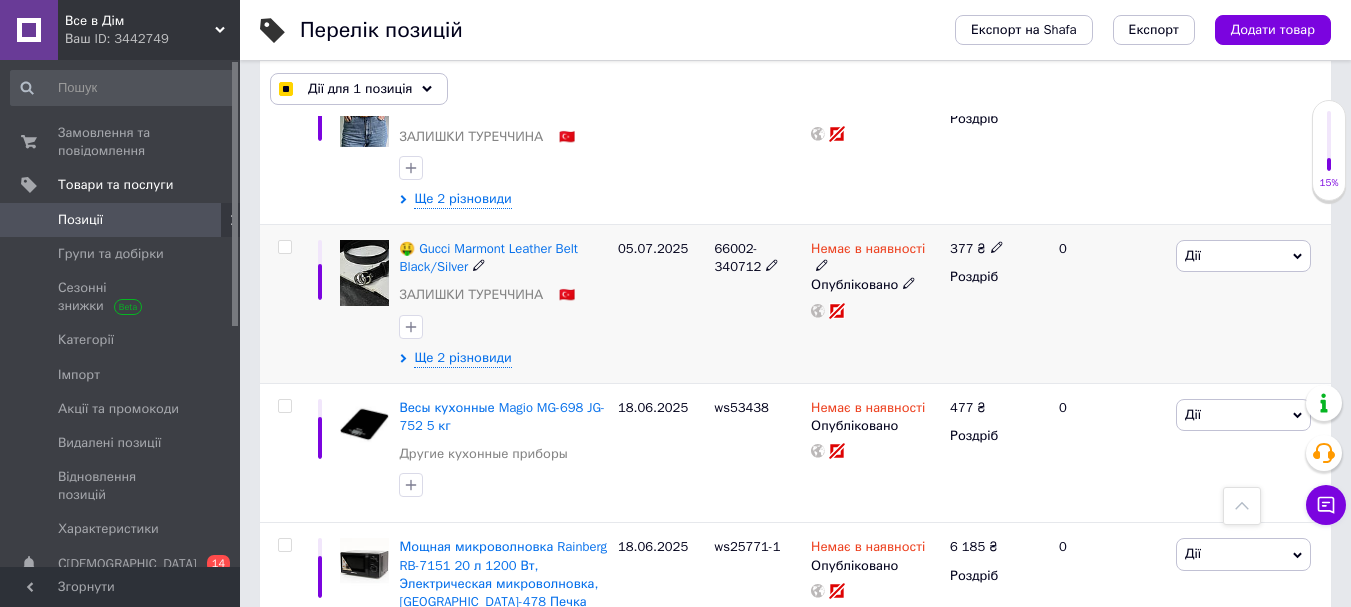 click at bounding box center [284, 247] 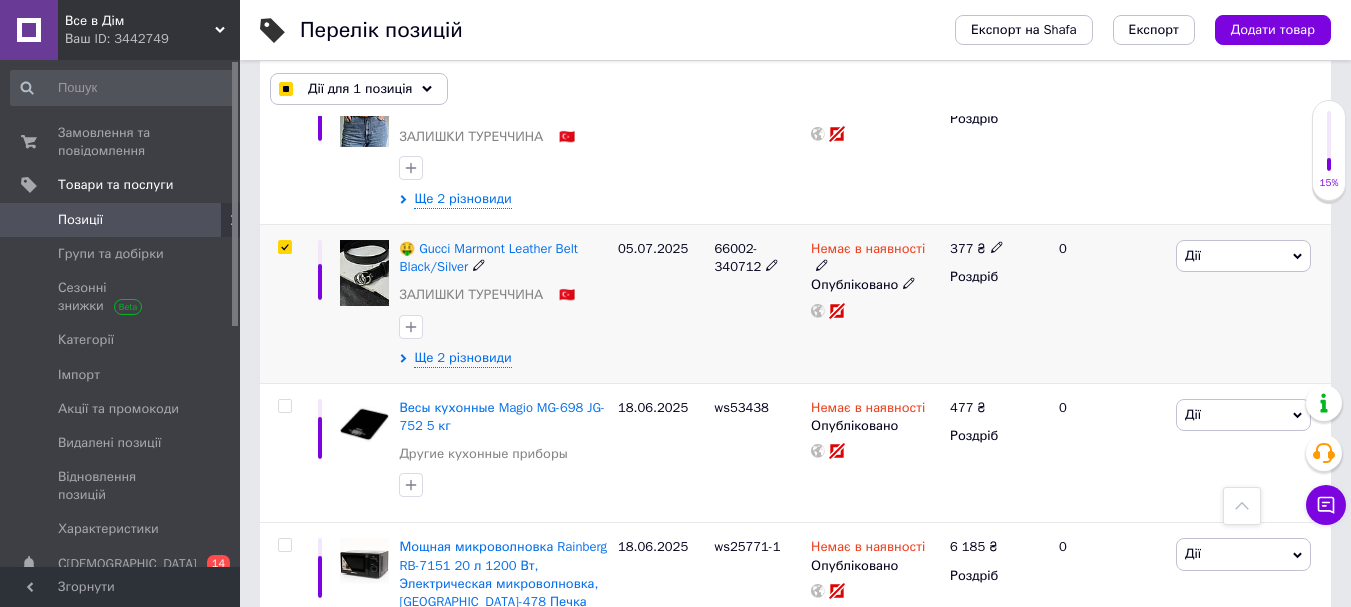 checkbox on "true" 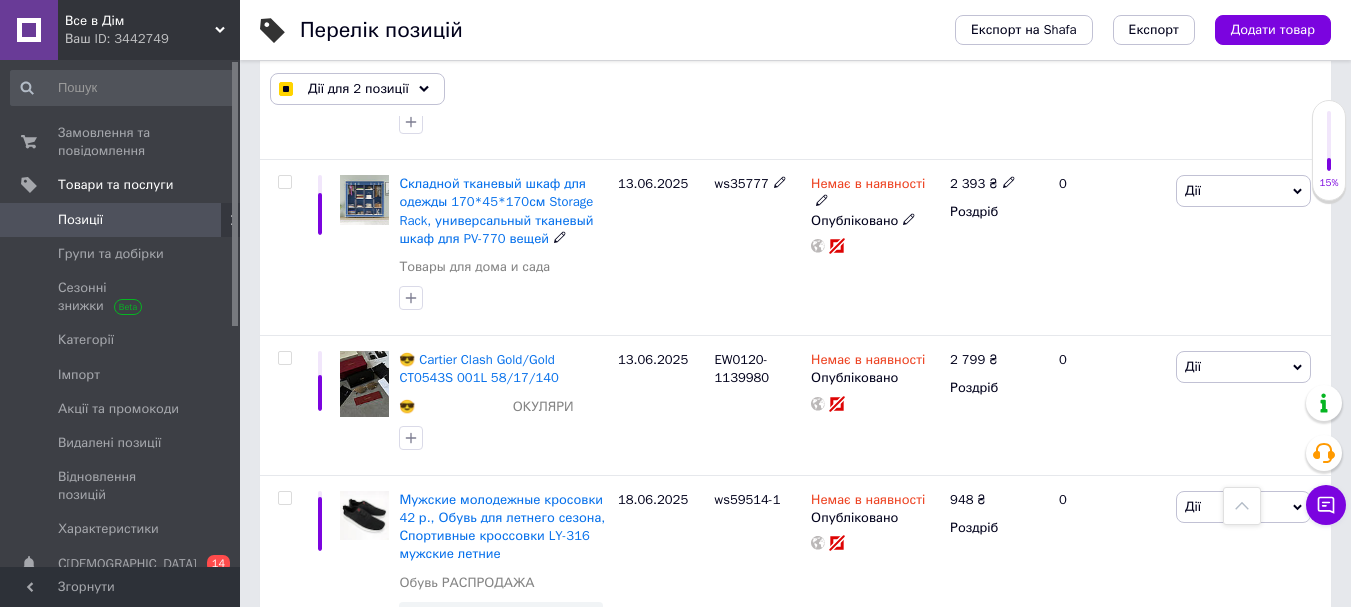 scroll, scrollTop: 1800, scrollLeft: 0, axis: vertical 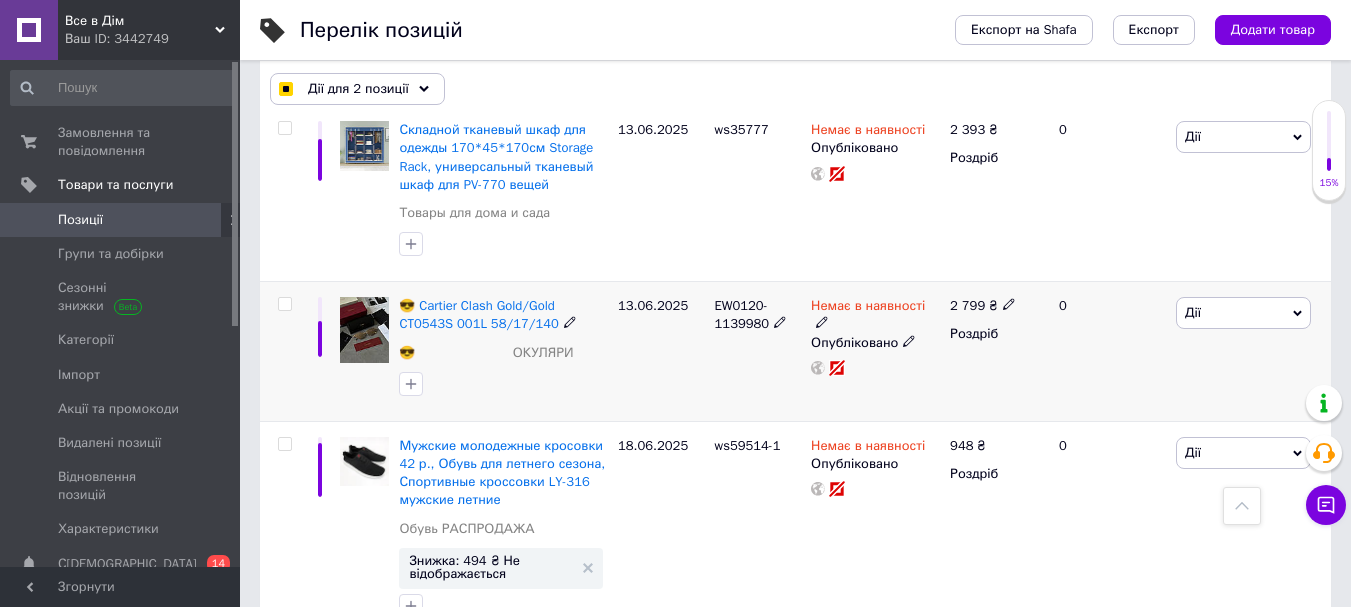 click at bounding box center (284, 304) 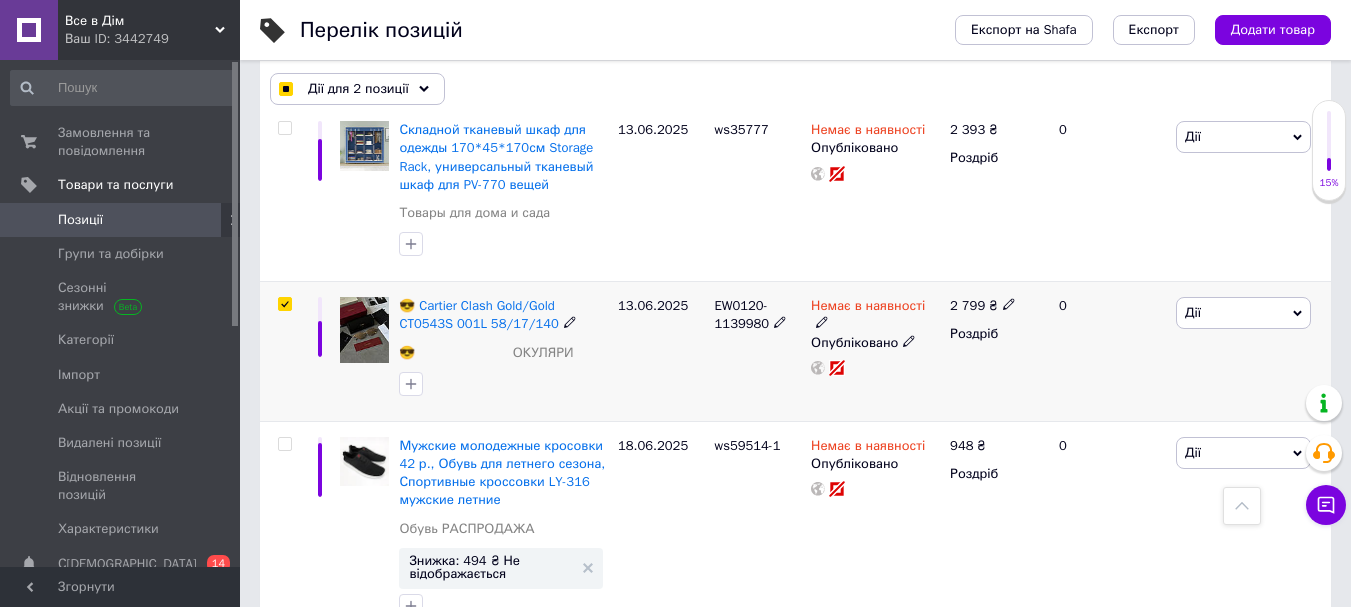 checkbox on "true" 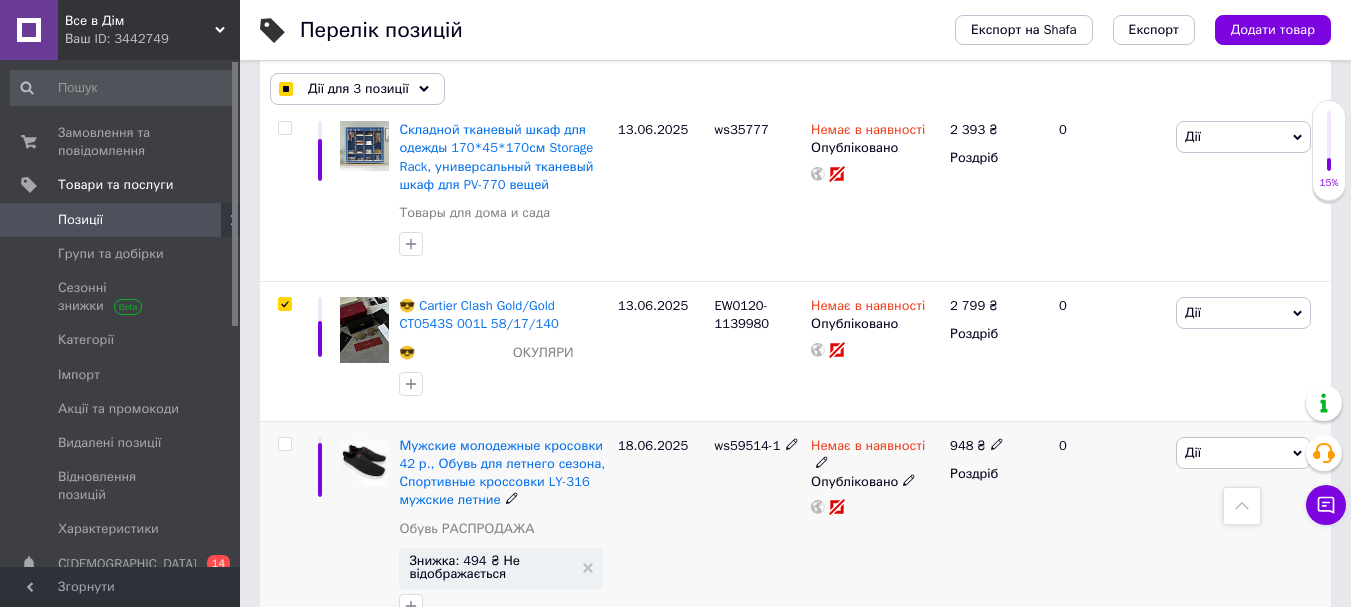 click at bounding box center (284, 444) 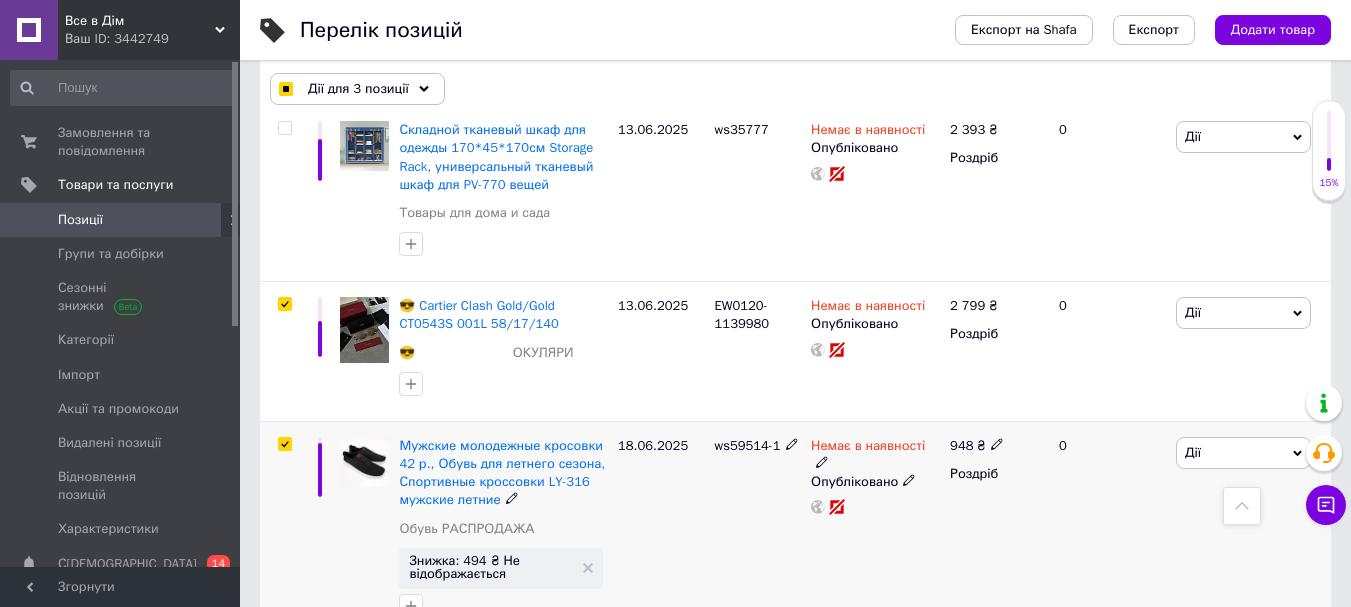checkbox on "true" 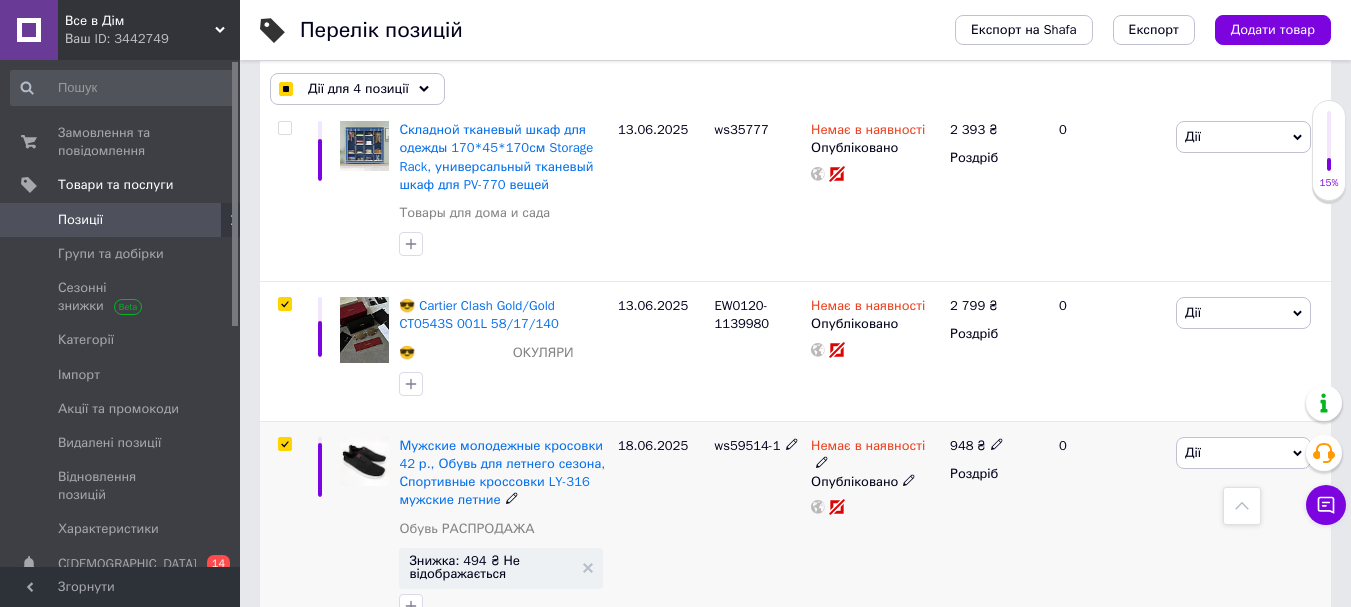 click at bounding box center [284, 444] 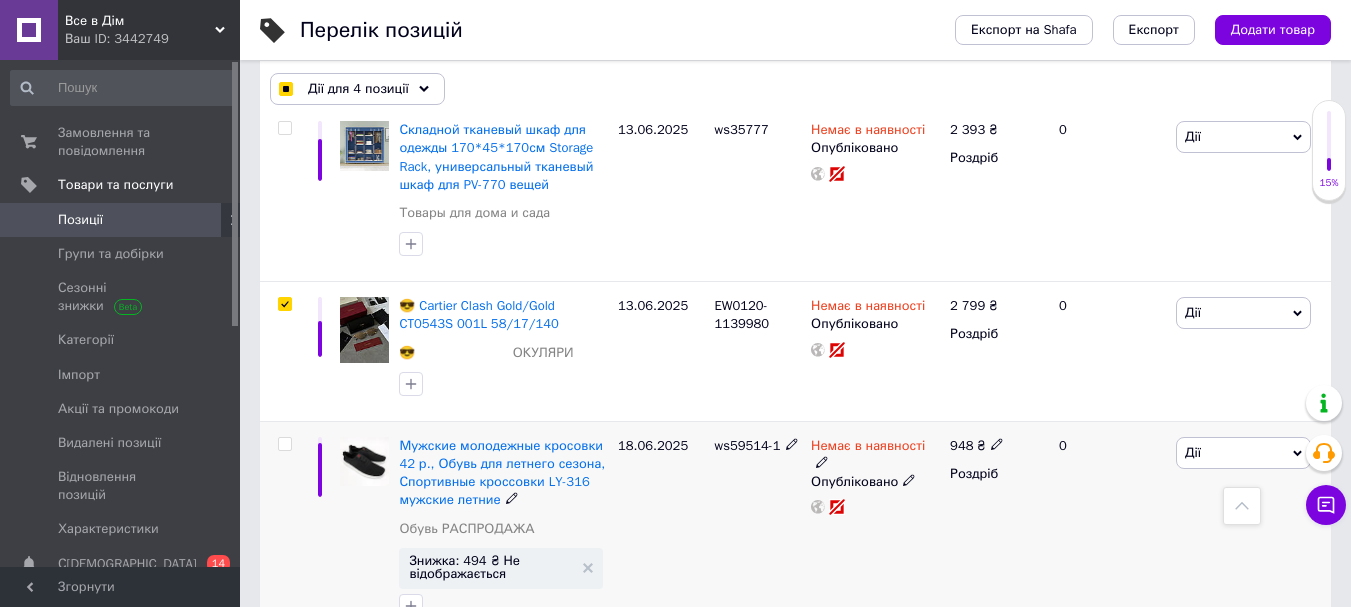 checkbox on "false" 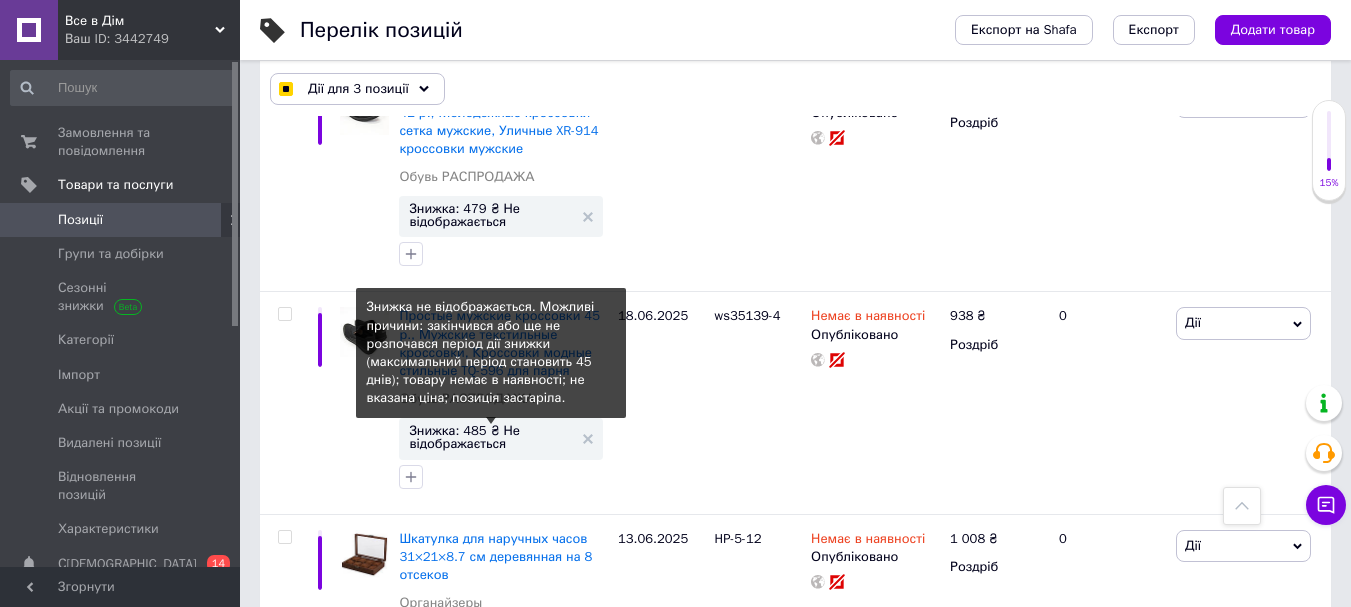 scroll, scrollTop: 5400, scrollLeft: 0, axis: vertical 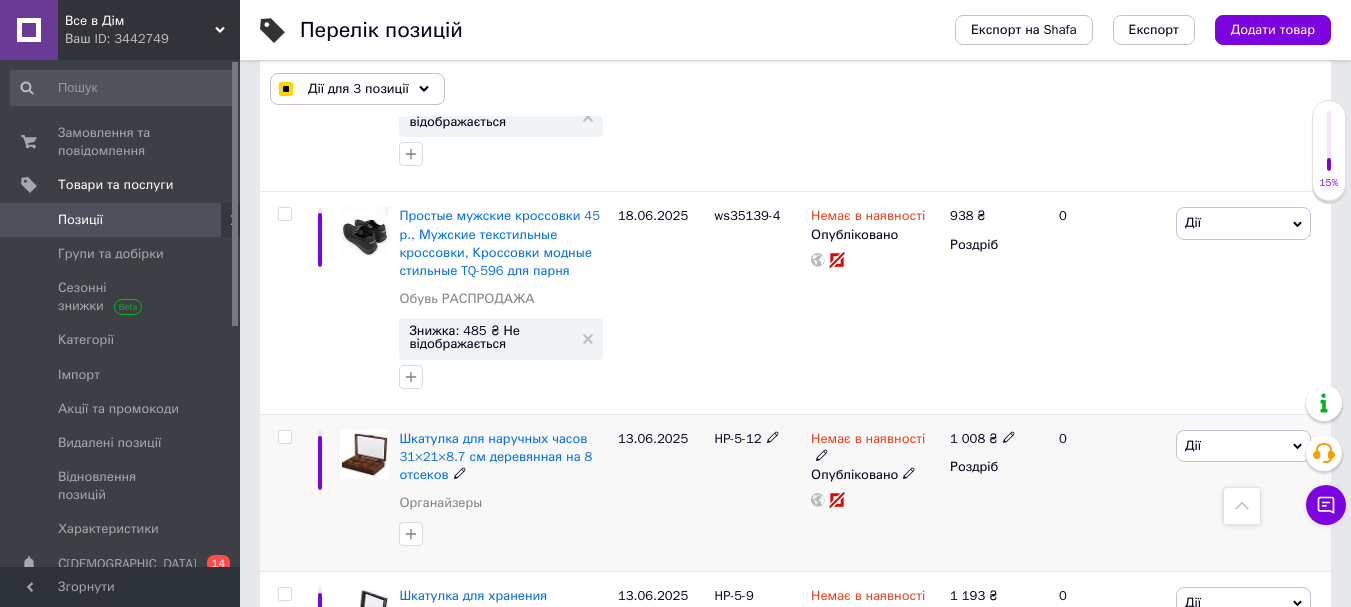 click at bounding box center (284, 437) 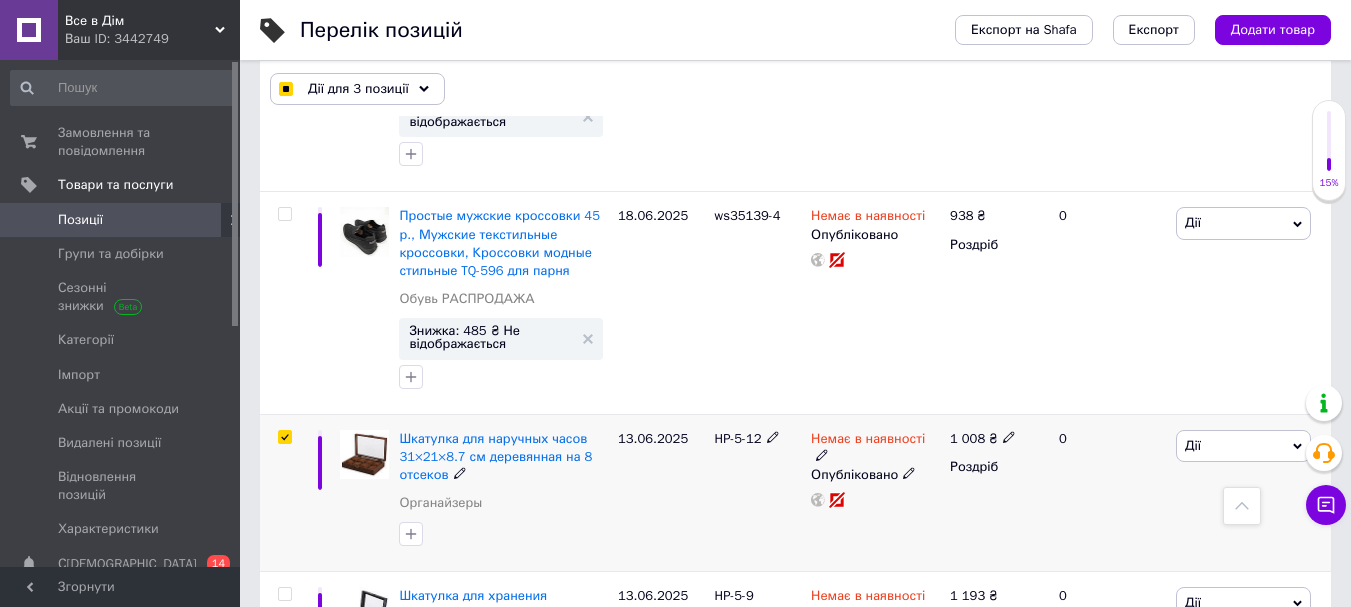 checkbox on "true" 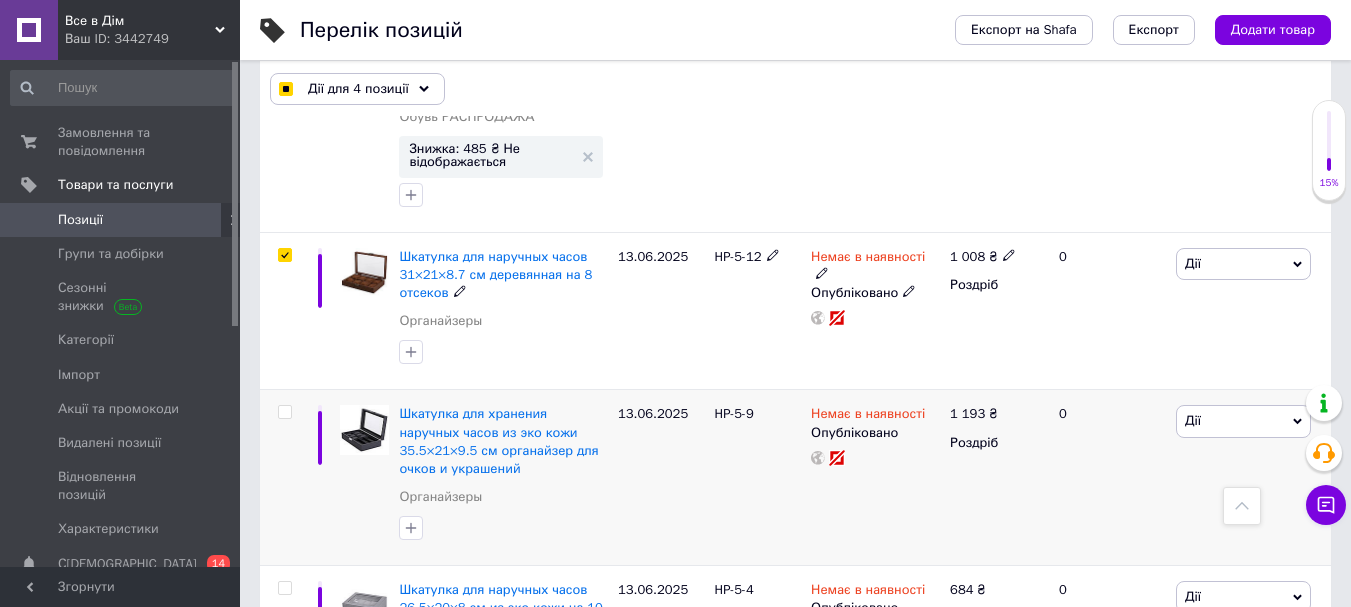 scroll, scrollTop: 5600, scrollLeft: 0, axis: vertical 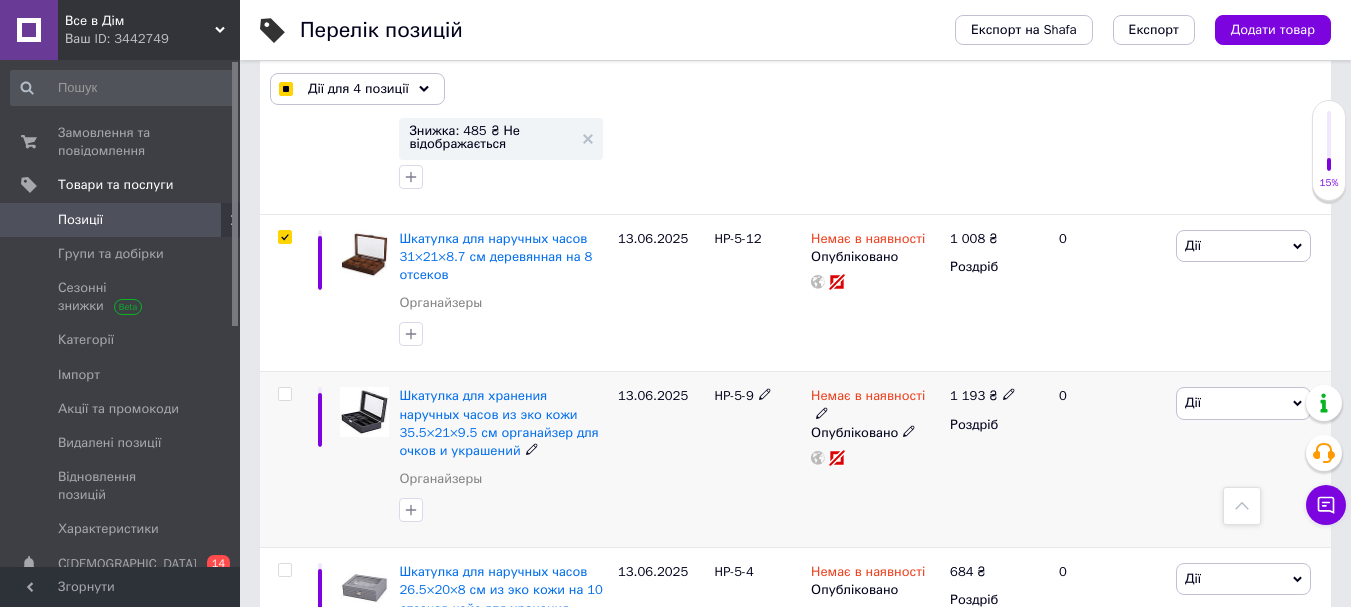 click at bounding box center (284, 394) 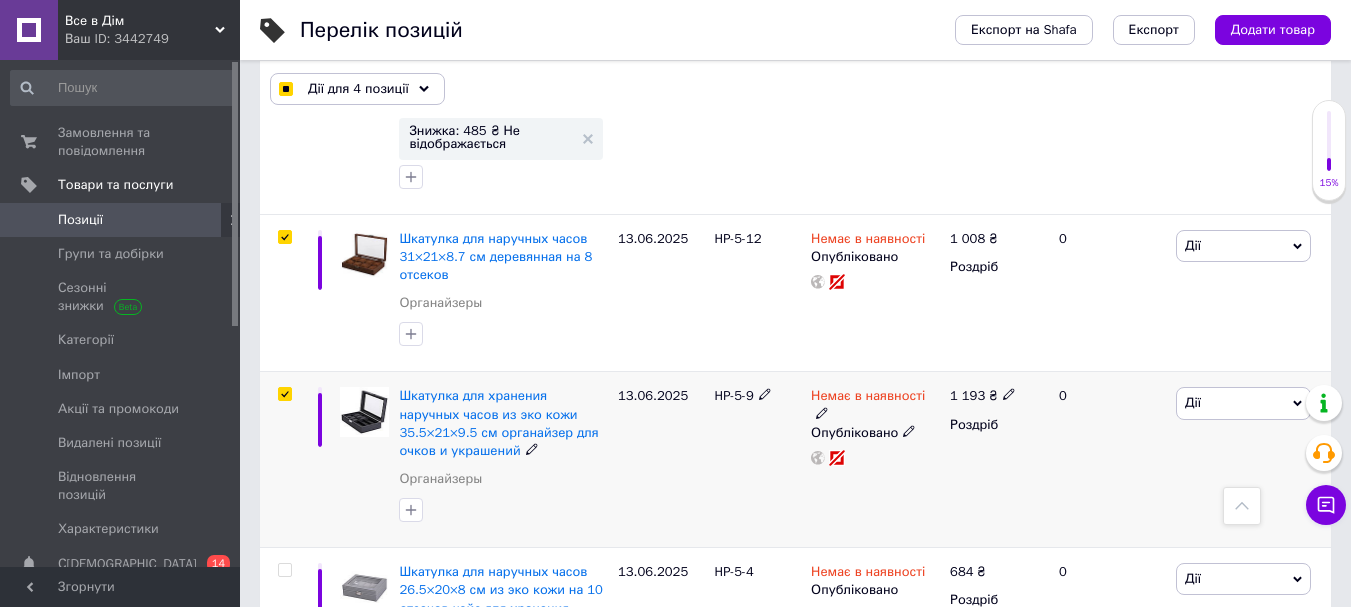 checkbox on "true" 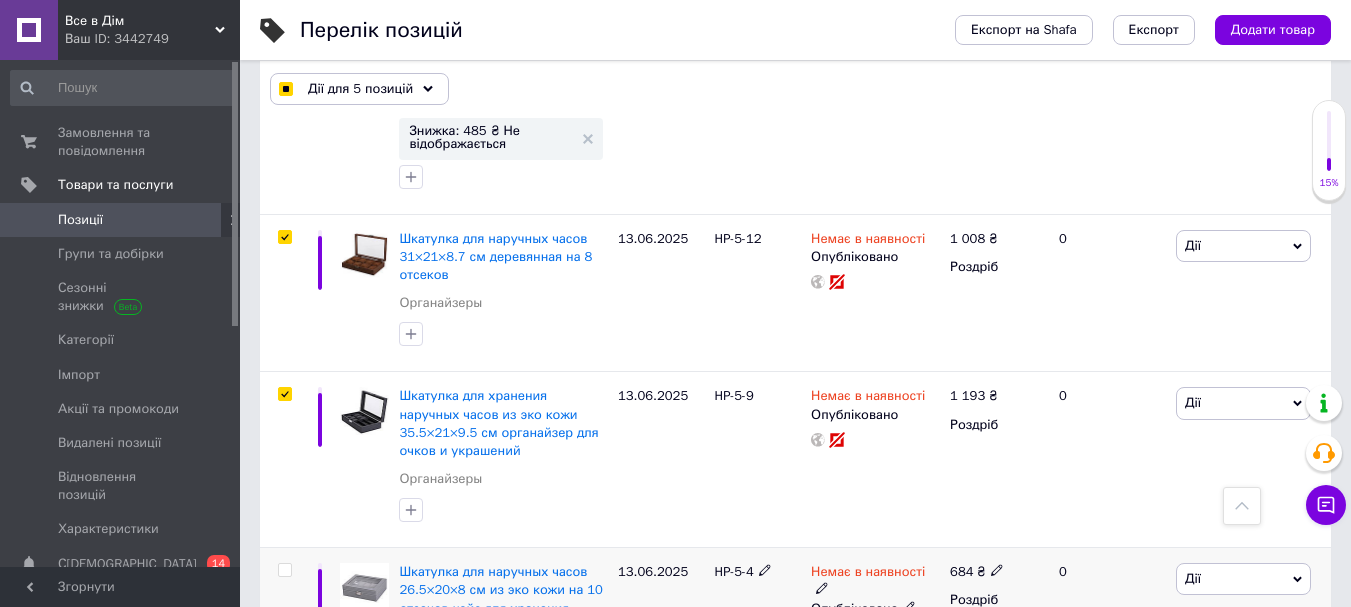 click at bounding box center [284, 570] 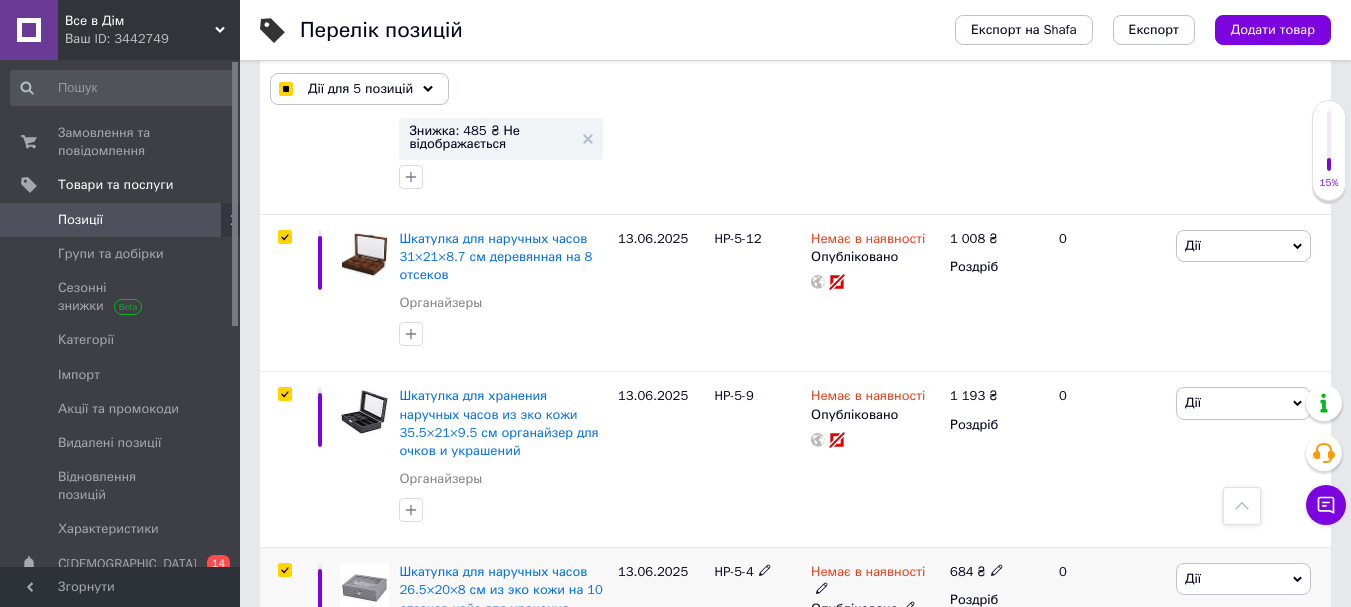 checkbox on "true" 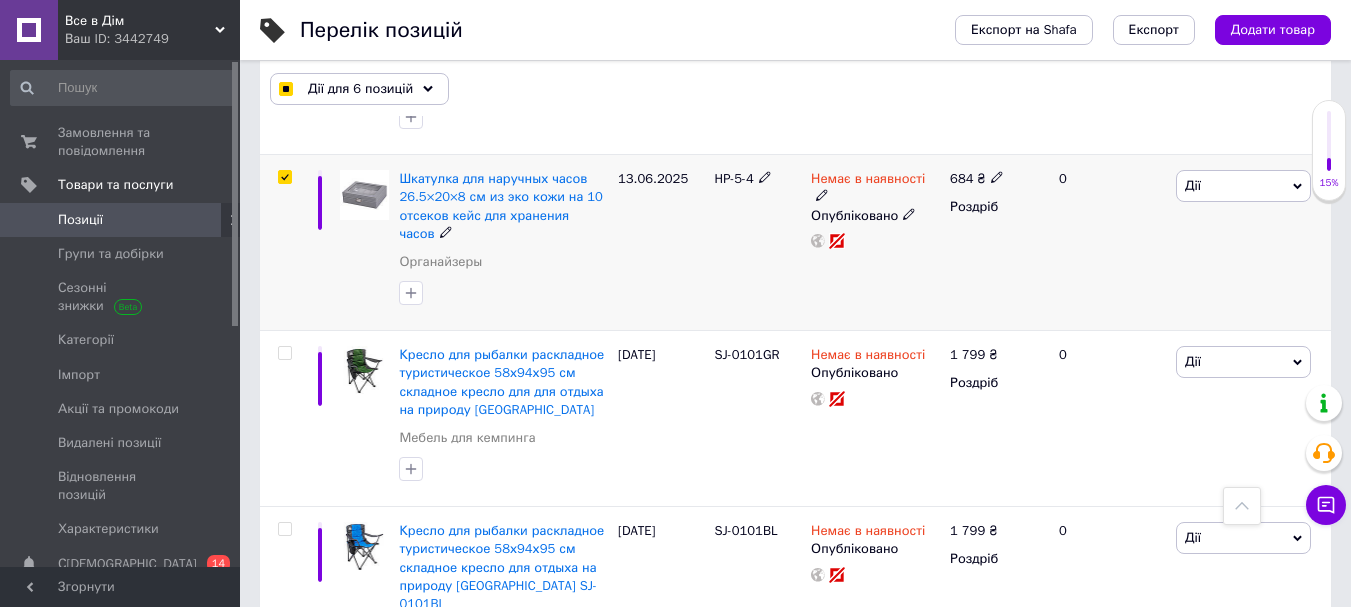 scroll, scrollTop: 6000, scrollLeft: 0, axis: vertical 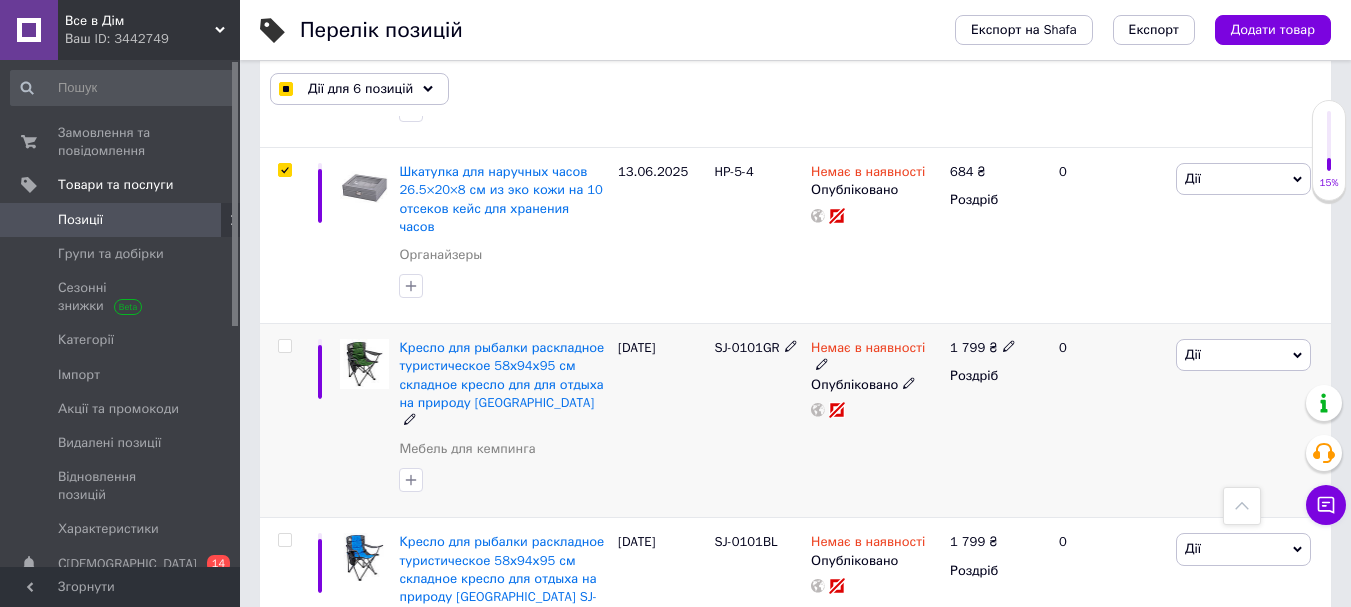 click at bounding box center [284, 346] 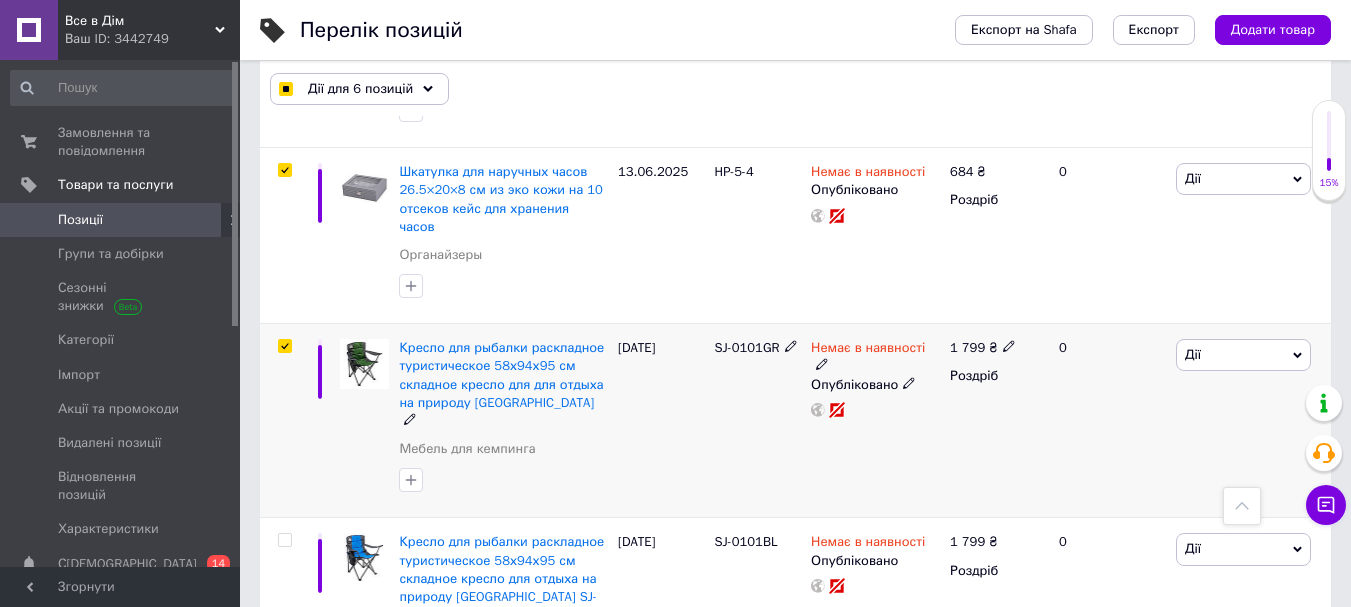 checkbox on "true" 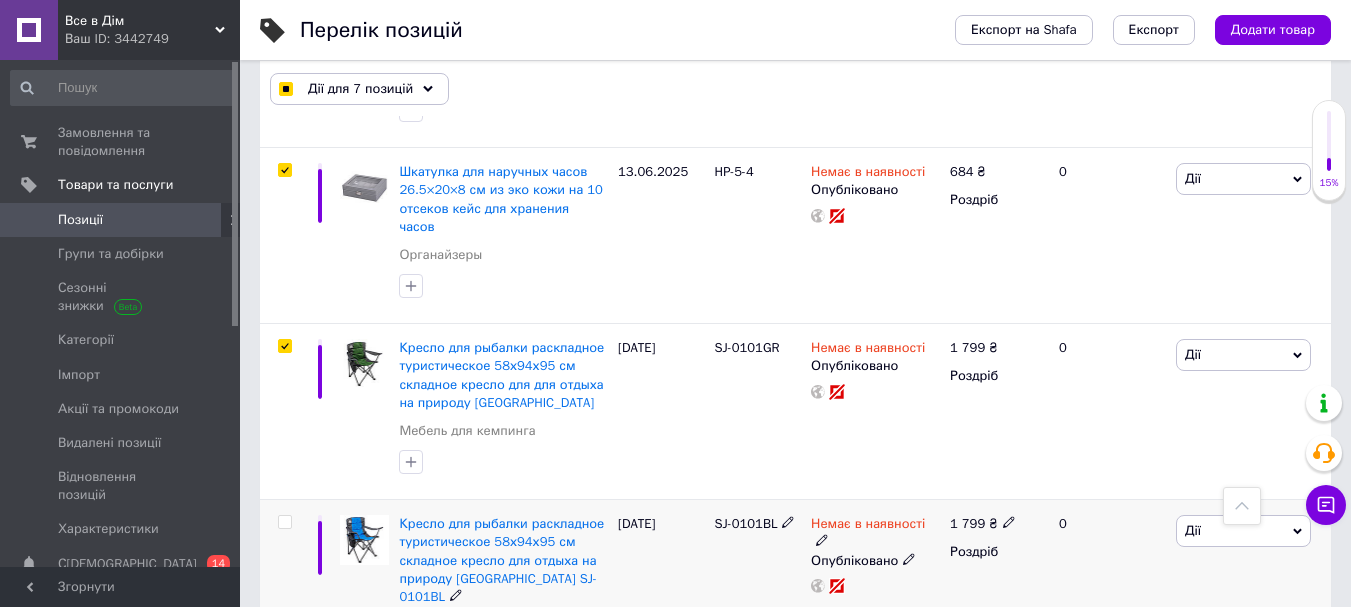 click at bounding box center (284, 522) 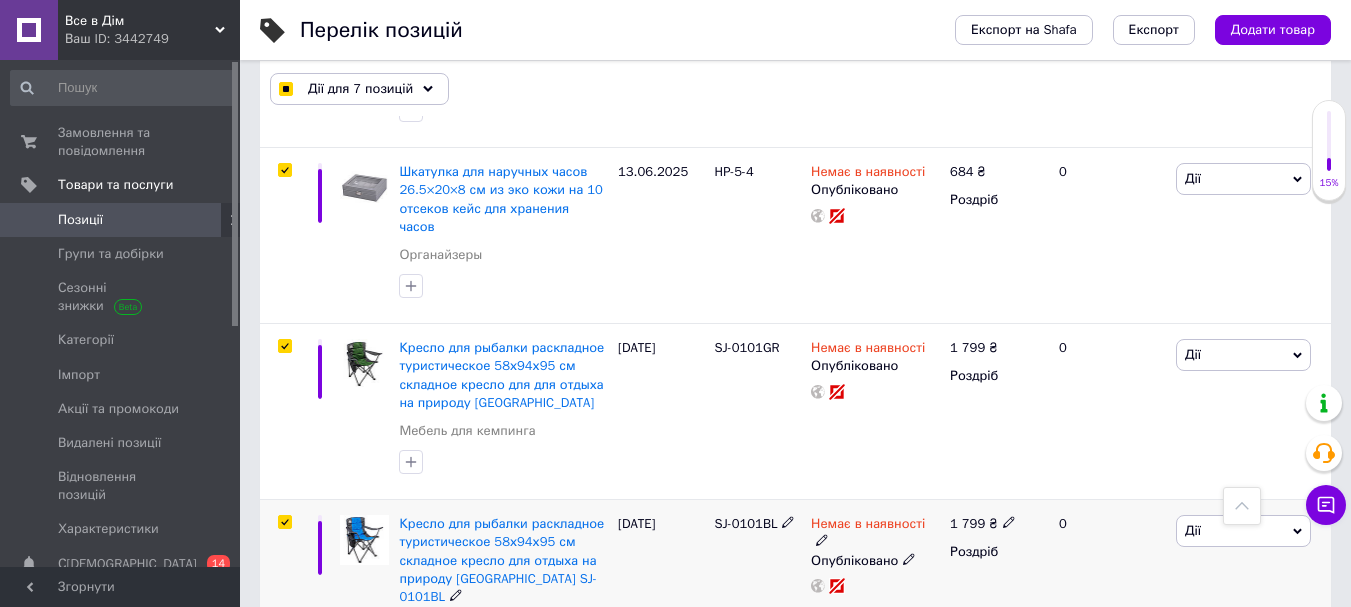 checkbox on "true" 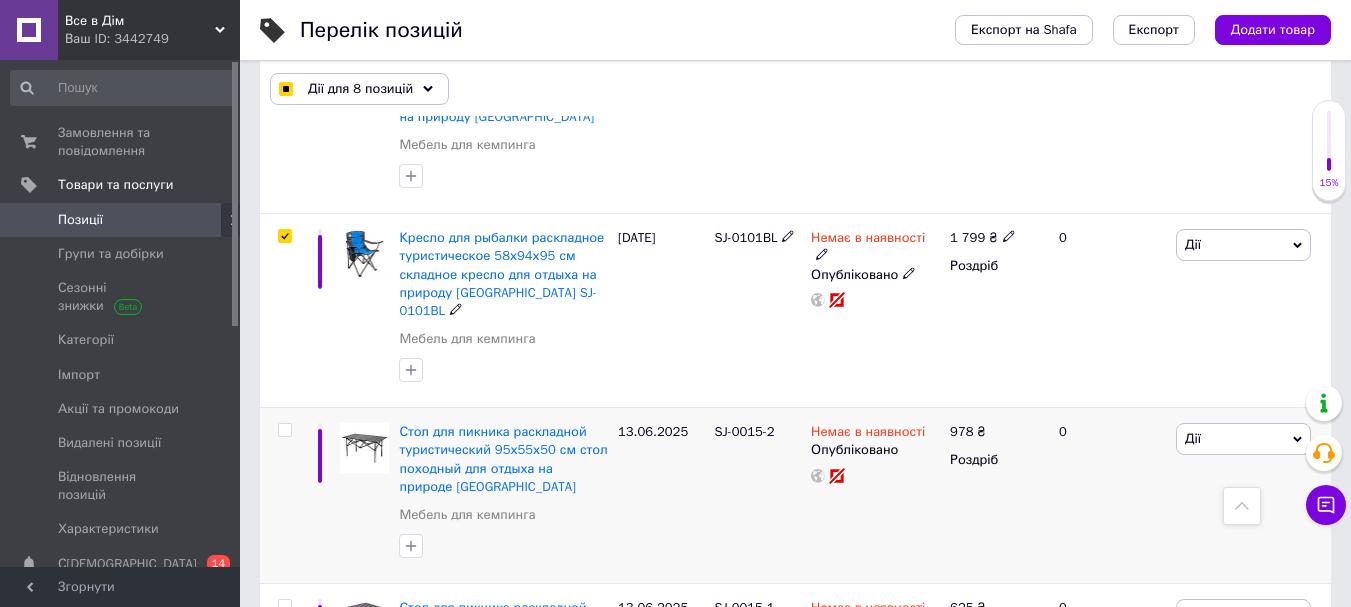 scroll, scrollTop: 6400, scrollLeft: 0, axis: vertical 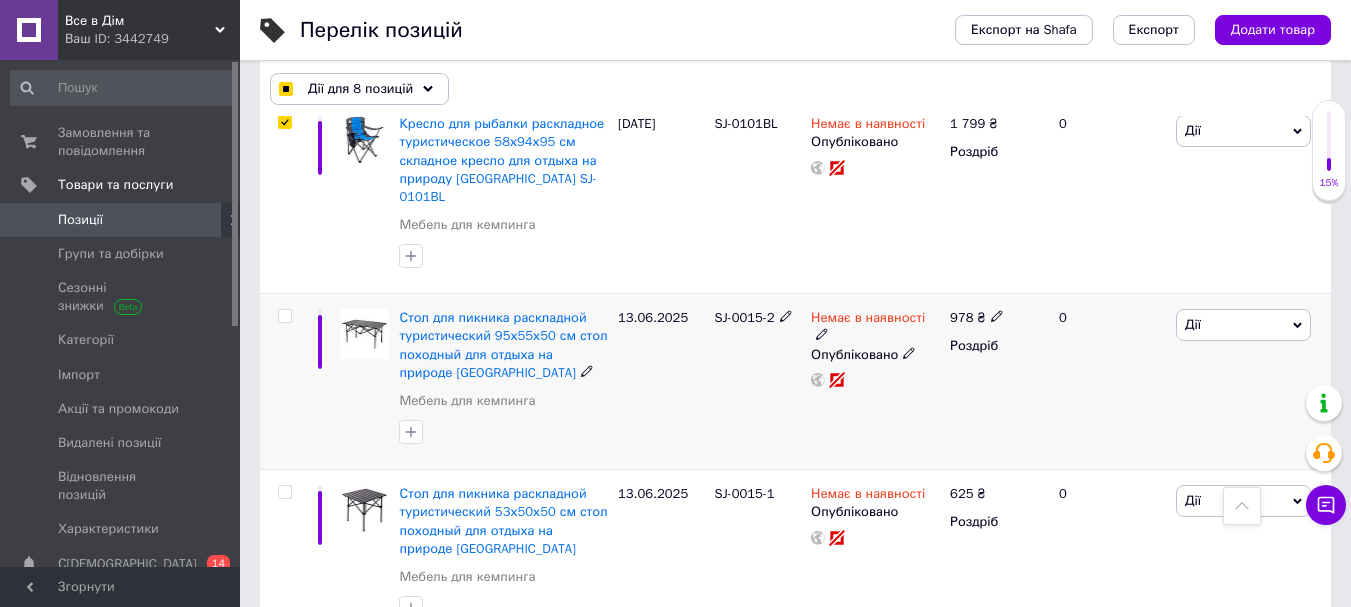 click at bounding box center [284, 316] 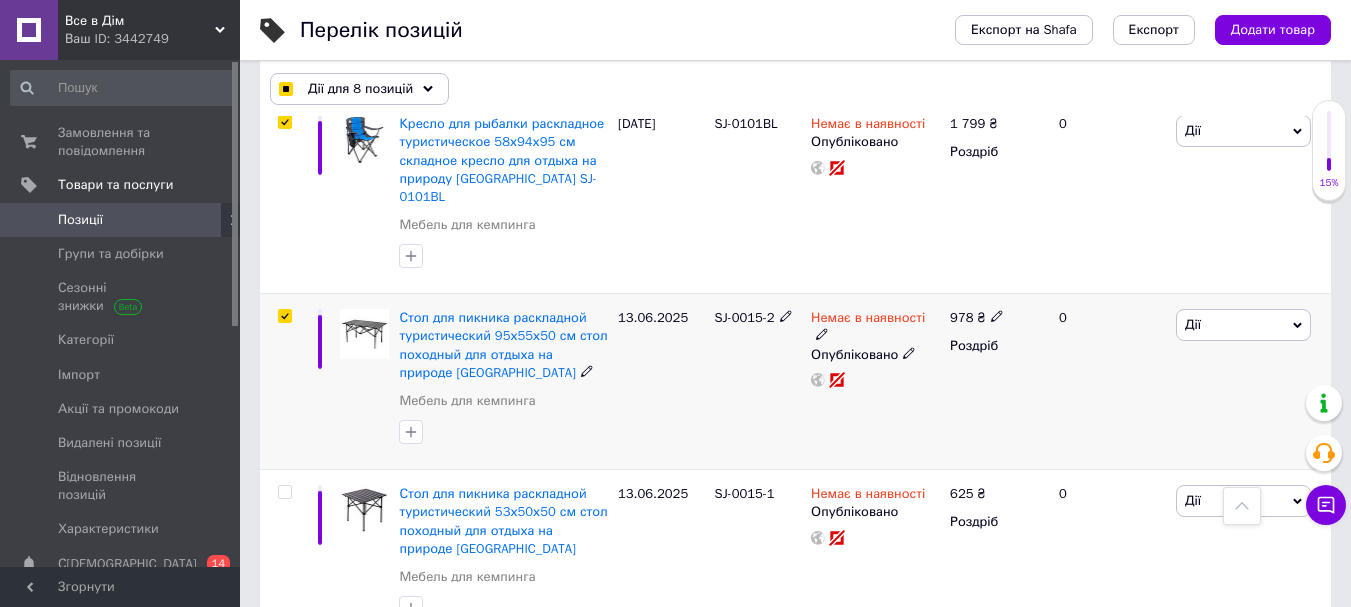 checkbox on "true" 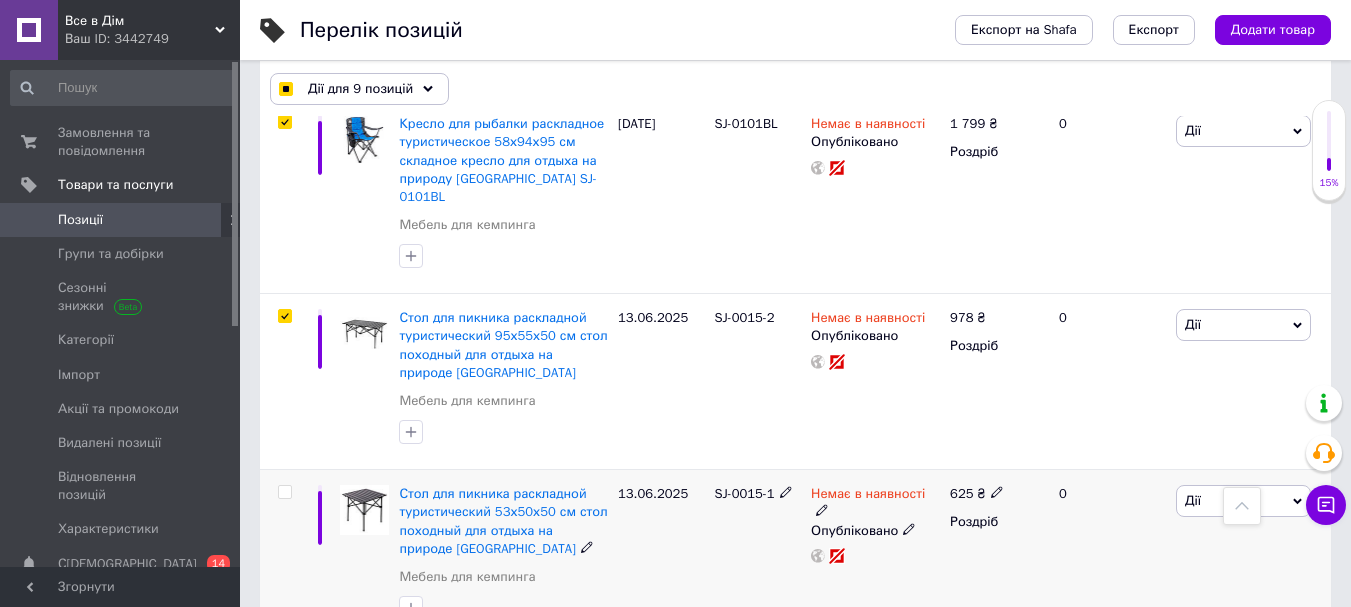 click at bounding box center [284, 492] 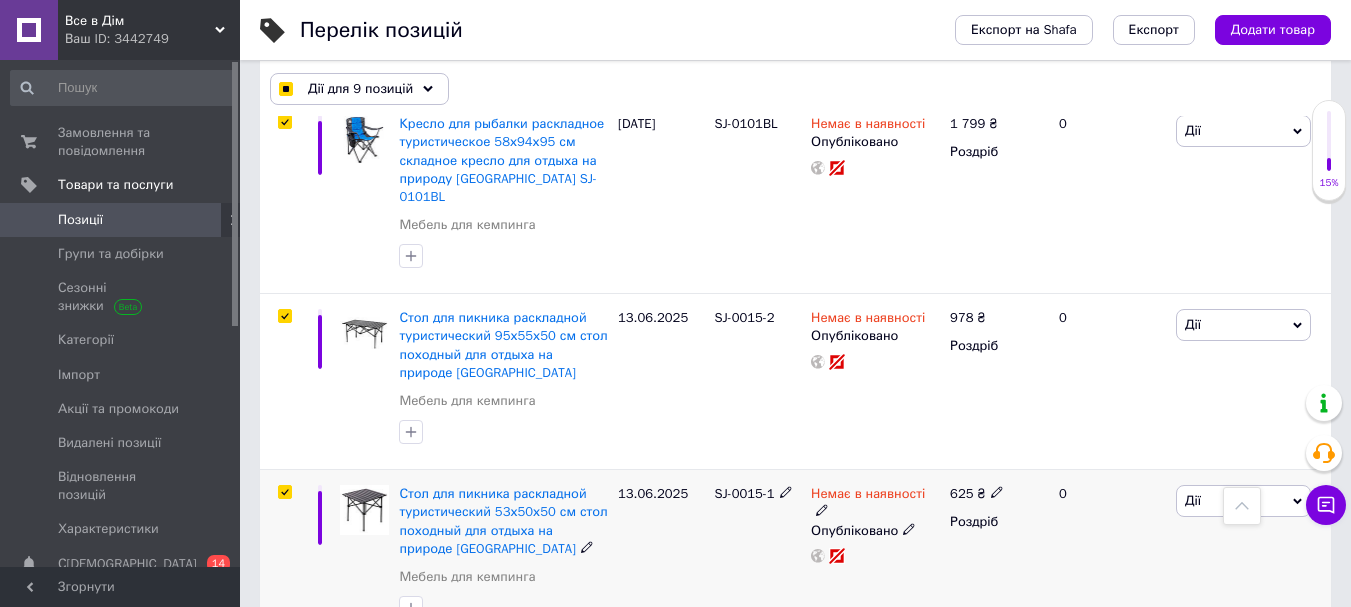 checkbox on "true" 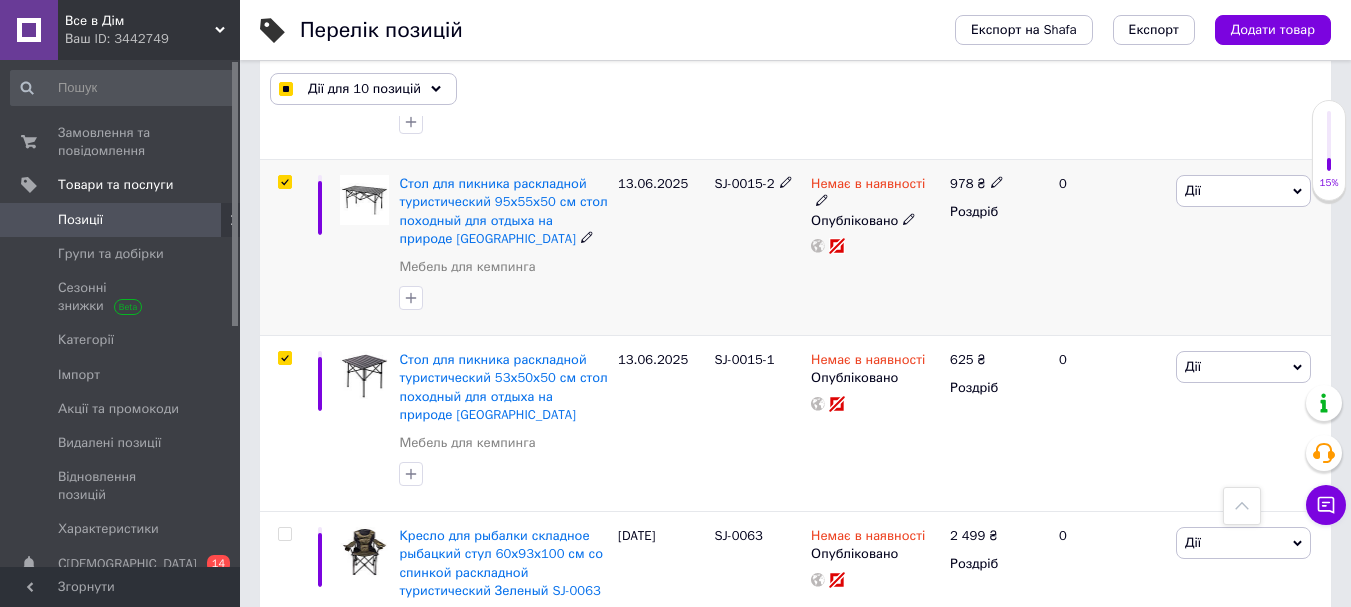 scroll, scrollTop: 6600, scrollLeft: 0, axis: vertical 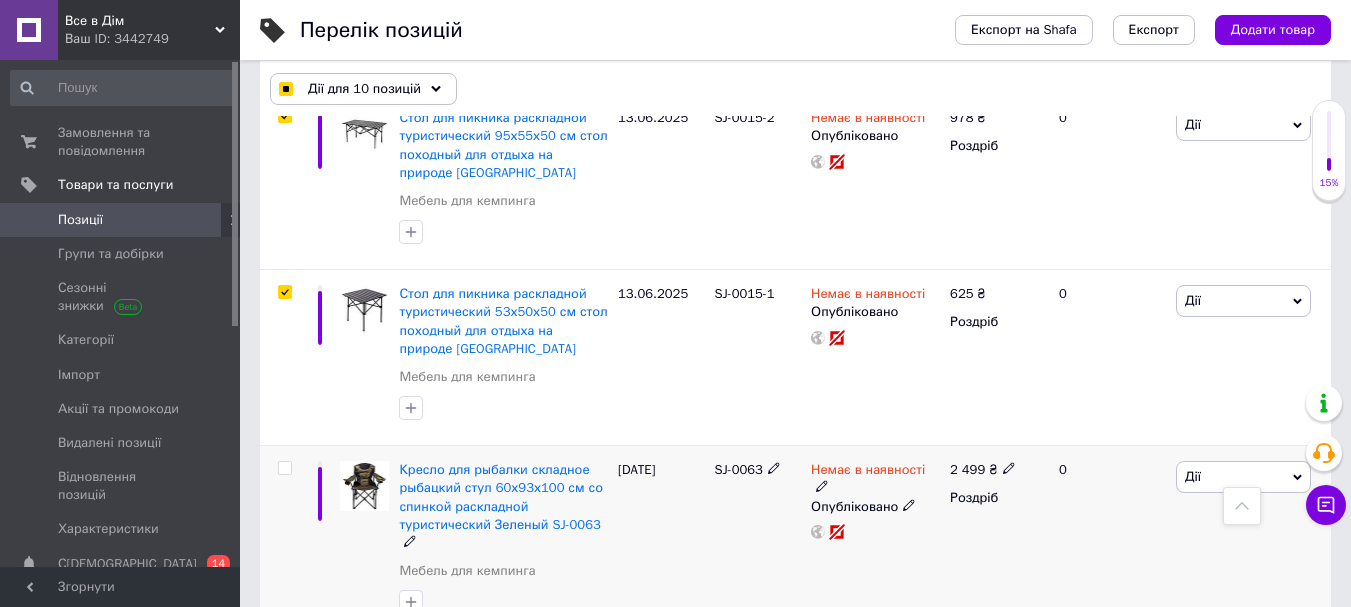 click at bounding box center (284, 468) 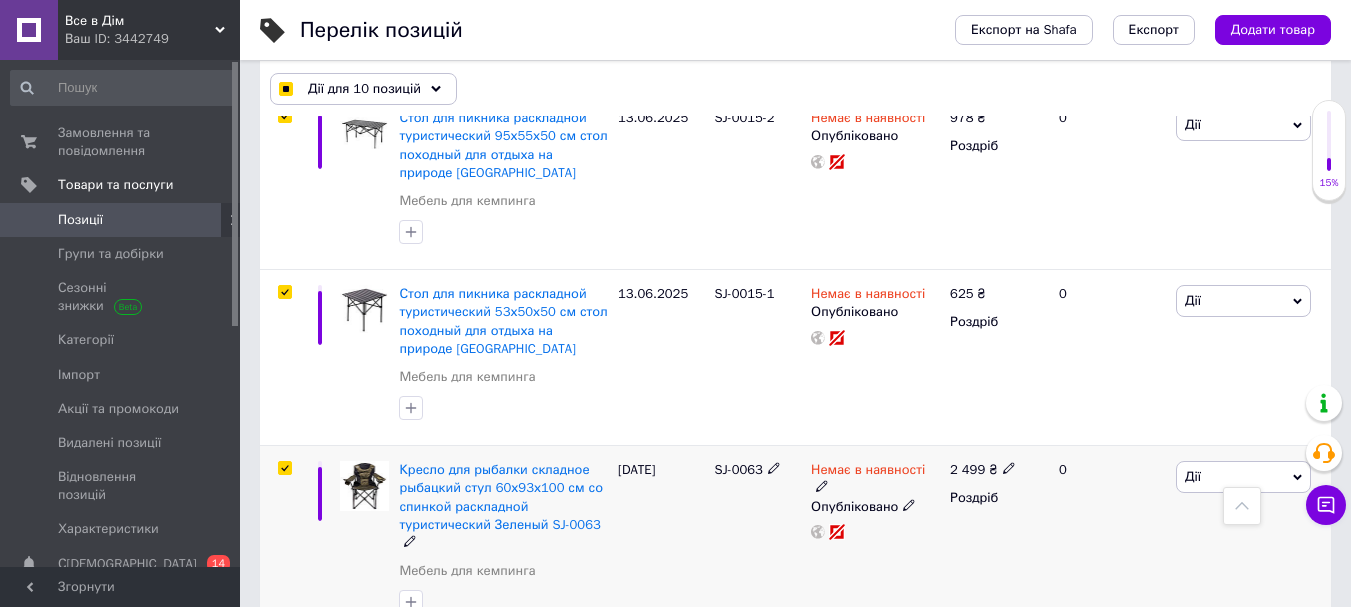 checkbox on "true" 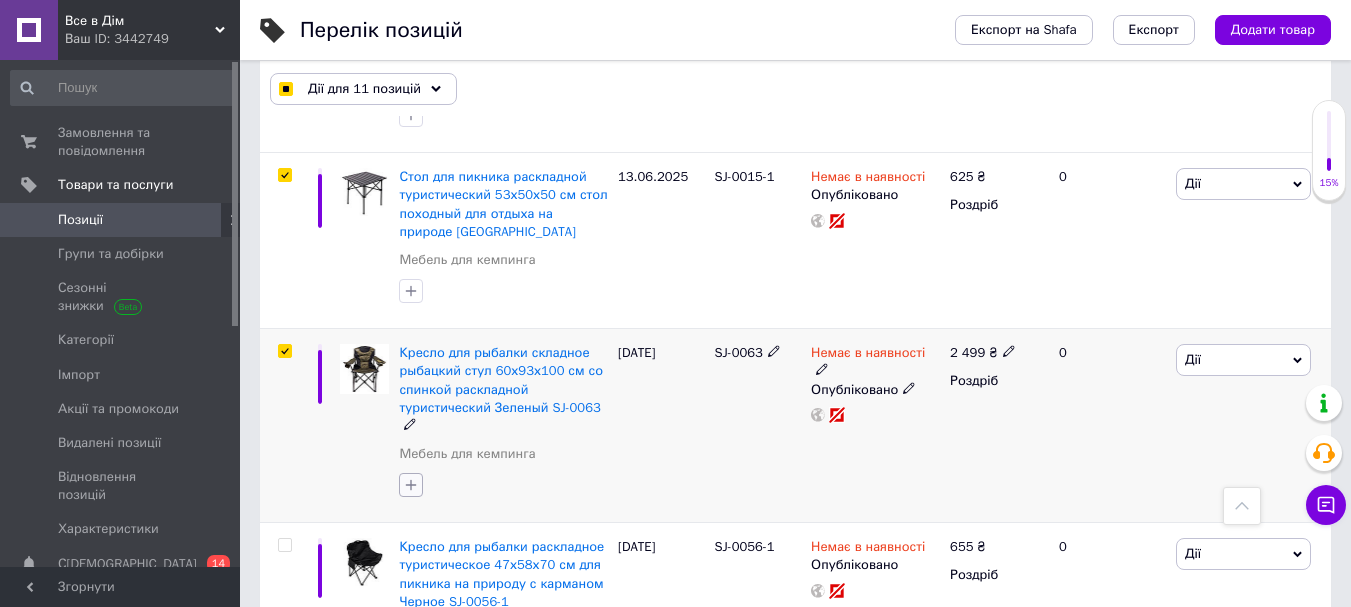 scroll, scrollTop: 6800, scrollLeft: 0, axis: vertical 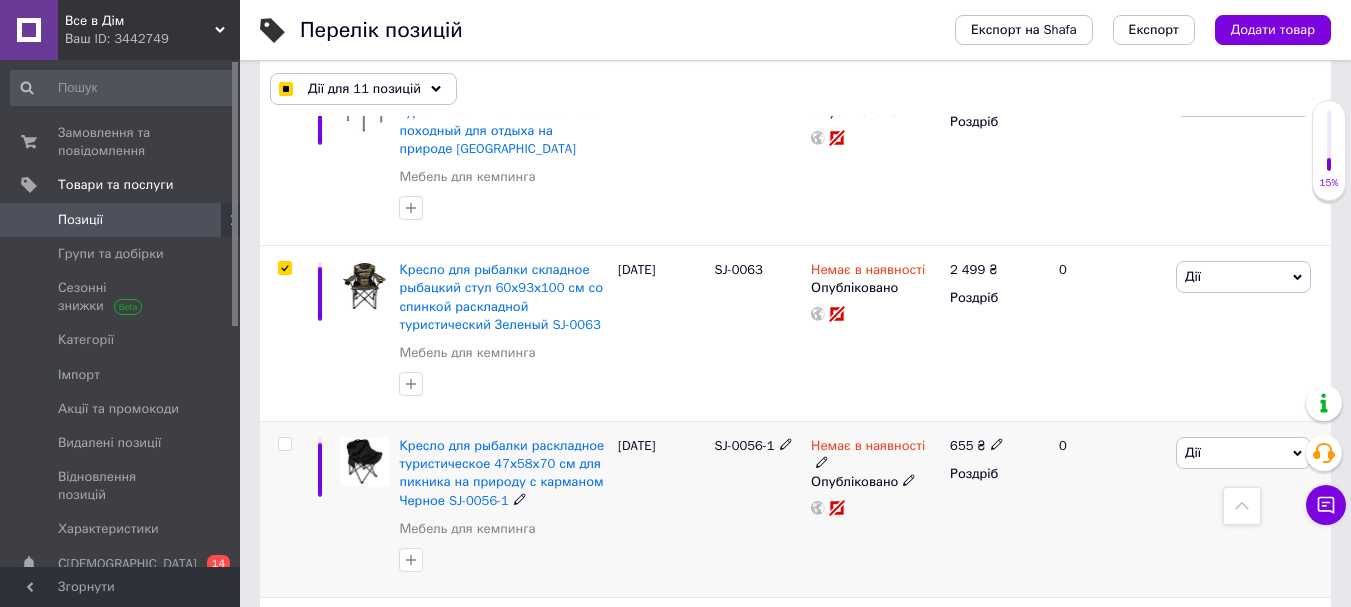 click at bounding box center [284, 444] 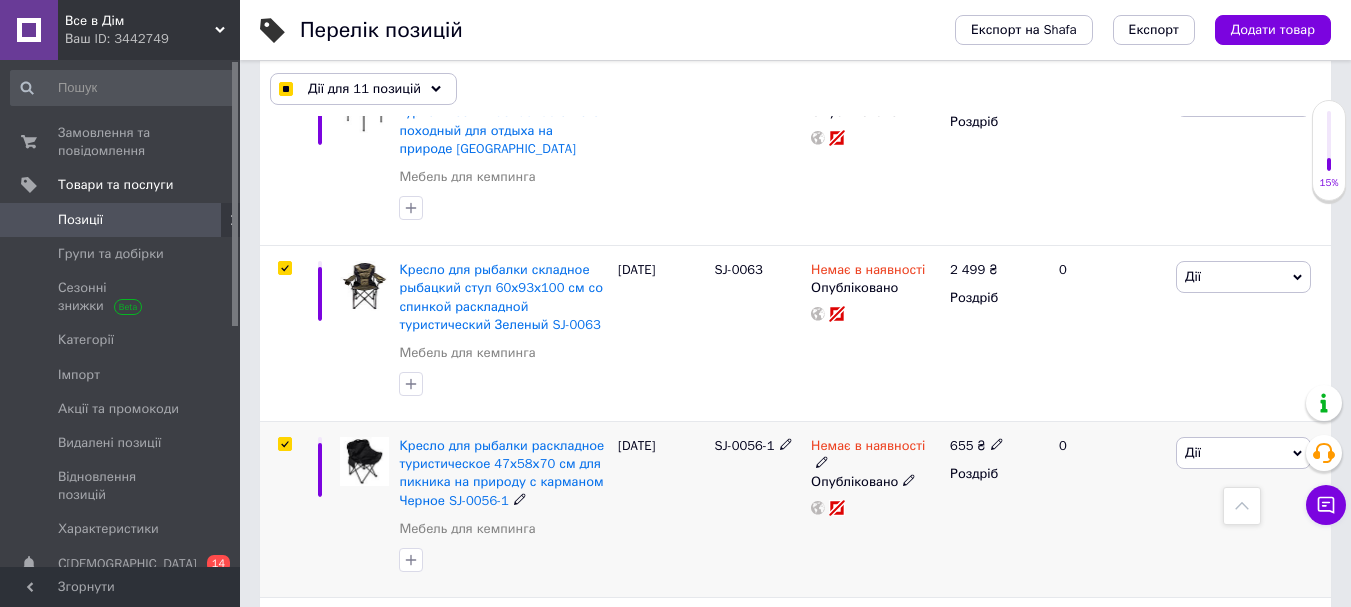 checkbox on "true" 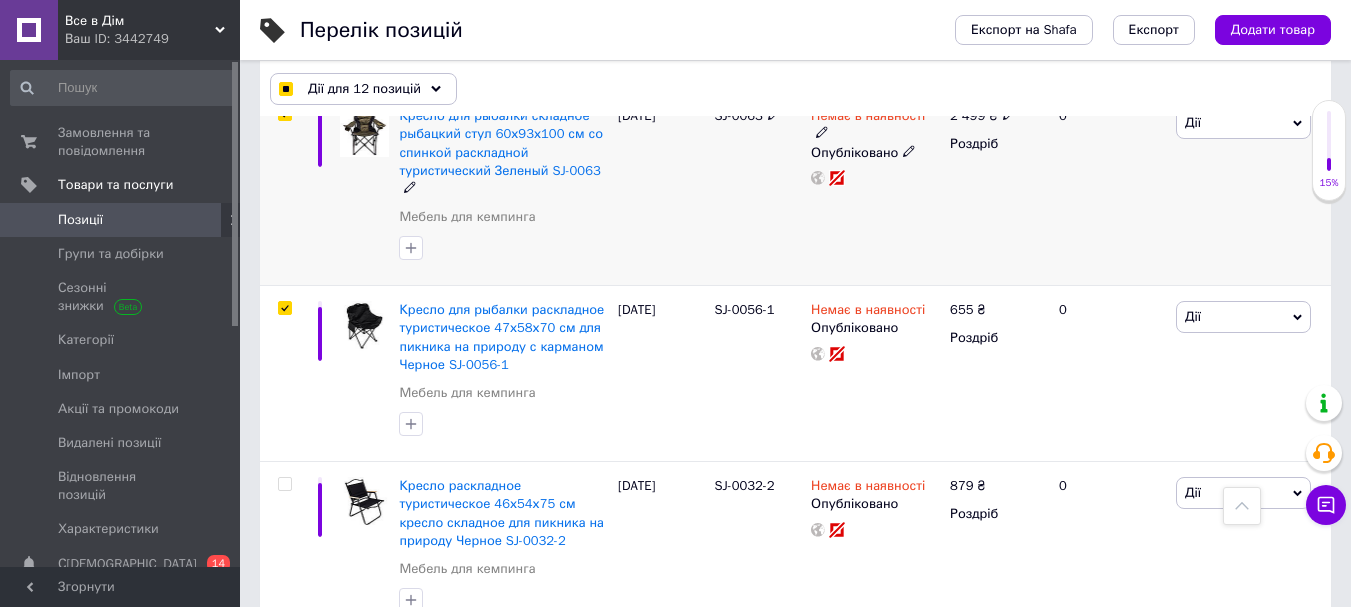 scroll, scrollTop: 7000, scrollLeft: 0, axis: vertical 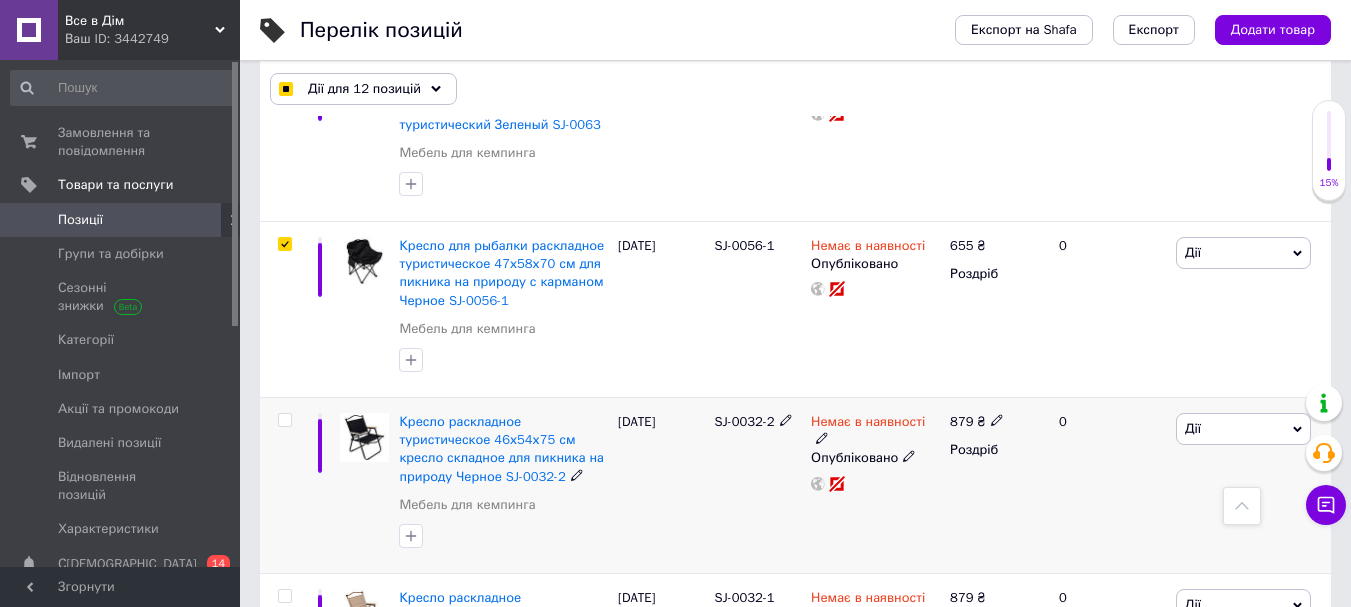 click at bounding box center (284, 420) 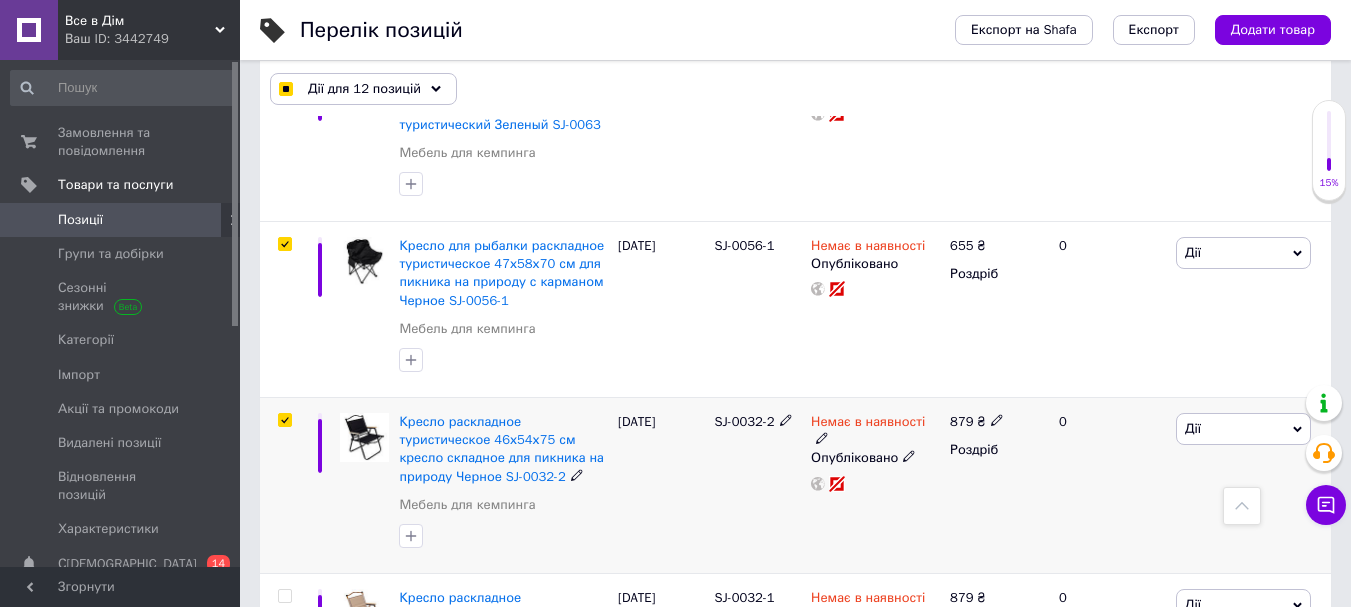 checkbox on "true" 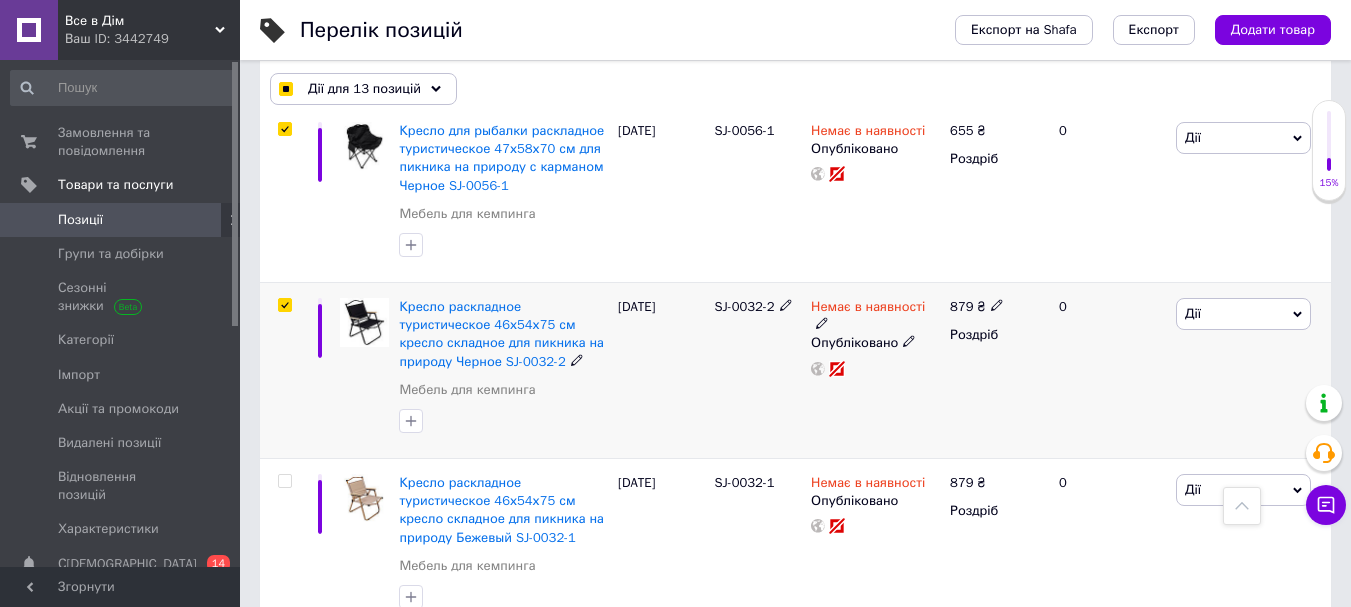 scroll, scrollTop: 7200, scrollLeft: 0, axis: vertical 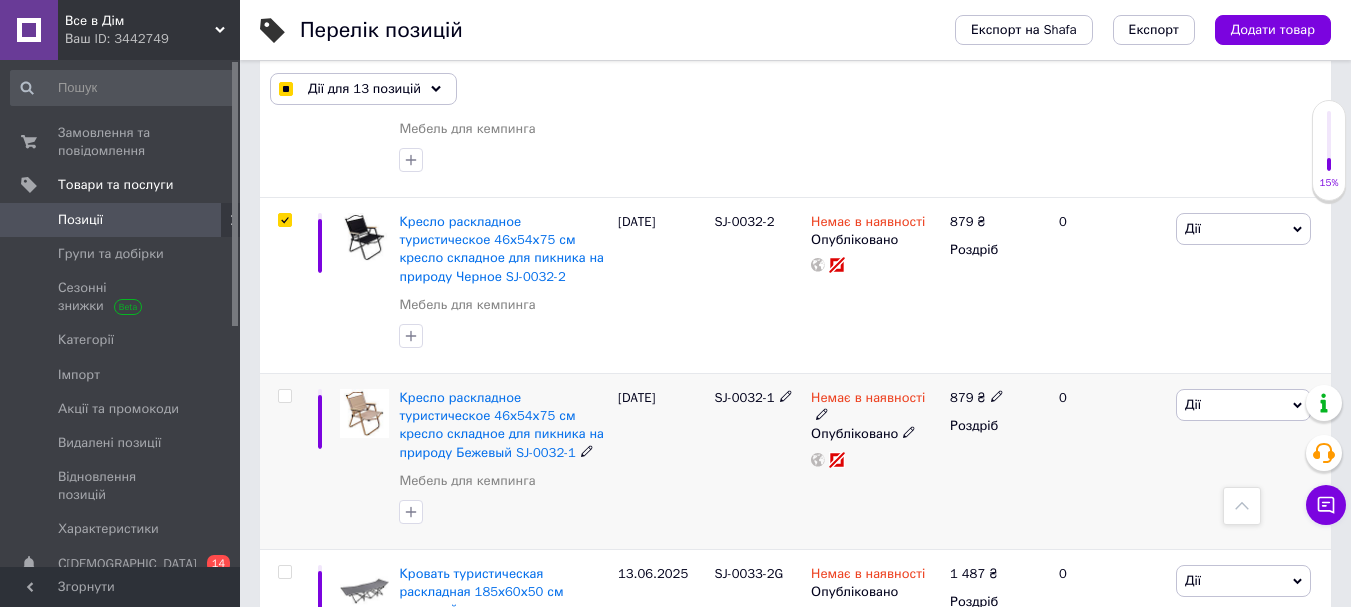 click at bounding box center (284, 396) 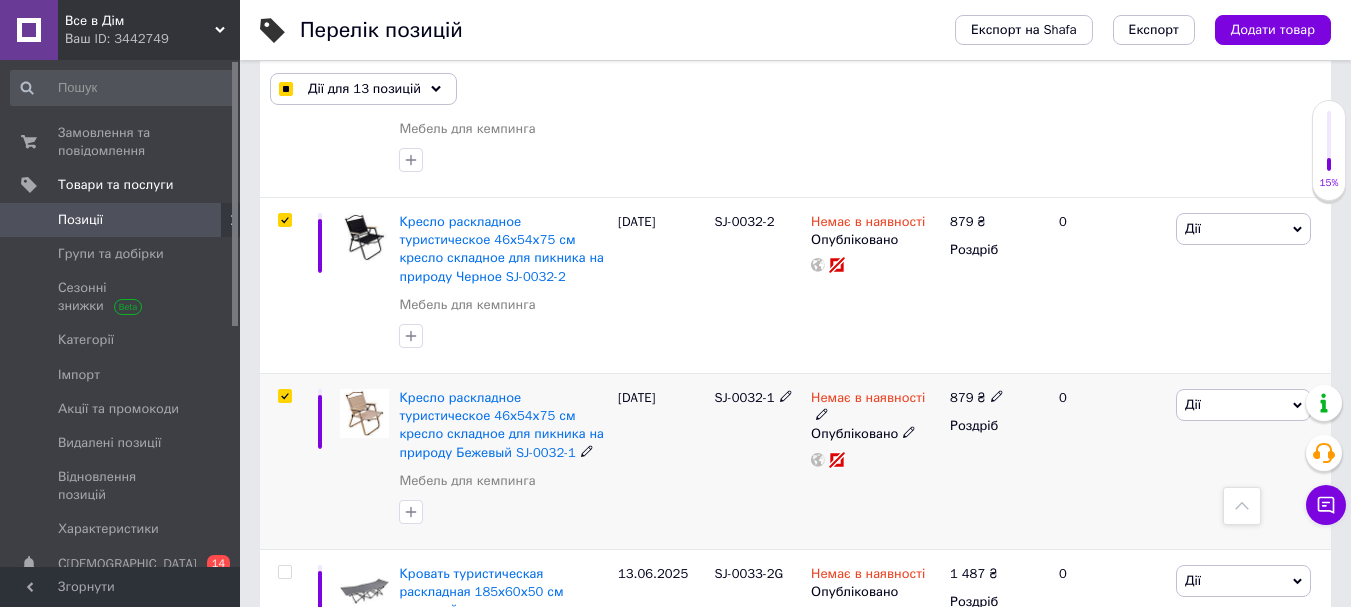 checkbox on "true" 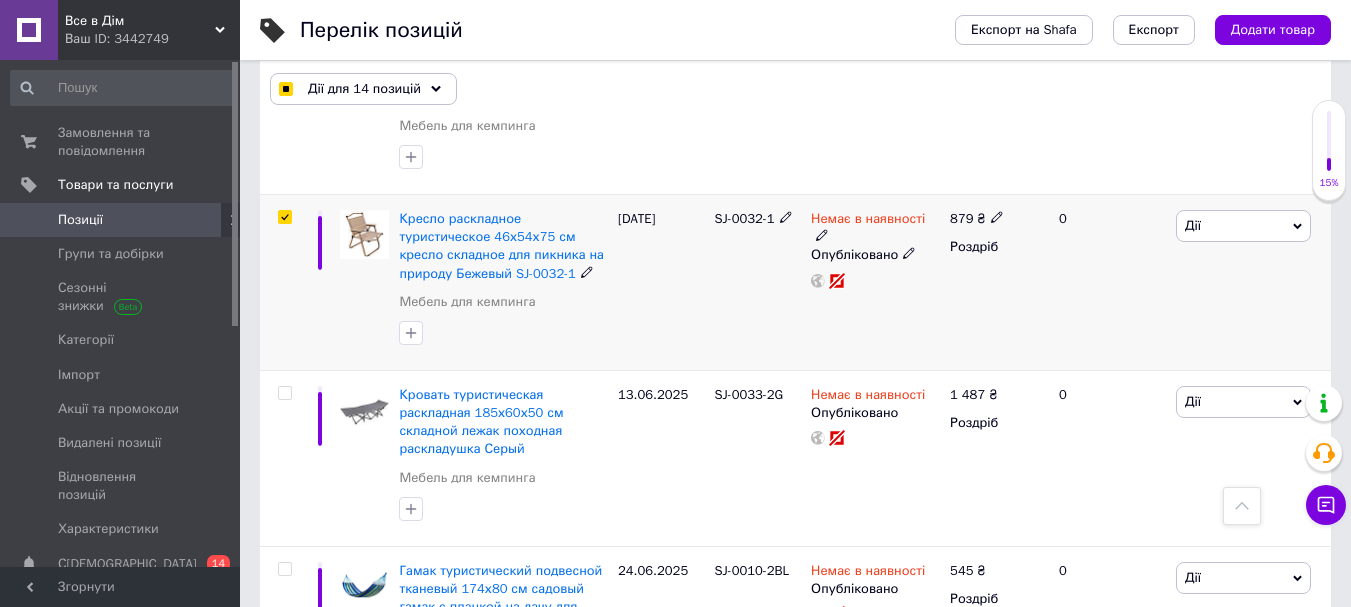 scroll, scrollTop: 7400, scrollLeft: 0, axis: vertical 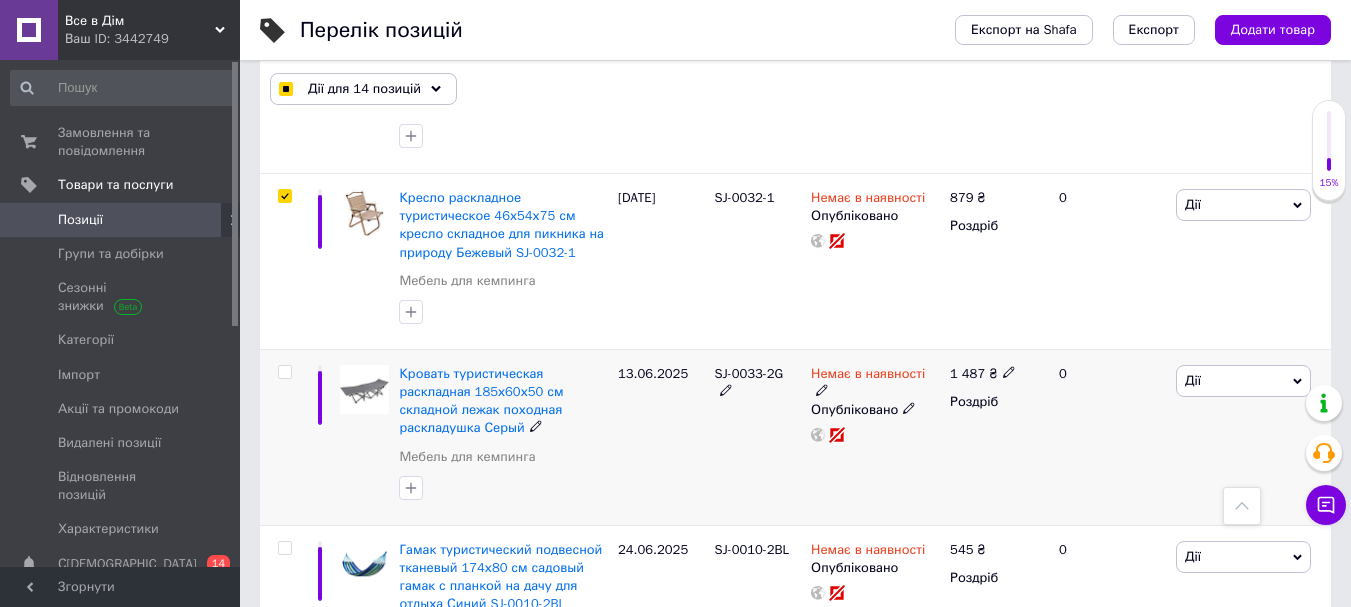 drag, startPoint x: 284, startPoint y: 223, endPoint x: 287, endPoint y: 233, distance: 10.440307 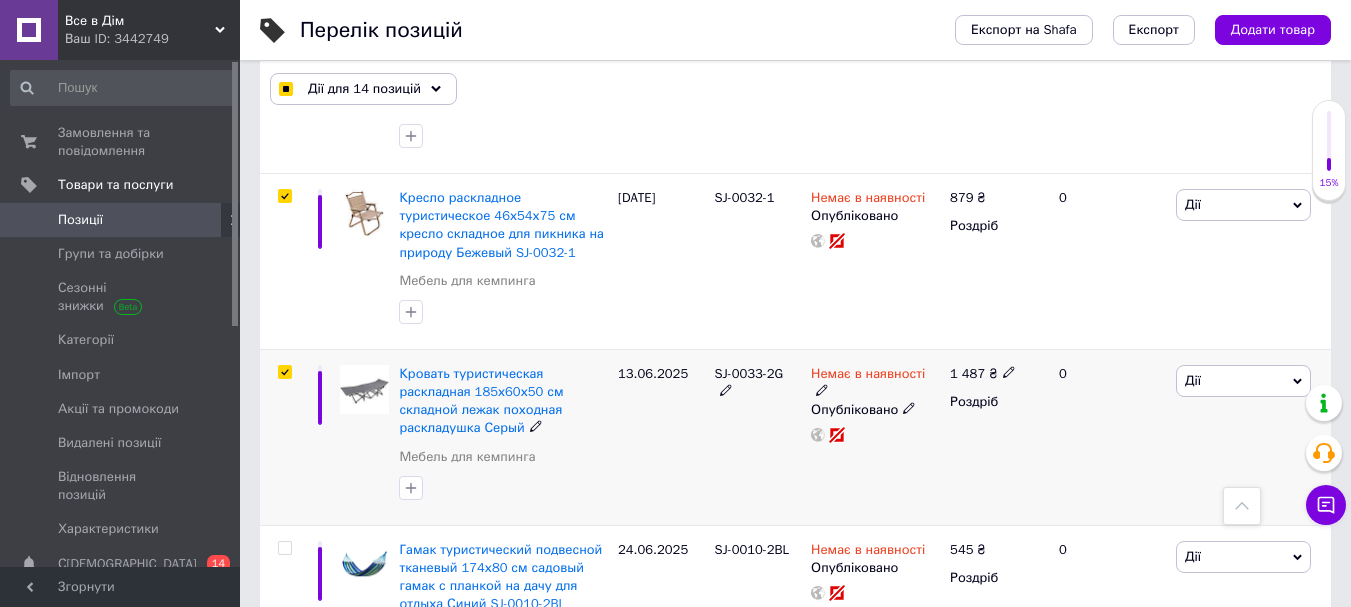 checkbox on "true" 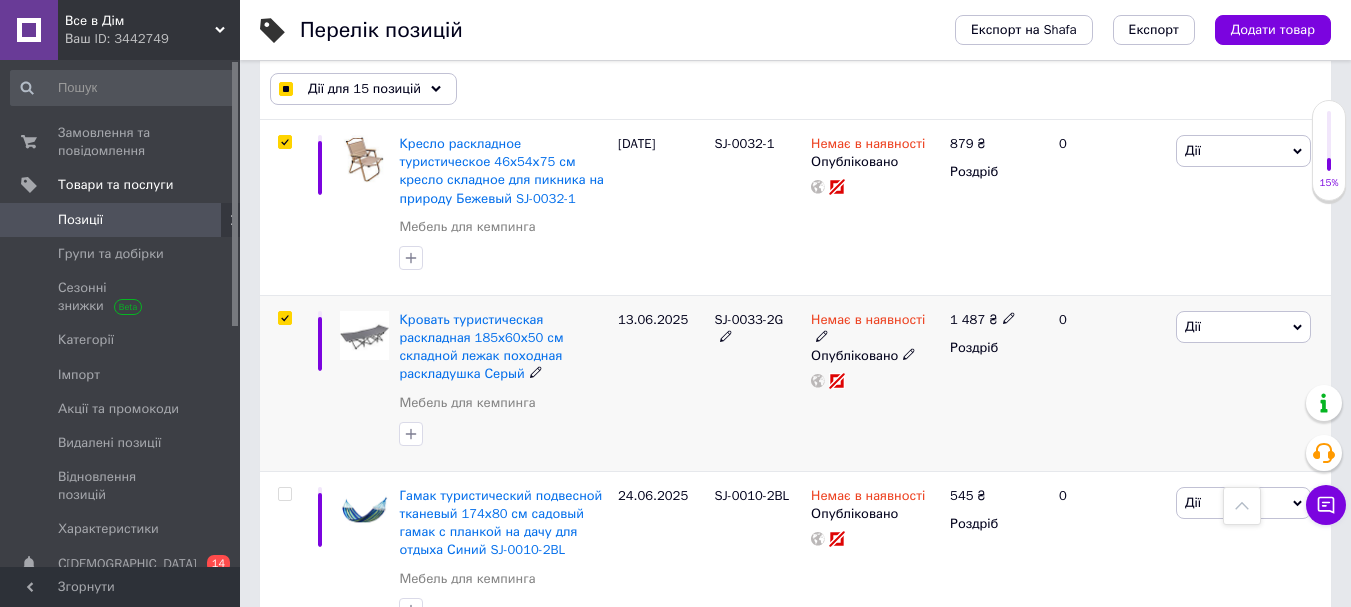scroll, scrollTop: 7500, scrollLeft: 0, axis: vertical 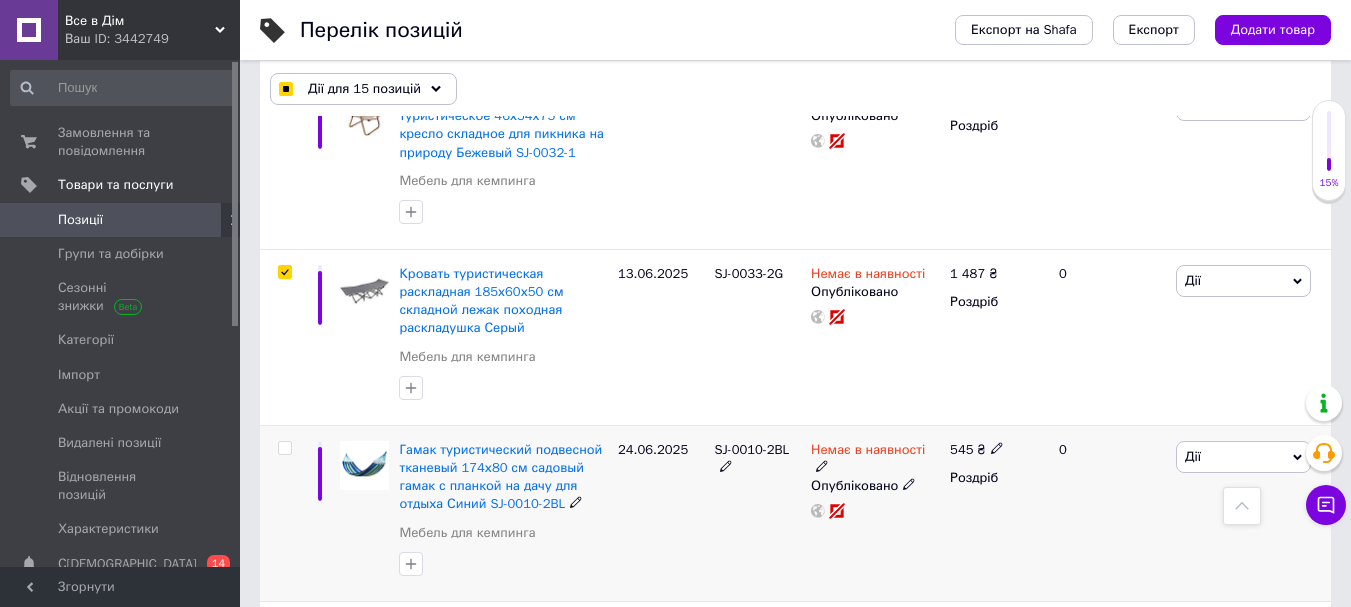 click at bounding box center [284, 448] 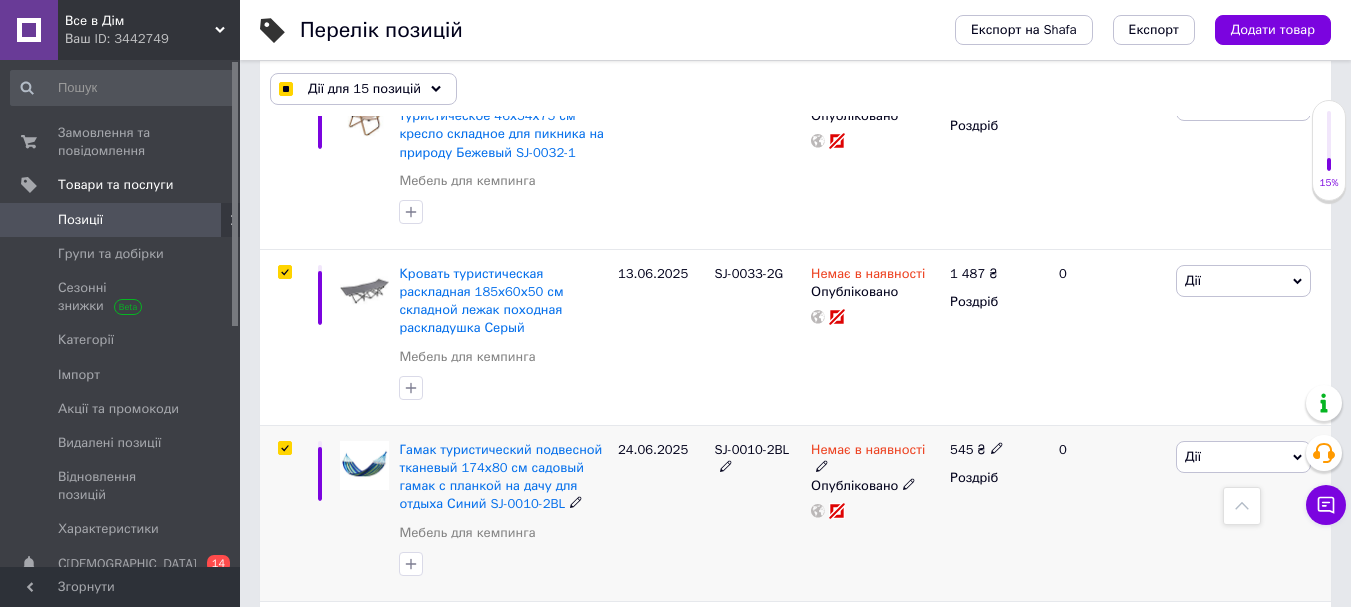 checkbox on "true" 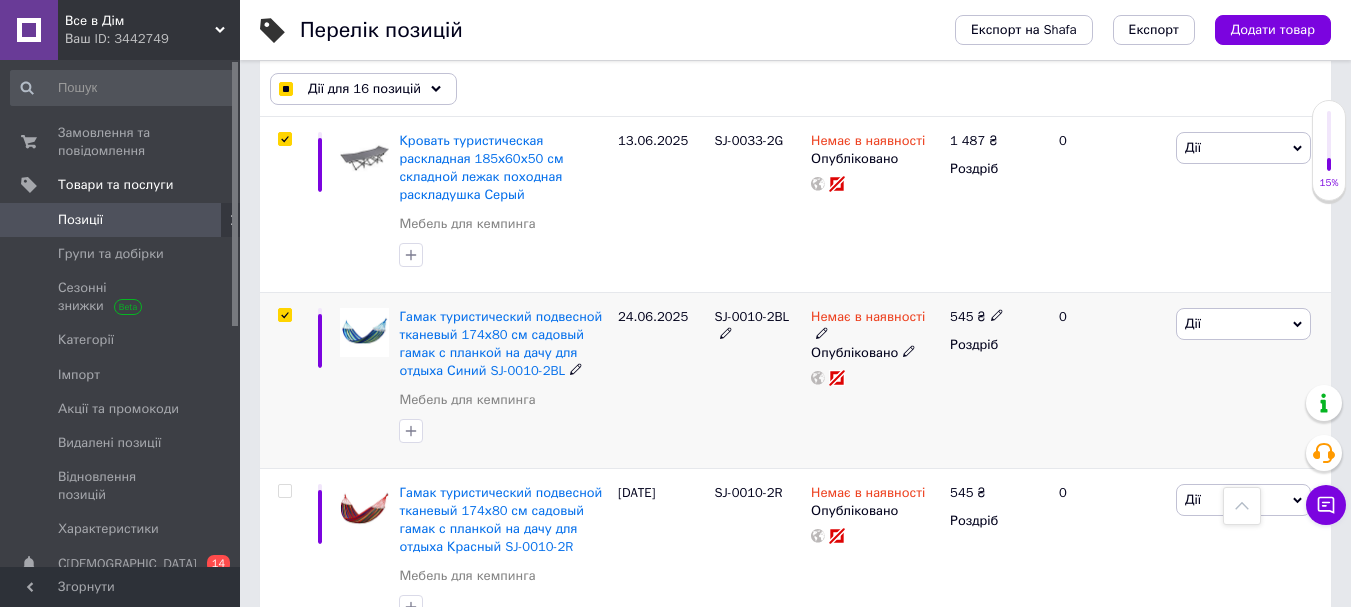 scroll, scrollTop: 7700, scrollLeft: 0, axis: vertical 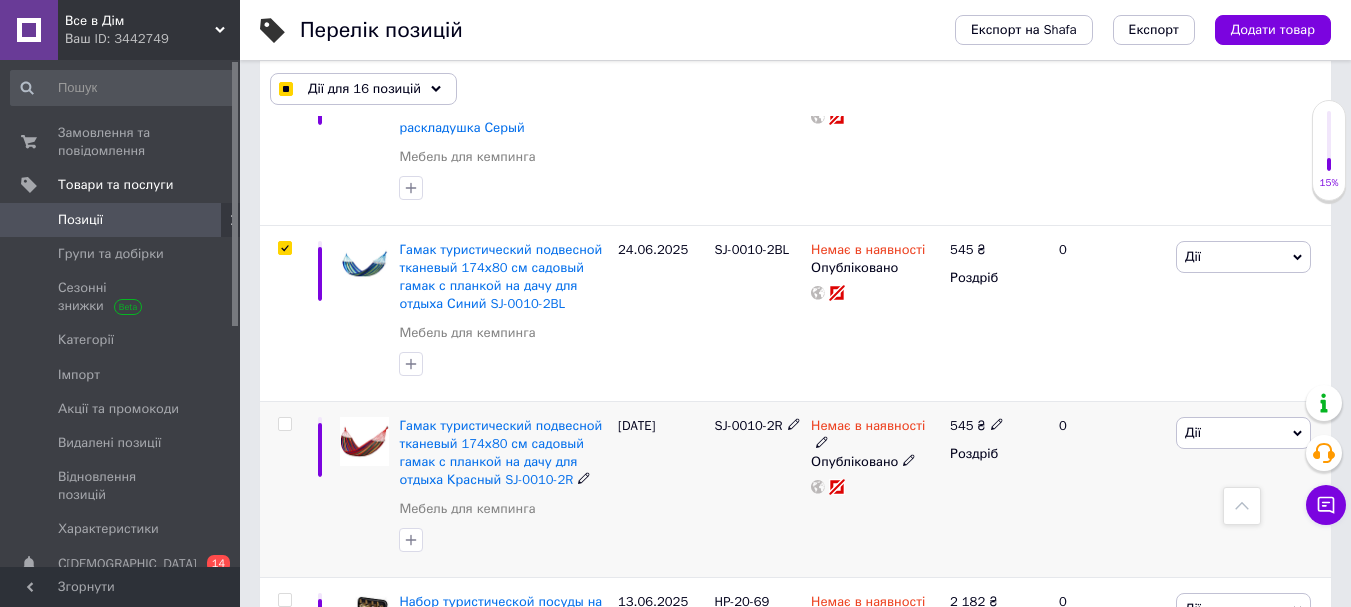 click at bounding box center (284, 424) 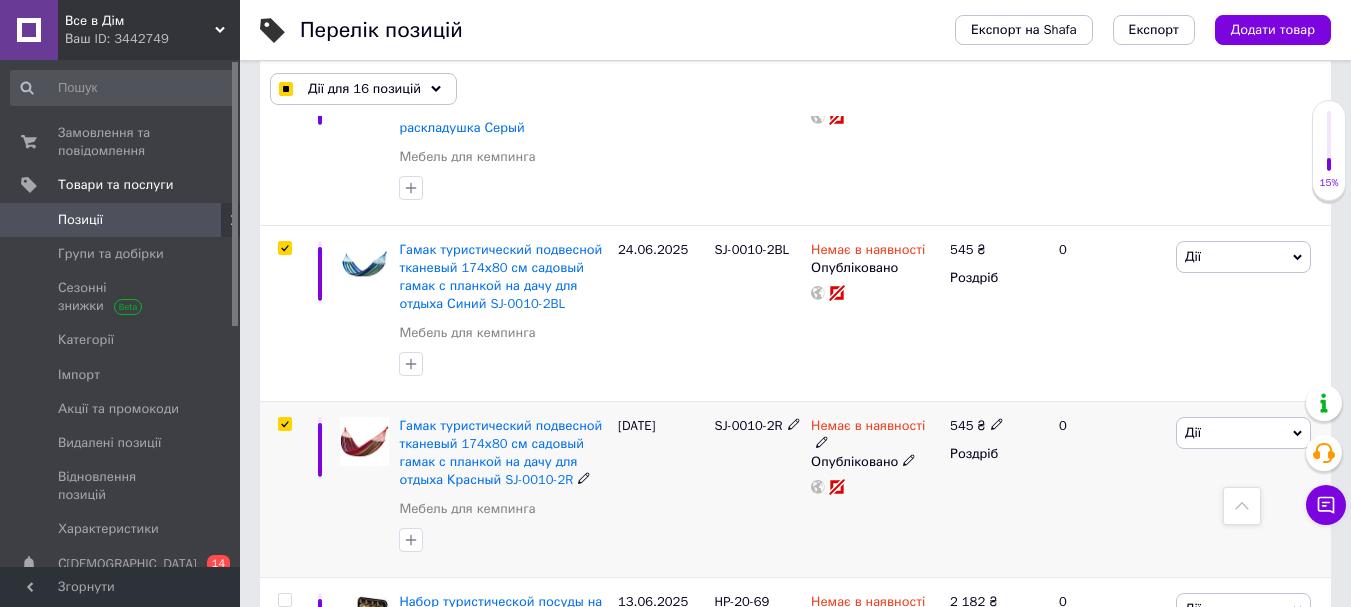 checkbox on "true" 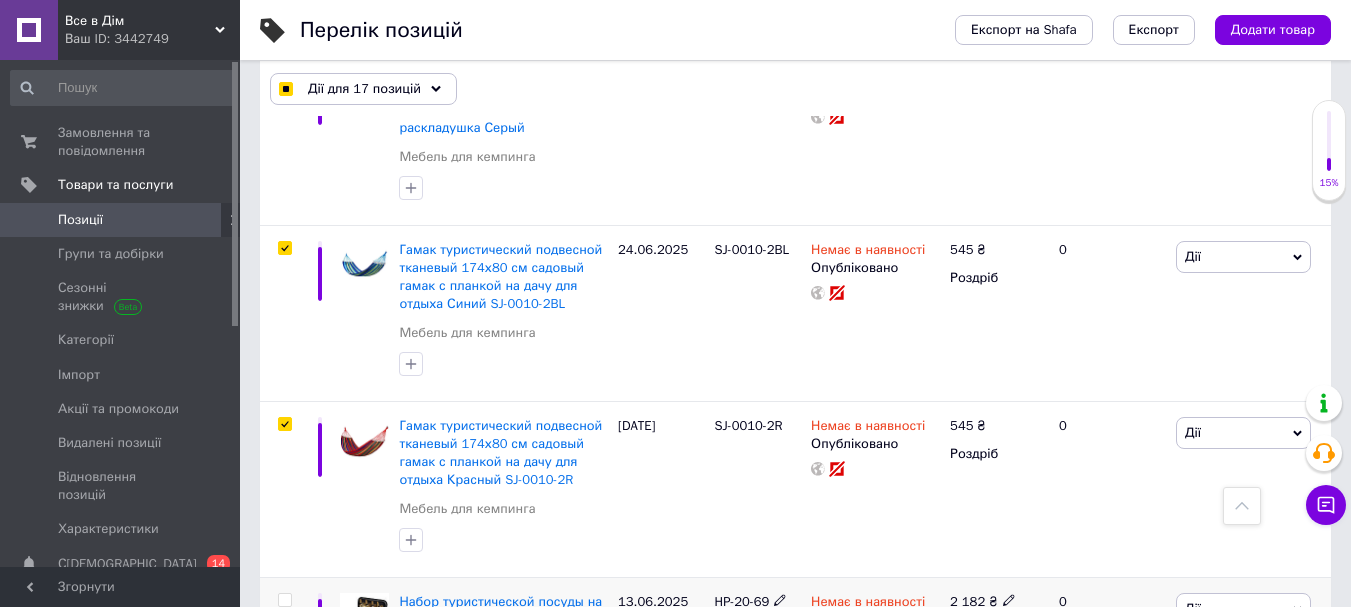 click at bounding box center (284, 600) 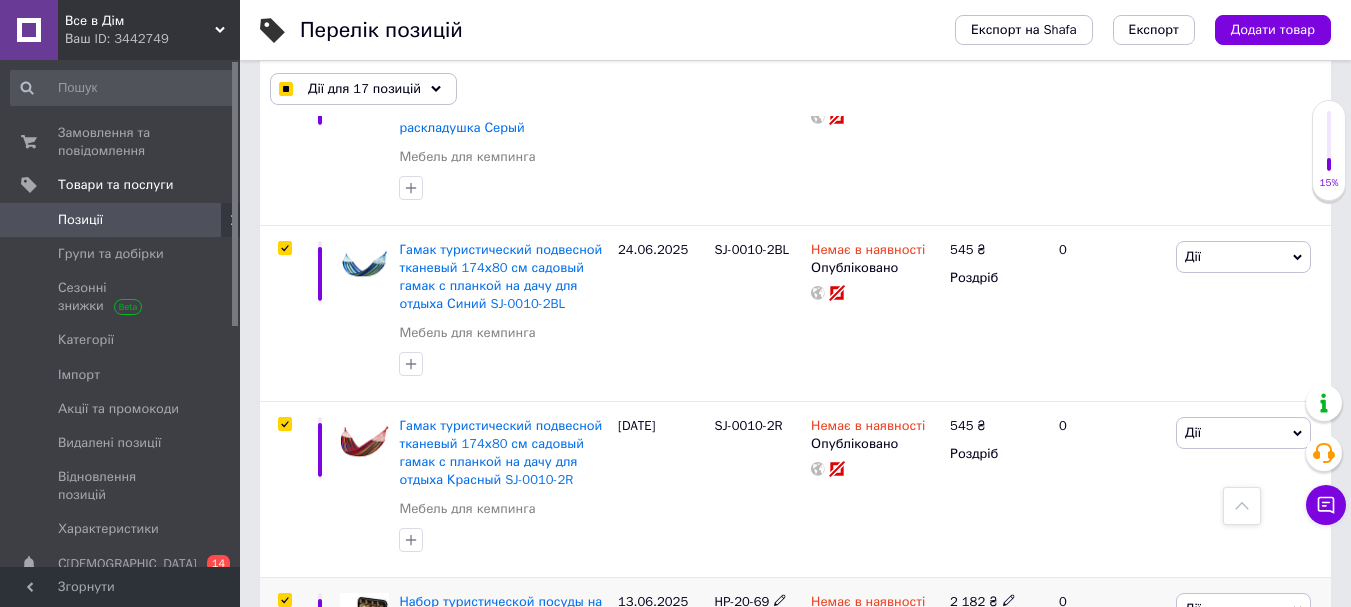 checkbox on "true" 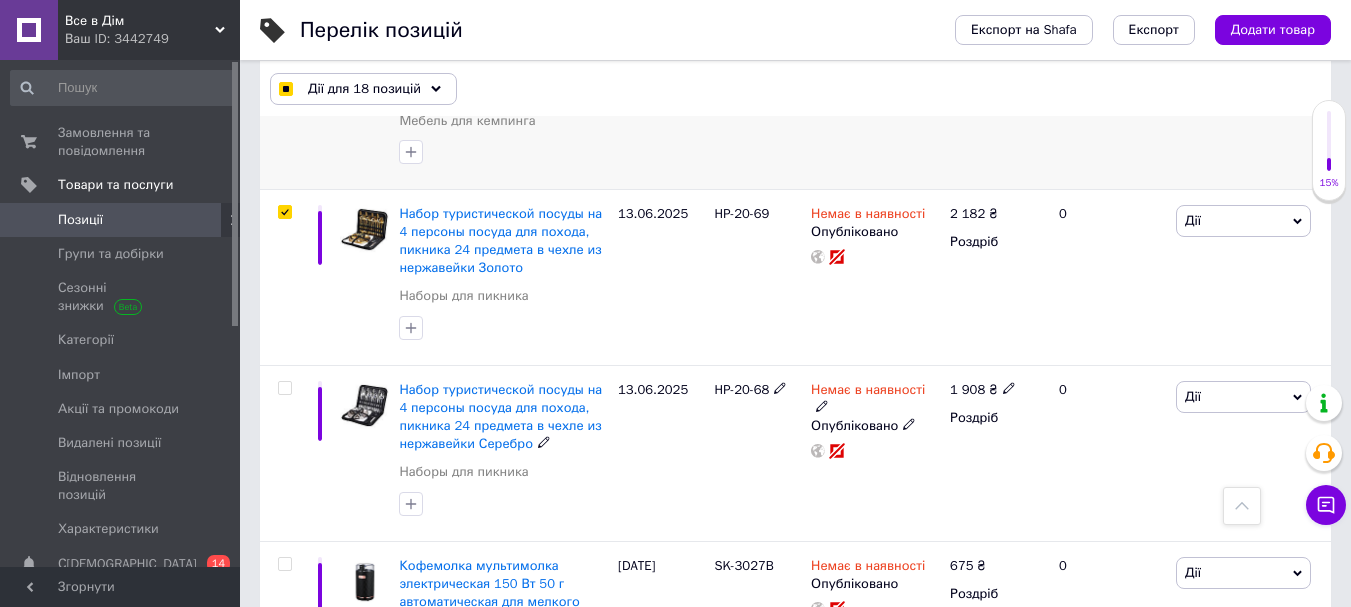 scroll, scrollTop: 8100, scrollLeft: 0, axis: vertical 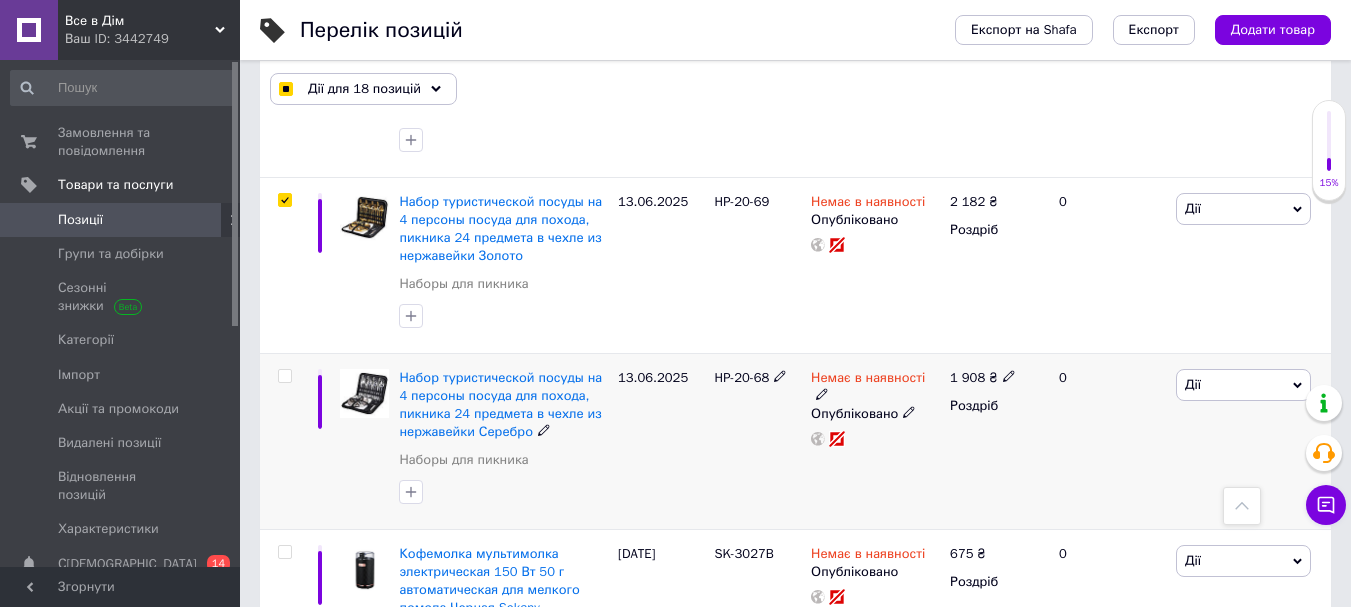 click at bounding box center [284, 376] 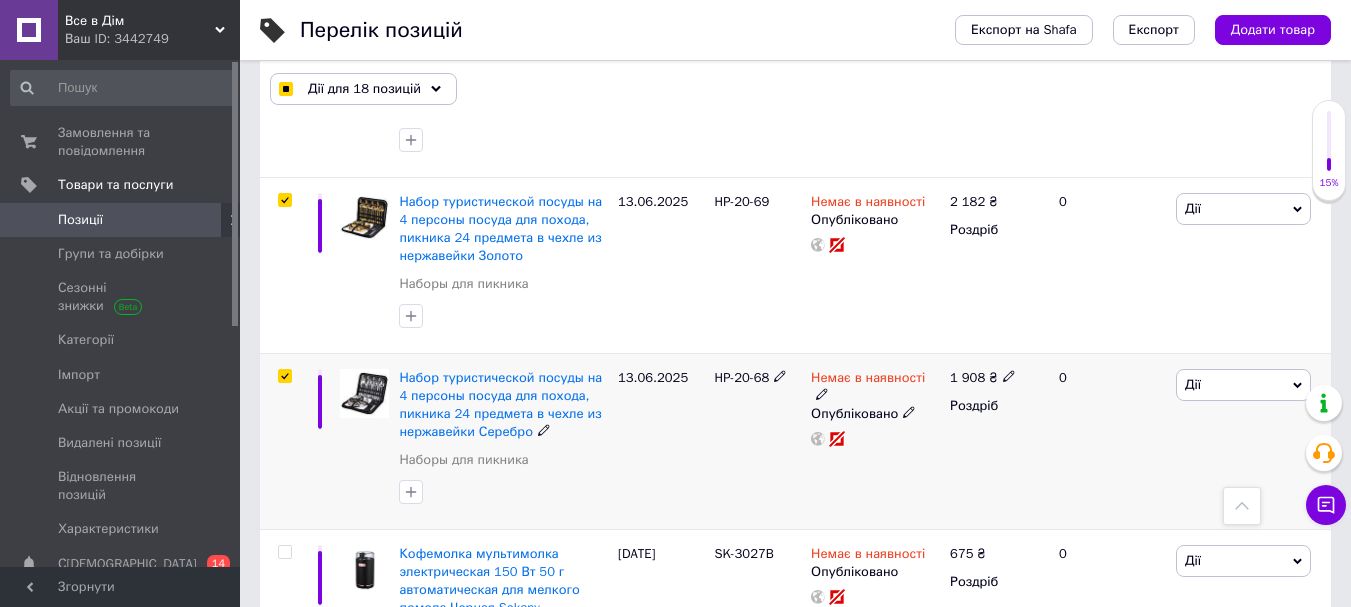 checkbox on "true" 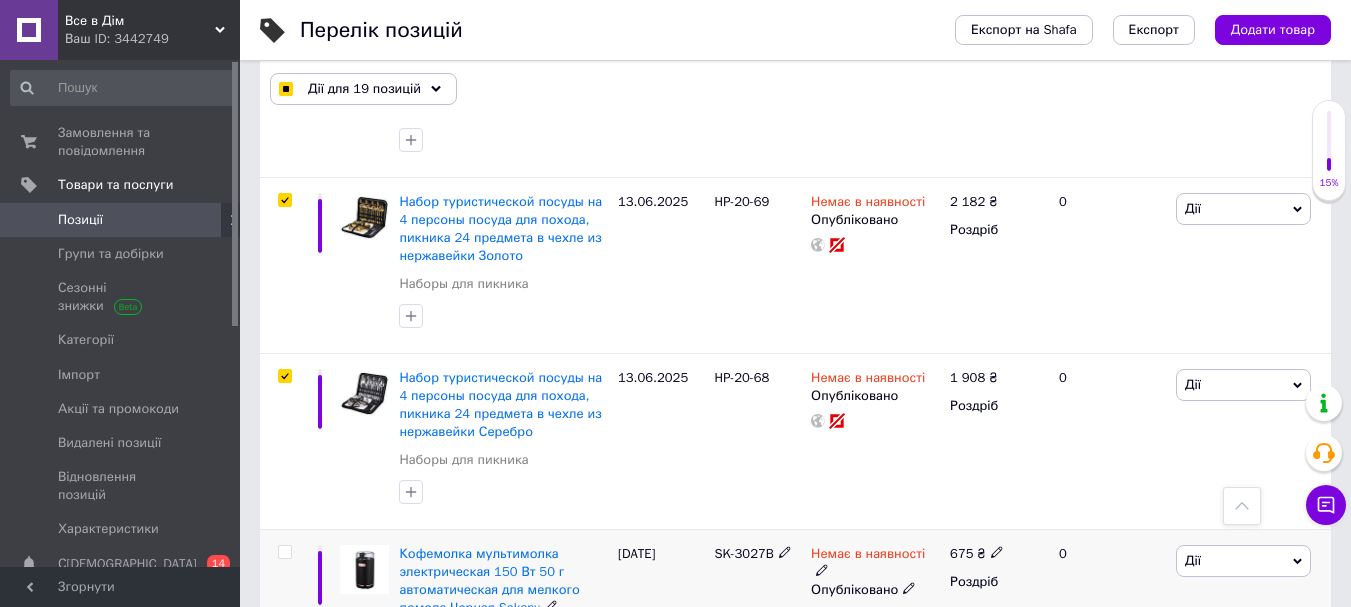 click at bounding box center [284, 552] 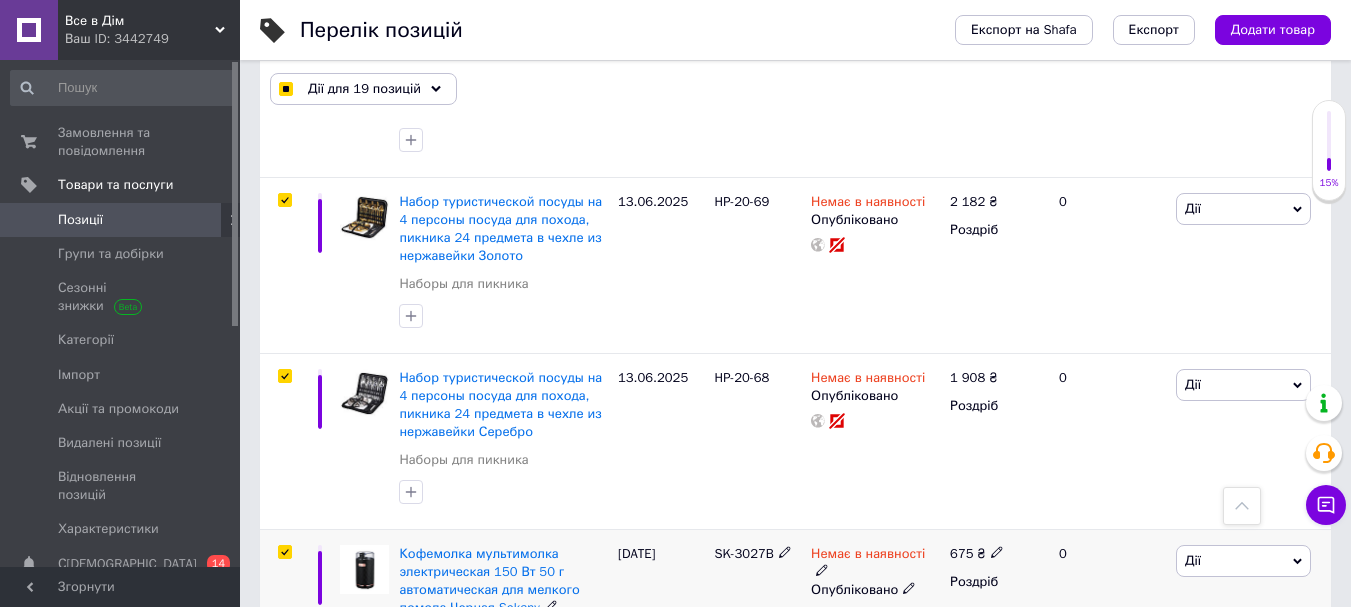 checkbox on "true" 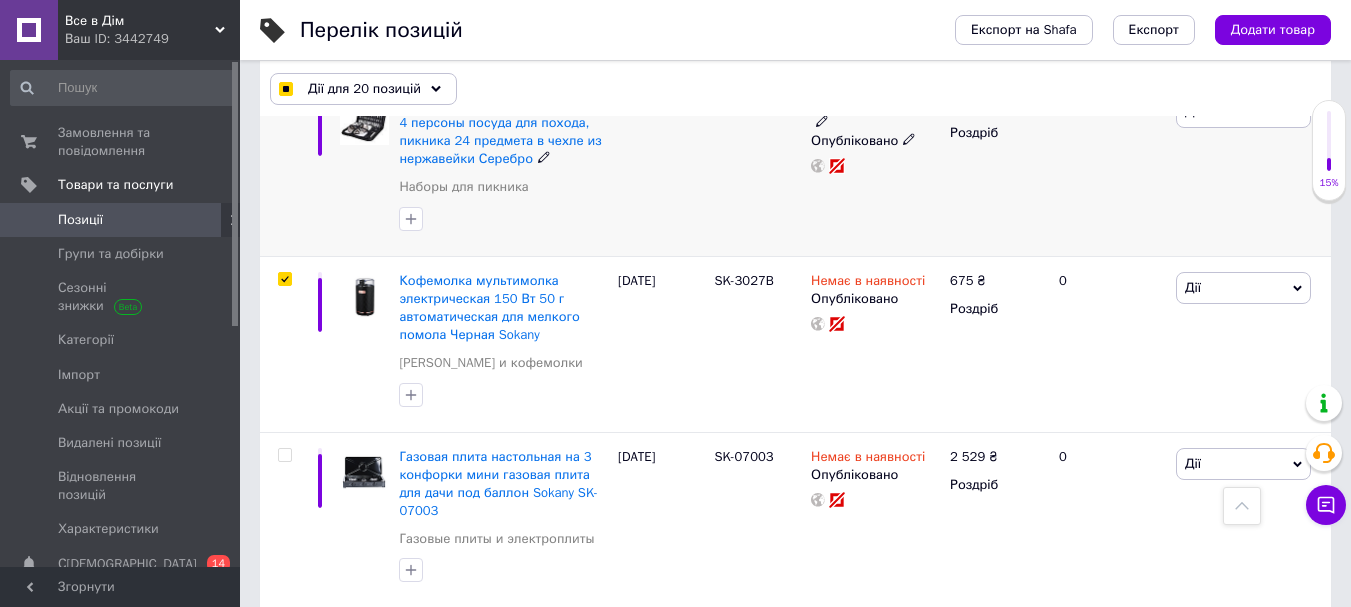 scroll, scrollTop: 8400, scrollLeft: 0, axis: vertical 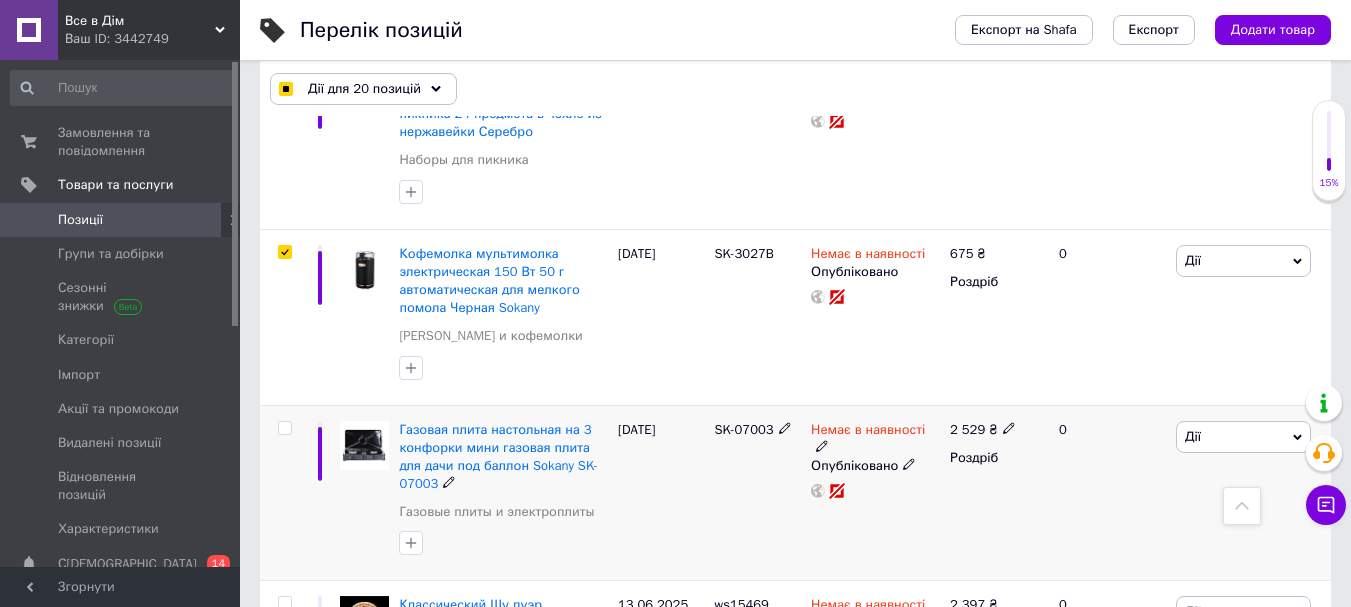 click at bounding box center [284, 428] 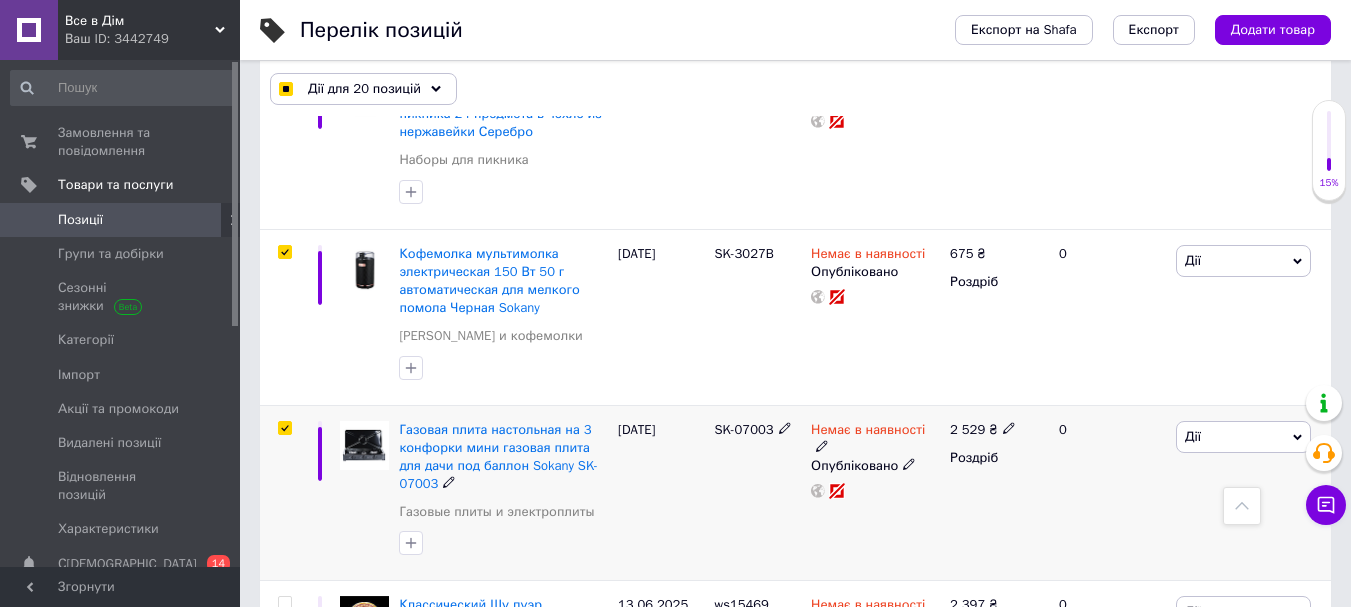 checkbox on "true" 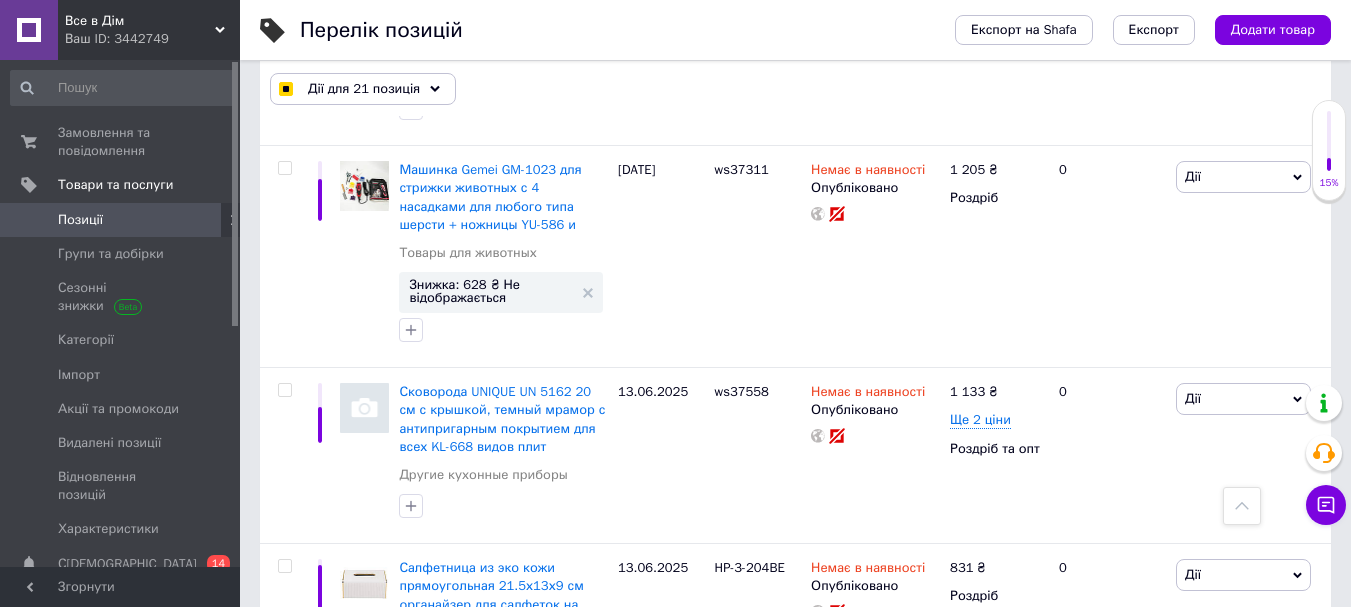 scroll, scrollTop: 12282, scrollLeft: 0, axis: vertical 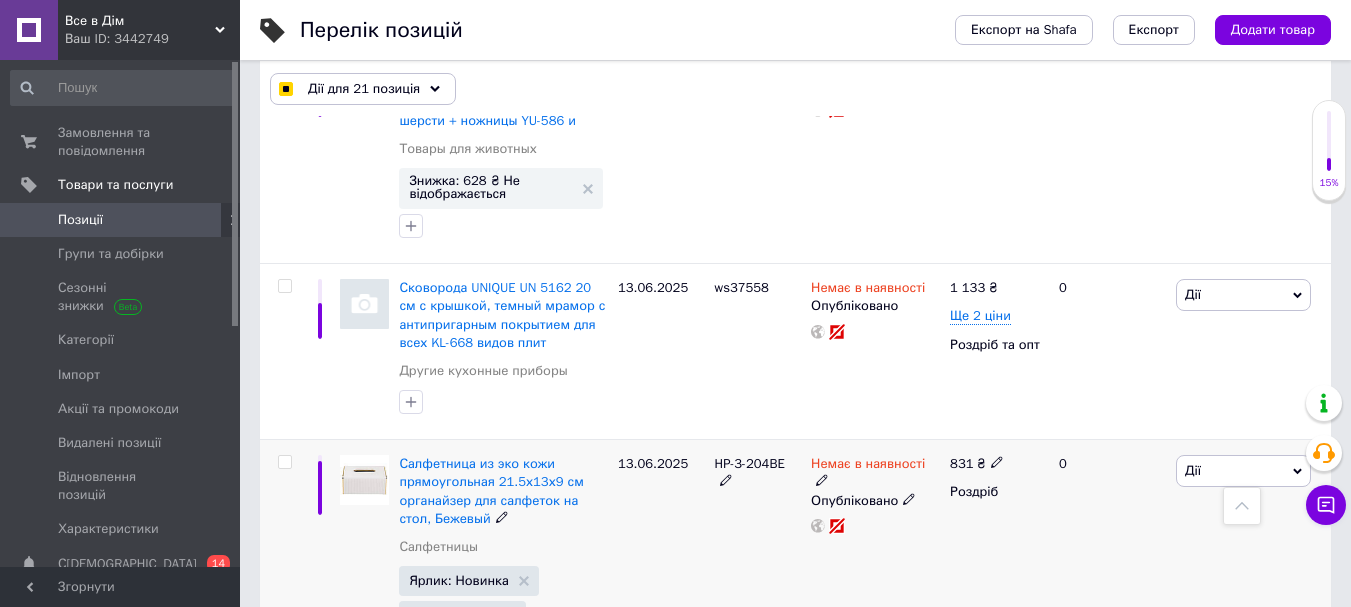 click at bounding box center (285, 462) 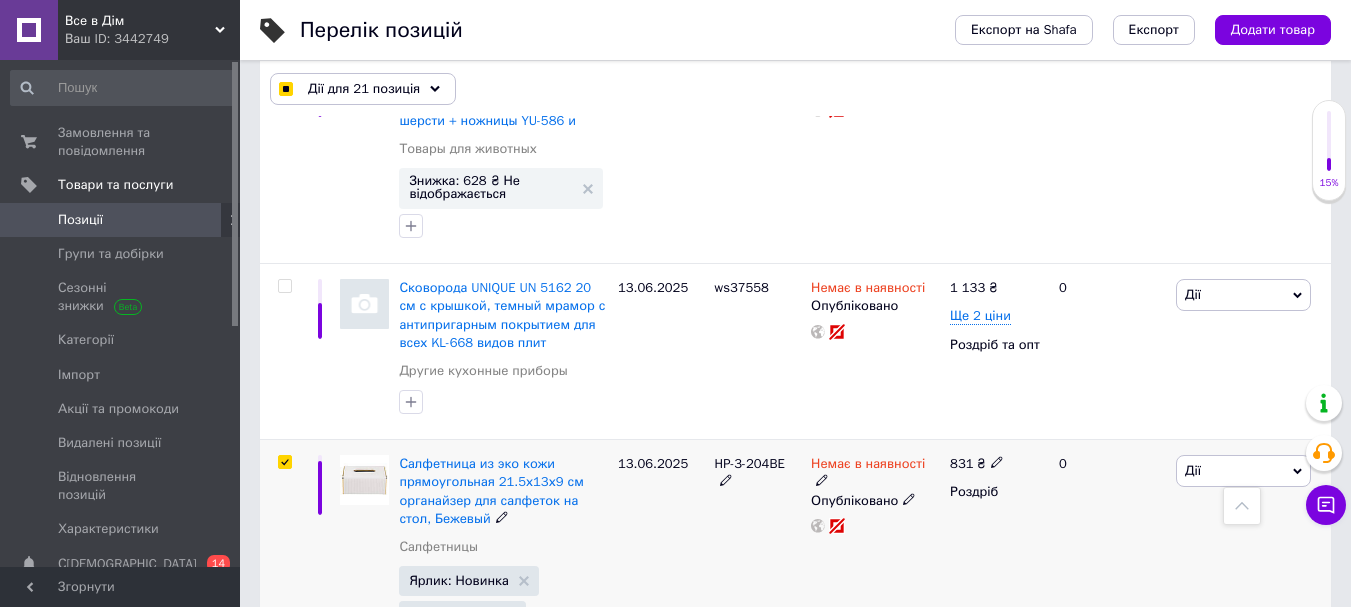 checkbox on "true" 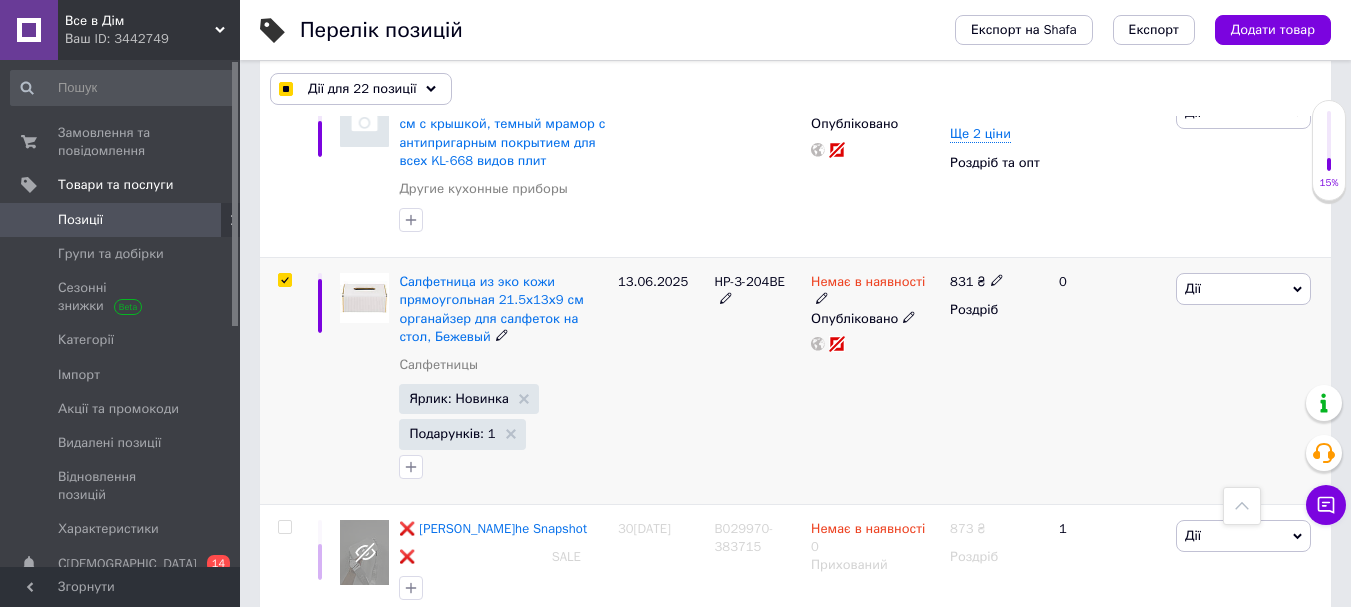 scroll, scrollTop: 12482, scrollLeft: 0, axis: vertical 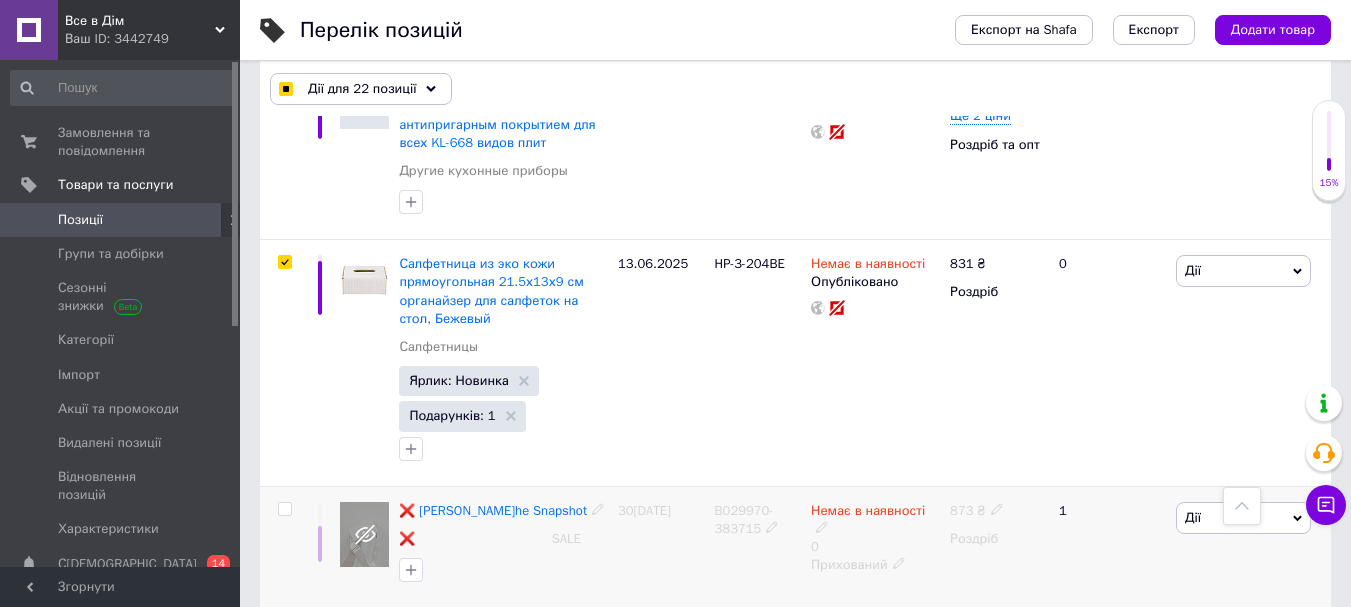click at bounding box center [284, 509] 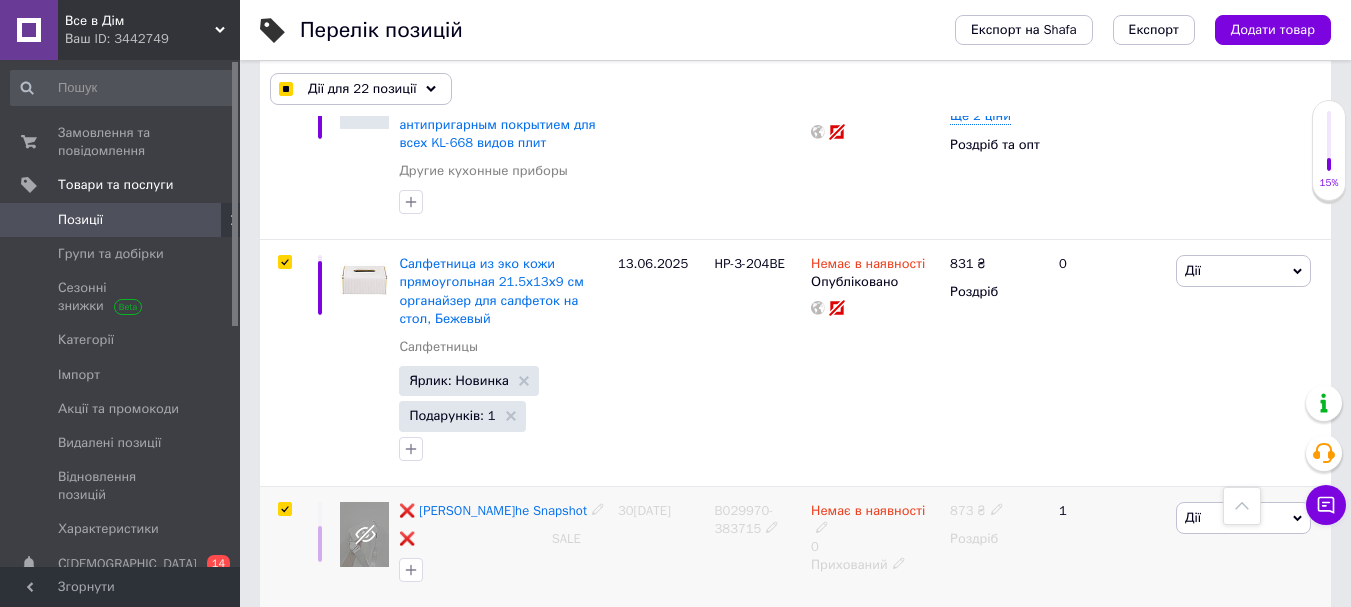 checkbox on "true" 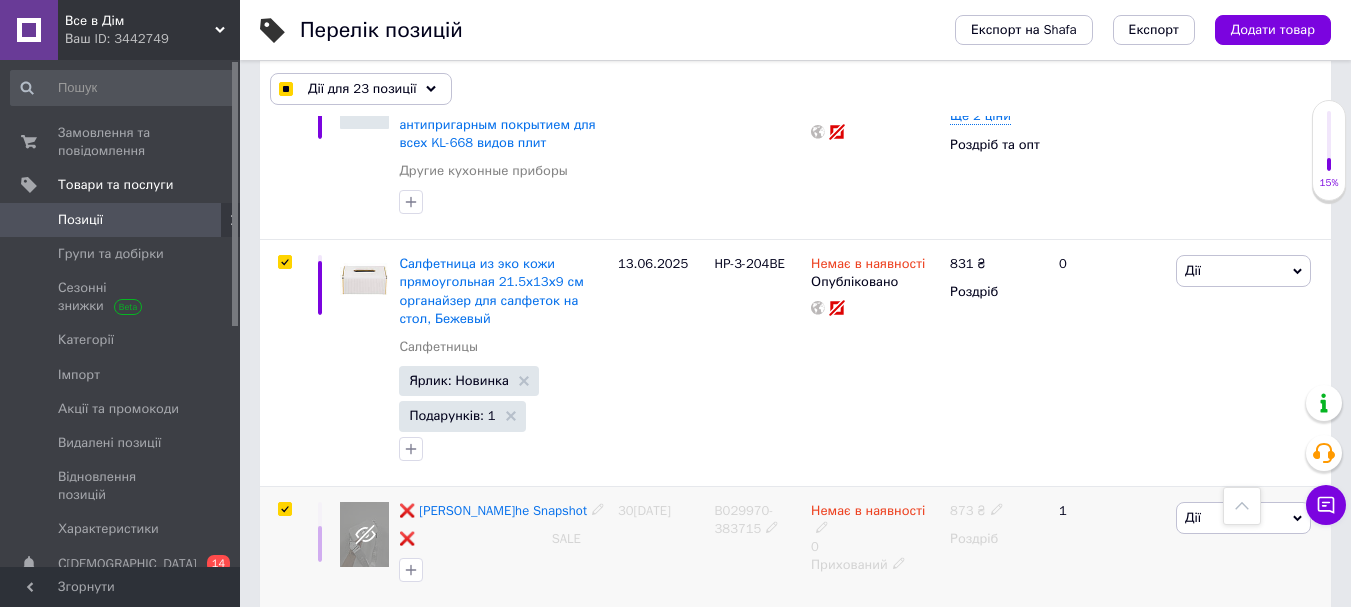 scroll, scrollTop: 12582, scrollLeft: 0, axis: vertical 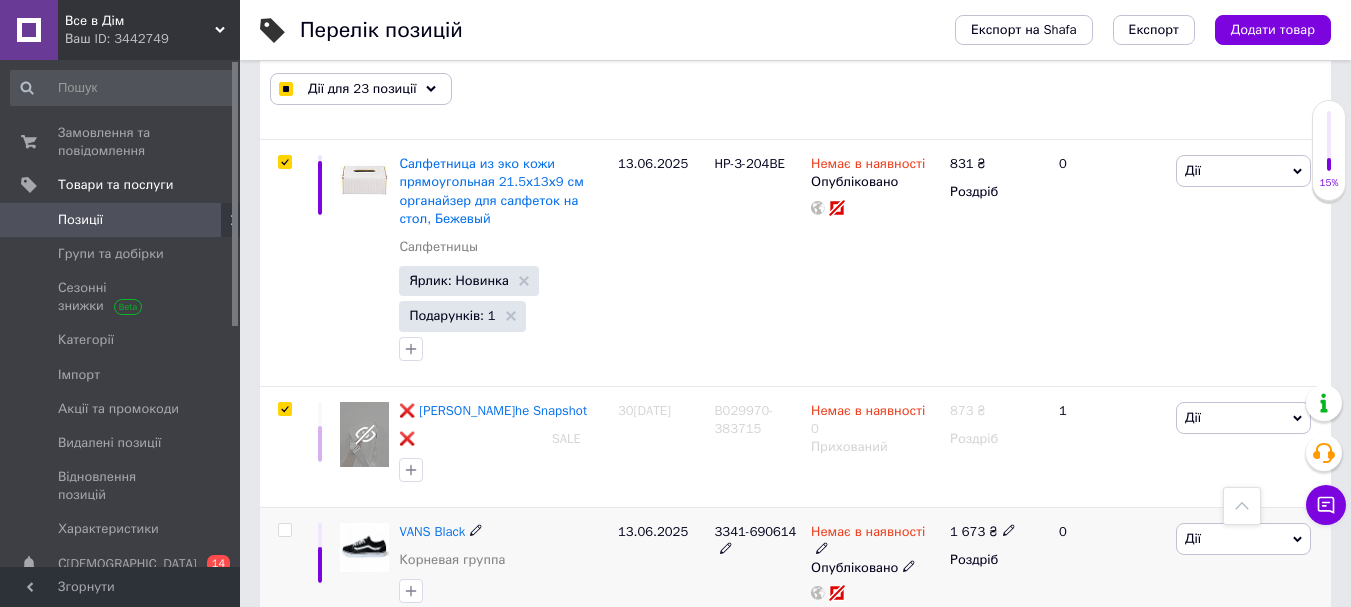 click at bounding box center (284, 530) 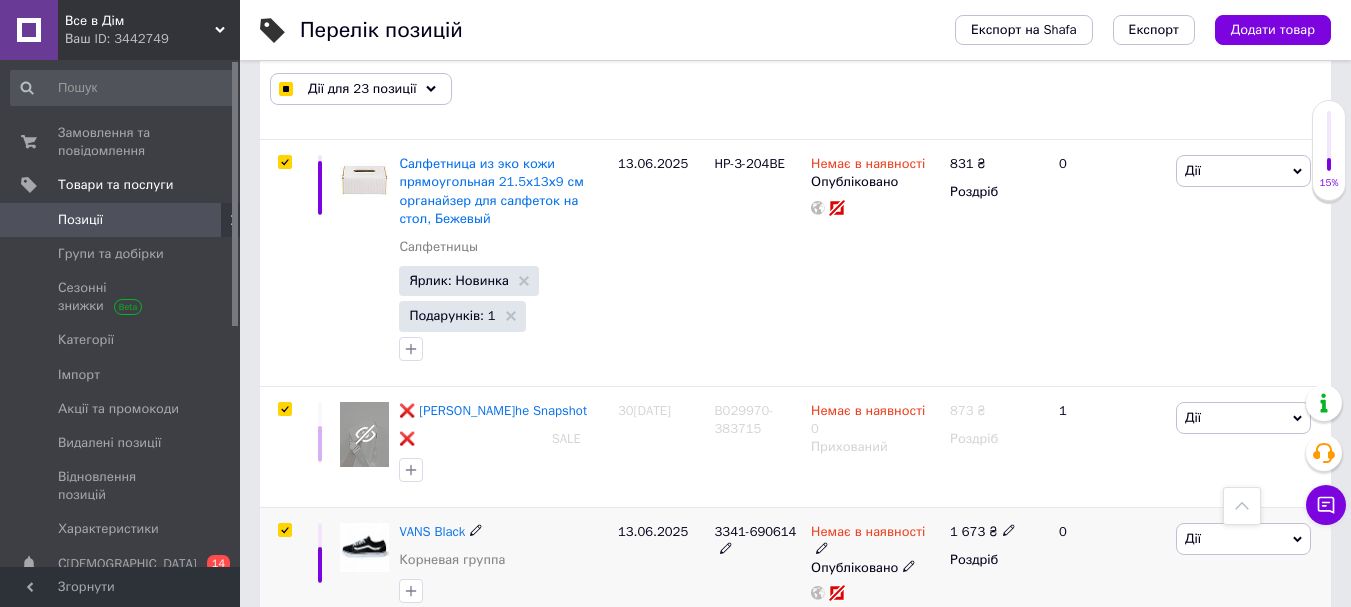 checkbox on "true" 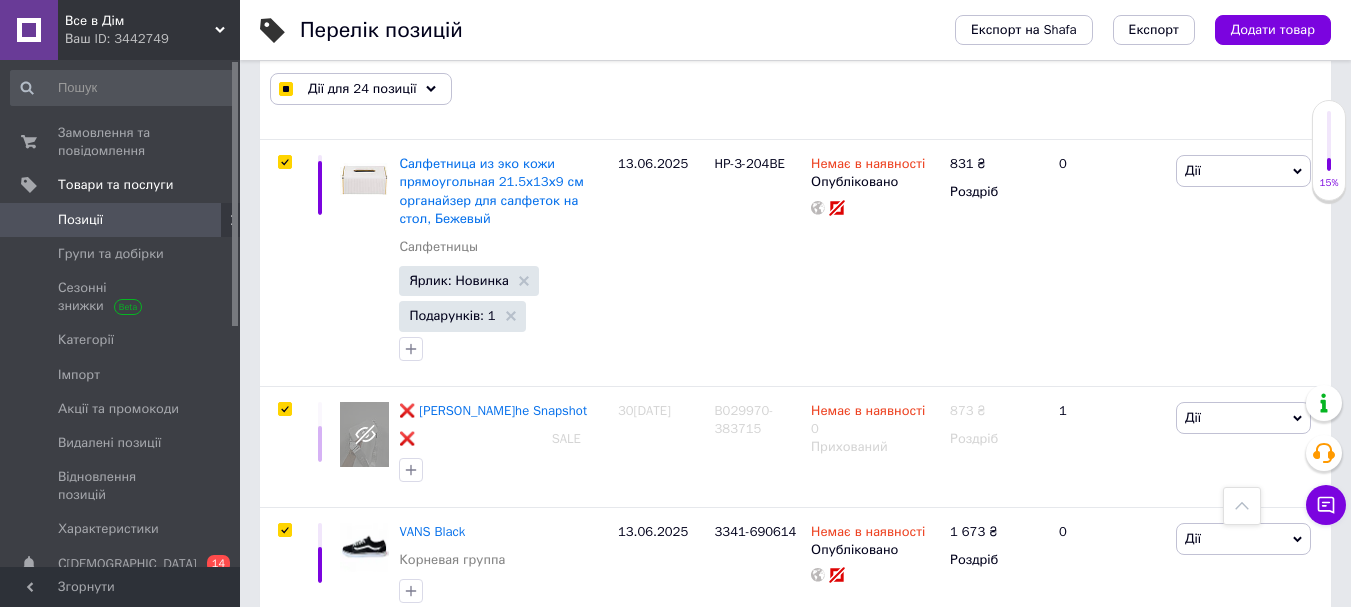 click at bounding box center [284, 670] 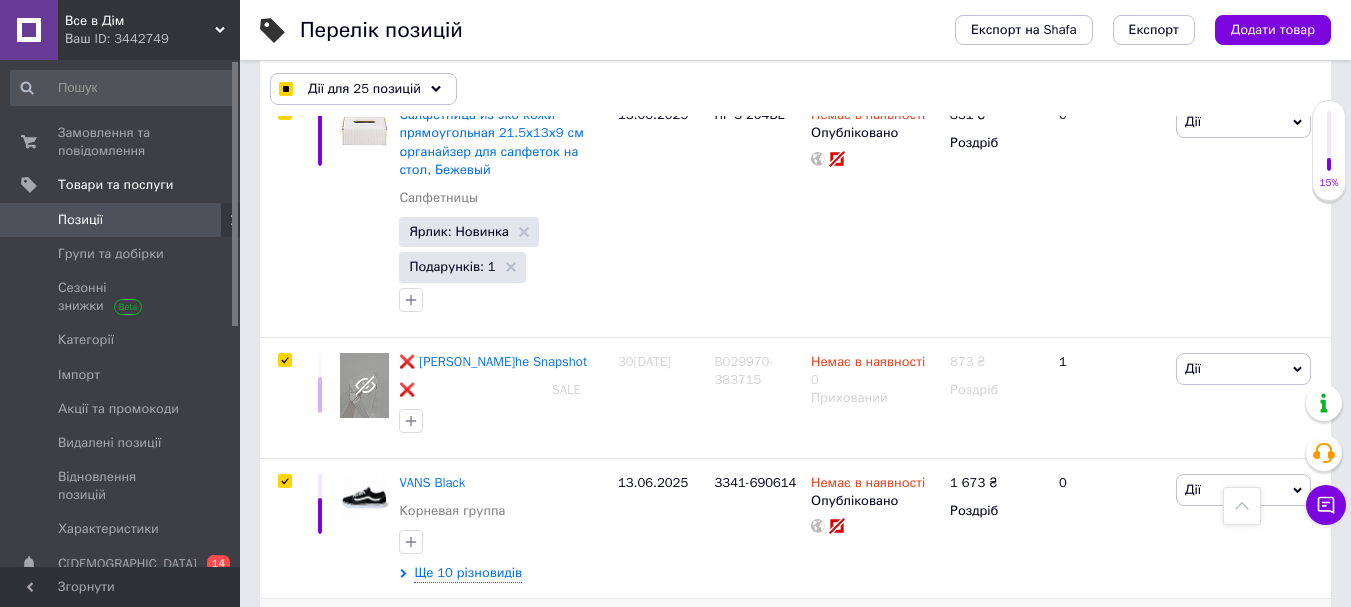 scroll, scrollTop: 12582, scrollLeft: 0, axis: vertical 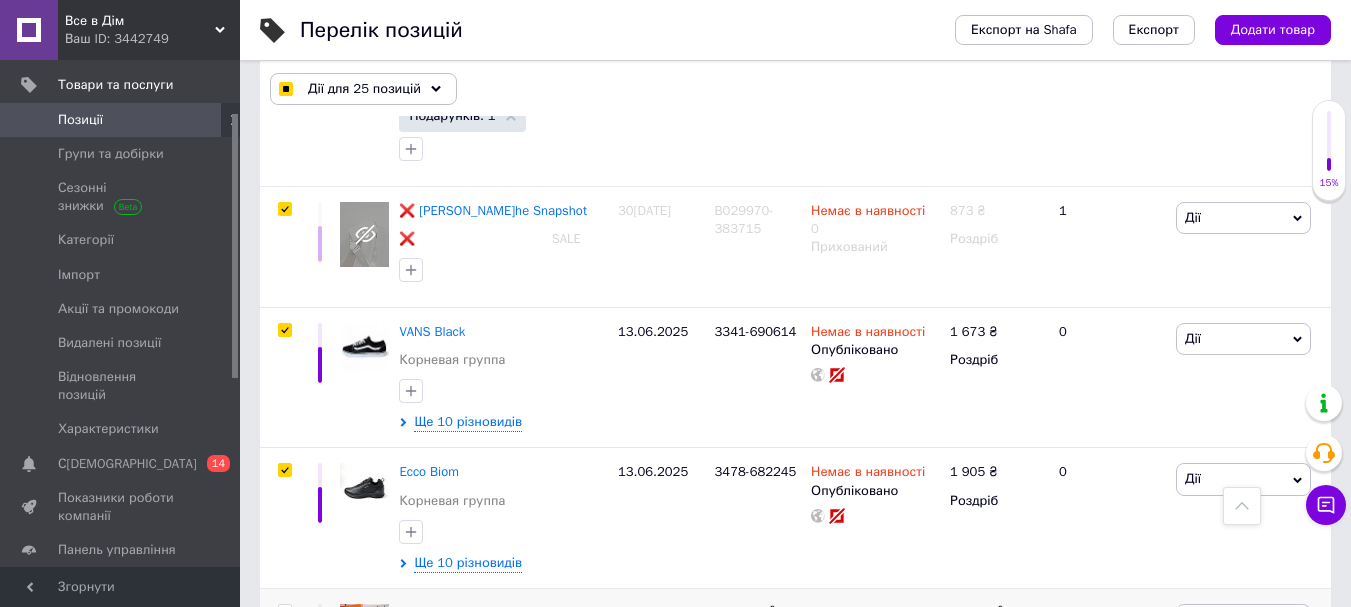 click at bounding box center [284, 611] 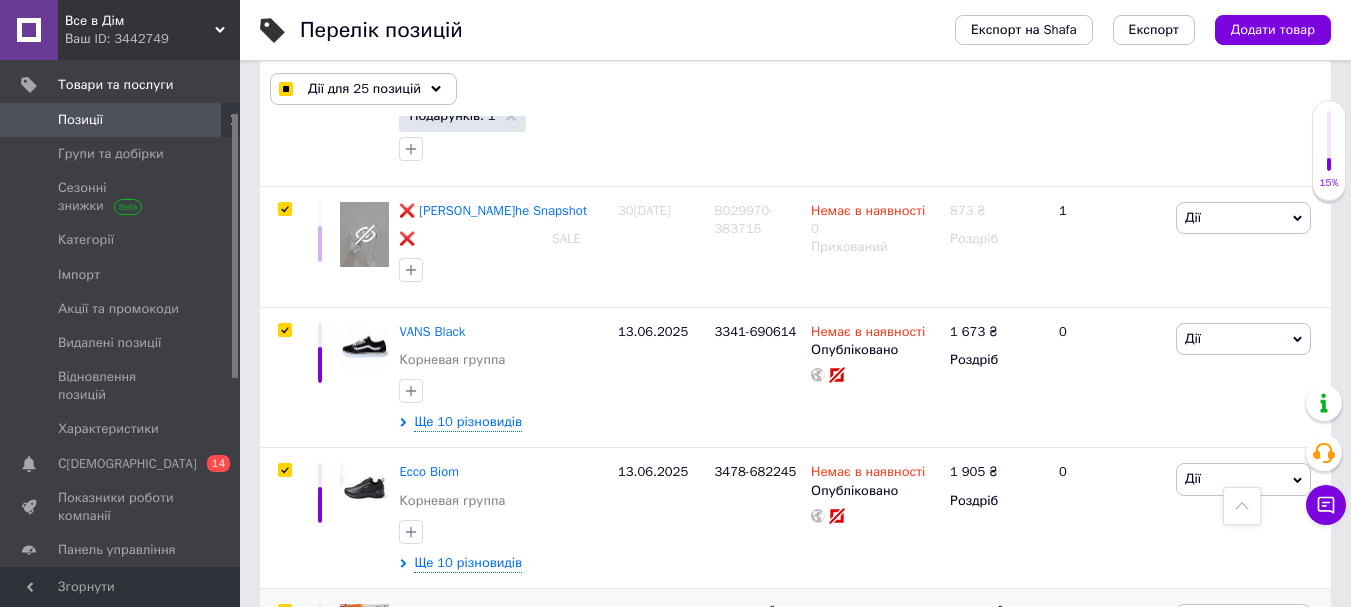 checkbox on "true" 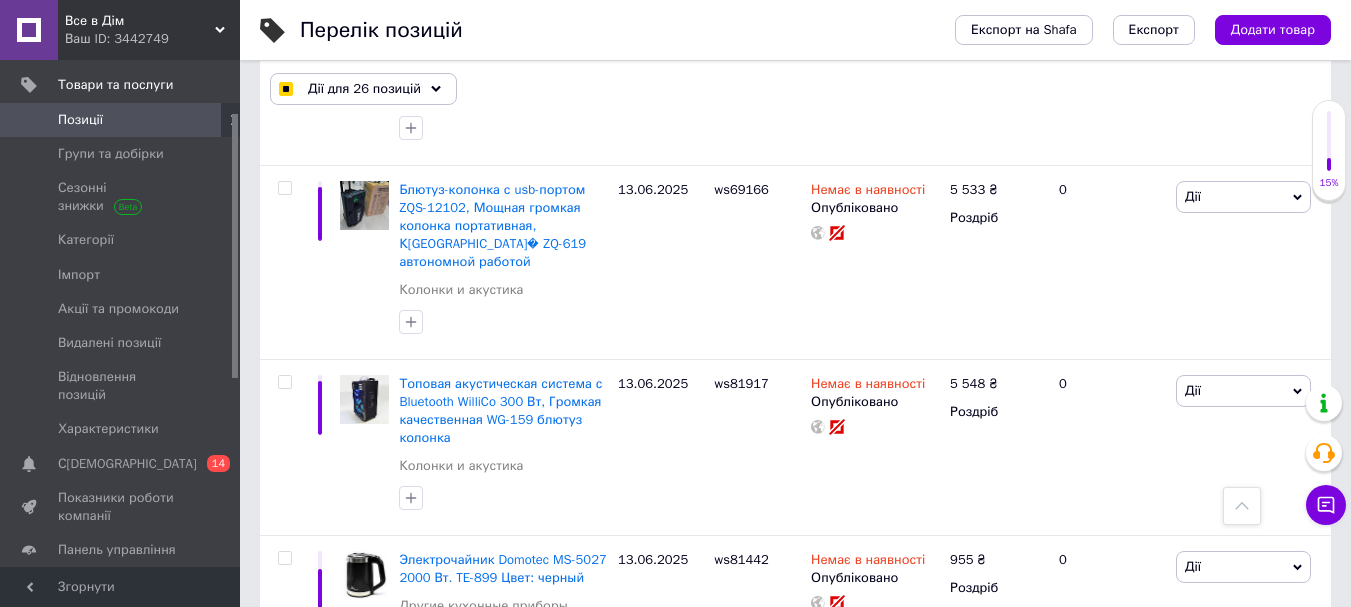scroll, scrollTop: 0, scrollLeft: 0, axis: both 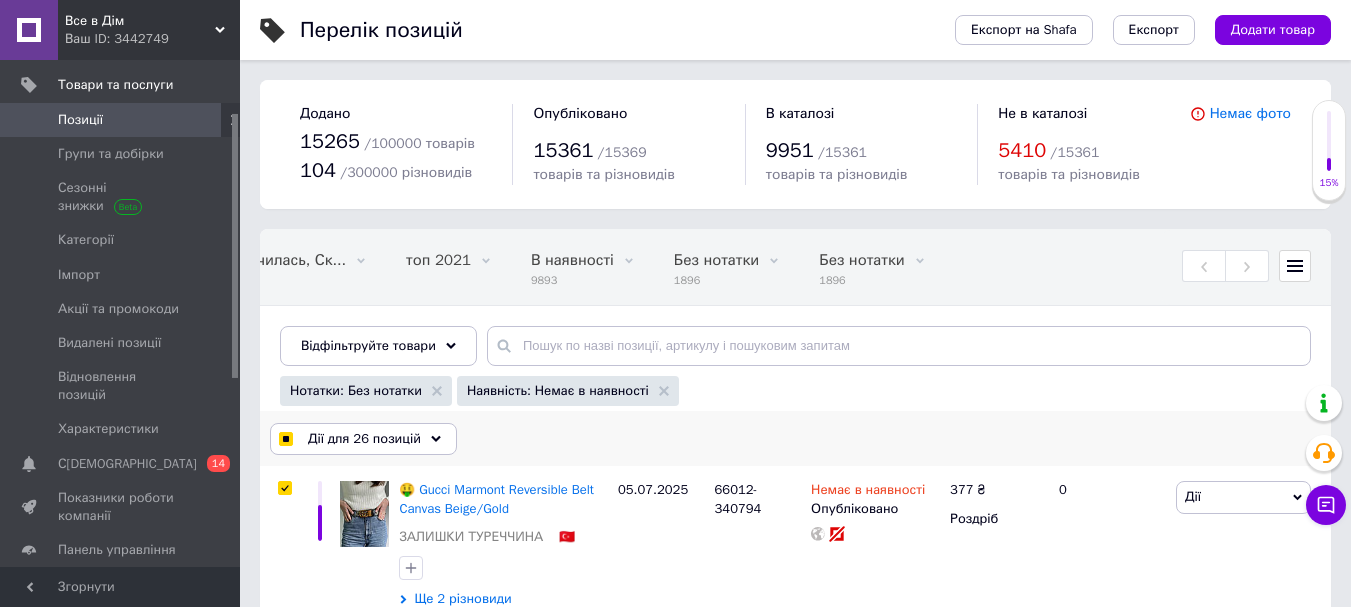 click 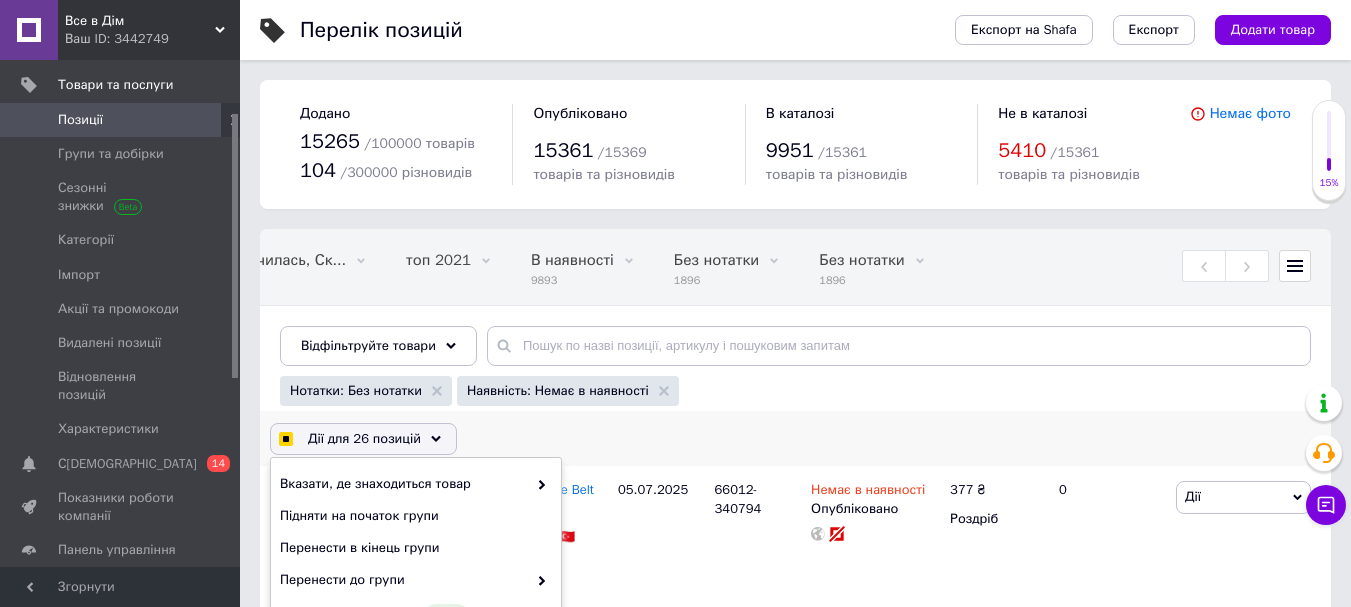 click on "Дії для 26 позицій Вибрати усі 1543 позиції Вибрані всі 1543 позиції Скасувати обрані Вказати, де знаходиться товар Підняти на початок групи Перенести в кінець групи Перенести до групи «Оплатити частинами»  Н[GEOGRAPHIC_DATA]� добірку Редагувати вітрину Редагувати знижки Редагувати подарунки Редагувати супутні Редагувати ярлики Додати пошуковий запит Видалити пошуковий запит Додати мітку Видалити мітку Змінити тип Змінити наявність Змінити видимість Перетворити різновиди в товари Додати до замовлення Додати в кампанію Каталог ProSale Експорт груп та позицій" at bounding box center (795, 439) 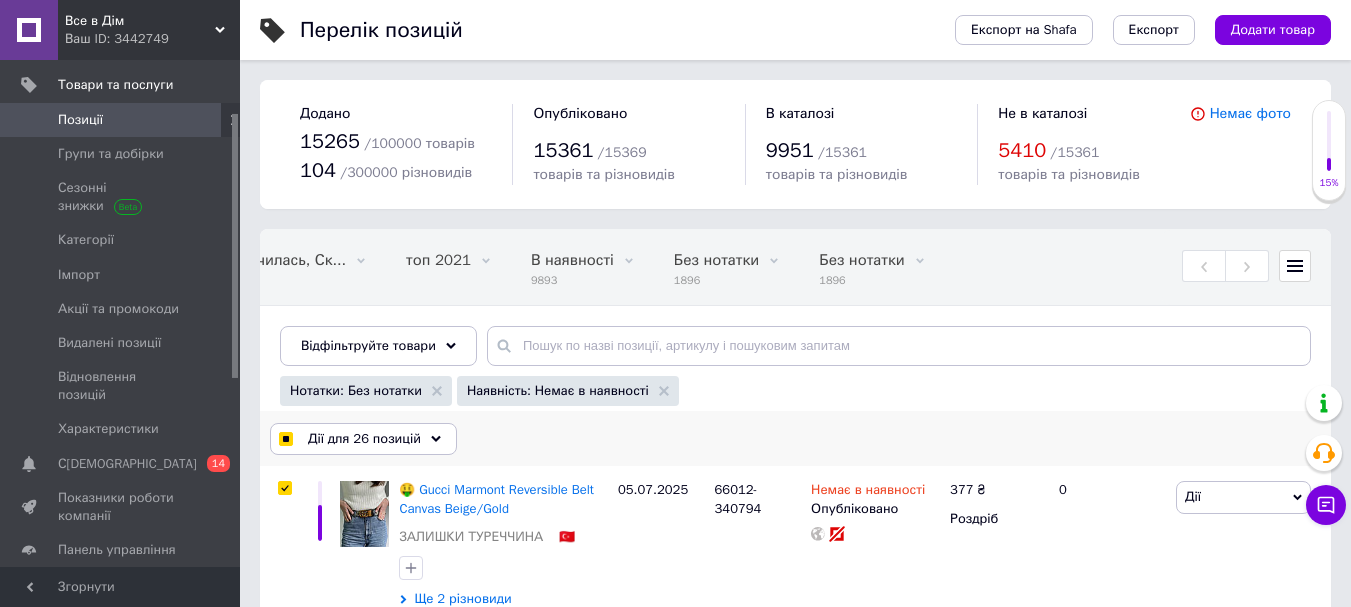 click at bounding box center [285, 439] 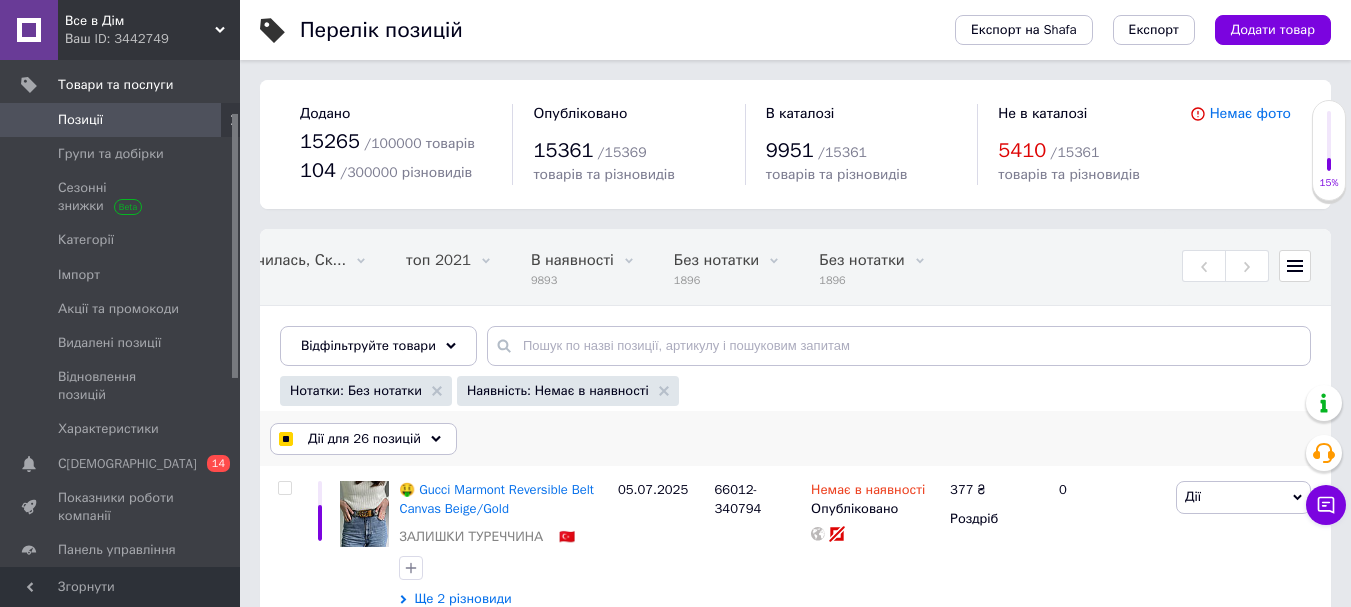checkbox on "false" 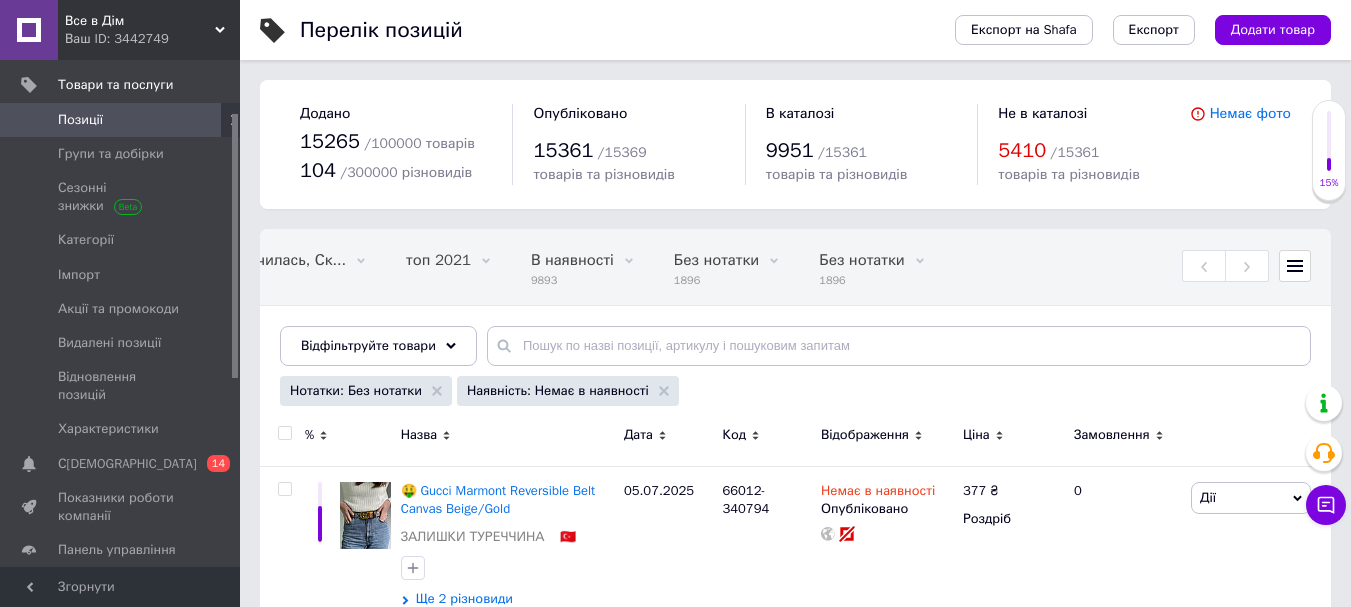 click at bounding box center (284, 433) 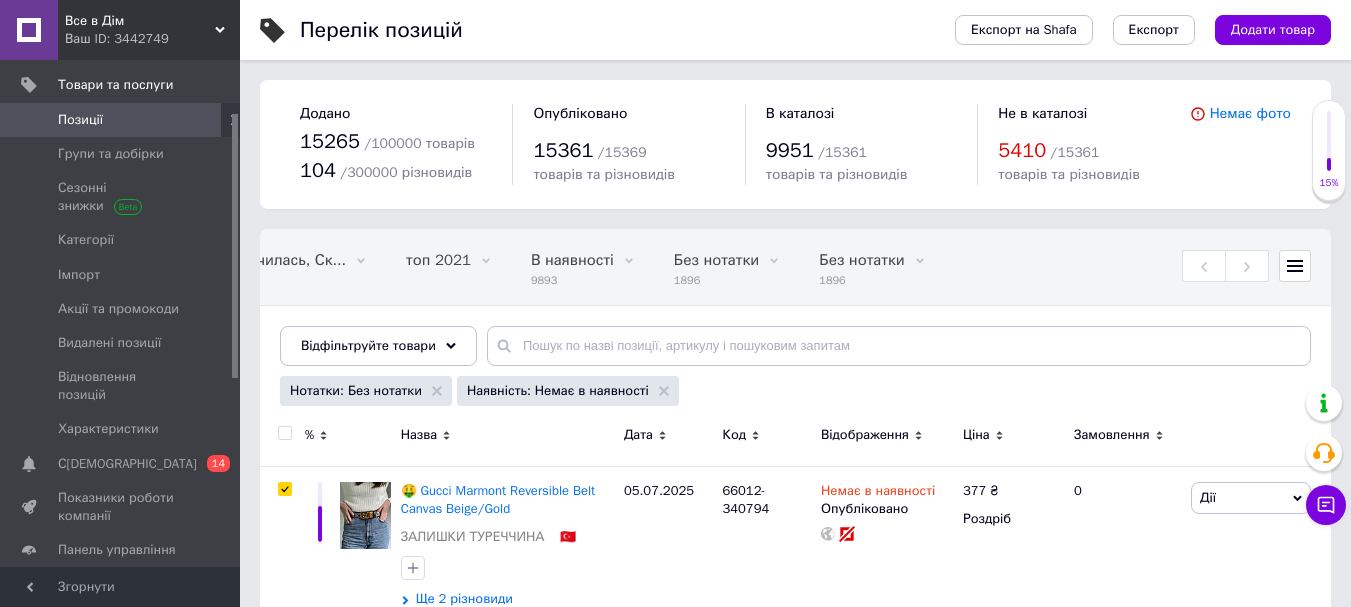 checkbox on "true" 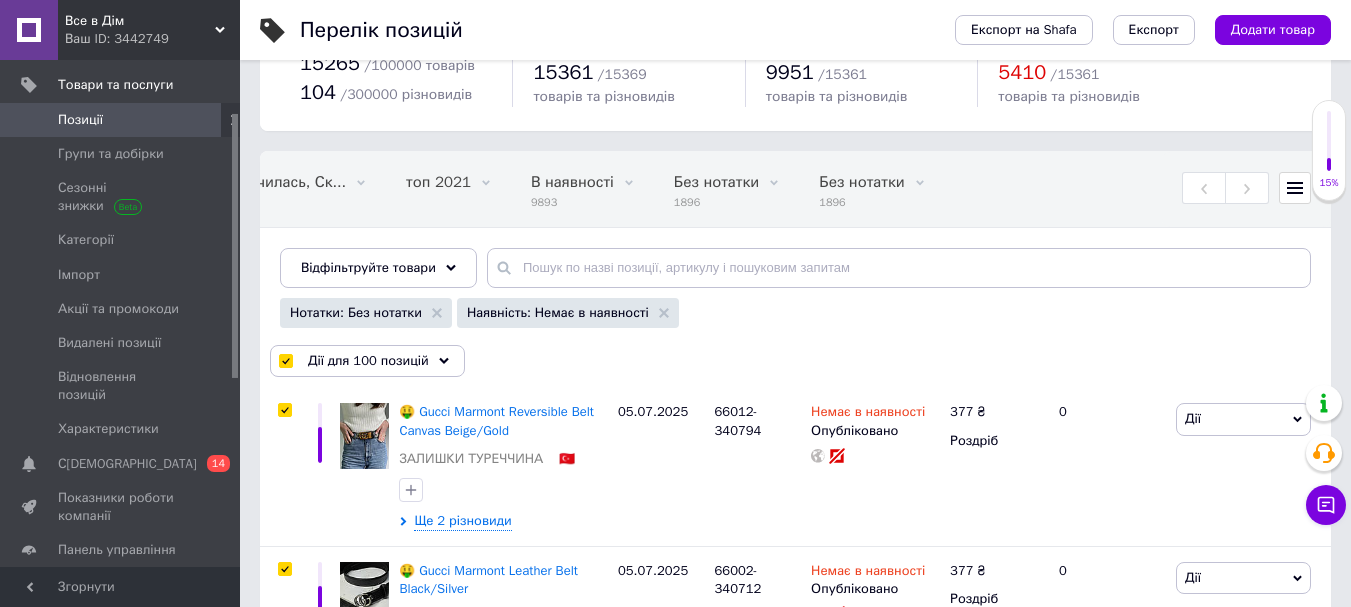 scroll, scrollTop: 200, scrollLeft: 0, axis: vertical 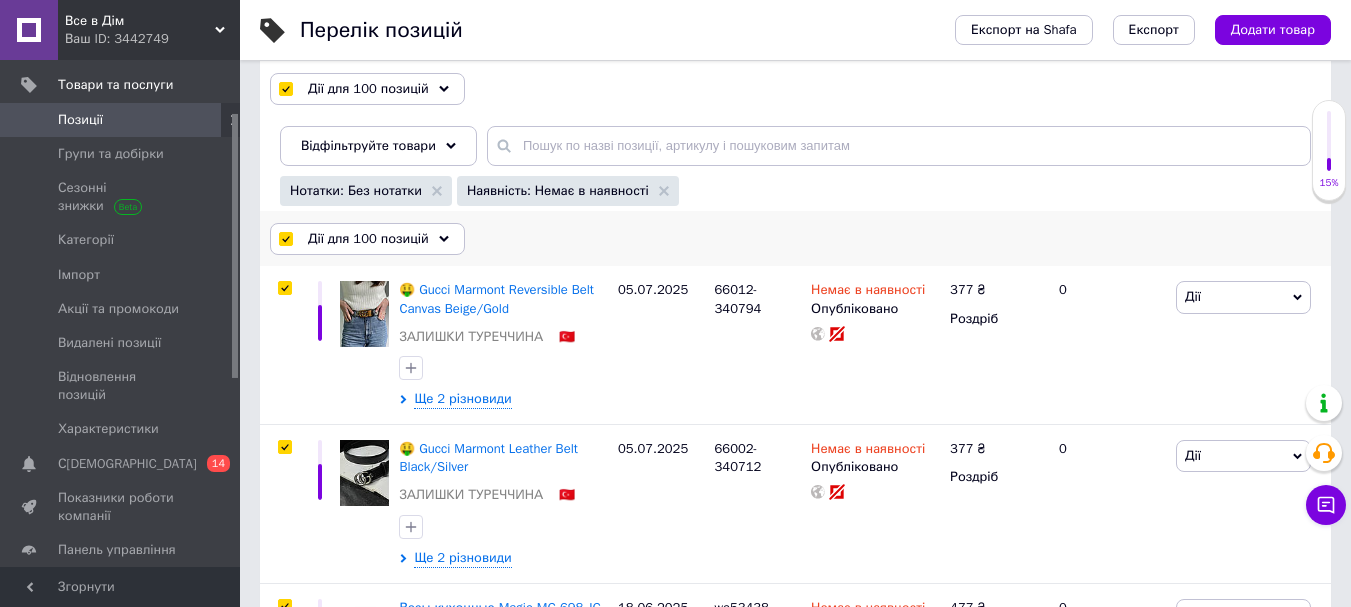 click 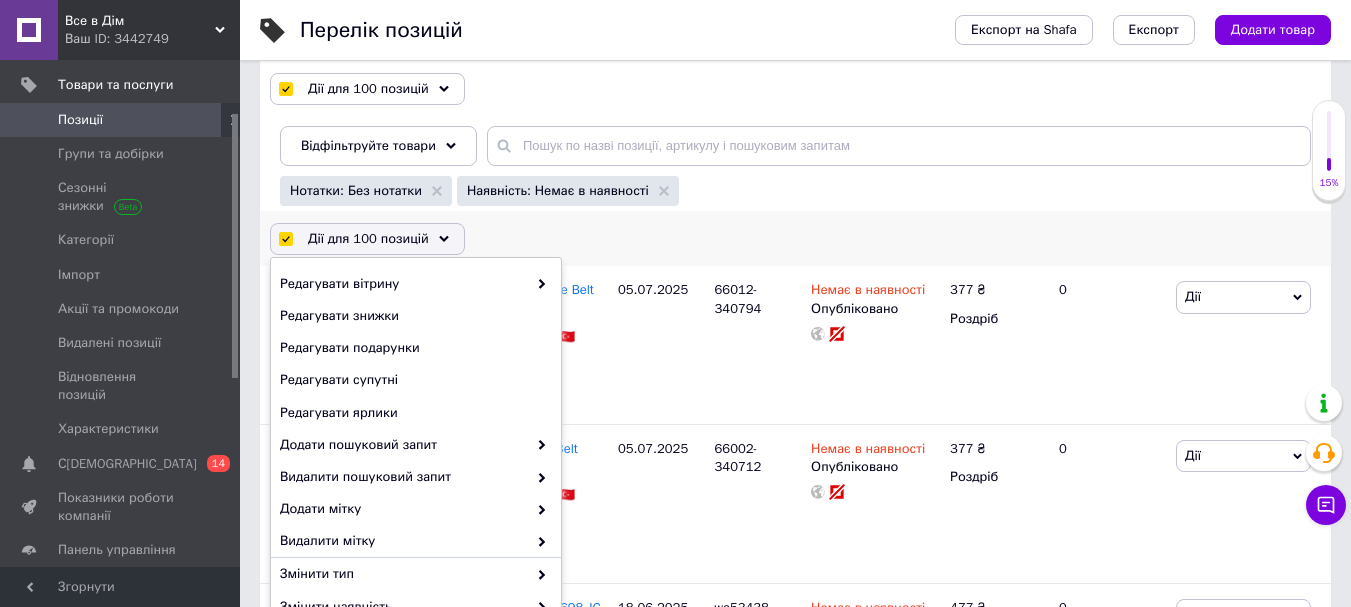 scroll, scrollTop: 295, scrollLeft: 0, axis: vertical 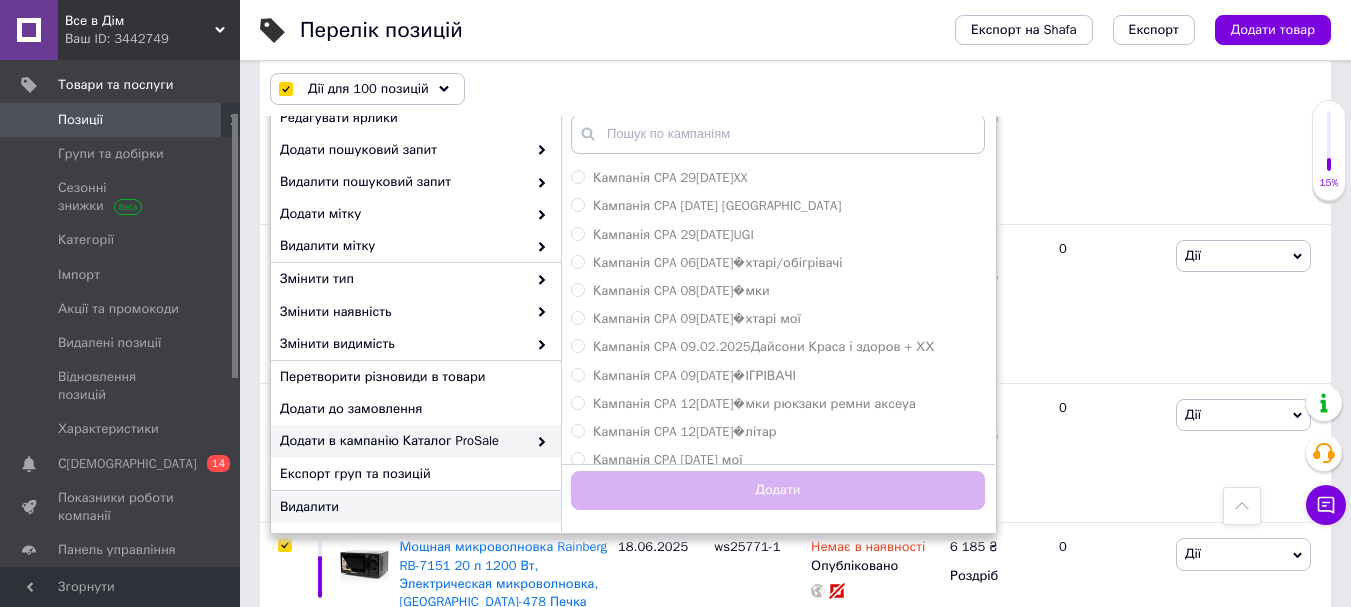 click on "Видалити" at bounding box center (413, 507) 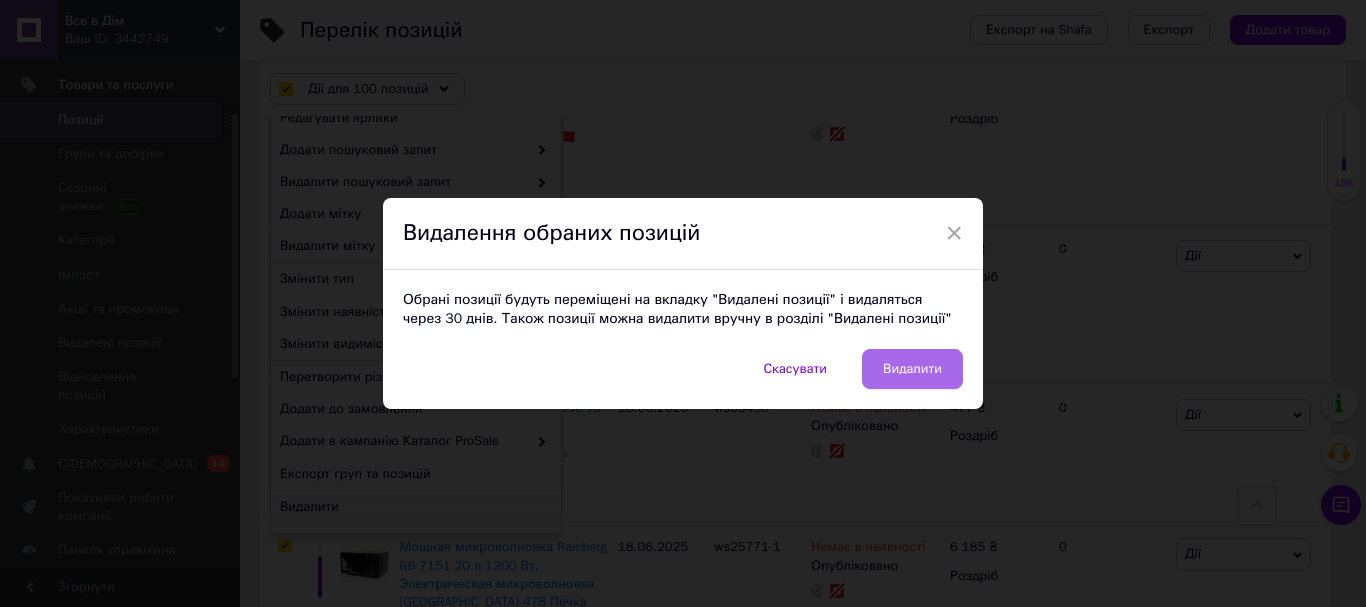 click on "Видалити" at bounding box center (912, 369) 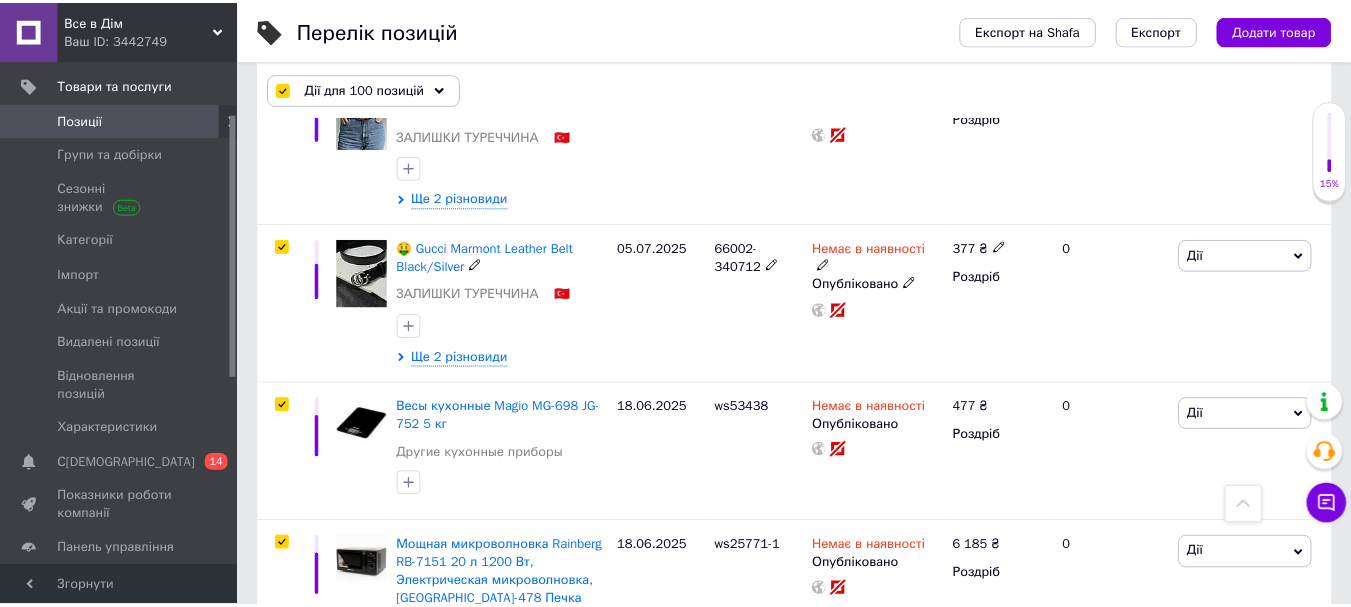 scroll, scrollTop: 0, scrollLeft: 1013, axis: horizontal 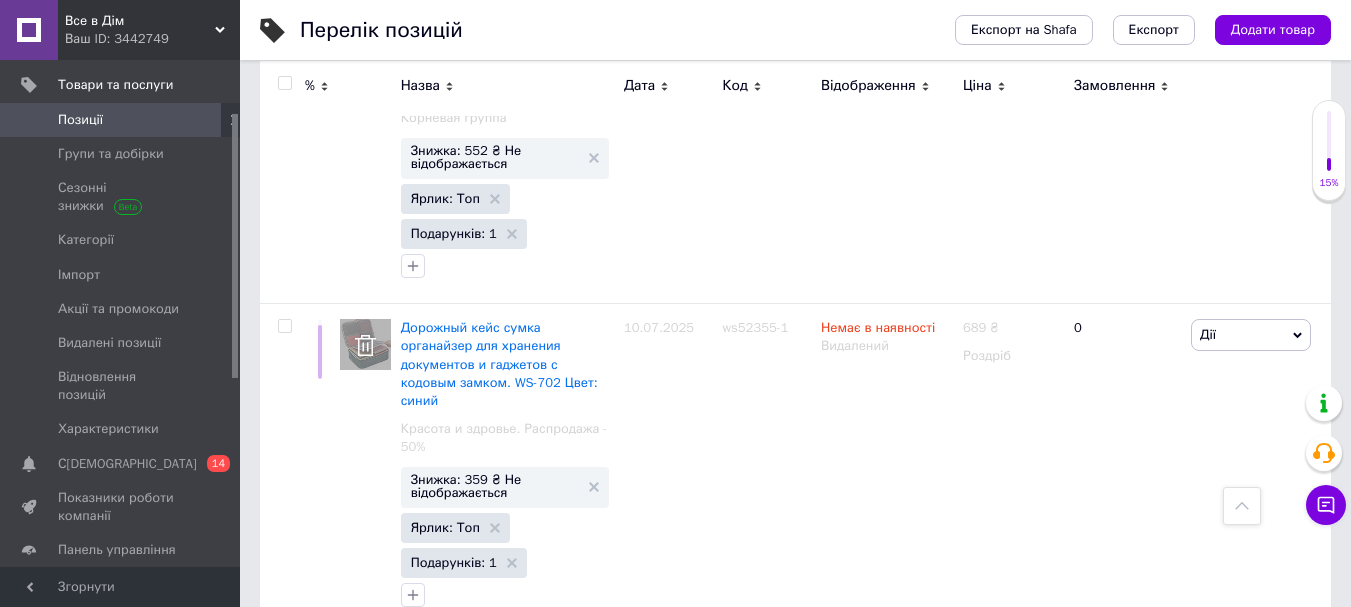 click on "2" at bounding box center [327, 966] 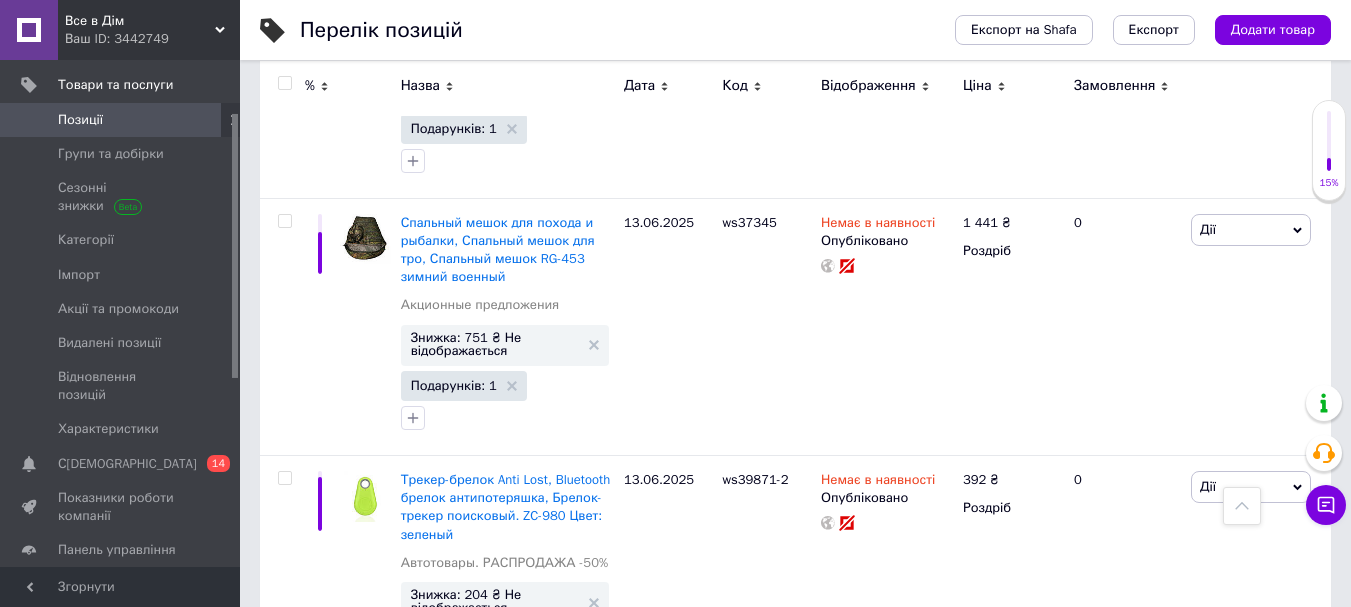 click at bounding box center (284, 83) 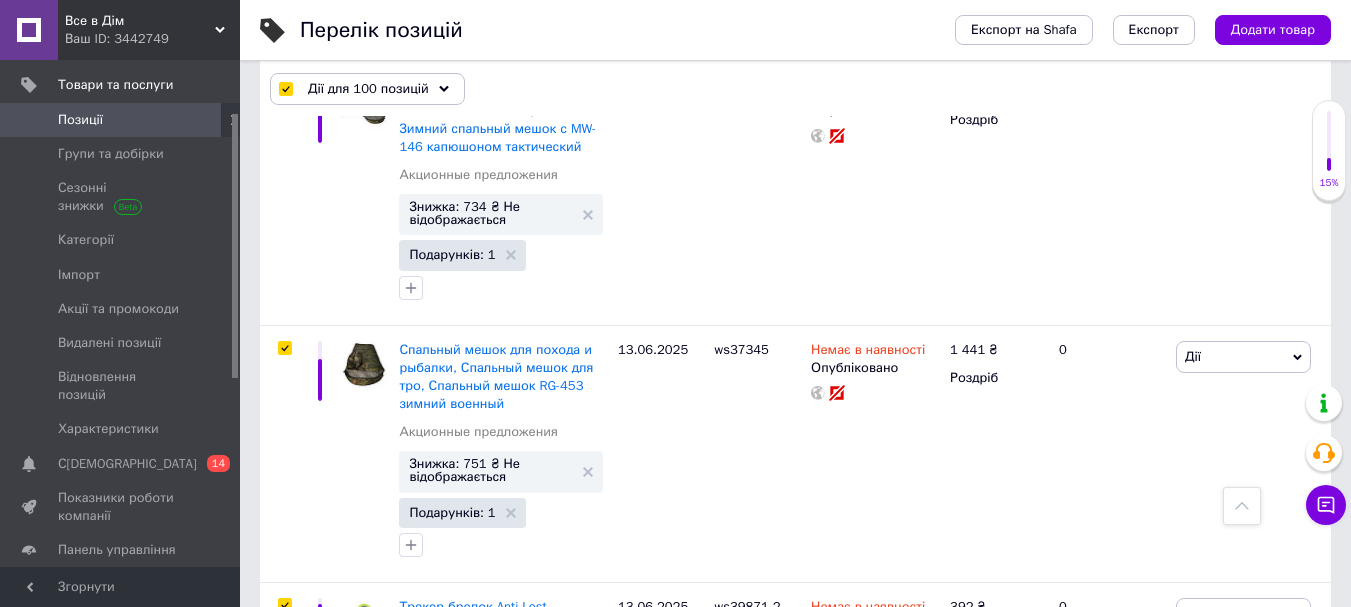 scroll, scrollTop: 21122, scrollLeft: 0, axis: vertical 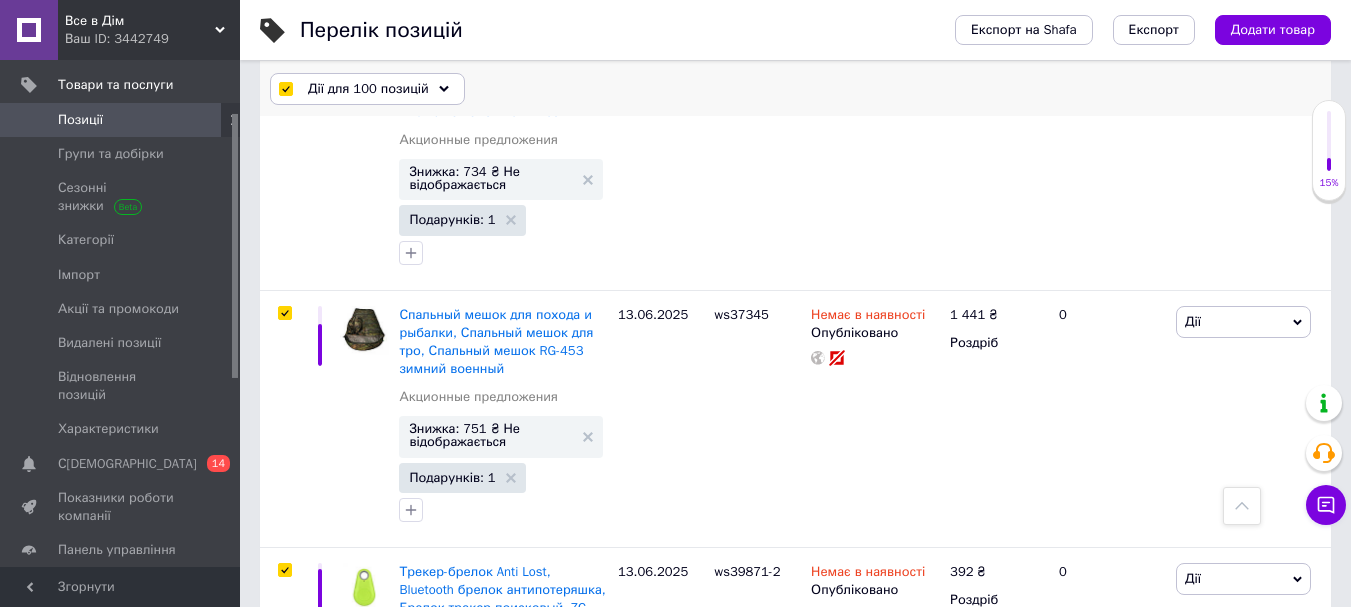 click 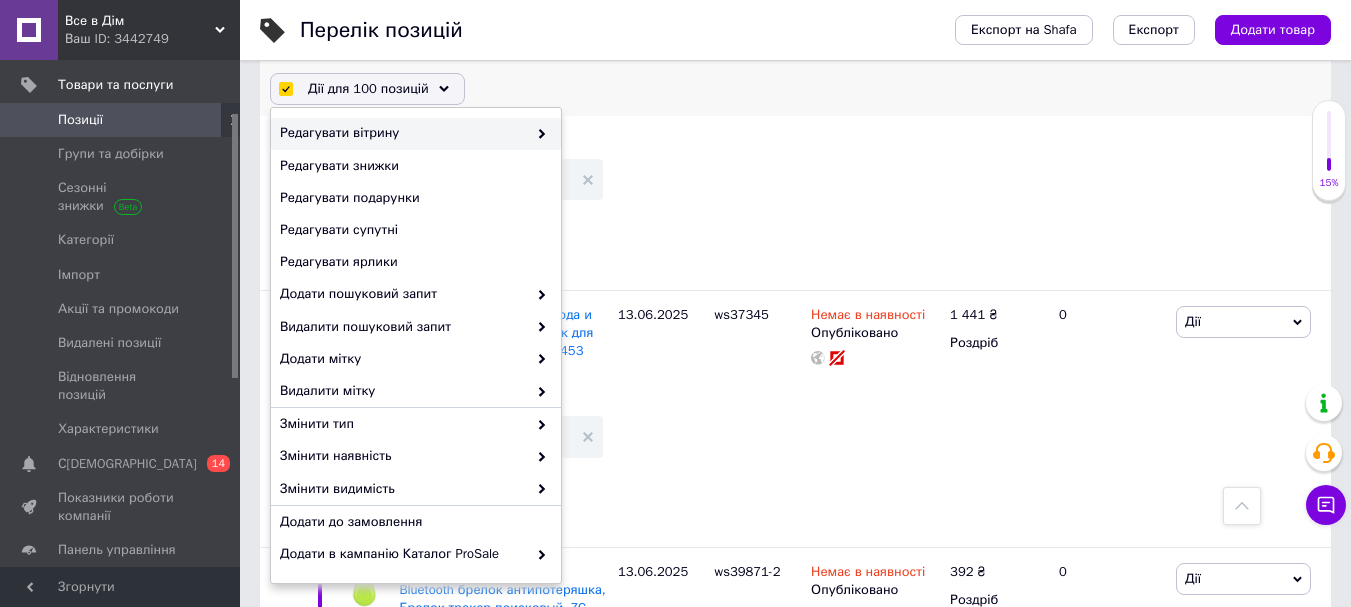 scroll, scrollTop: 262, scrollLeft: 0, axis: vertical 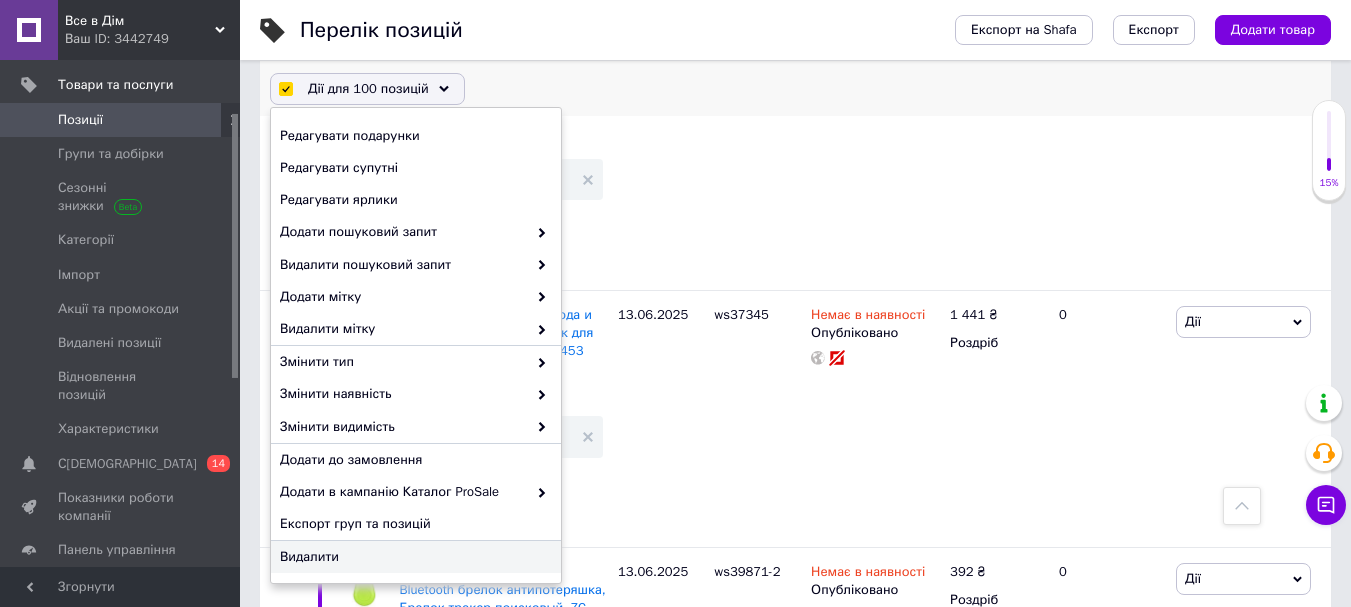 click on "Видалити" at bounding box center [413, 557] 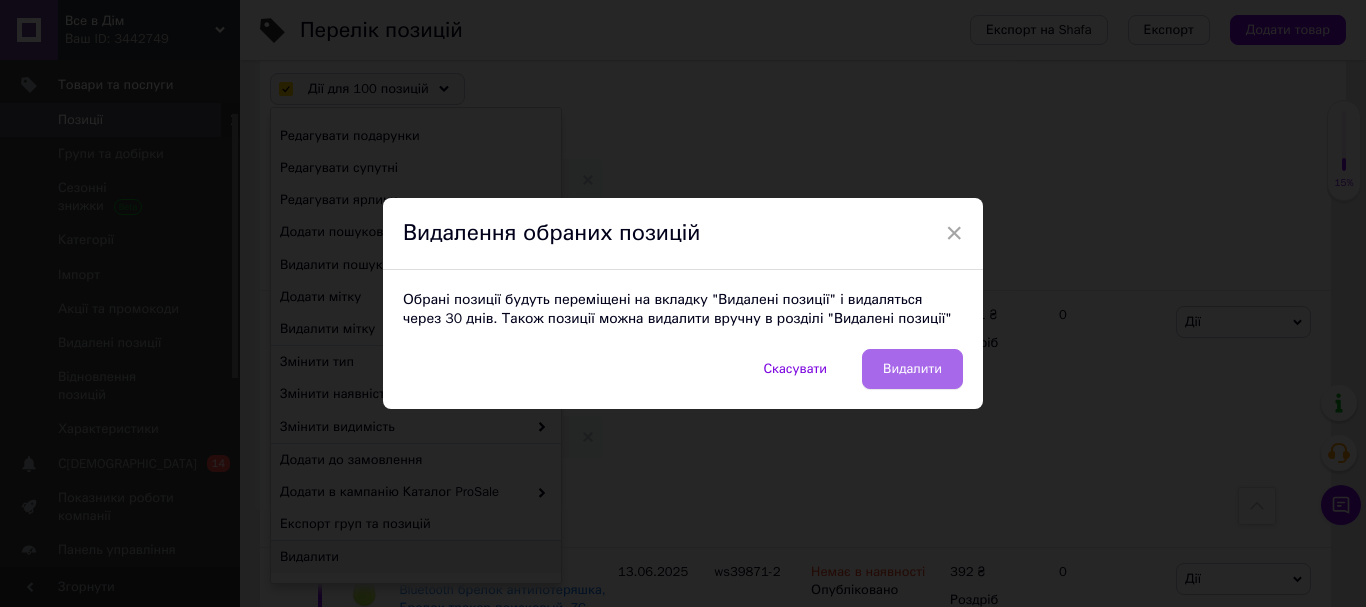 click on "Видалити" at bounding box center [912, 369] 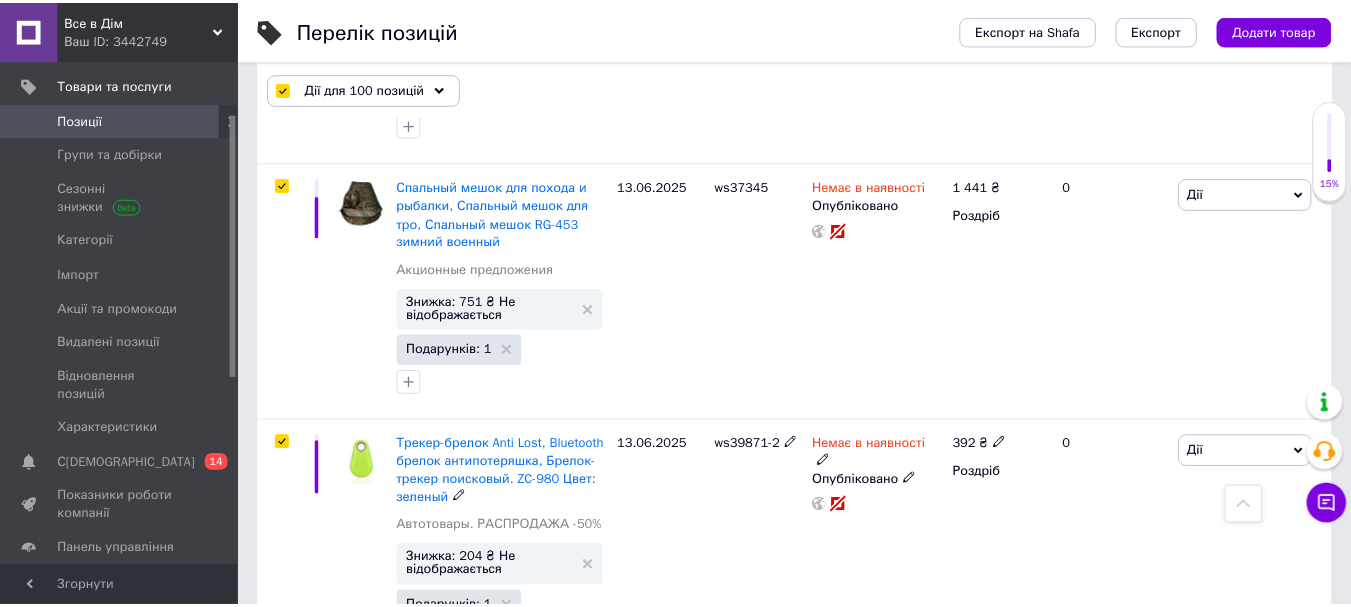 scroll, scrollTop: 0, scrollLeft: 1013, axis: horizontal 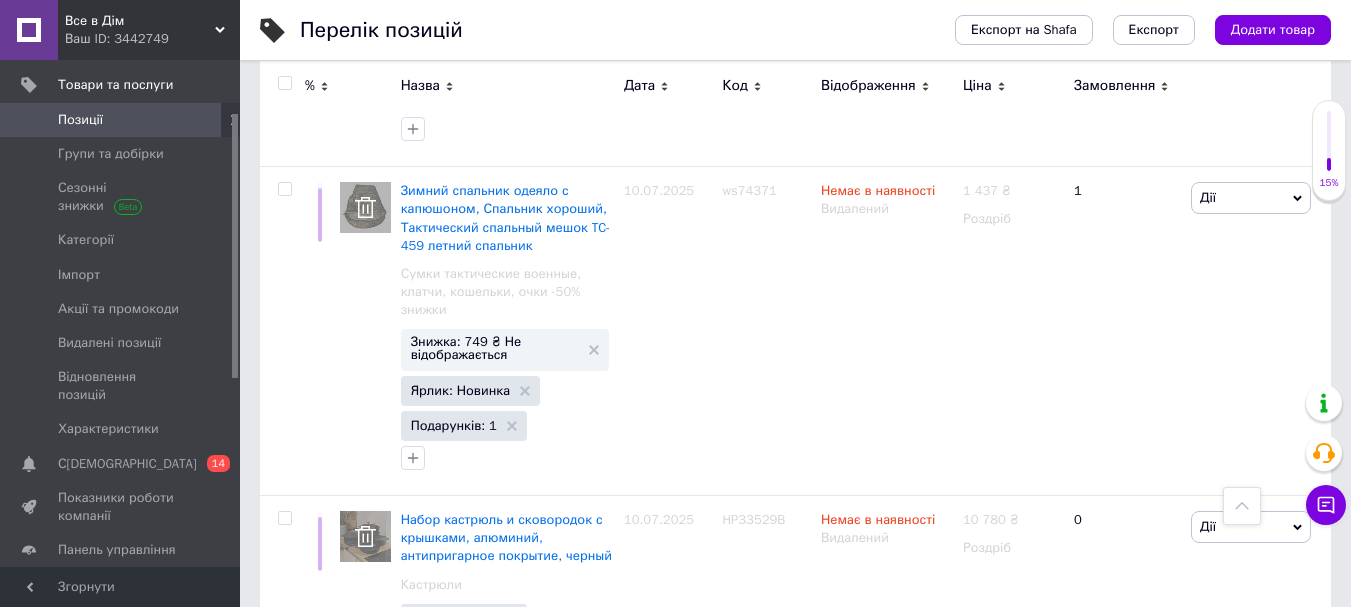 click on "3" at bounding box center [494, 729] 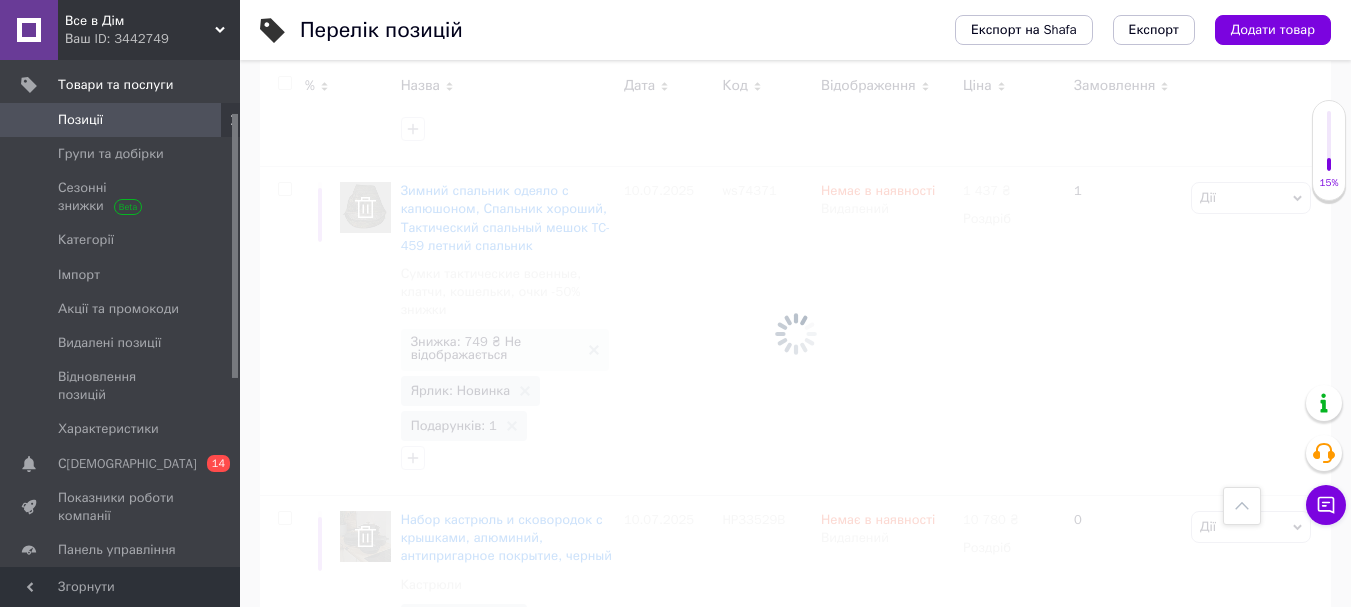 scroll, scrollTop: 22752, scrollLeft: 0, axis: vertical 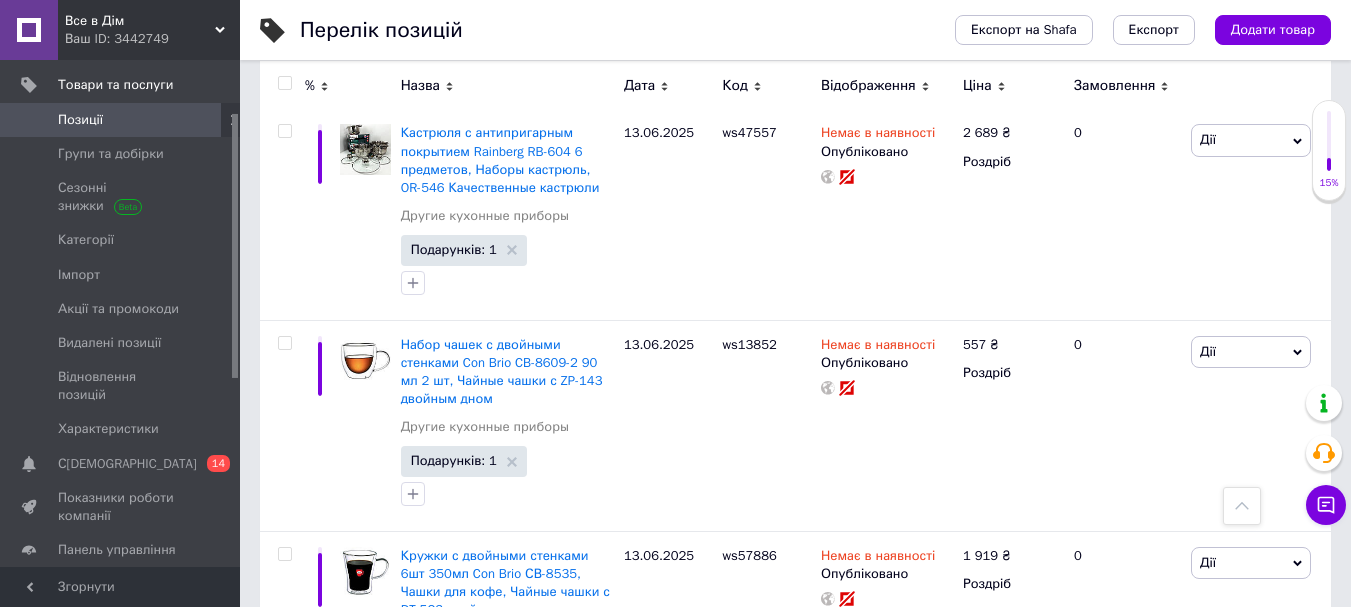 click at bounding box center [284, 83] 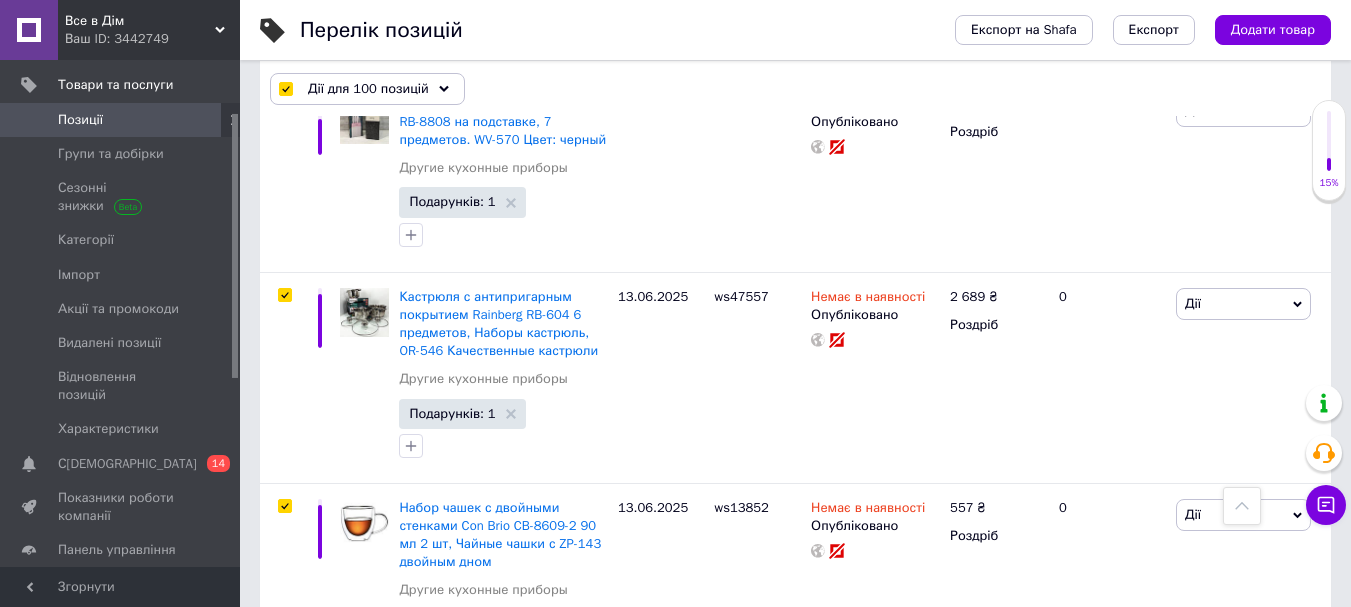 scroll, scrollTop: 22915, scrollLeft: 0, axis: vertical 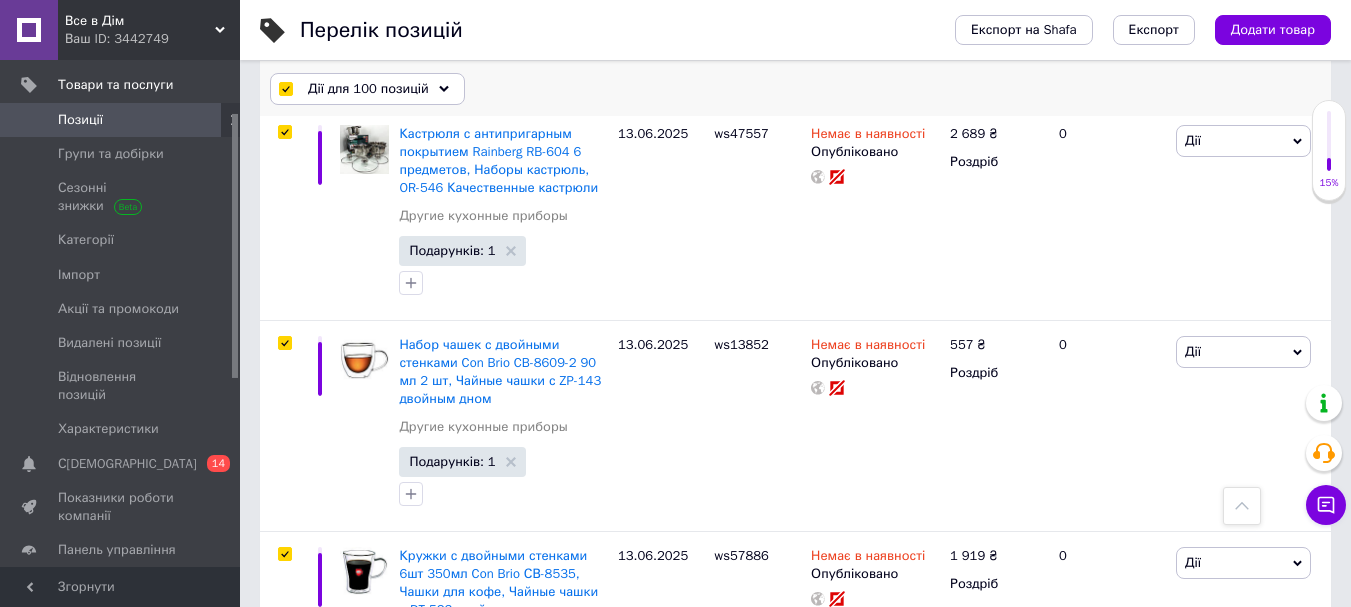 click on "Дії для 100 позицій" at bounding box center [367, 89] 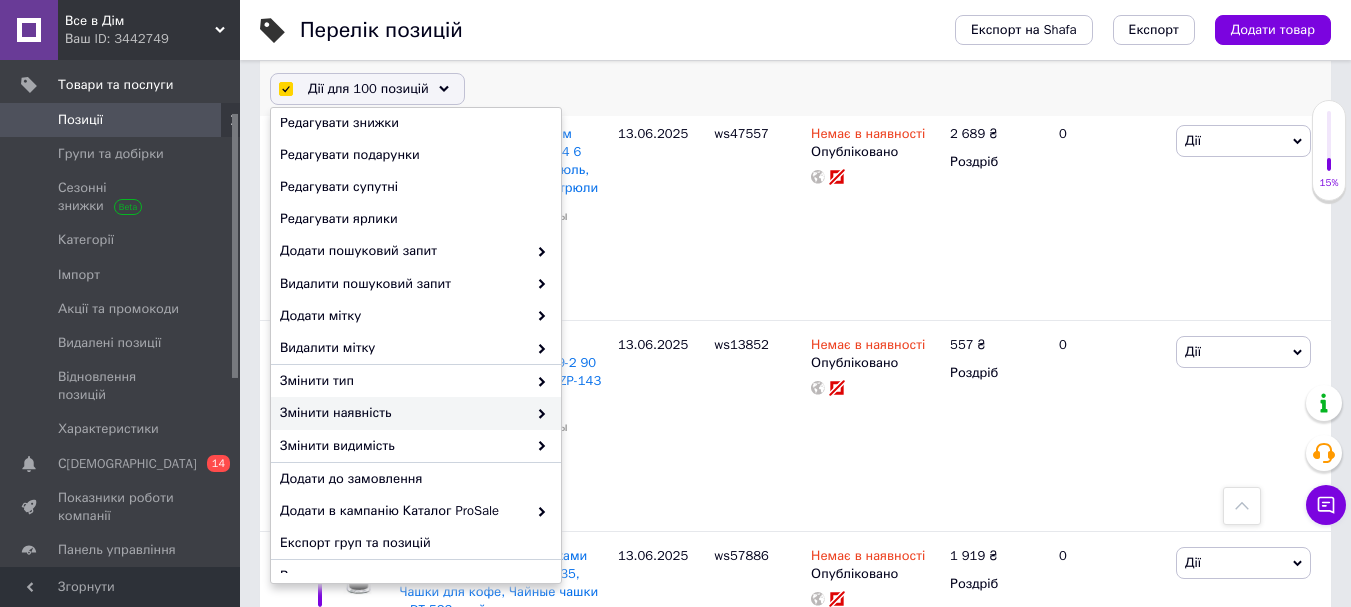 scroll, scrollTop: 262, scrollLeft: 0, axis: vertical 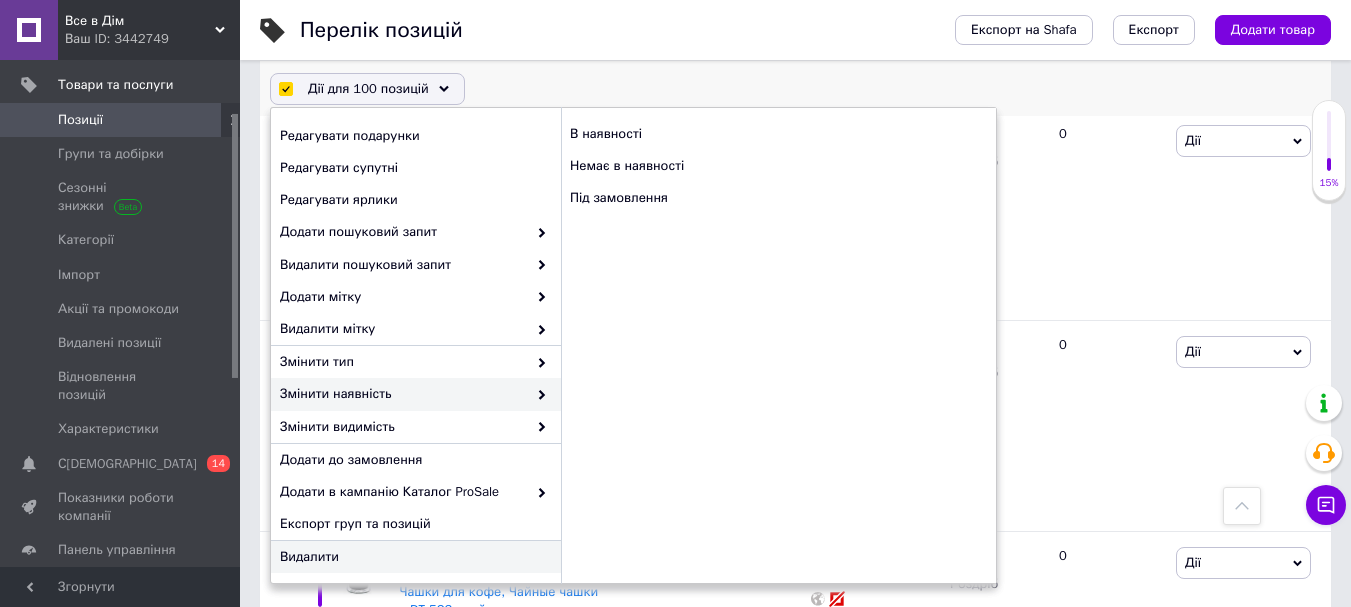 click on "Видалити" at bounding box center (413, 557) 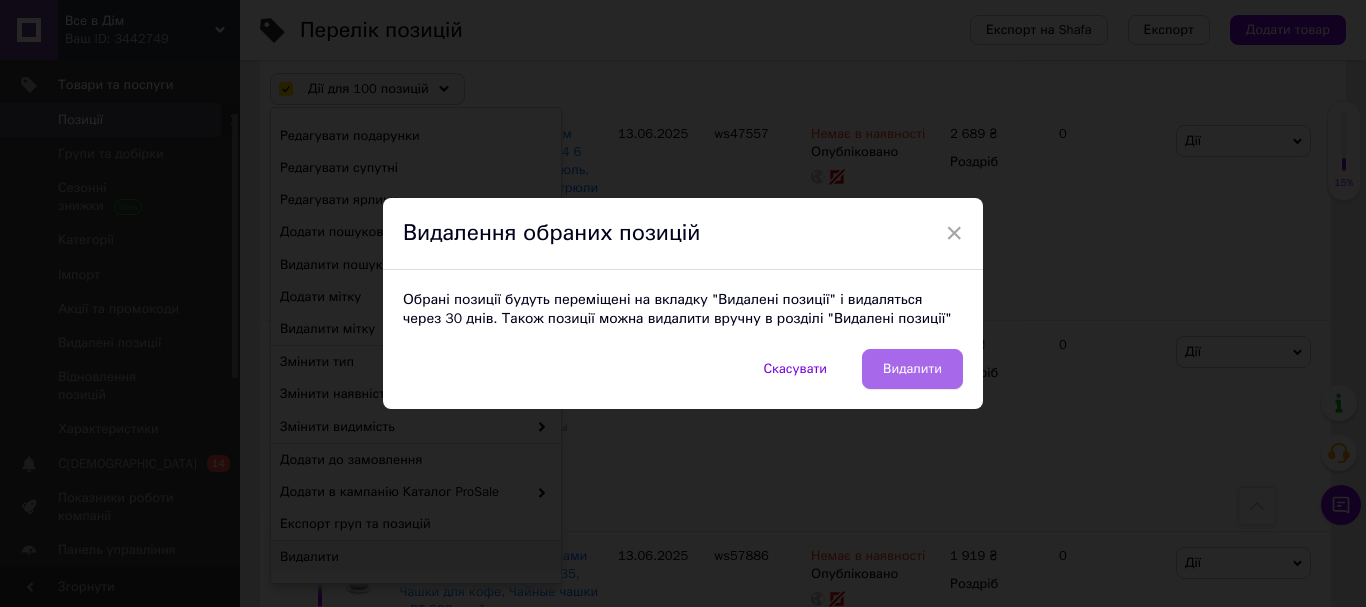 click on "Видалити" at bounding box center (912, 369) 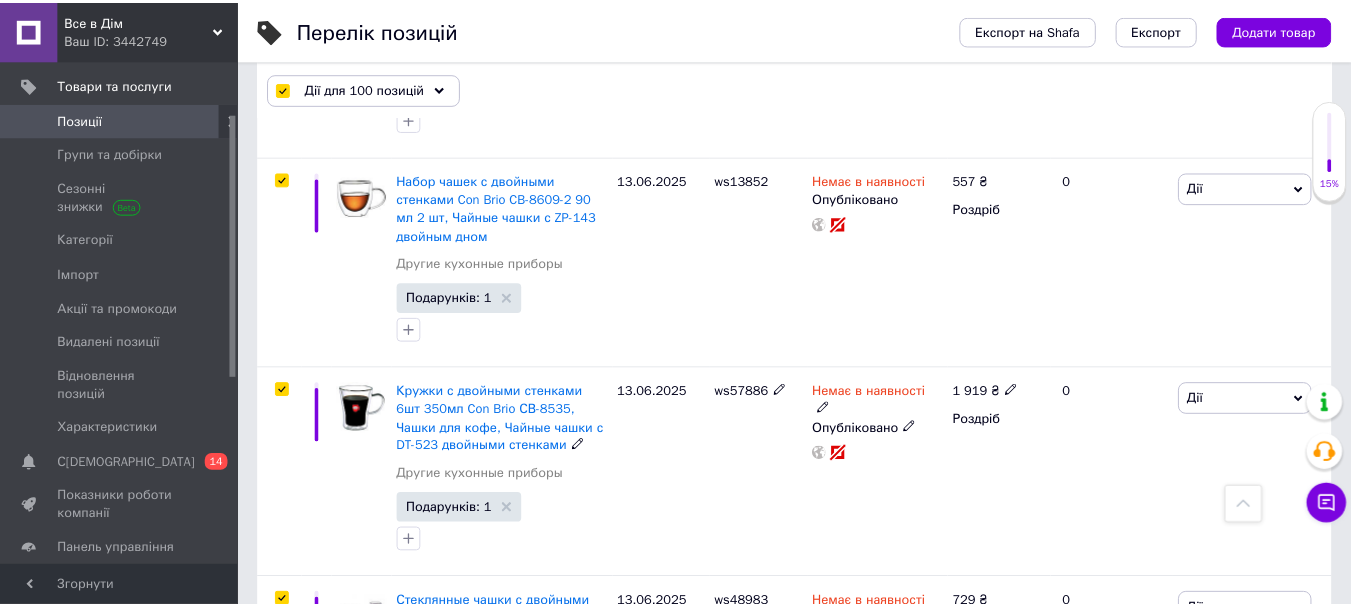 scroll, scrollTop: 0, scrollLeft: 1013, axis: horizontal 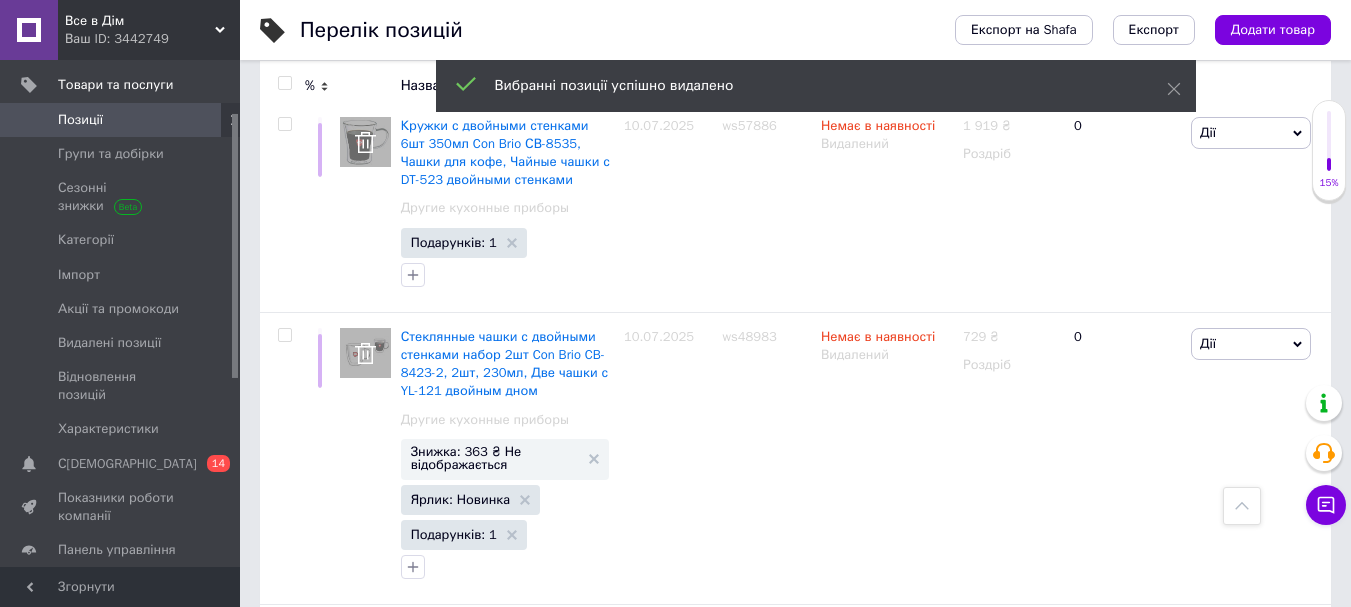 click on "4" at bounding box center (539, 838) 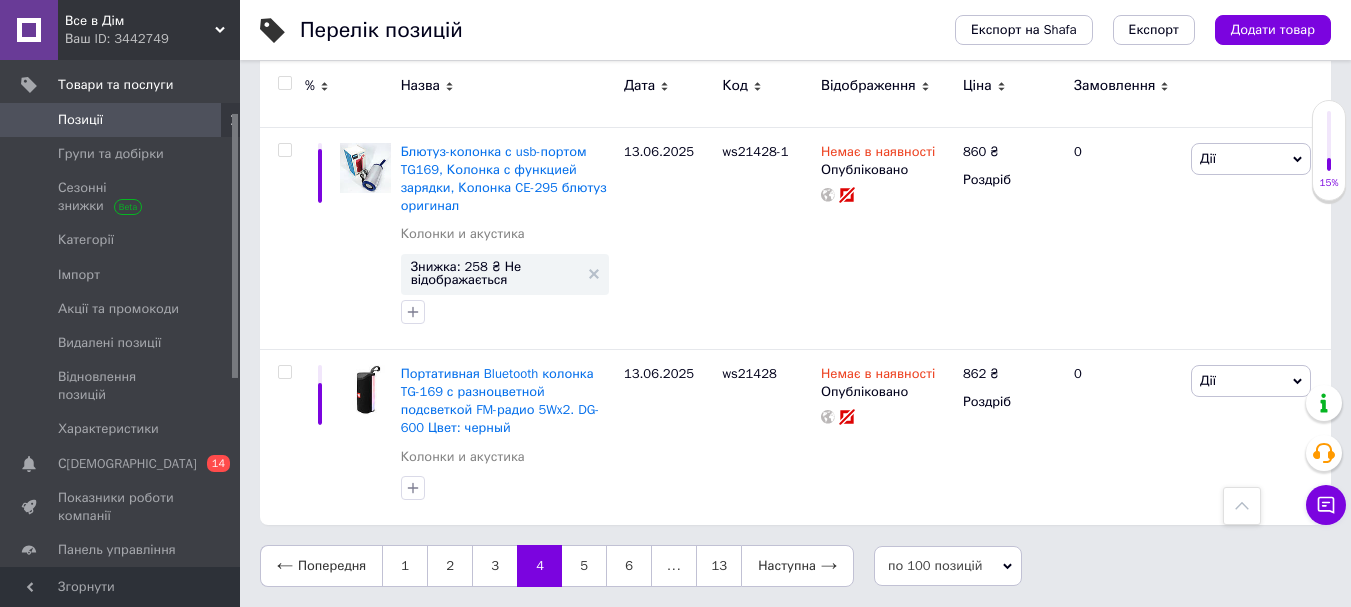 scroll, scrollTop: 20545, scrollLeft: 0, axis: vertical 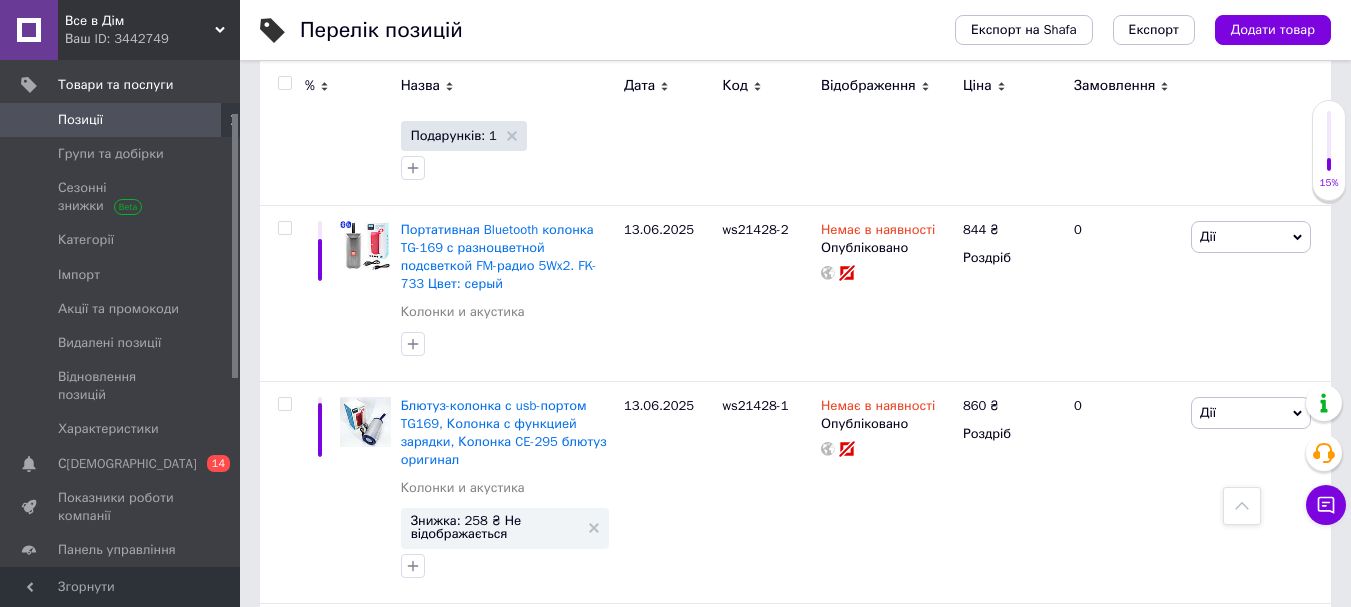 click at bounding box center (284, 83) 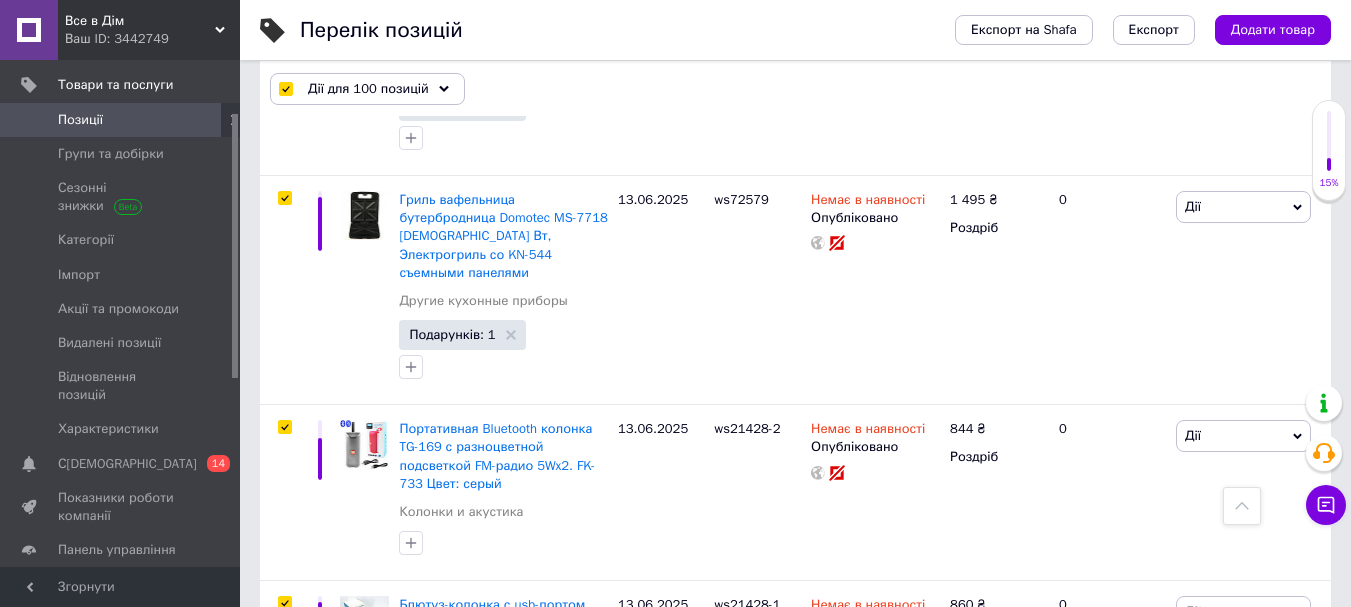 scroll, scrollTop: 20690, scrollLeft: 0, axis: vertical 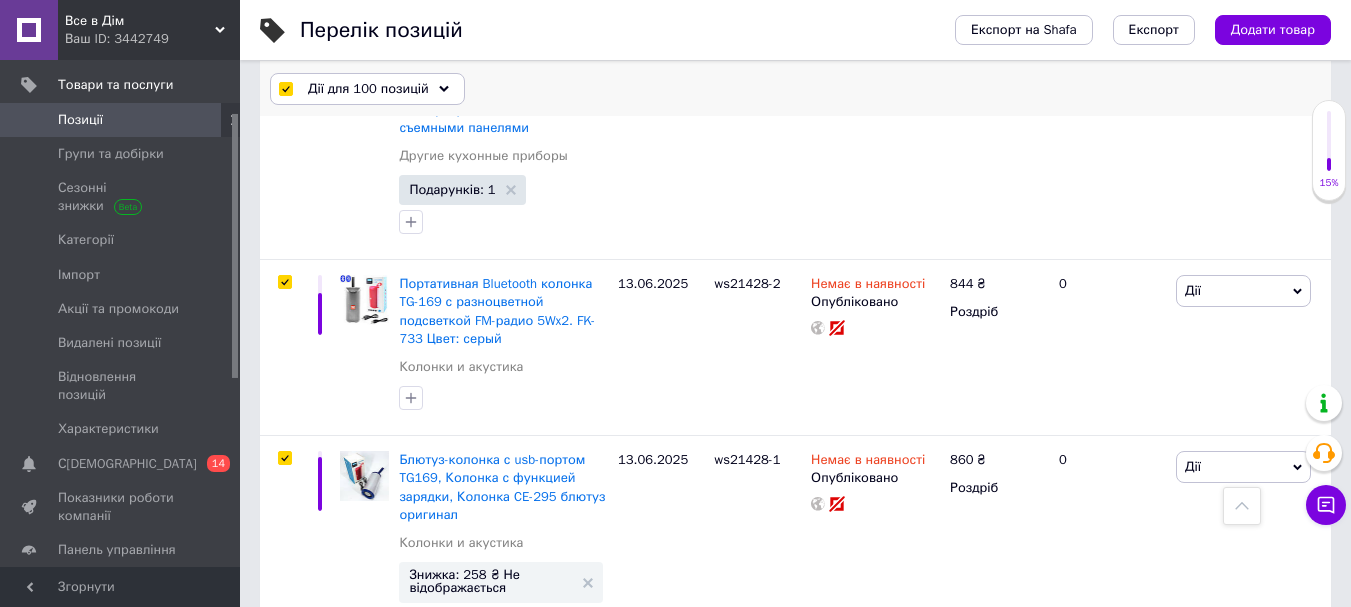click 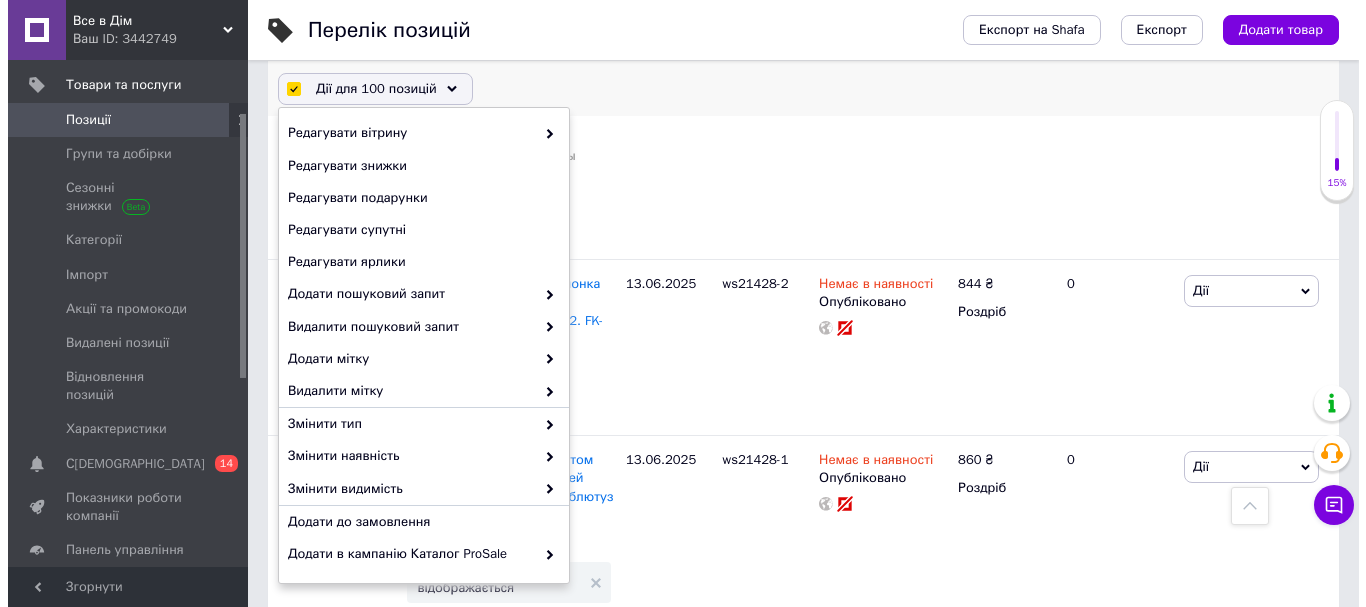 scroll, scrollTop: 262, scrollLeft: 0, axis: vertical 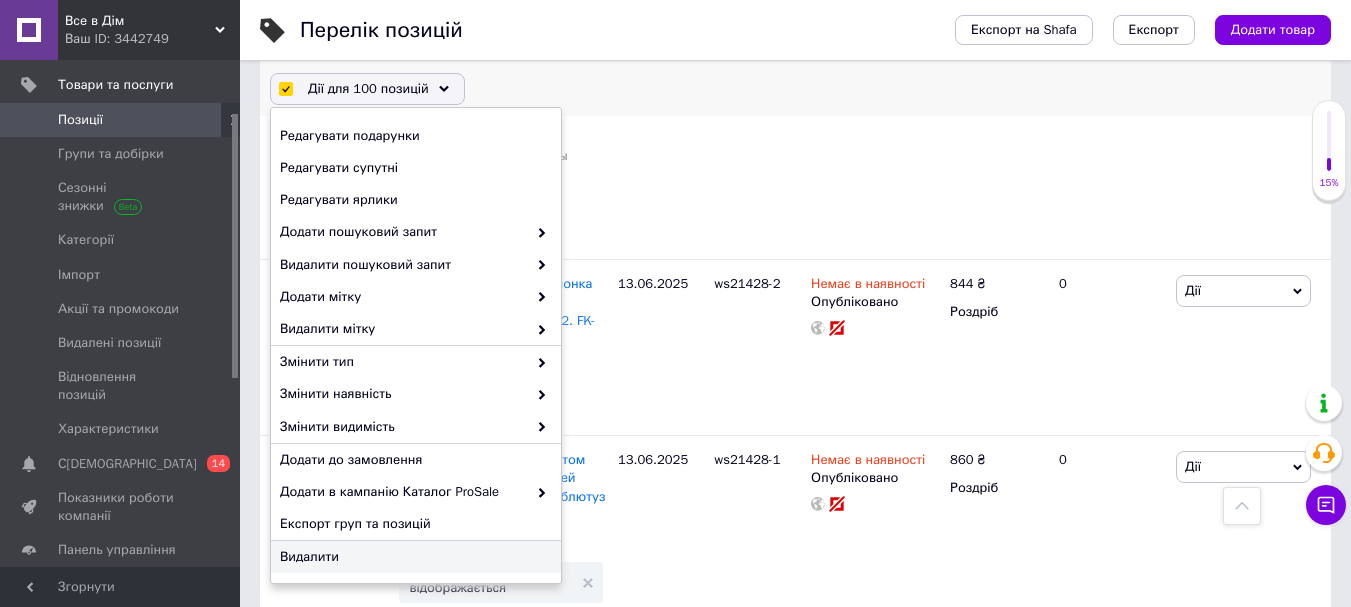 click on "Видалити" at bounding box center (413, 557) 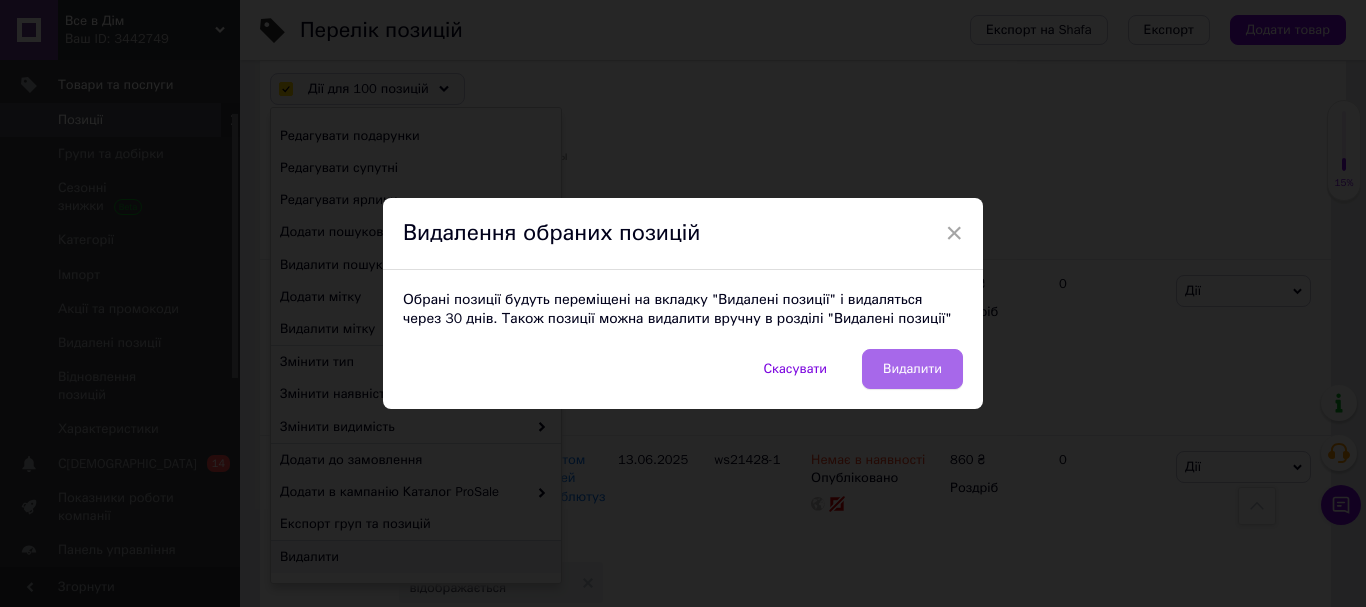 click on "Видалити" at bounding box center (912, 369) 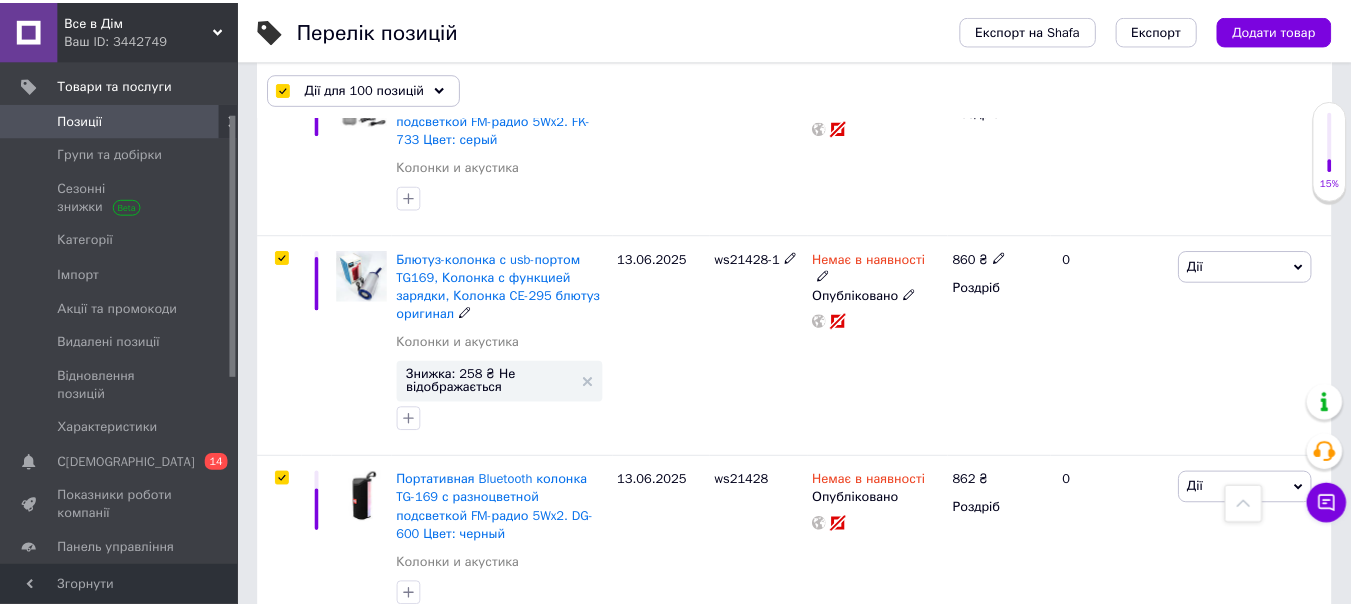 scroll, scrollTop: 20544, scrollLeft: 0, axis: vertical 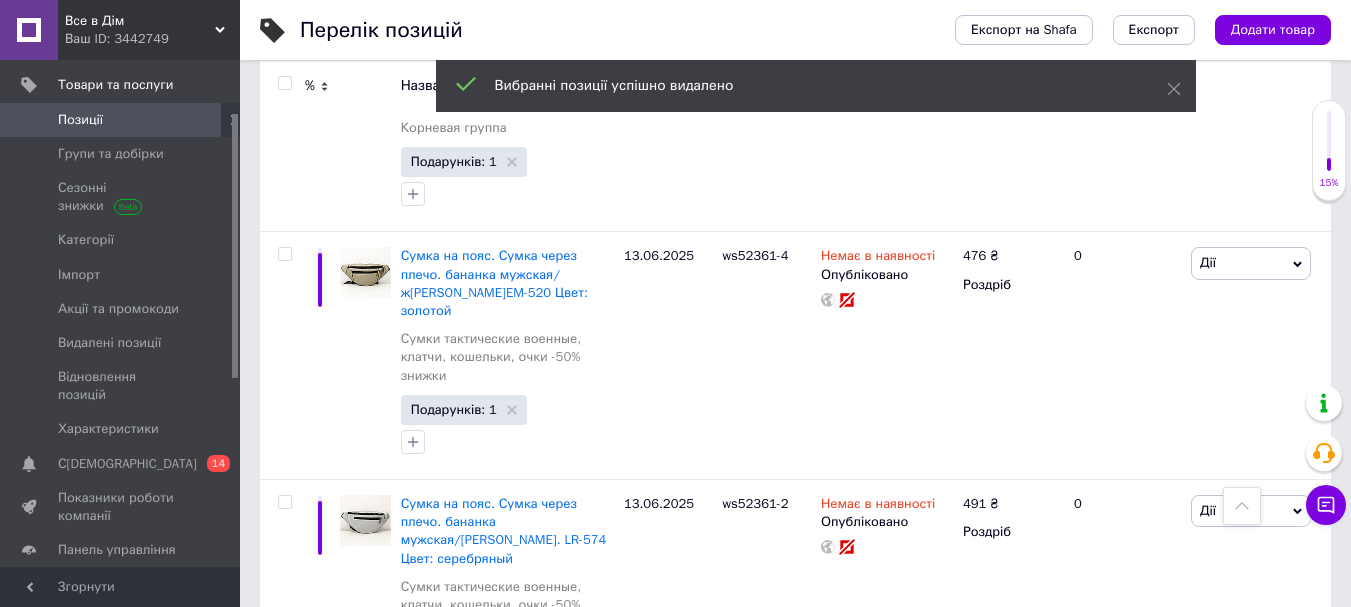 click at bounding box center [284, 83] 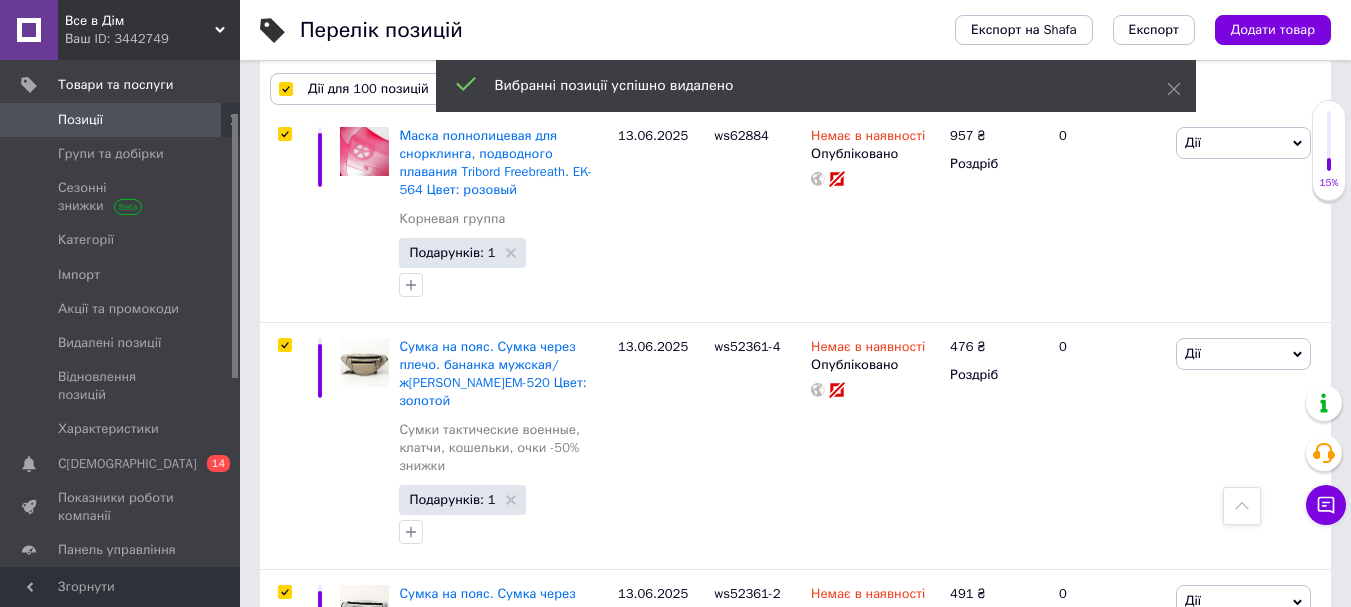 scroll, scrollTop: 20544, scrollLeft: 0, axis: vertical 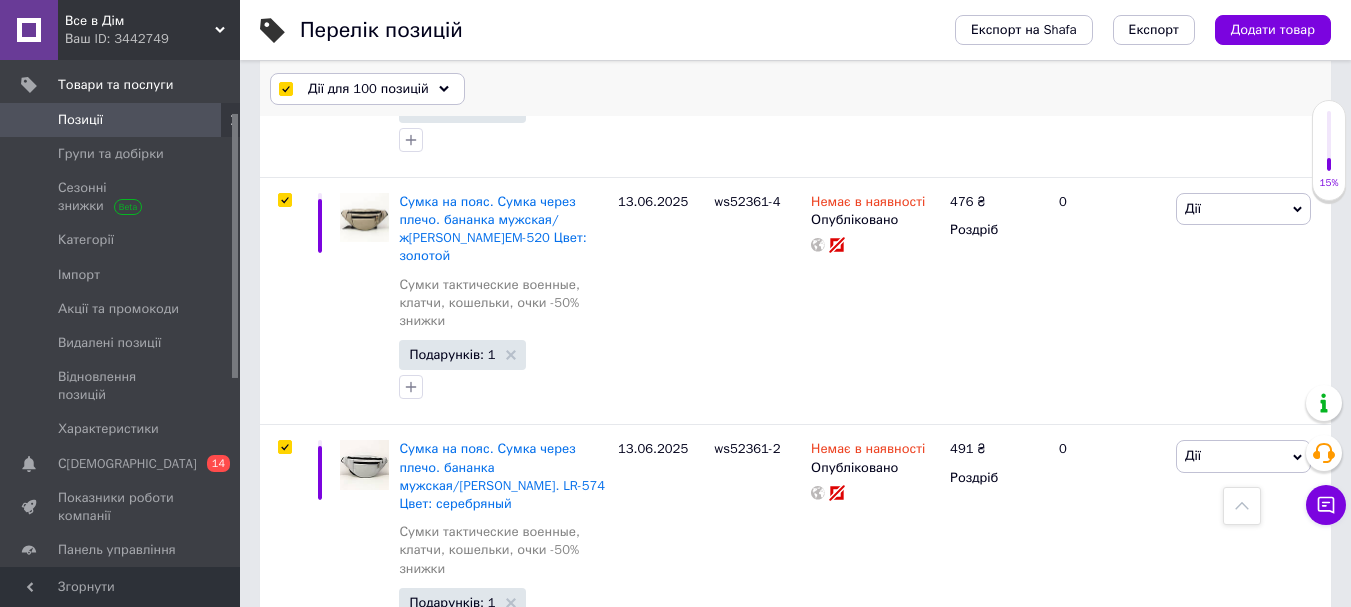 click 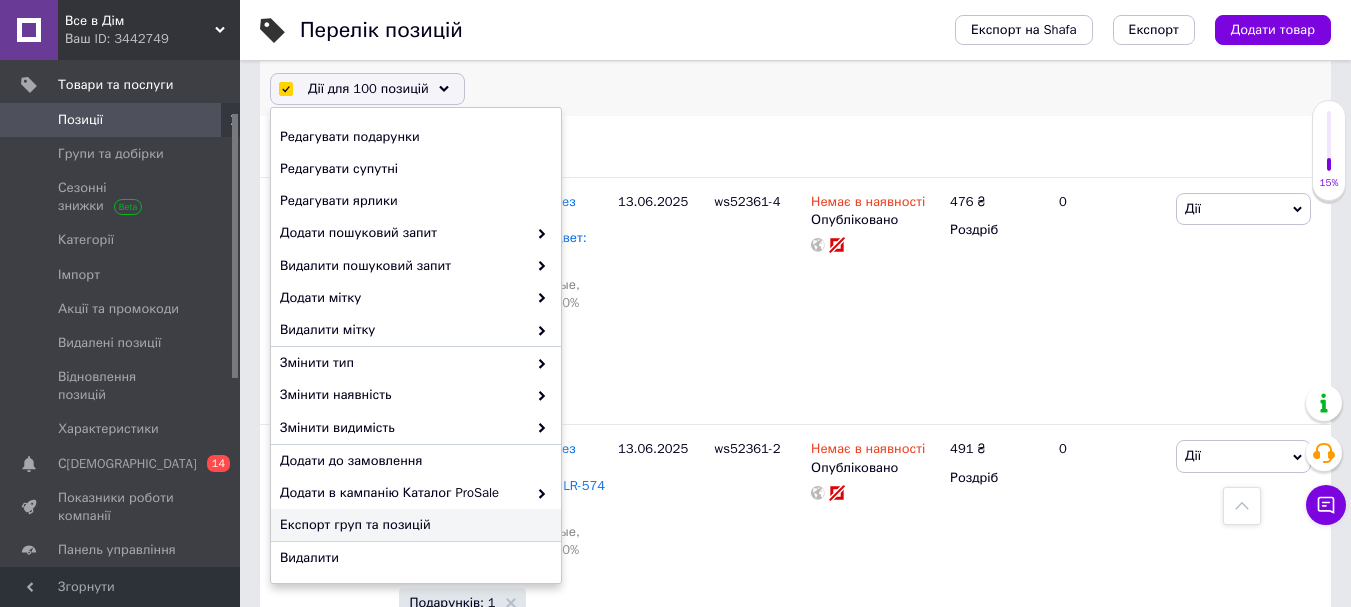 scroll, scrollTop: 262, scrollLeft: 0, axis: vertical 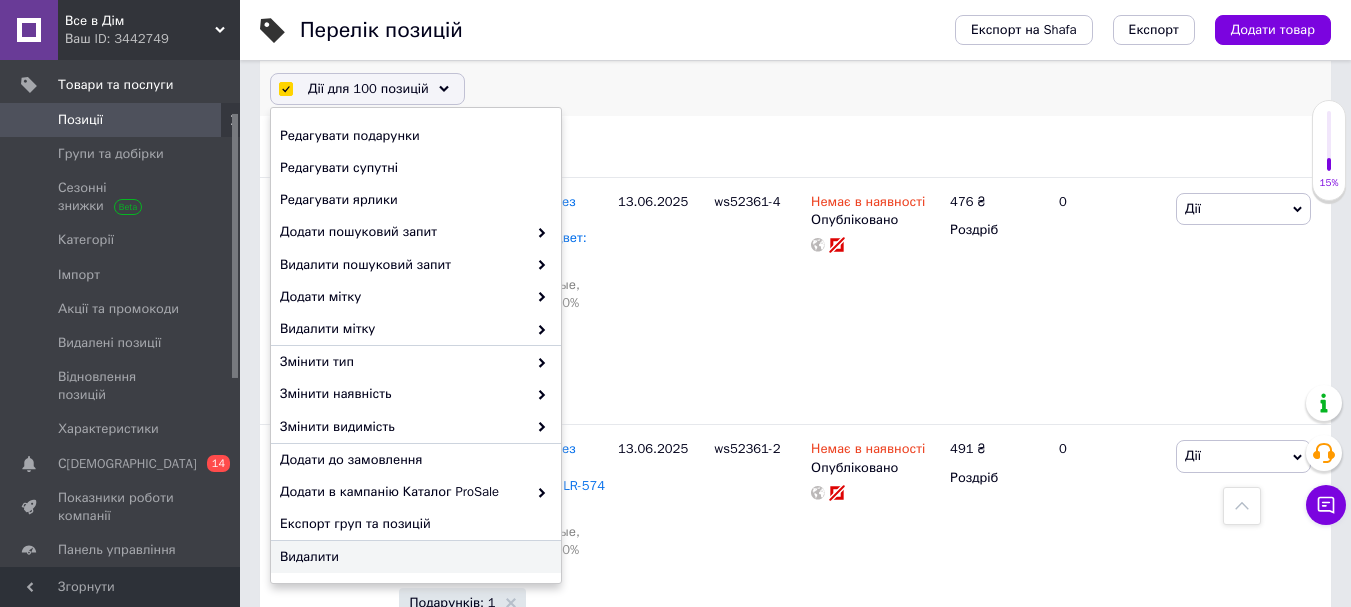 click on "Видалити" at bounding box center [413, 557] 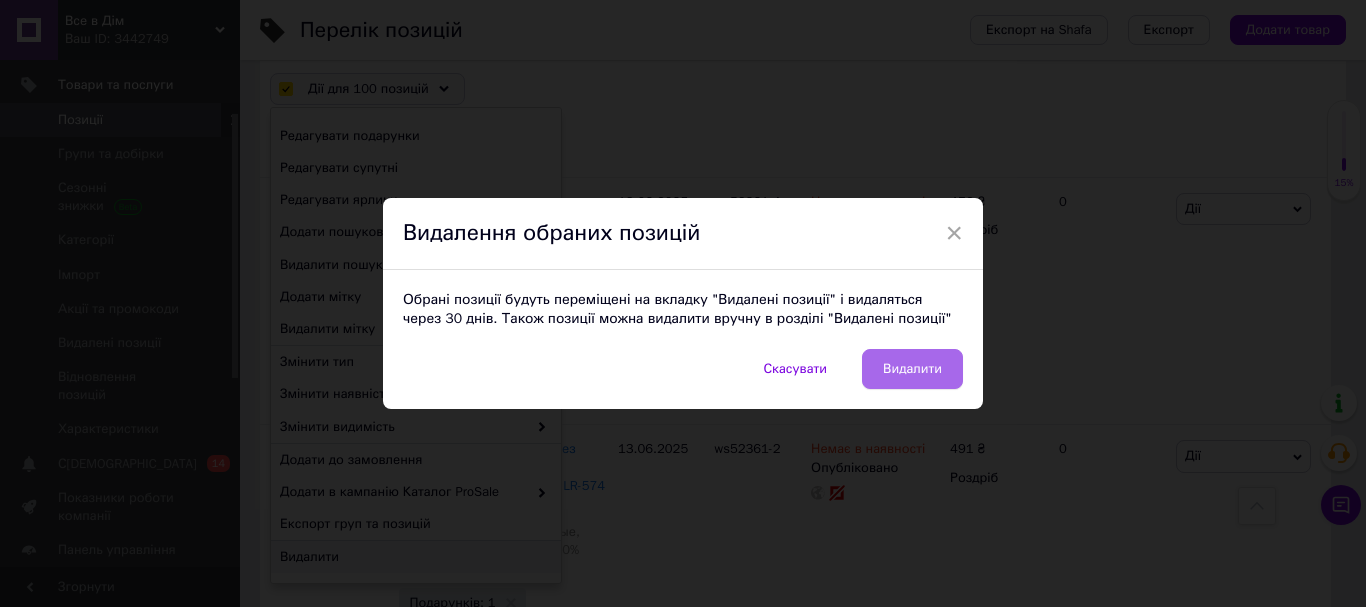 click on "Видалити" at bounding box center (912, 369) 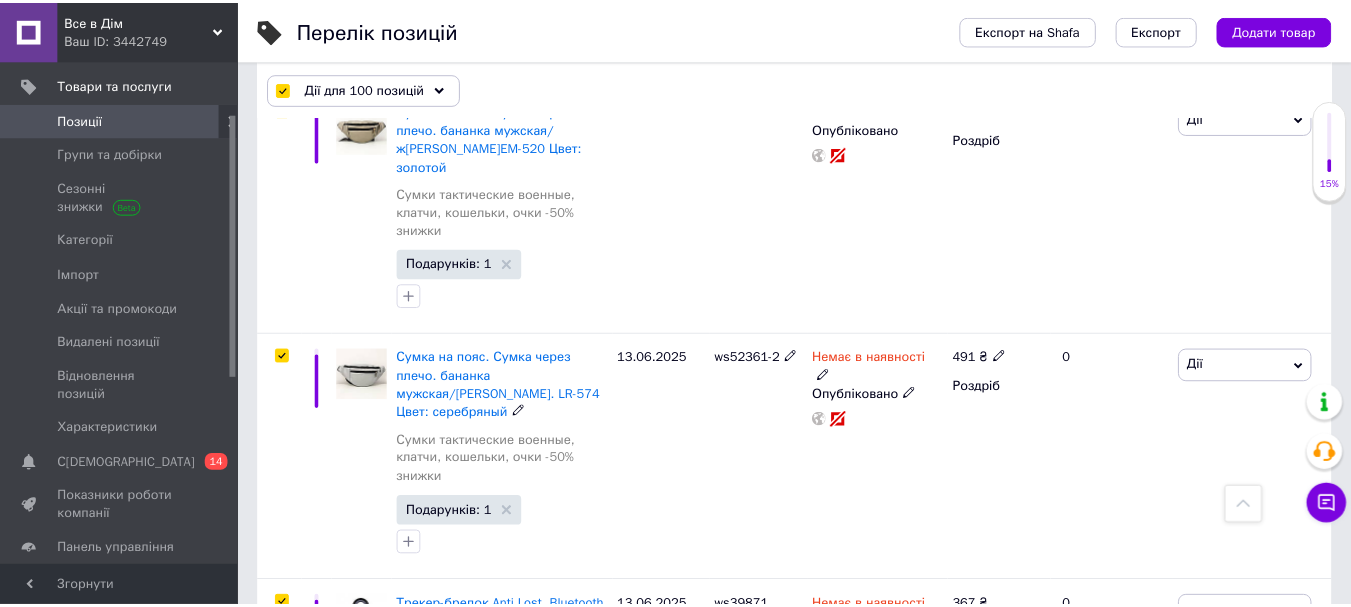scroll, scrollTop: 0, scrollLeft: 1013, axis: horizontal 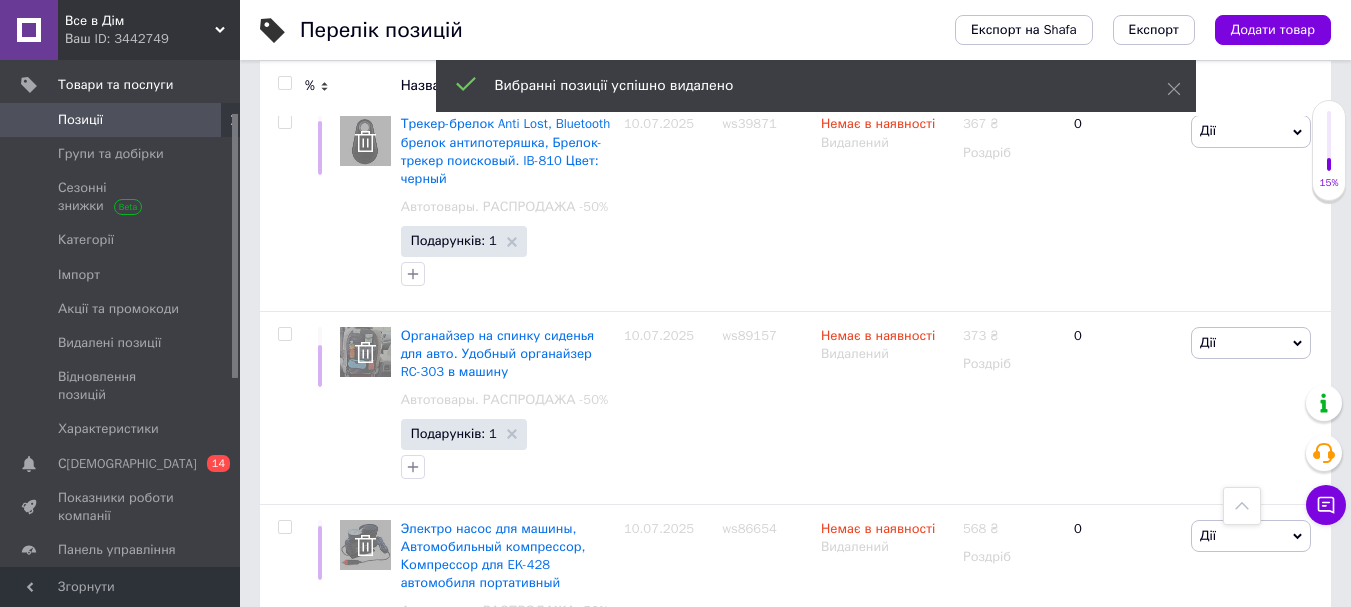 click on "5" at bounding box center [584, 802] 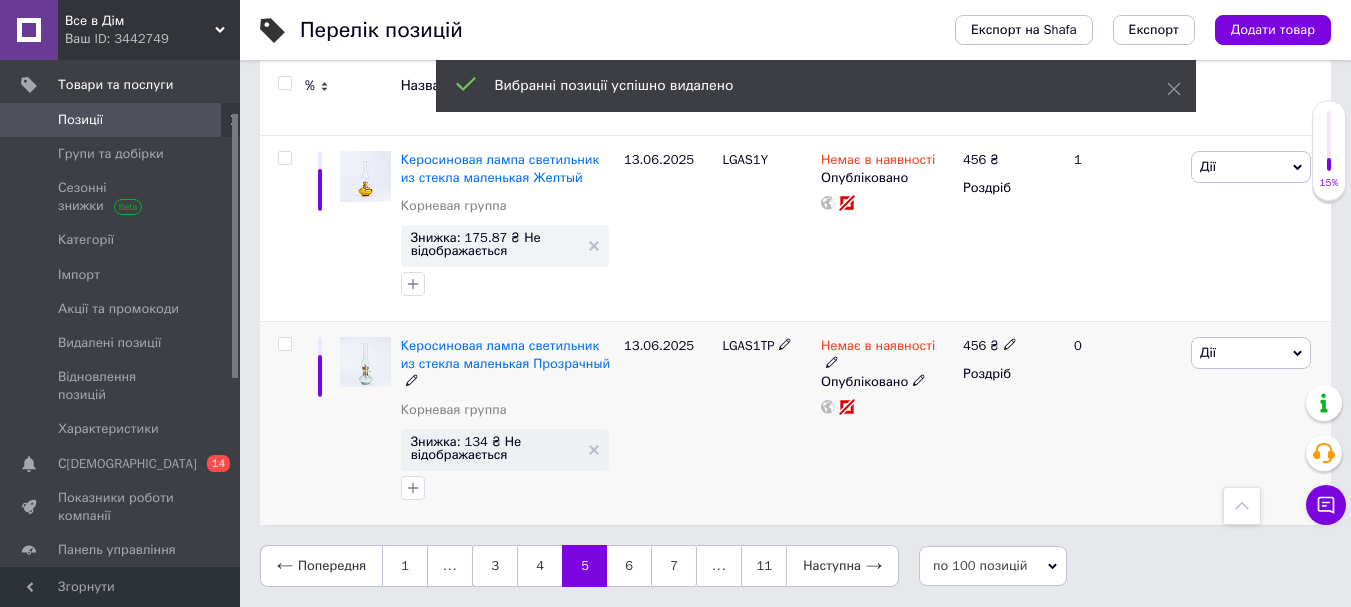 scroll, scrollTop: 17986, scrollLeft: 0, axis: vertical 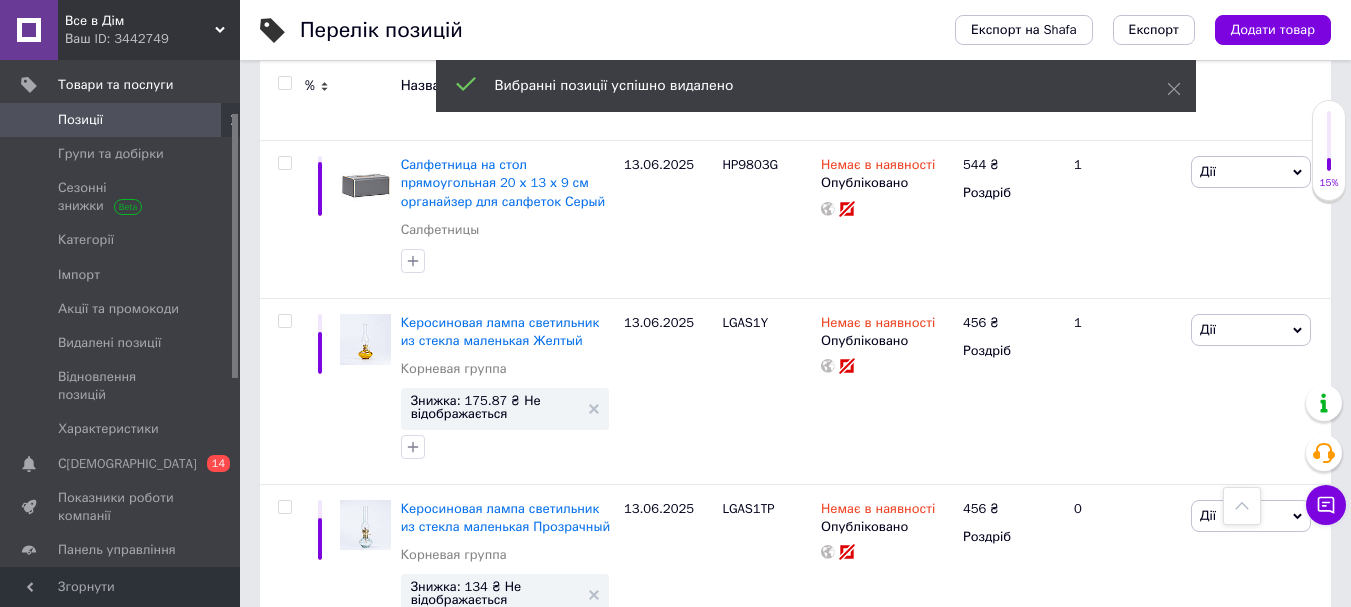 click at bounding box center (284, 83) 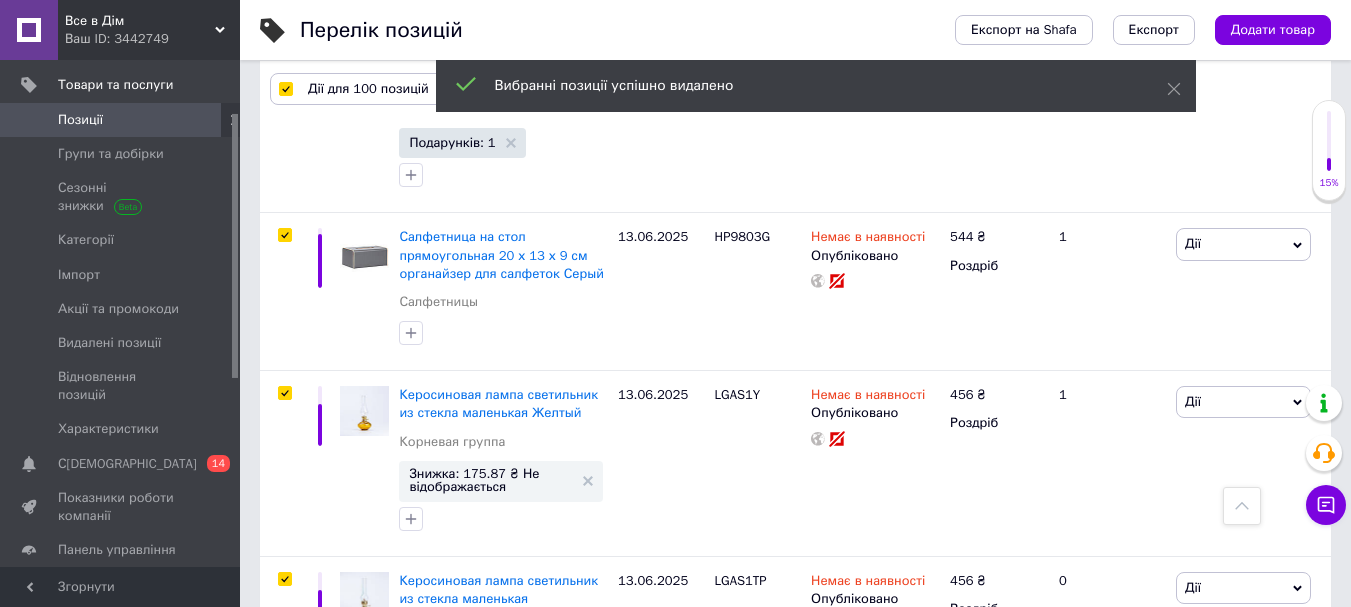 scroll, scrollTop: 18058, scrollLeft: 0, axis: vertical 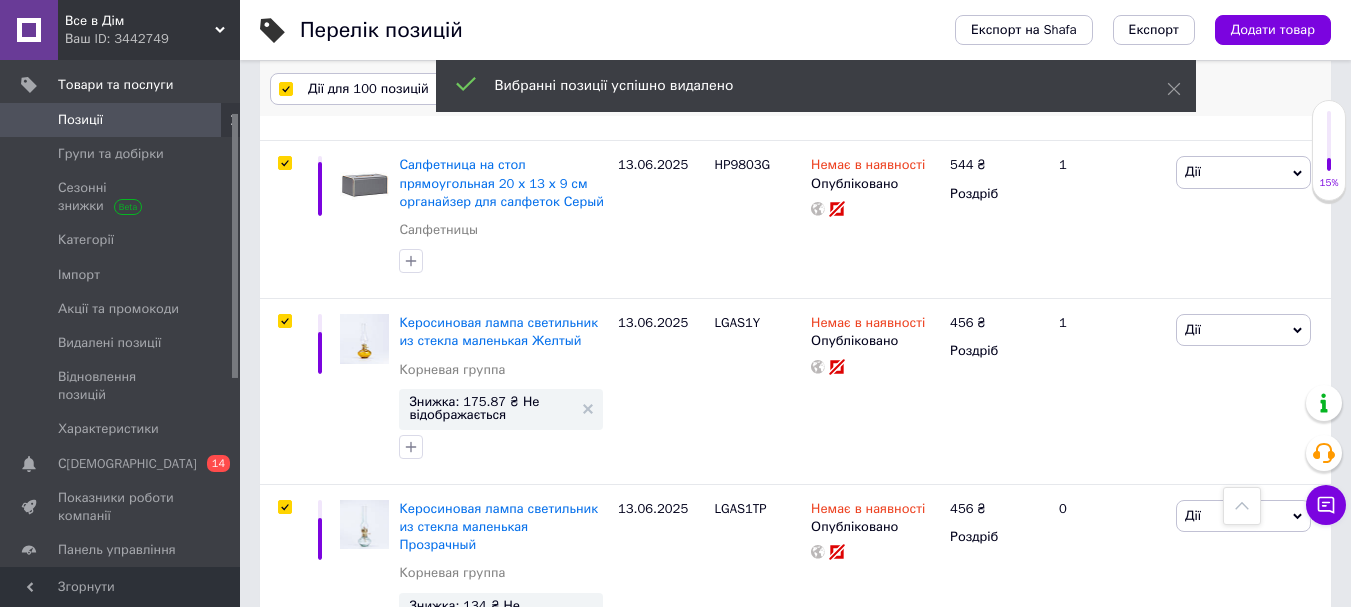 click 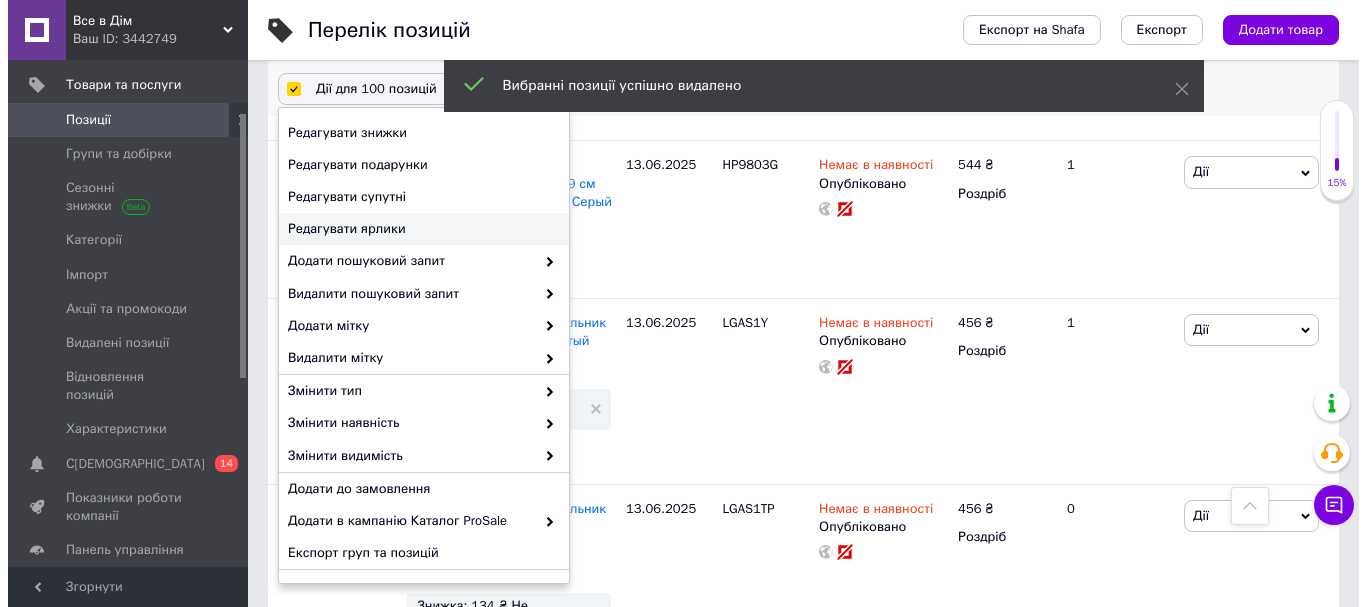 scroll, scrollTop: 262, scrollLeft: 0, axis: vertical 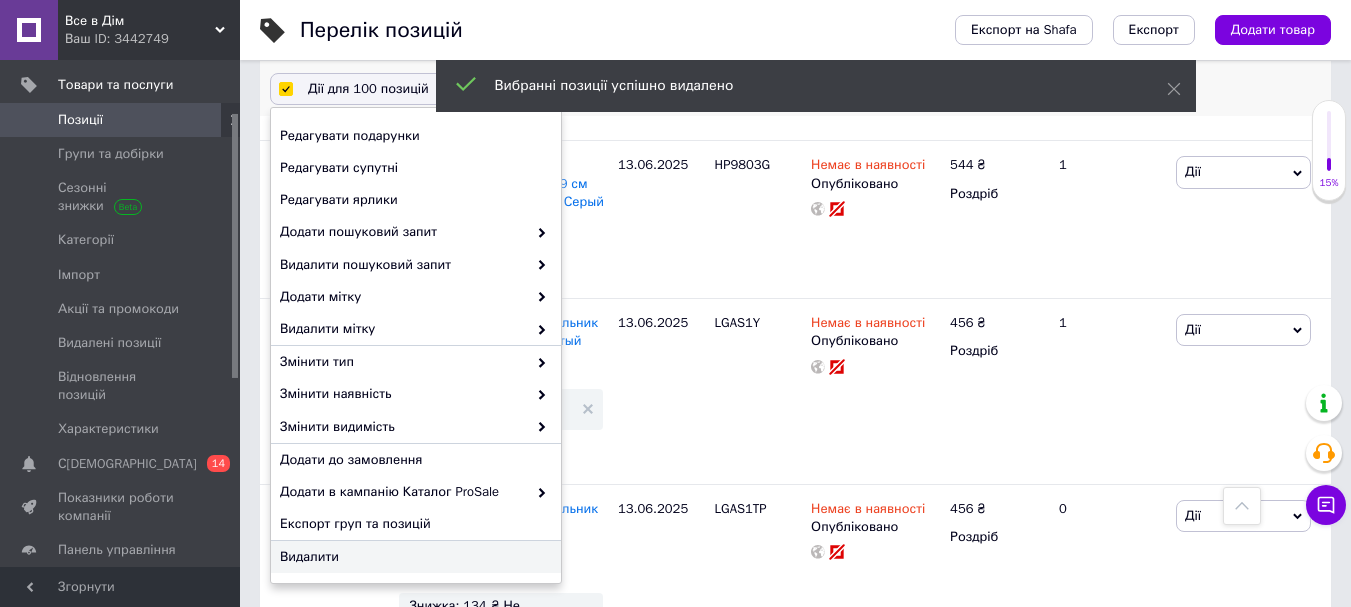 click on "Видалити" at bounding box center [413, 557] 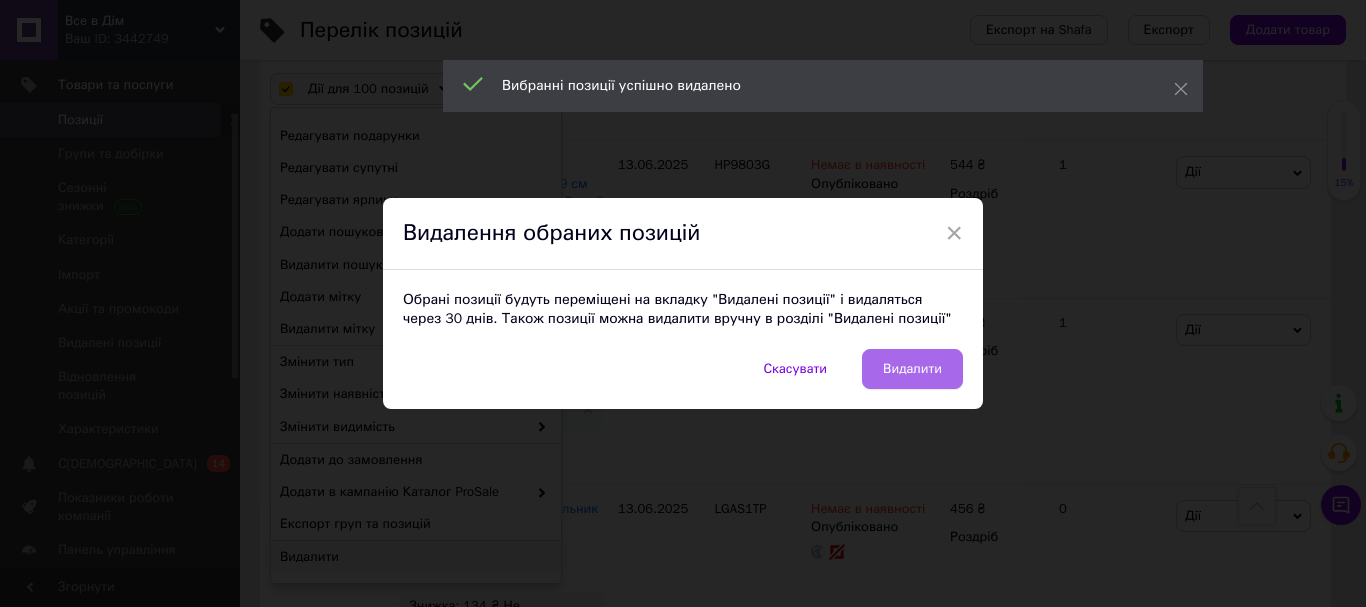 click on "Видалити" at bounding box center [912, 369] 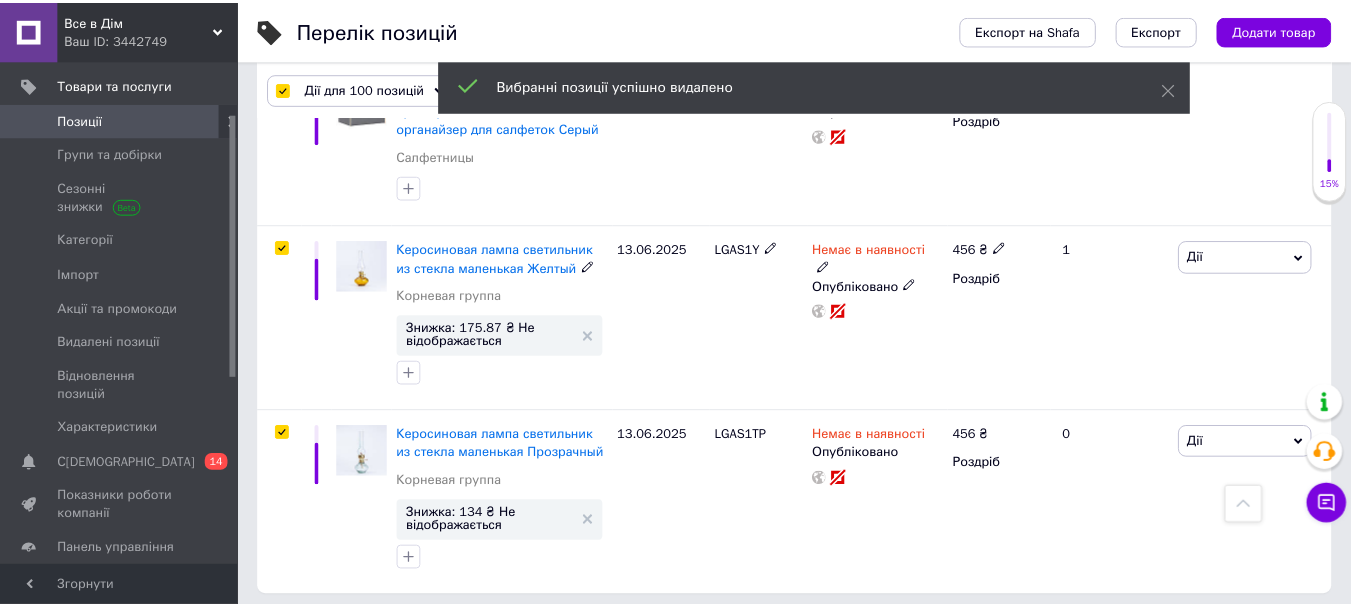 scroll, scrollTop: 17985, scrollLeft: 0, axis: vertical 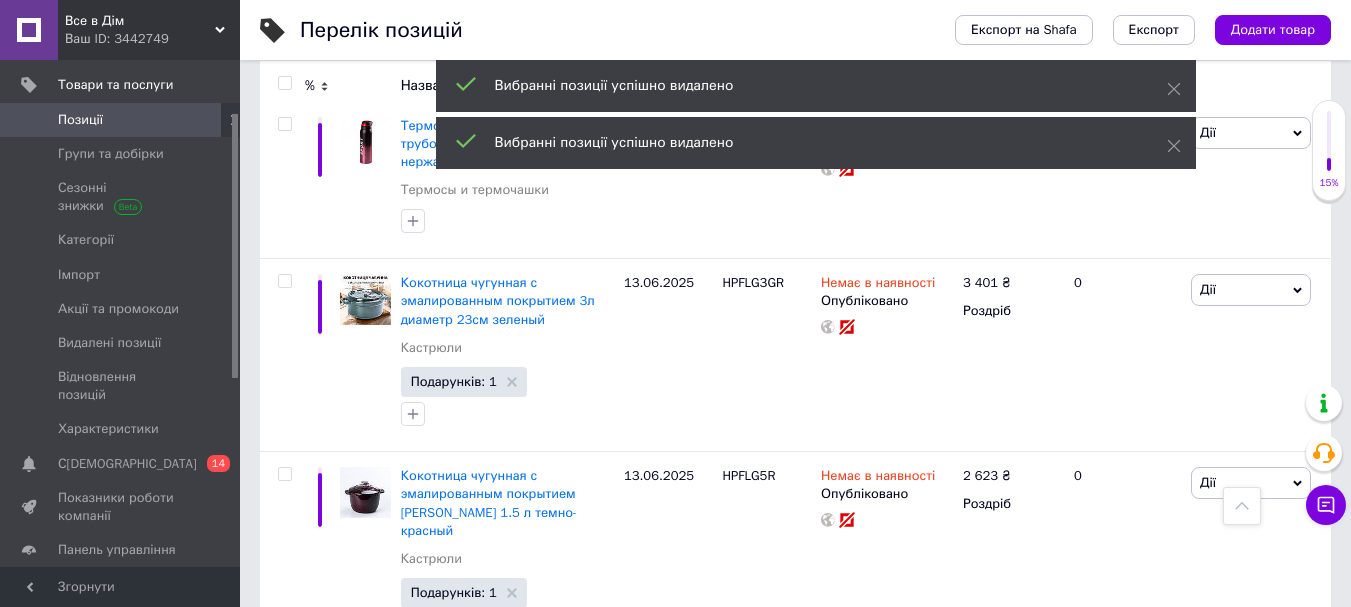 click at bounding box center (284, 83) 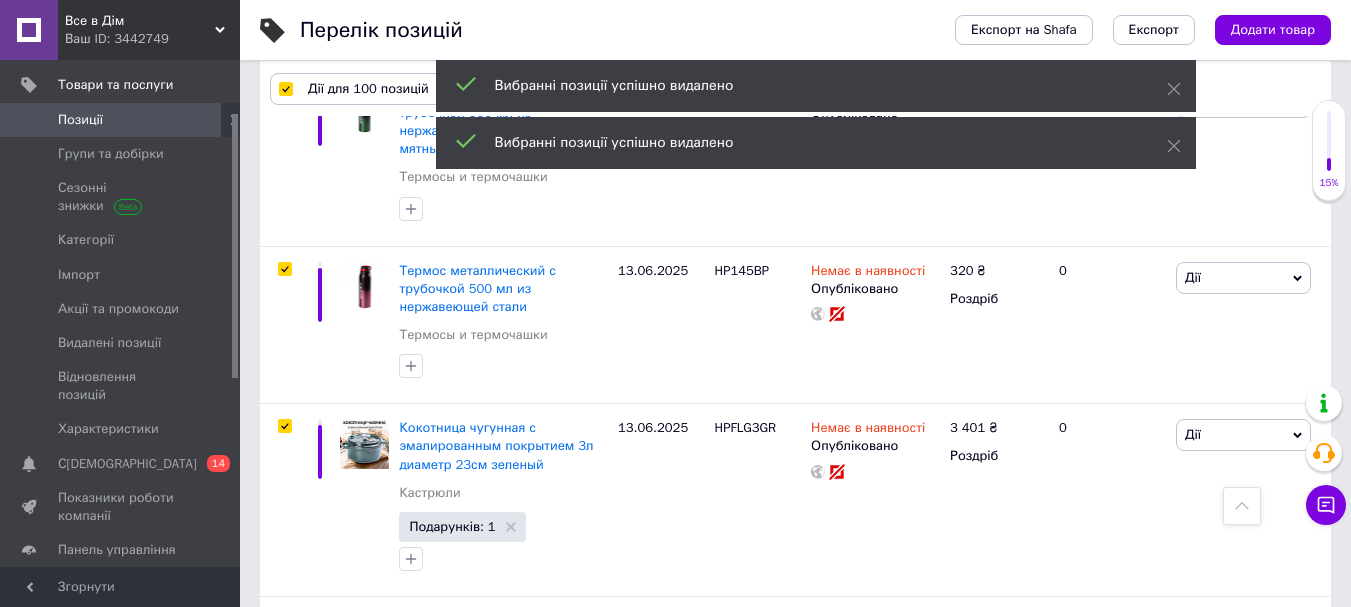 scroll, scrollTop: 18003, scrollLeft: 0, axis: vertical 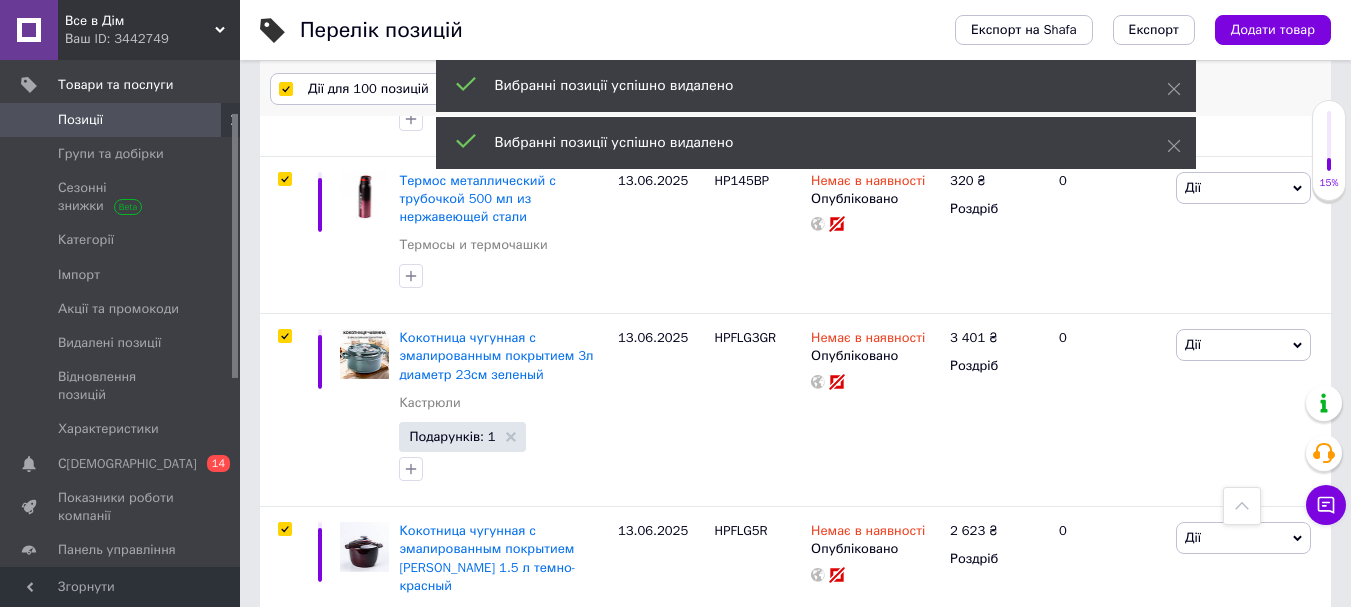 click on "Дії для 100 позицій" at bounding box center (367, 89) 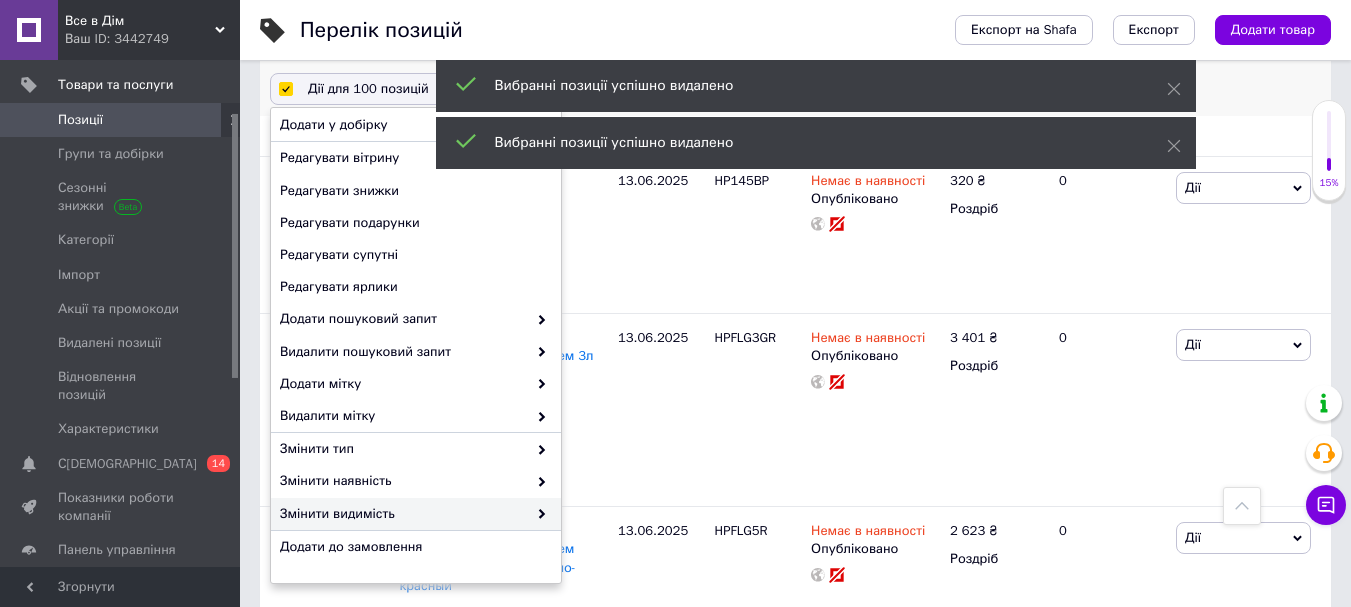 scroll, scrollTop: 262, scrollLeft: 0, axis: vertical 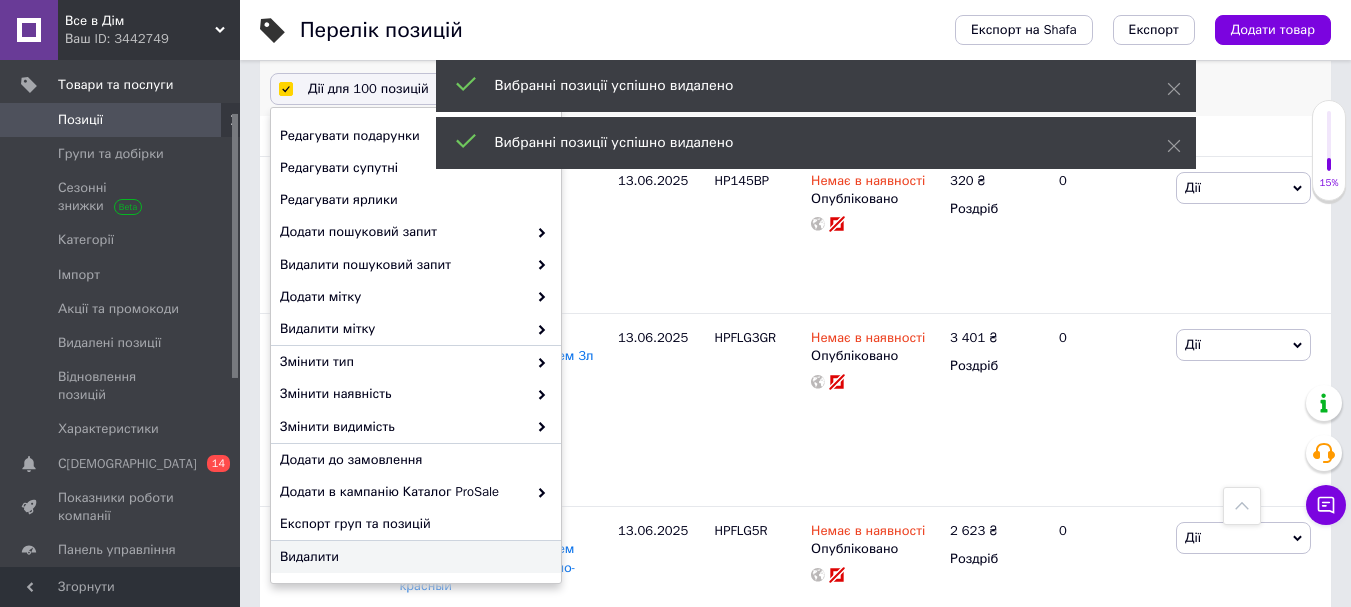 click on "Видалити" at bounding box center [413, 557] 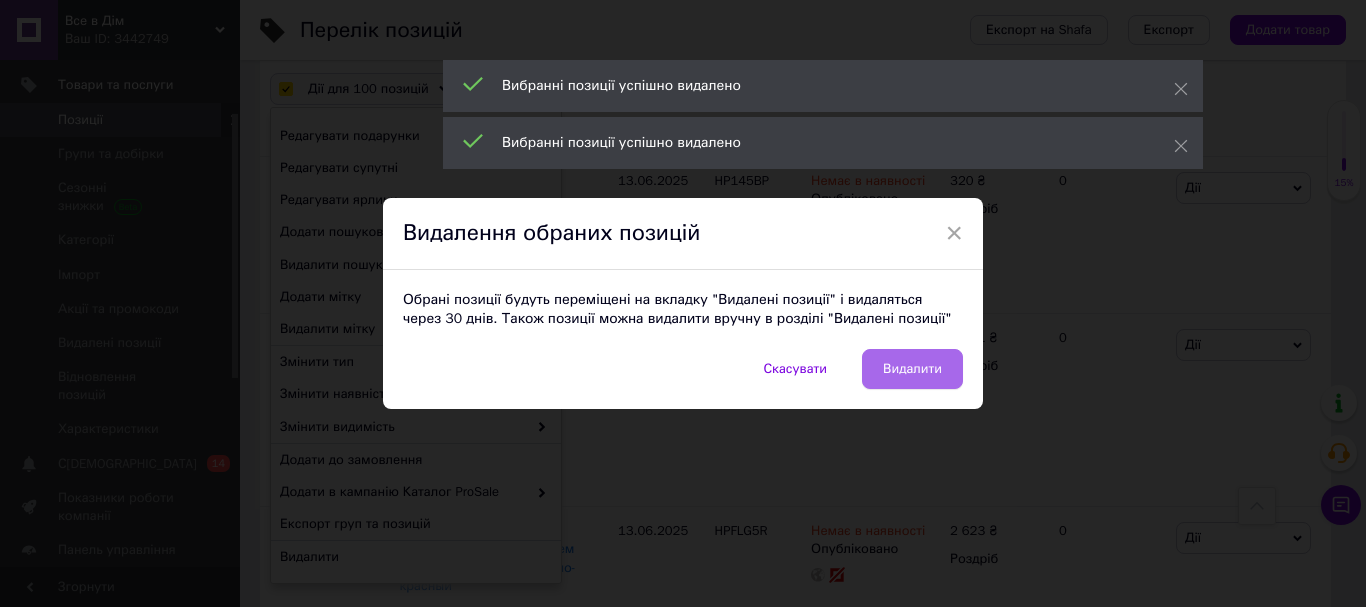 click on "Видалити" at bounding box center (912, 369) 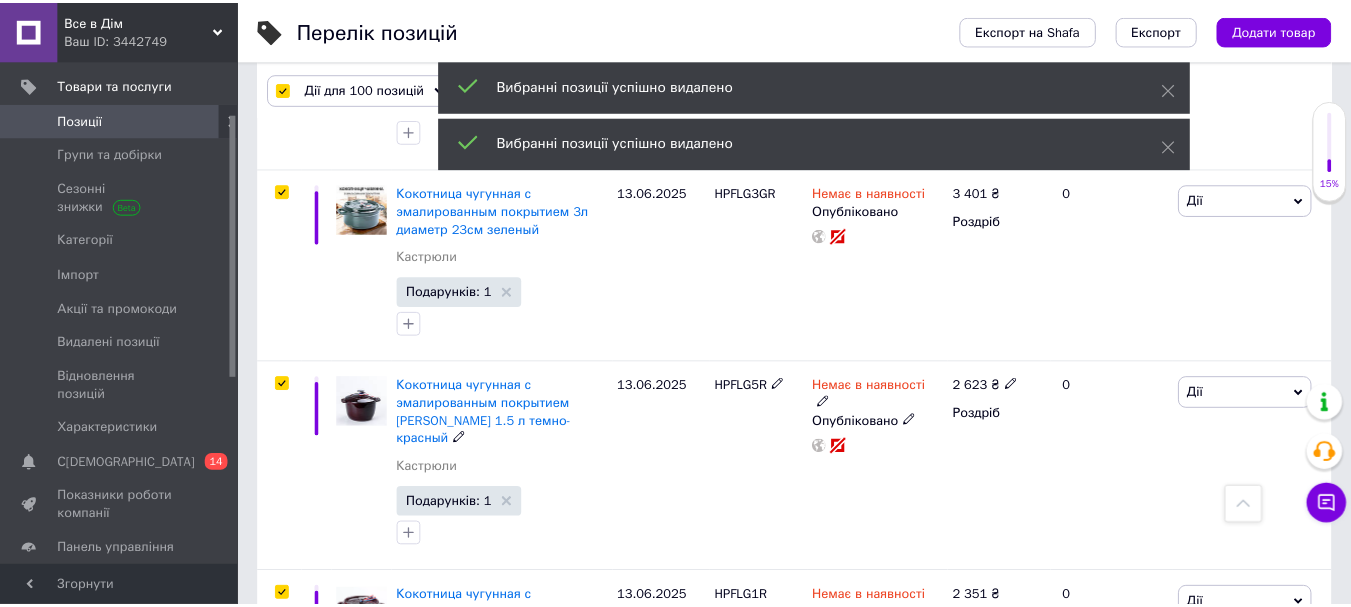 scroll, scrollTop: 0, scrollLeft: 1013, axis: horizontal 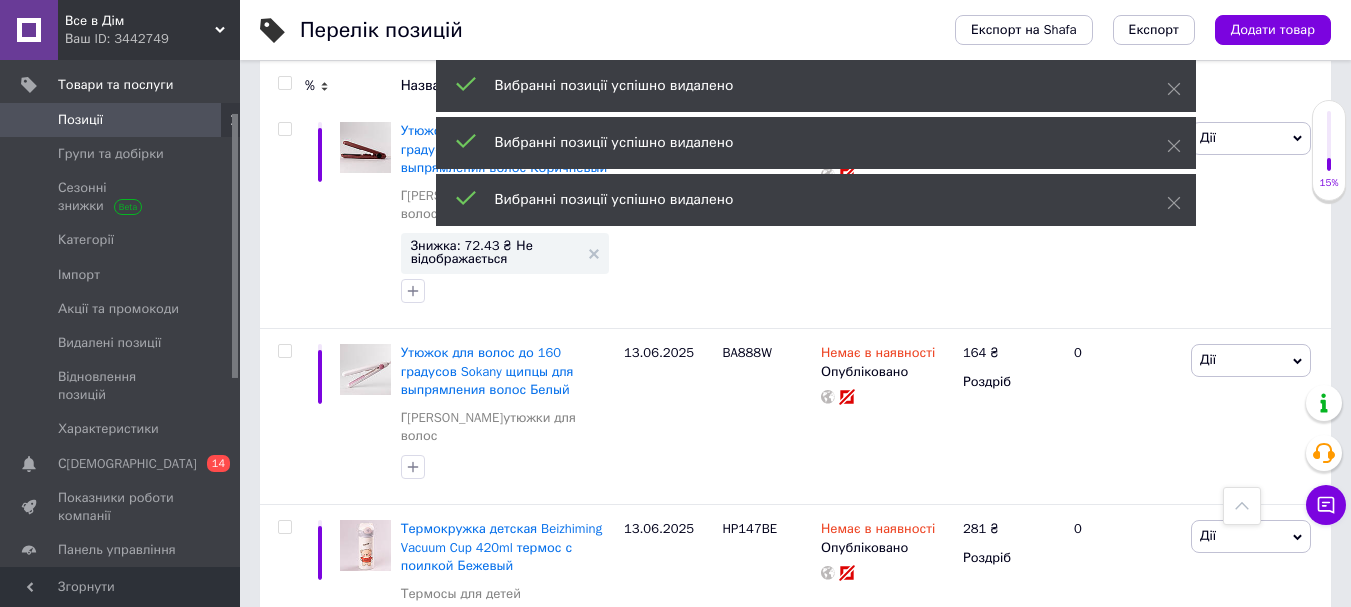 click at bounding box center [284, 83] 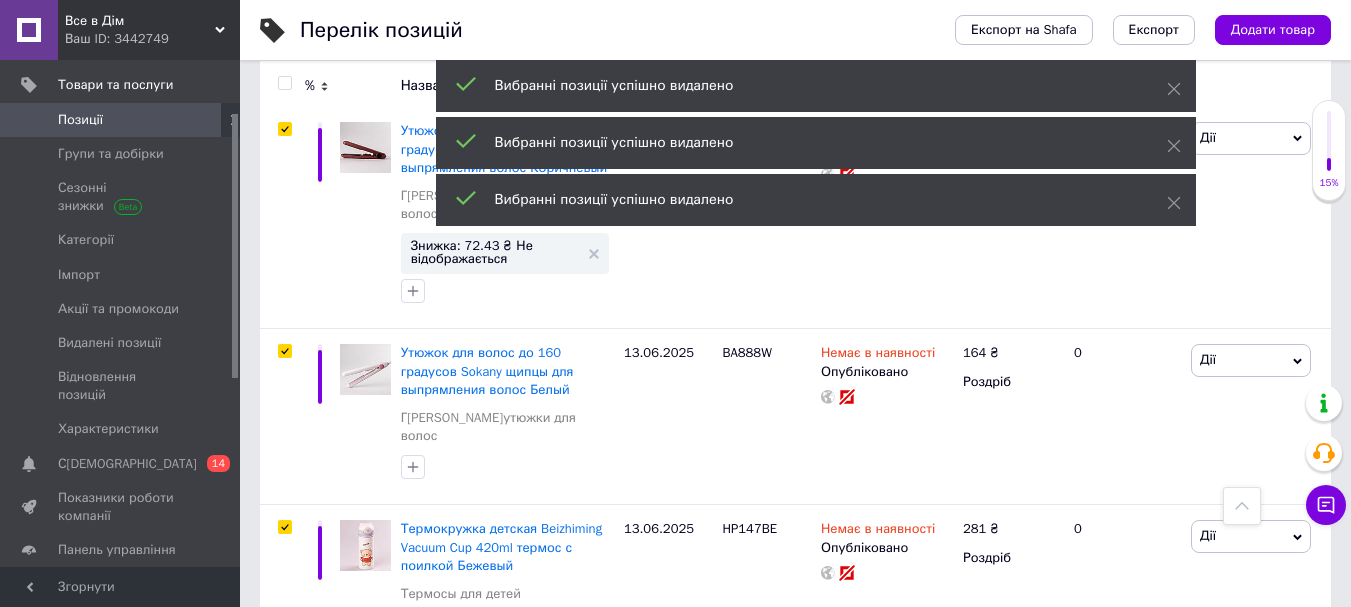 scroll, scrollTop: 18004, scrollLeft: 0, axis: vertical 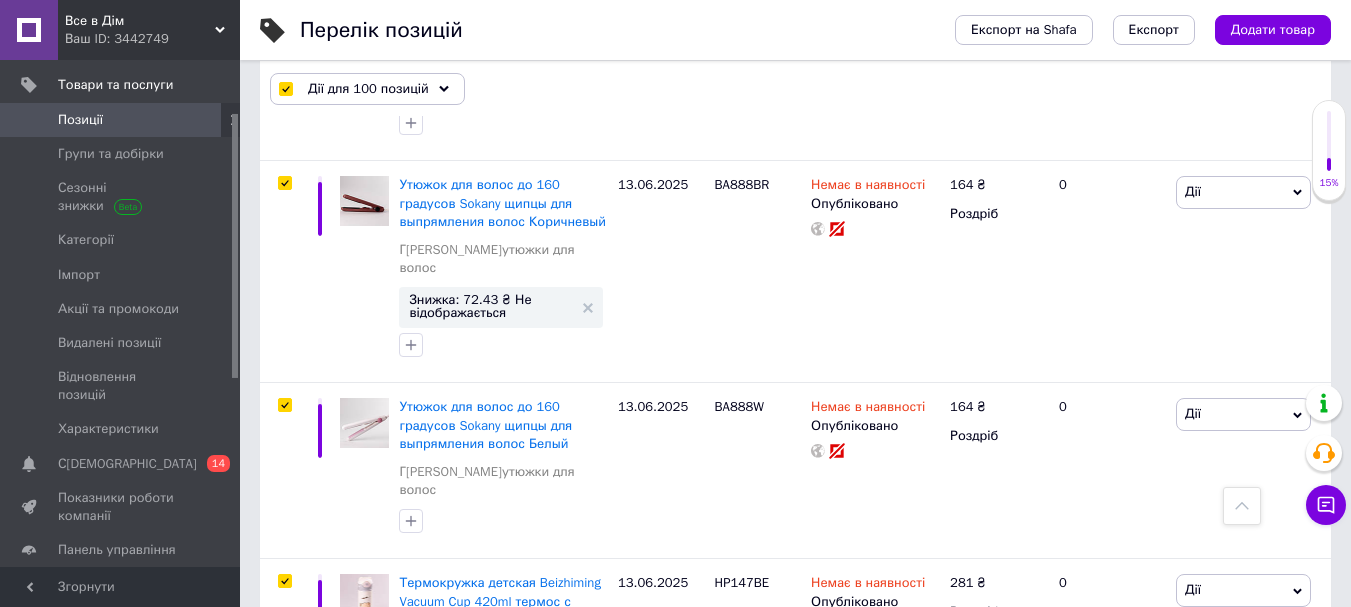 click 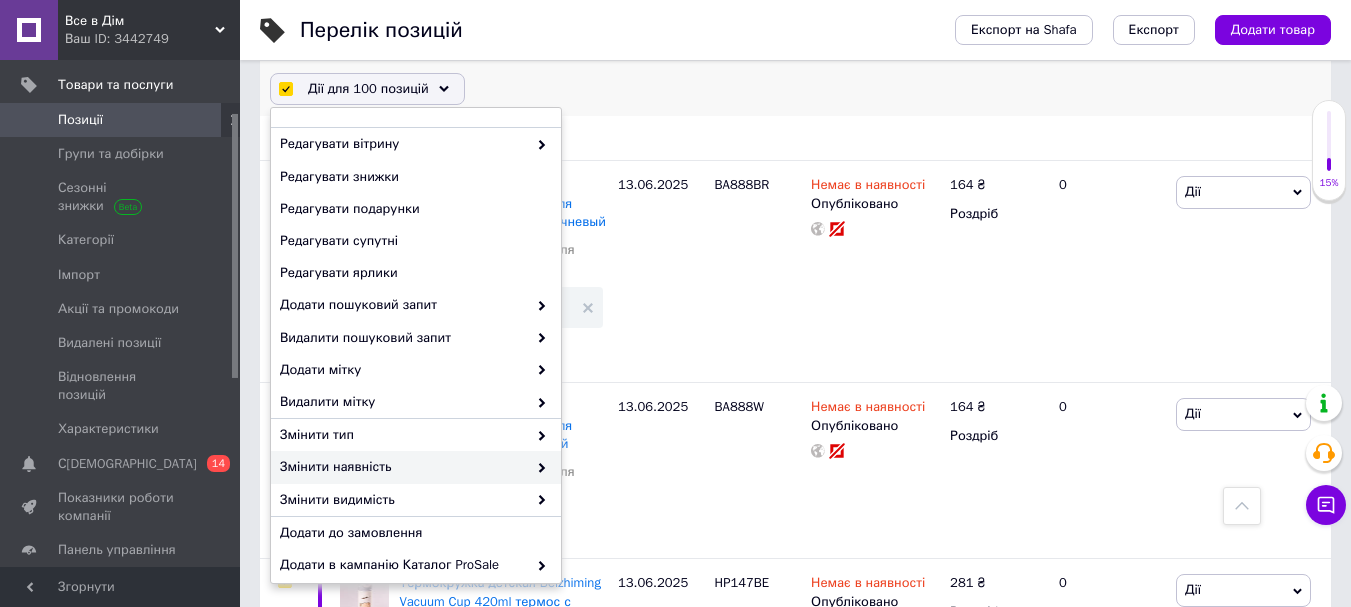 scroll, scrollTop: 262, scrollLeft: 0, axis: vertical 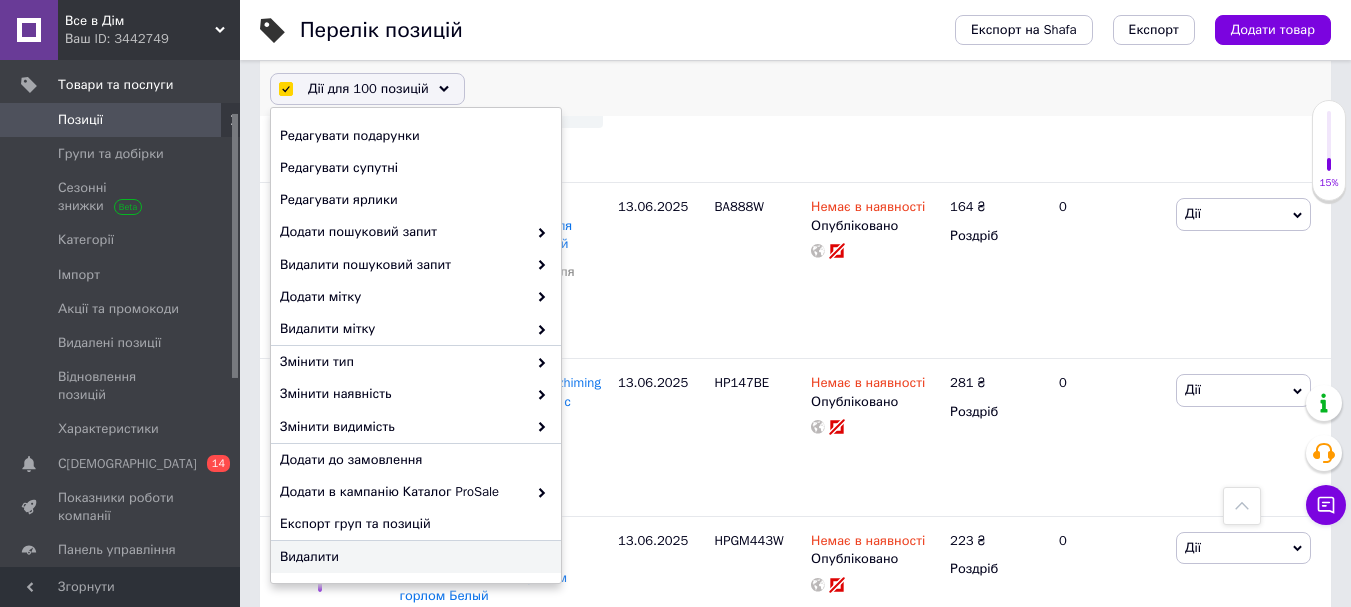 click on "Видалити" at bounding box center [413, 557] 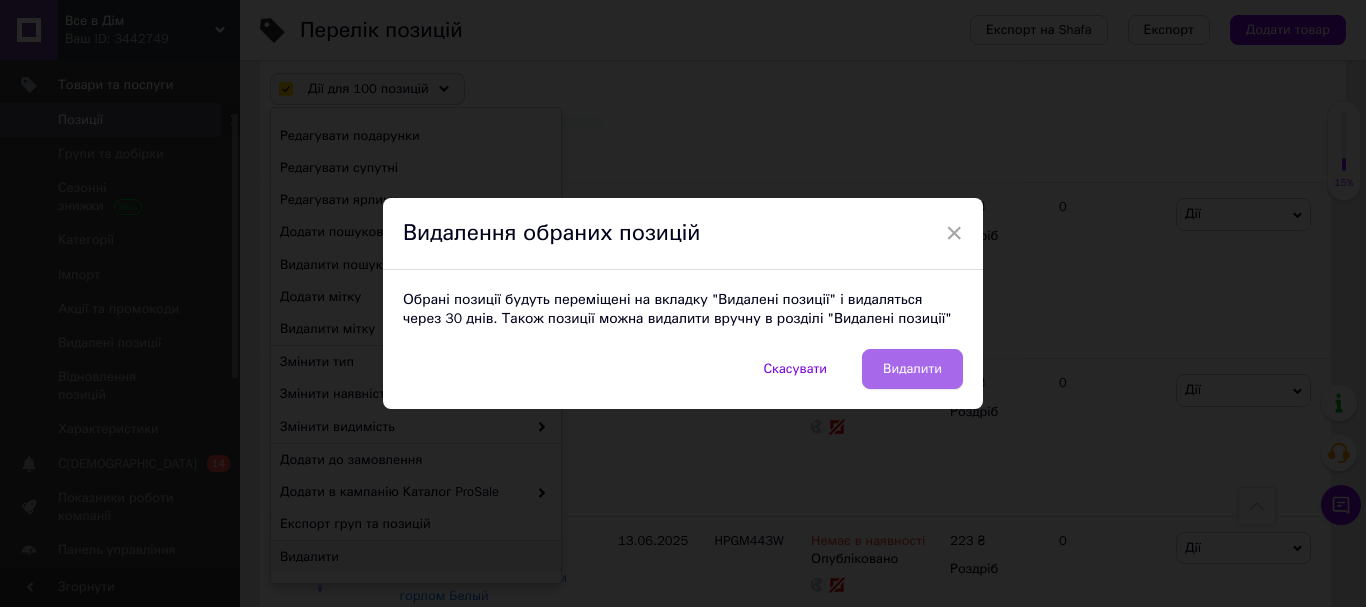 click on "Видалити" at bounding box center [912, 369] 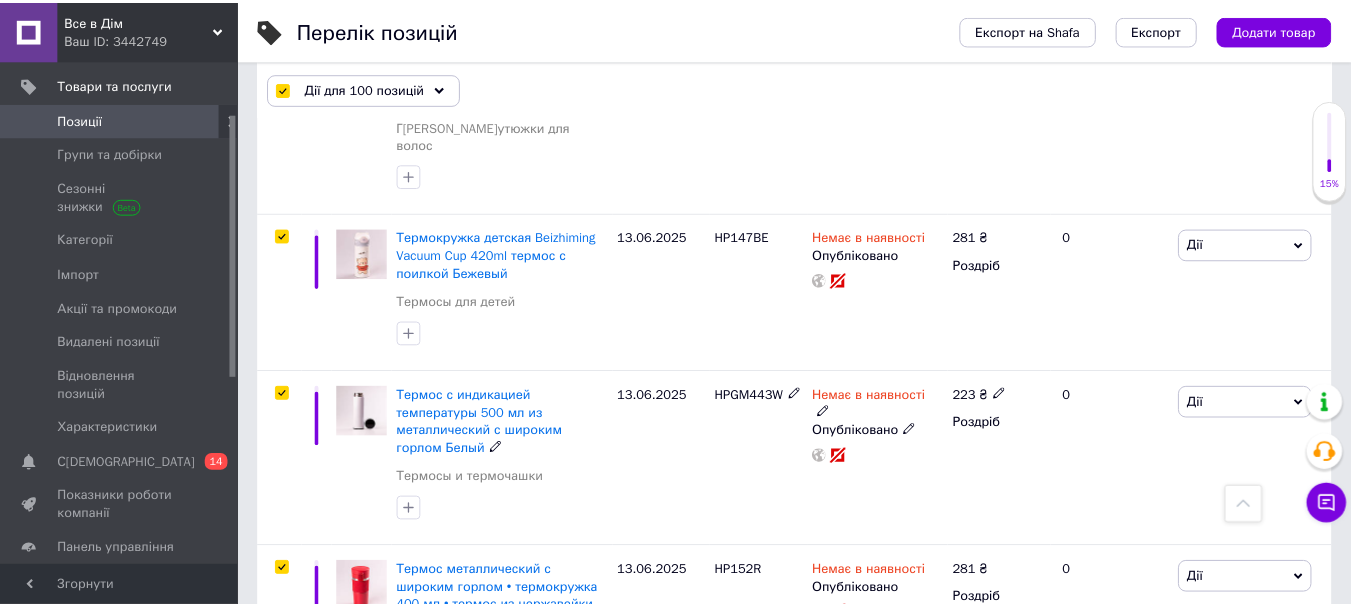 scroll, scrollTop: 0, scrollLeft: 1013, axis: horizontal 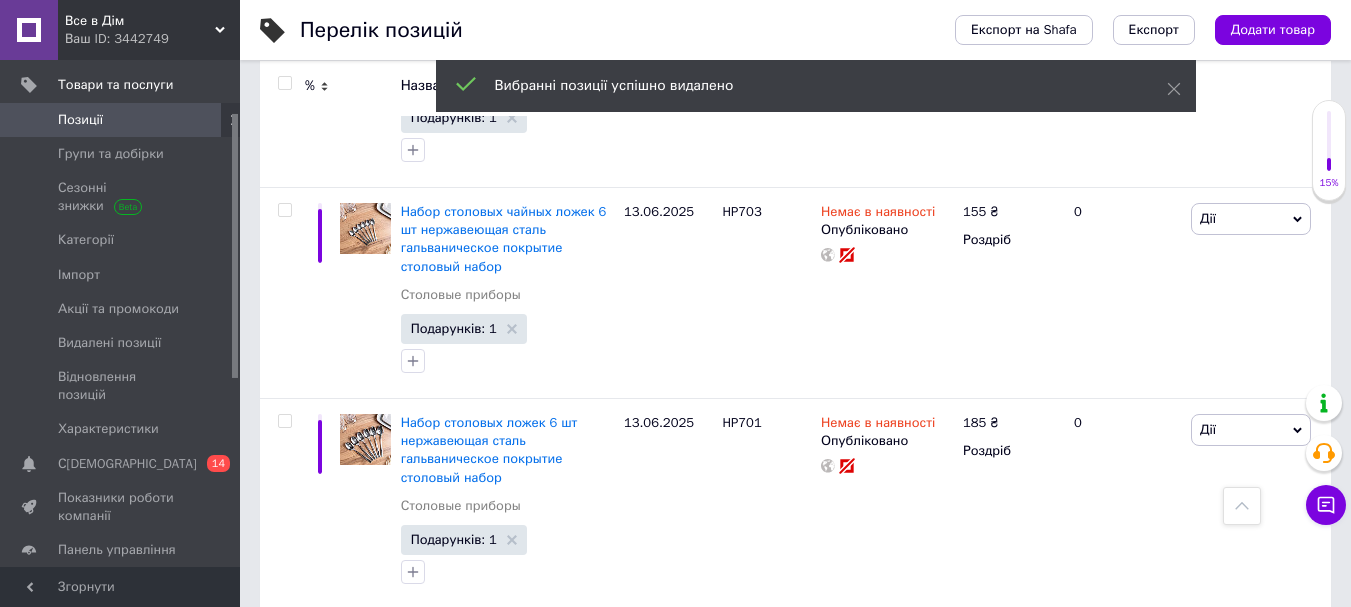 click at bounding box center (284, 83) 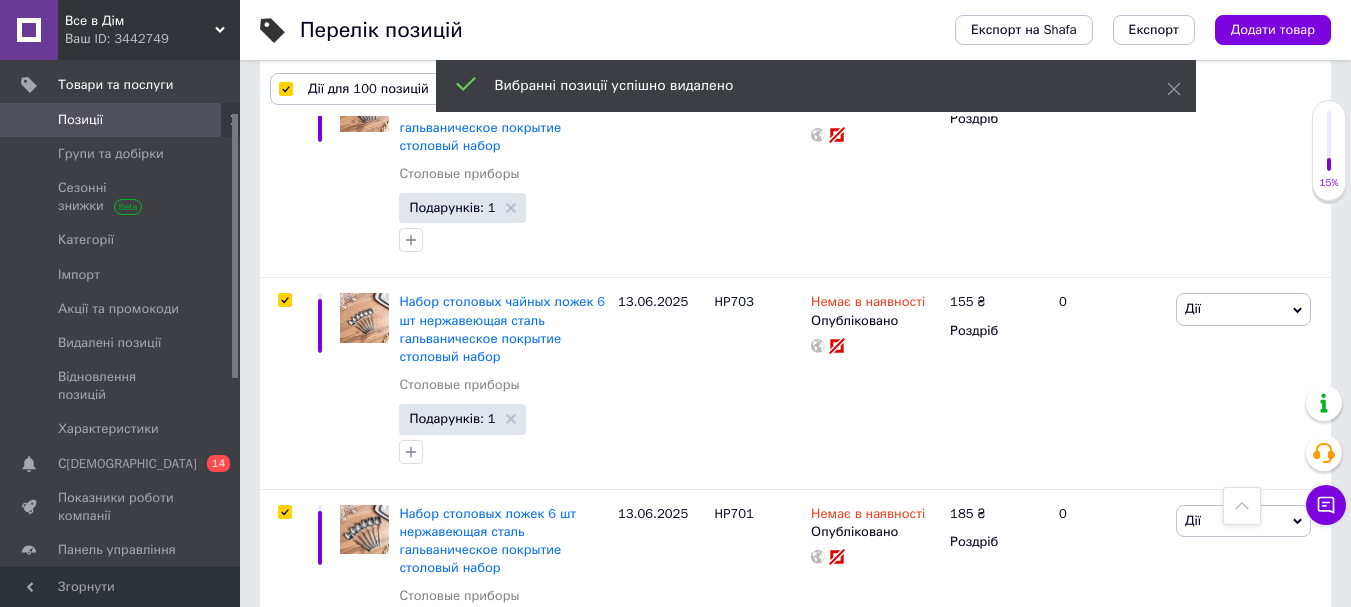 scroll, scrollTop: 18186, scrollLeft: 0, axis: vertical 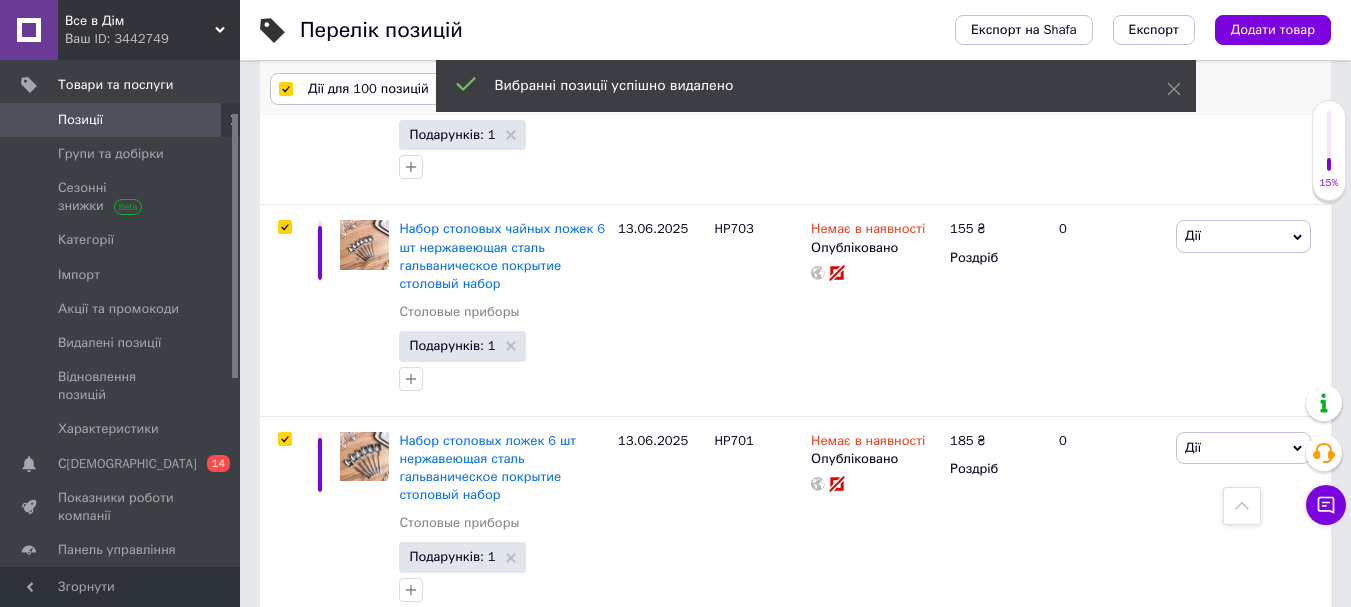 click on "Дії для 100 позицій" at bounding box center [367, 89] 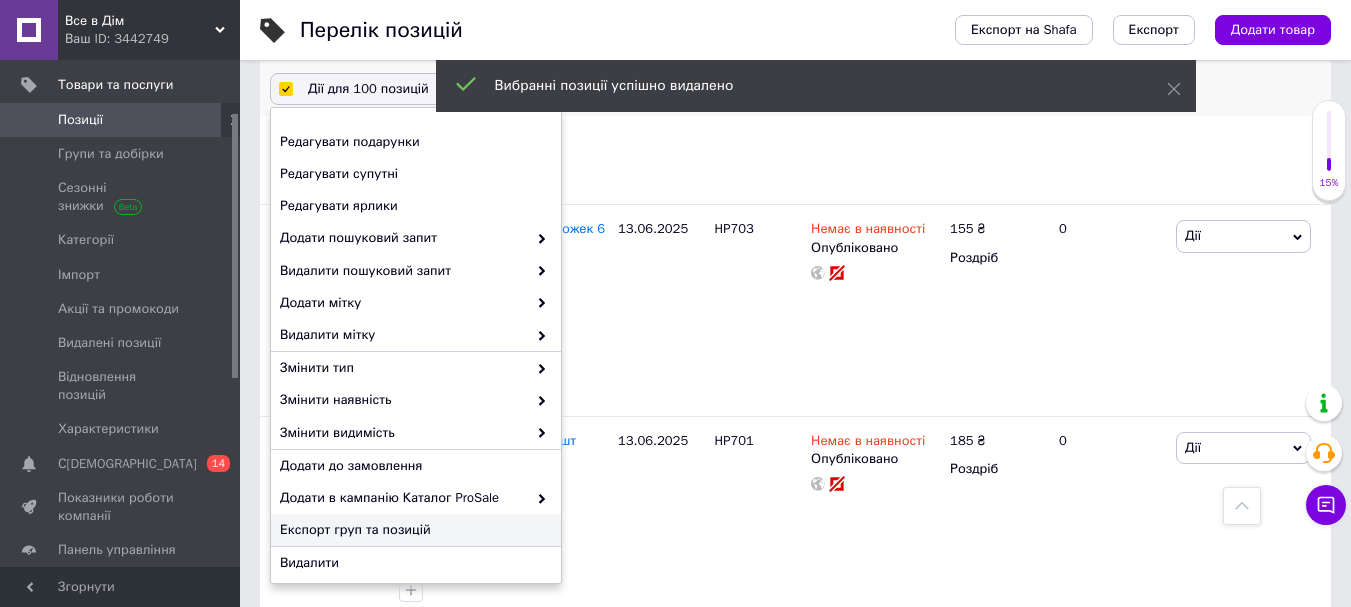 scroll, scrollTop: 262, scrollLeft: 0, axis: vertical 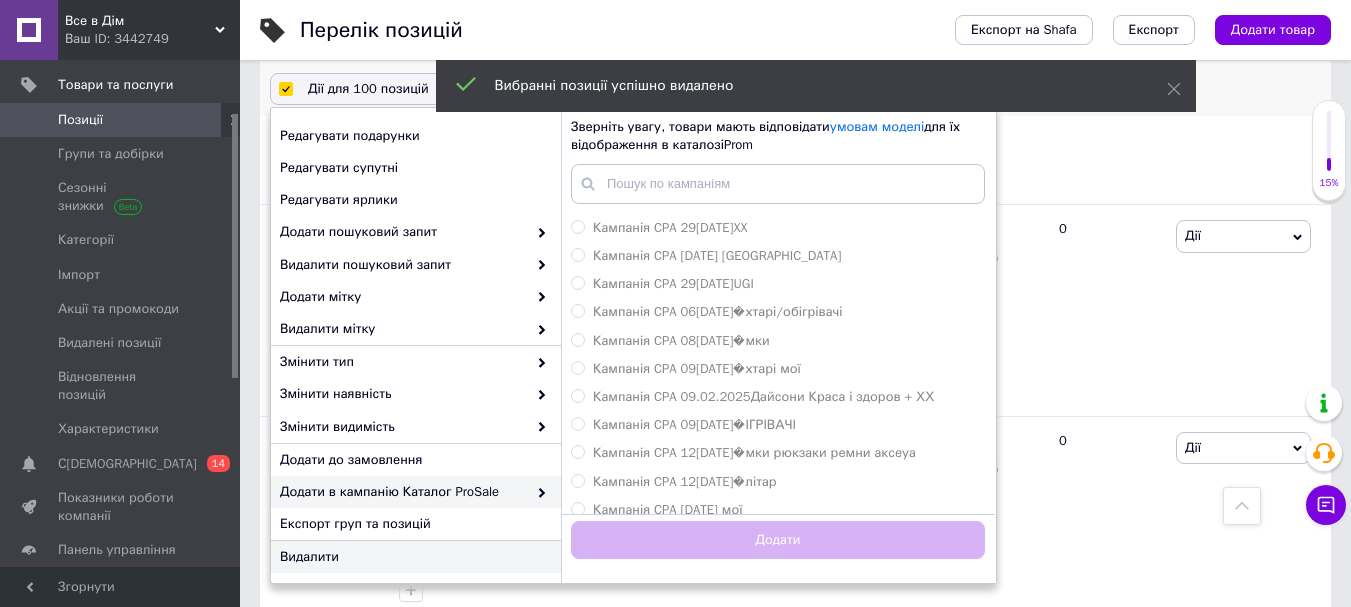 click on "Видалити" at bounding box center (413, 557) 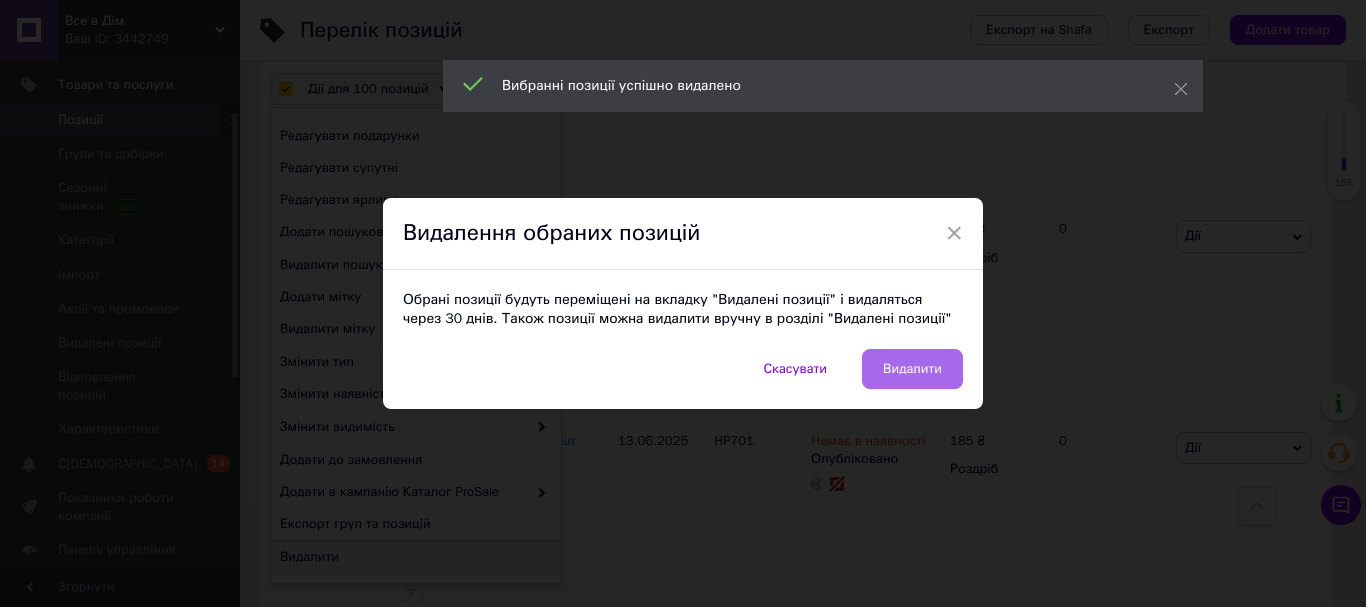 click on "Видалити" at bounding box center [912, 369] 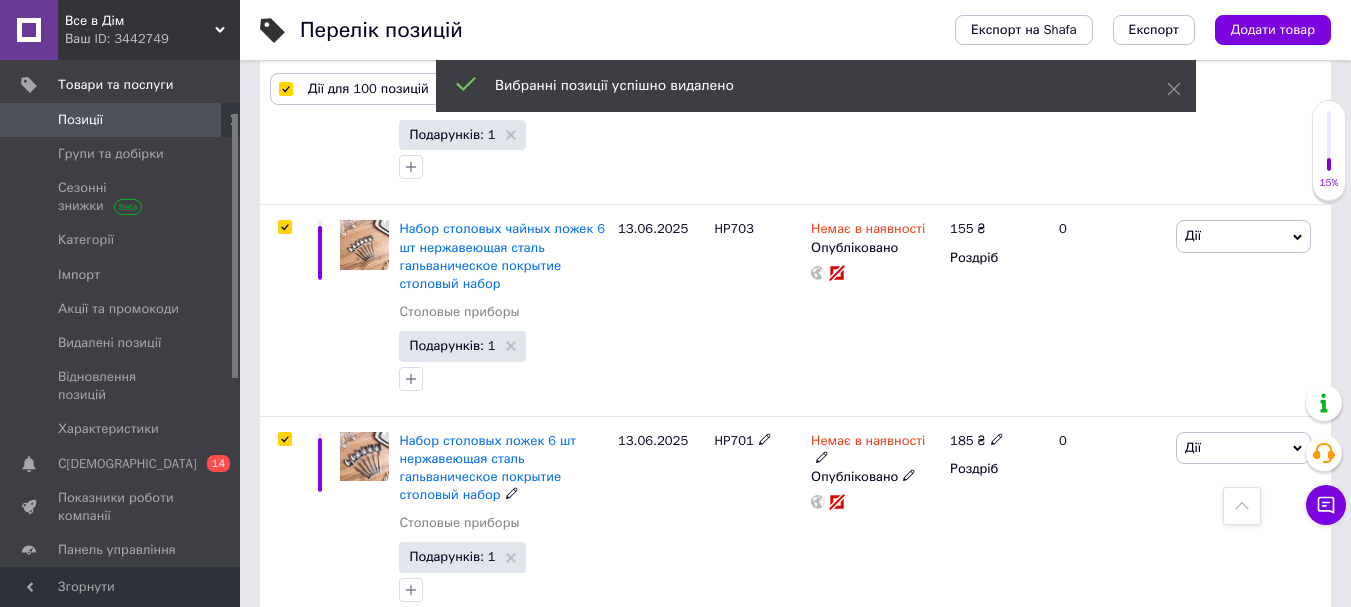 scroll, scrollTop: 0, scrollLeft: 1013, axis: horizontal 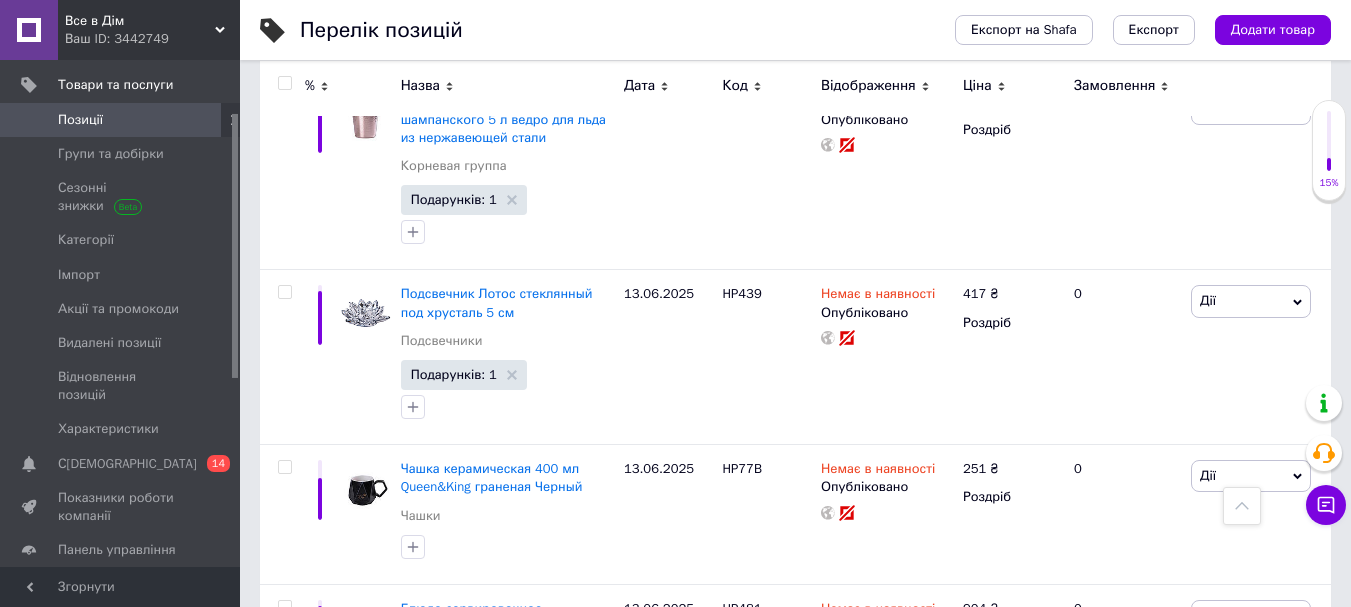 click at bounding box center [284, 83] 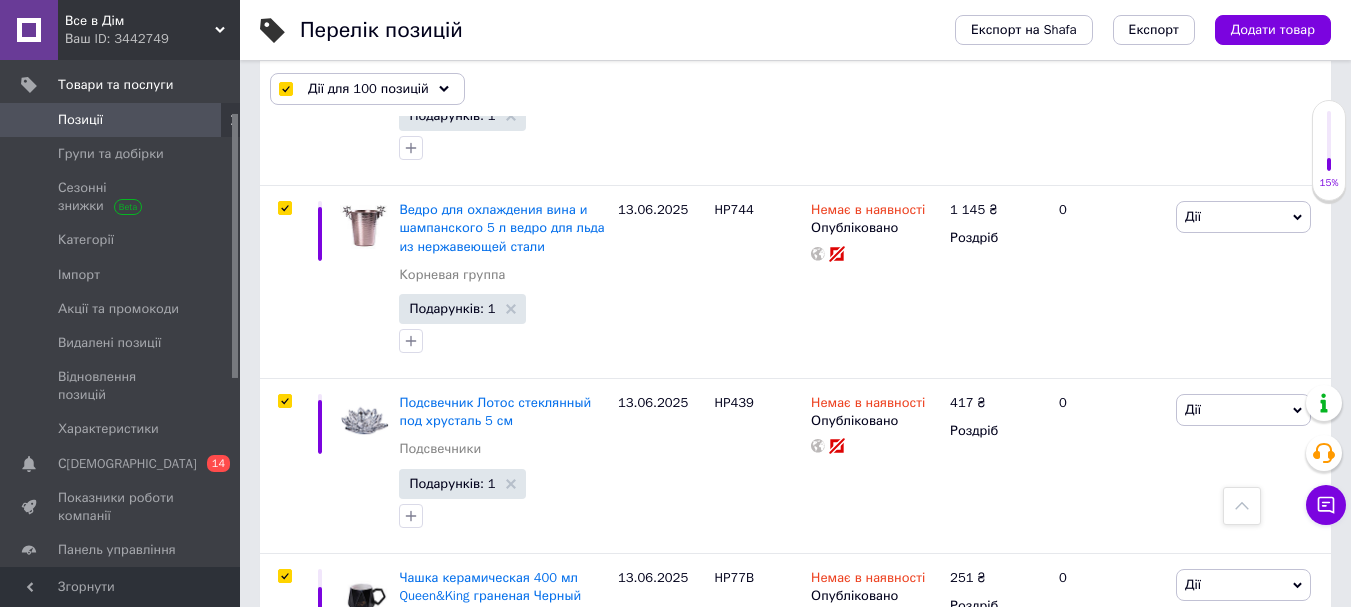 scroll, scrollTop: 19043, scrollLeft: 0, axis: vertical 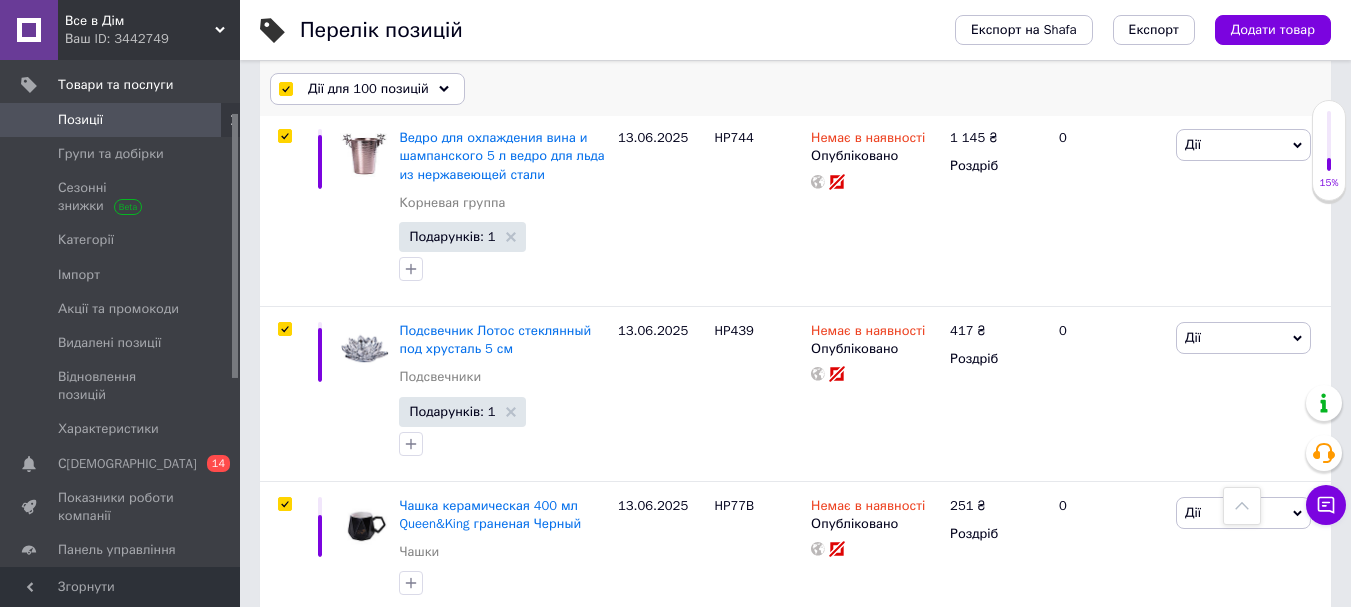 click 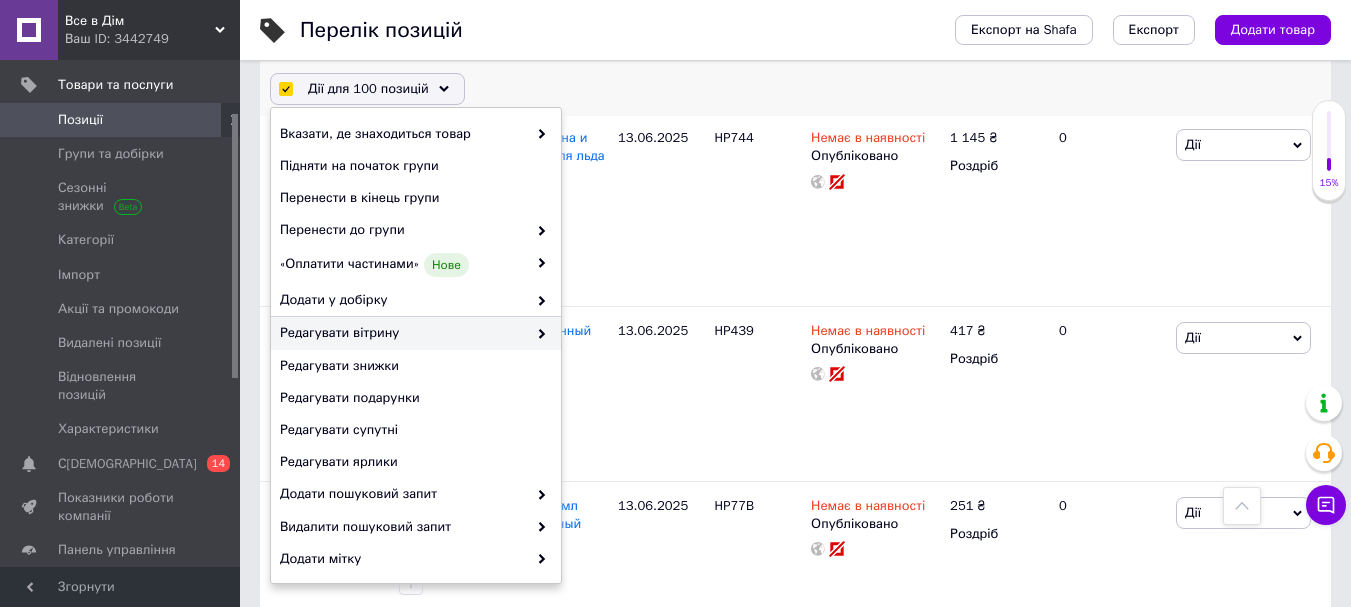 scroll, scrollTop: 262, scrollLeft: 0, axis: vertical 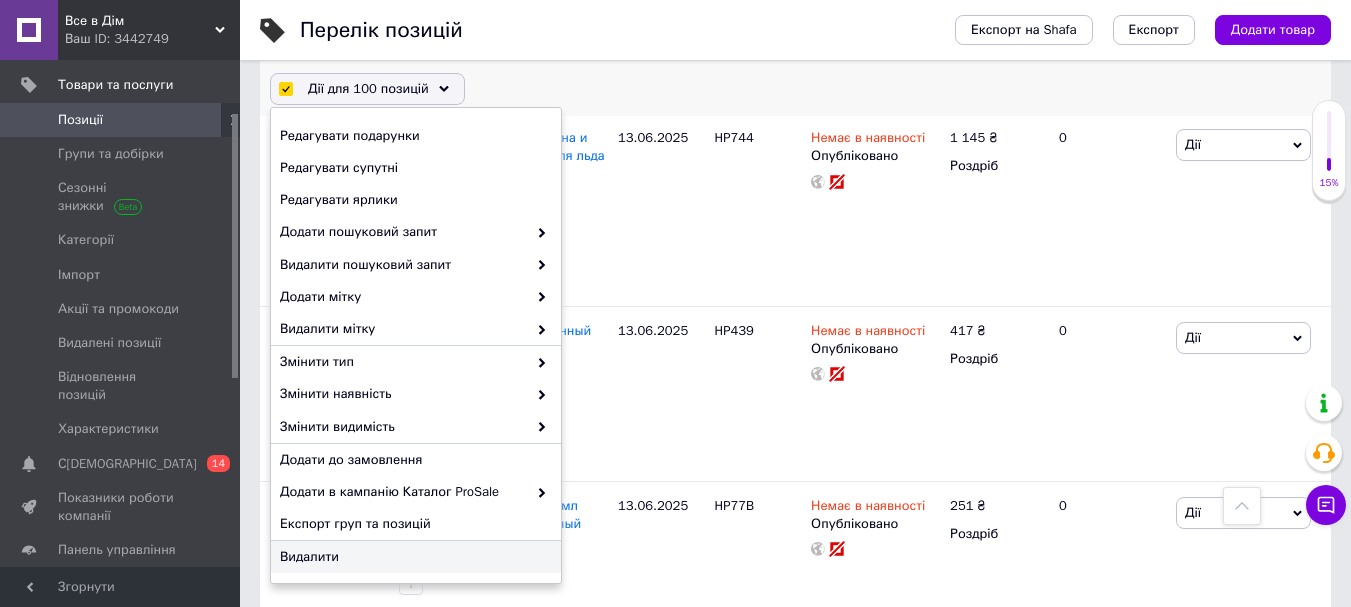 click on "Видалити" at bounding box center (413, 557) 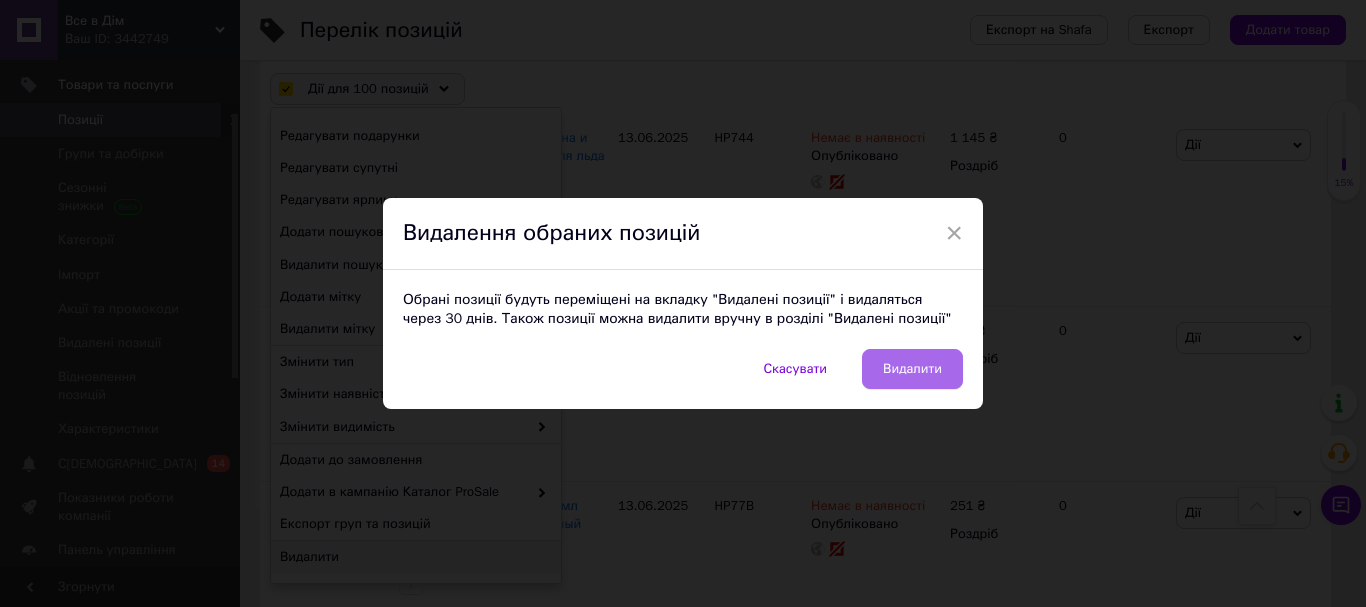 click on "Видалити" at bounding box center (912, 369) 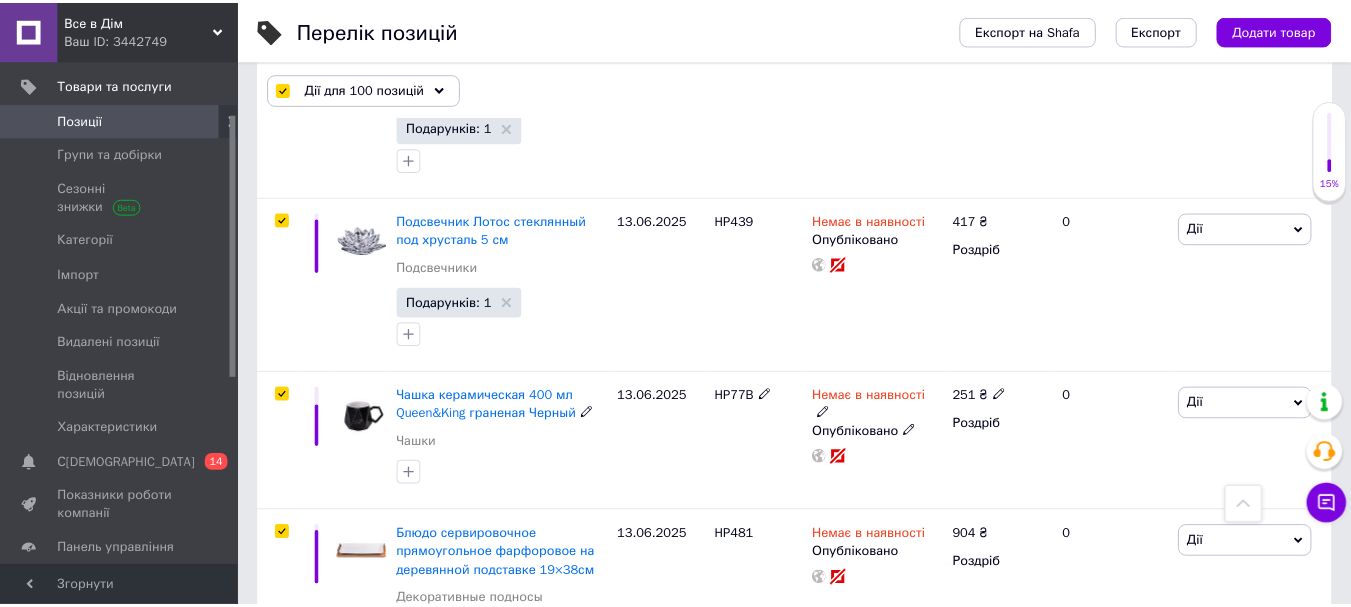 scroll, scrollTop: 0, scrollLeft: 1013, axis: horizontal 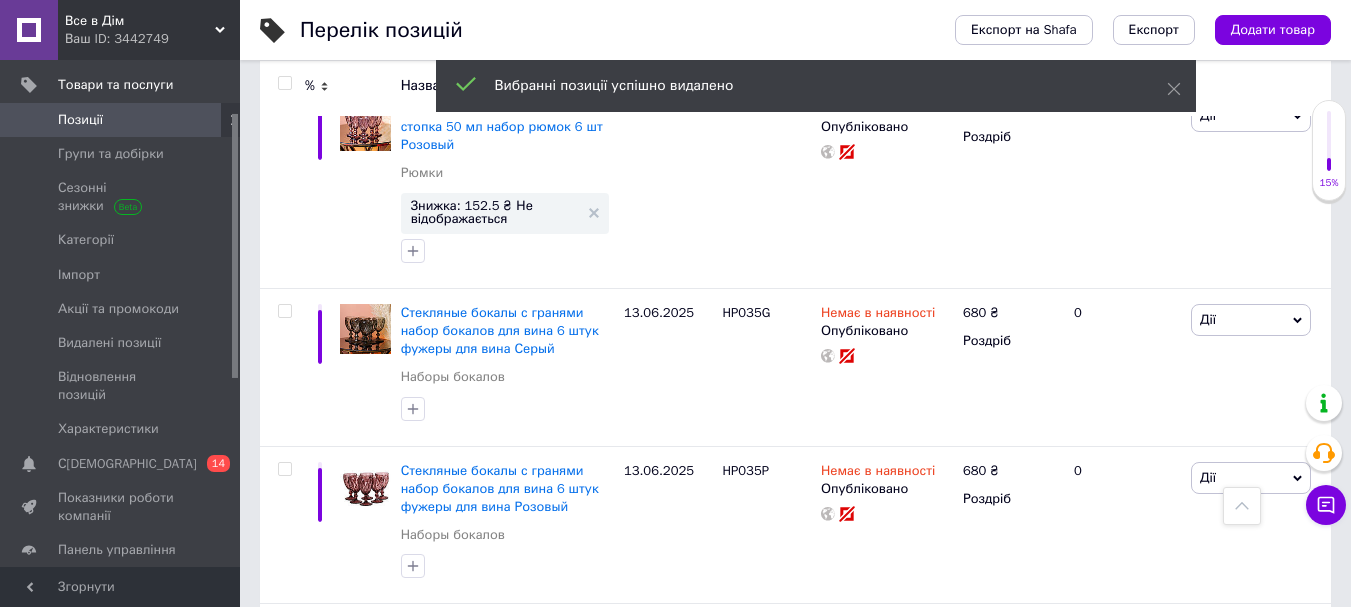 click at bounding box center [284, 83] 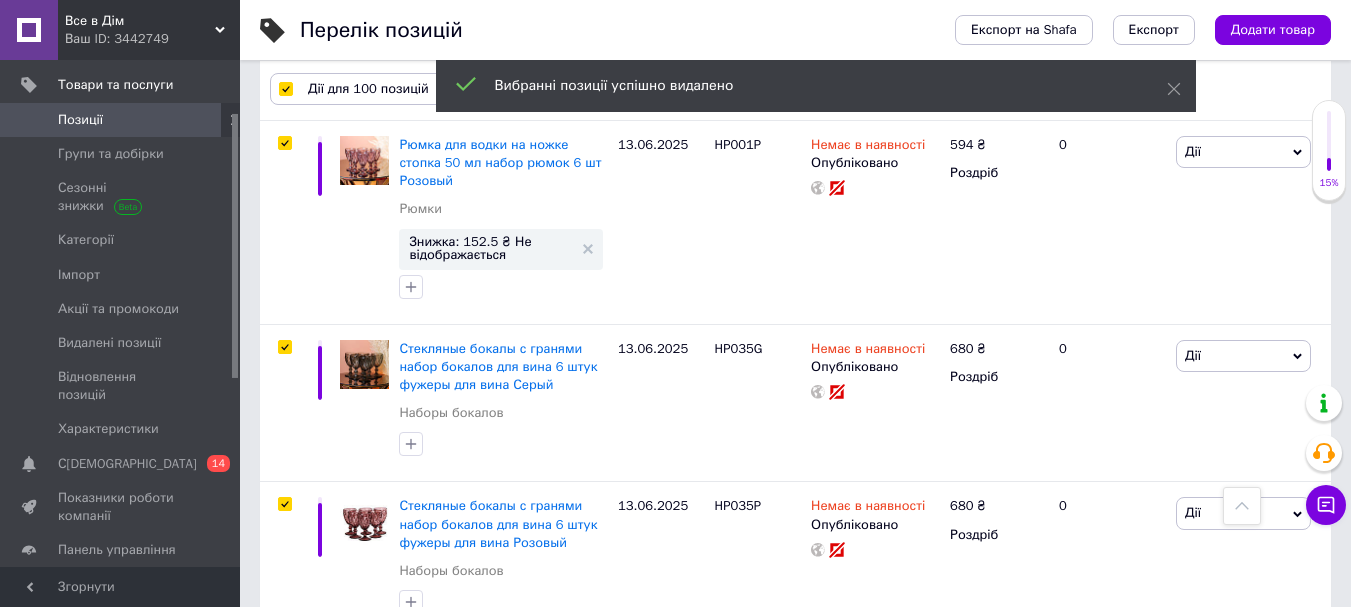 scroll, scrollTop: 17259, scrollLeft: 0, axis: vertical 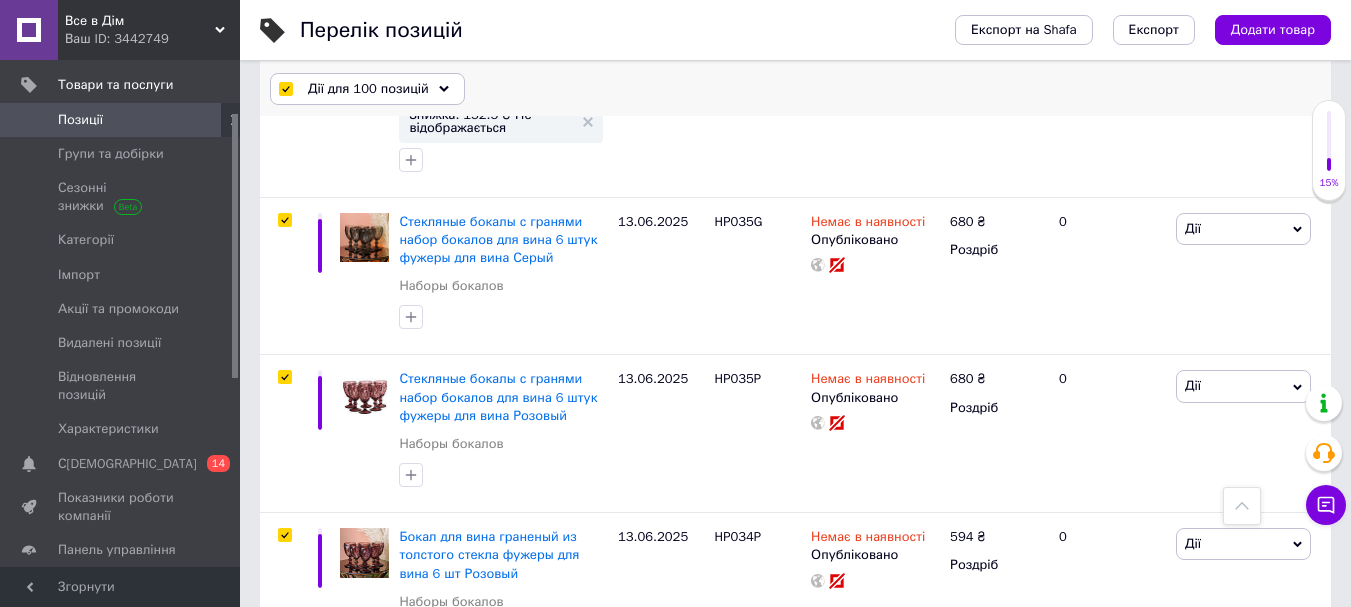 click 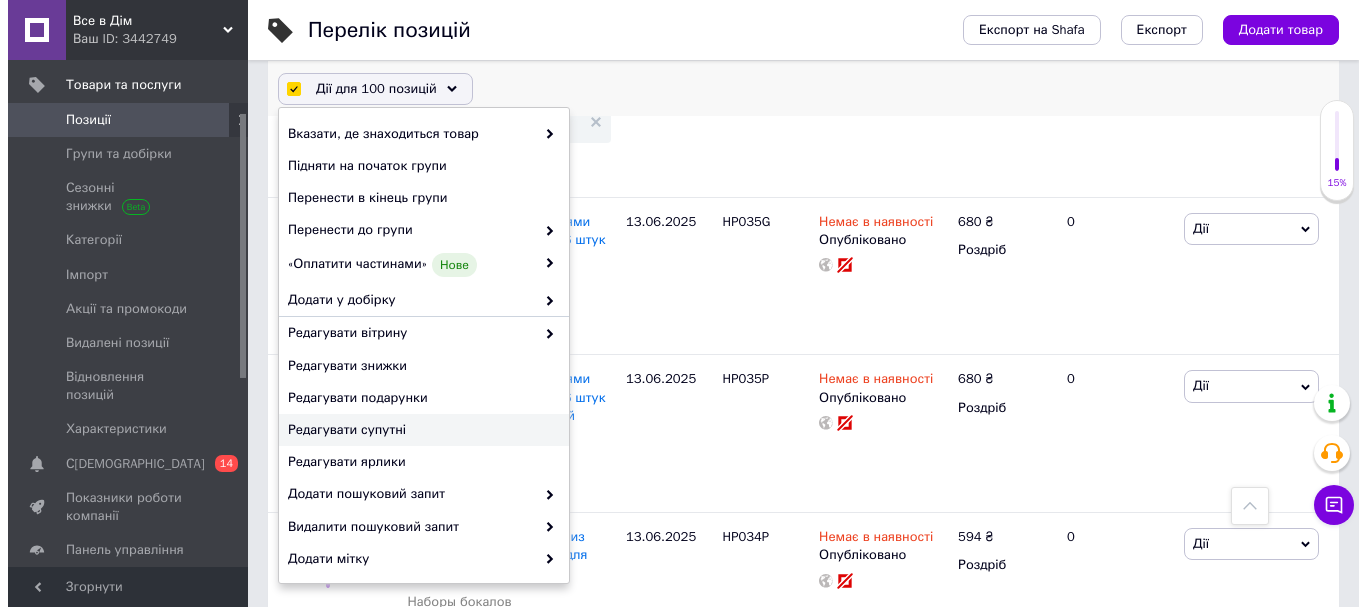 scroll, scrollTop: 262, scrollLeft: 0, axis: vertical 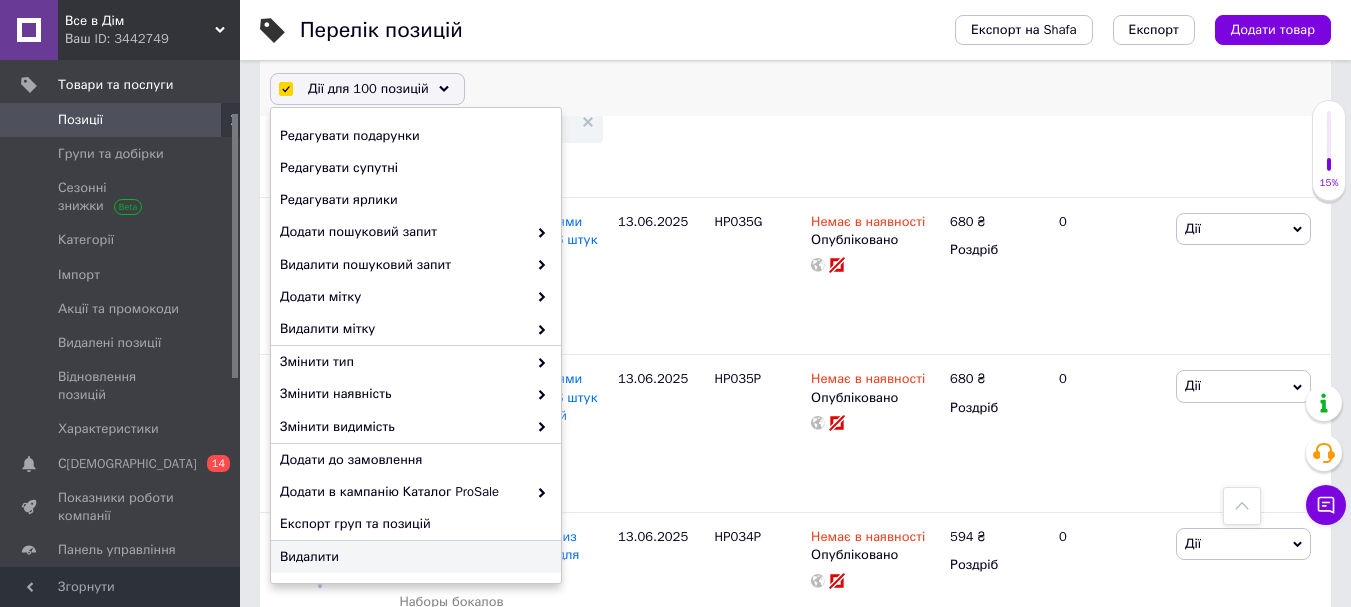 click on "Видалити" at bounding box center (413, 557) 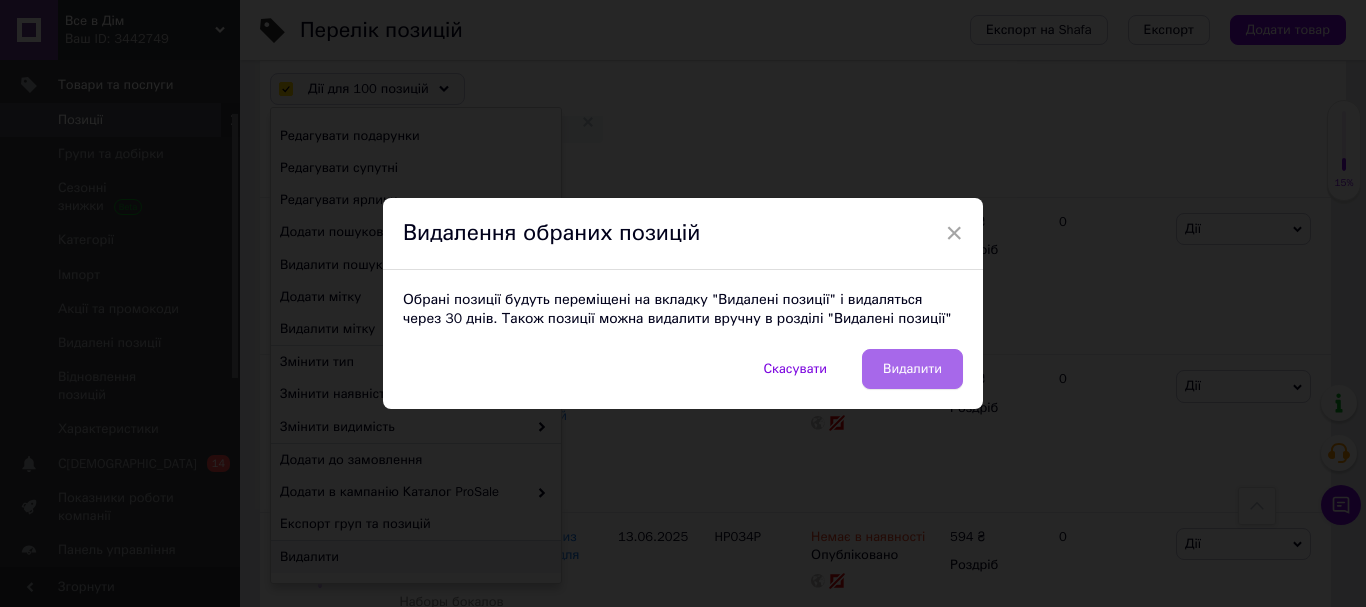 click on "Видалити" at bounding box center (912, 369) 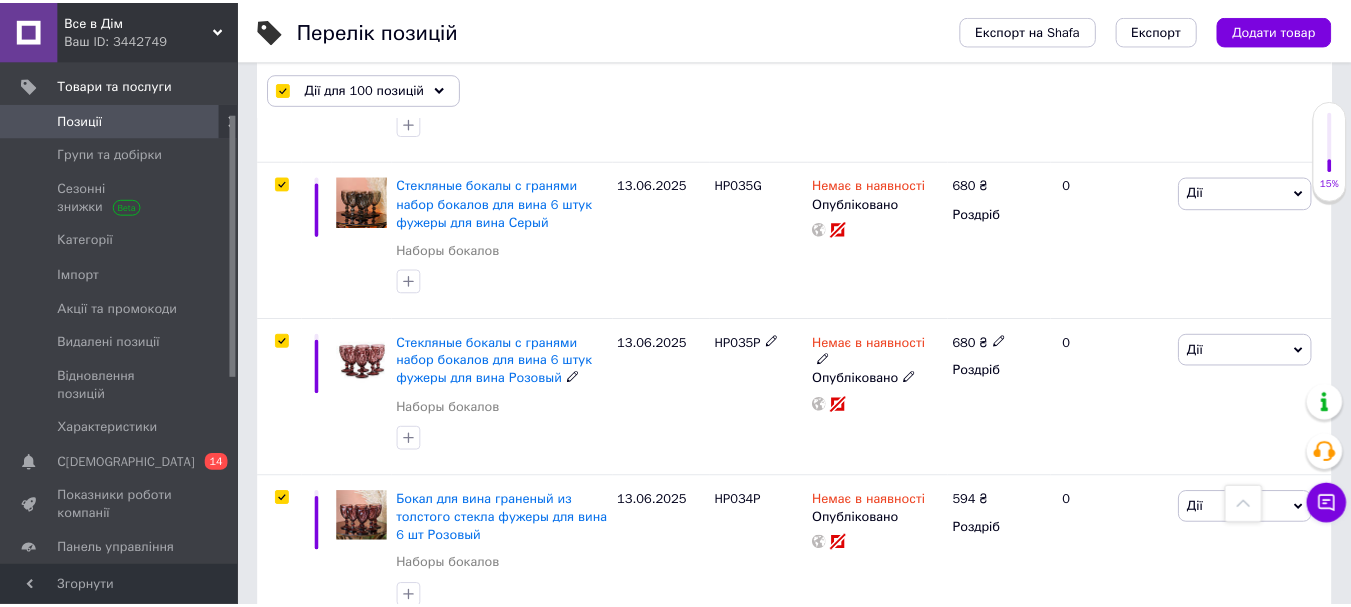 scroll, scrollTop: 17132, scrollLeft: 0, axis: vertical 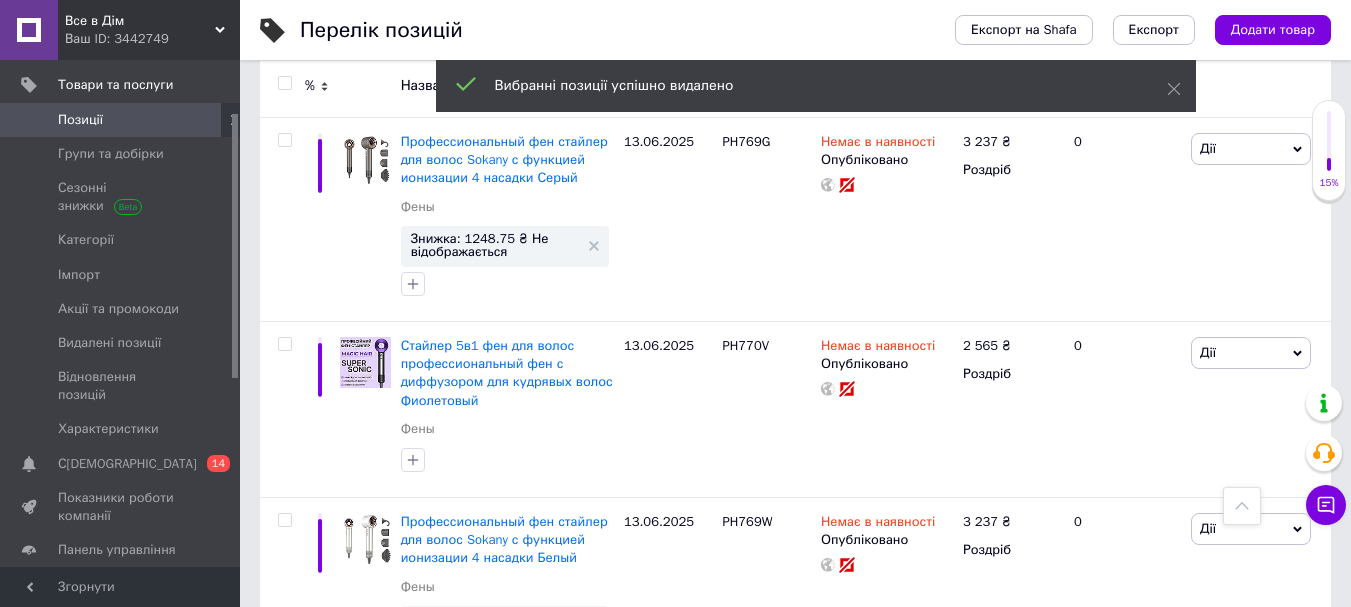 click at bounding box center [284, 83] 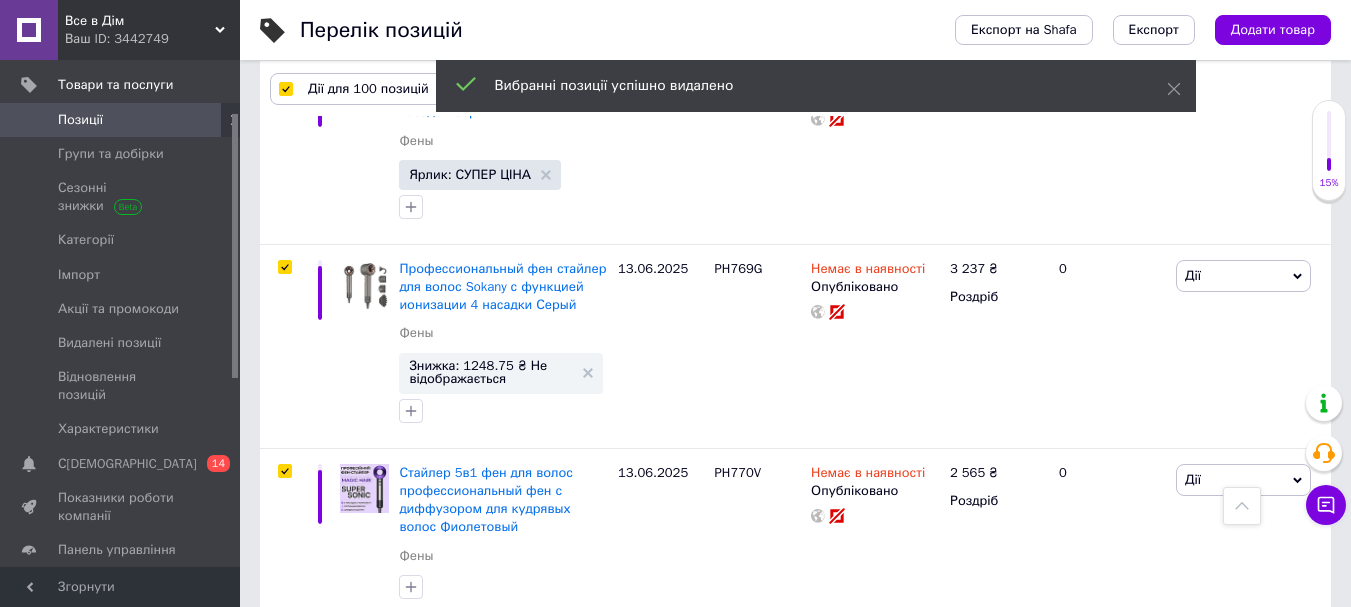 scroll, scrollTop: 17060, scrollLeft: 0, axis: vertical 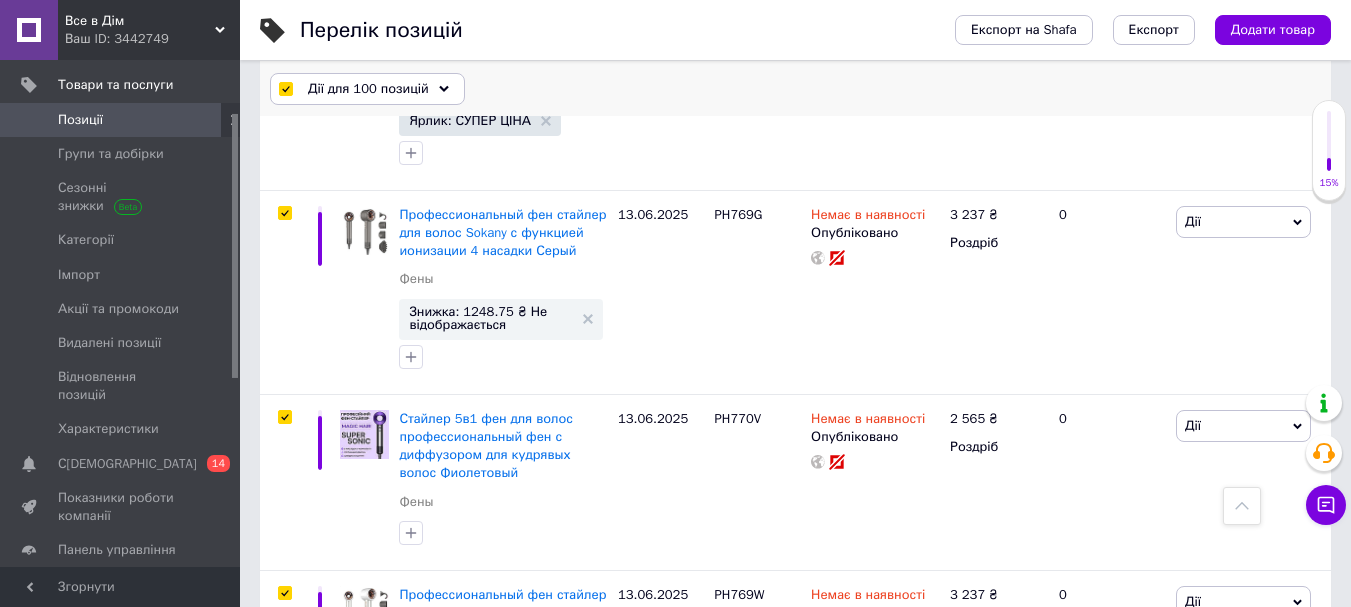 click 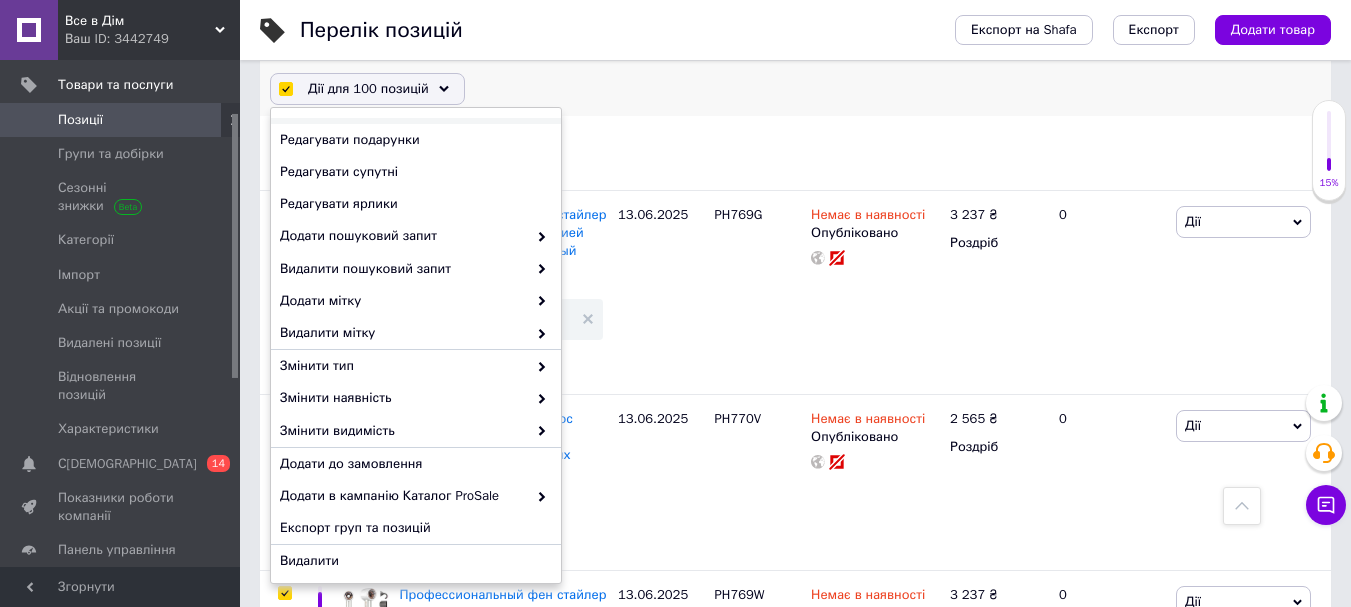 scroll, scrollTop: 262, scrollLeft: 0, axis: vertical 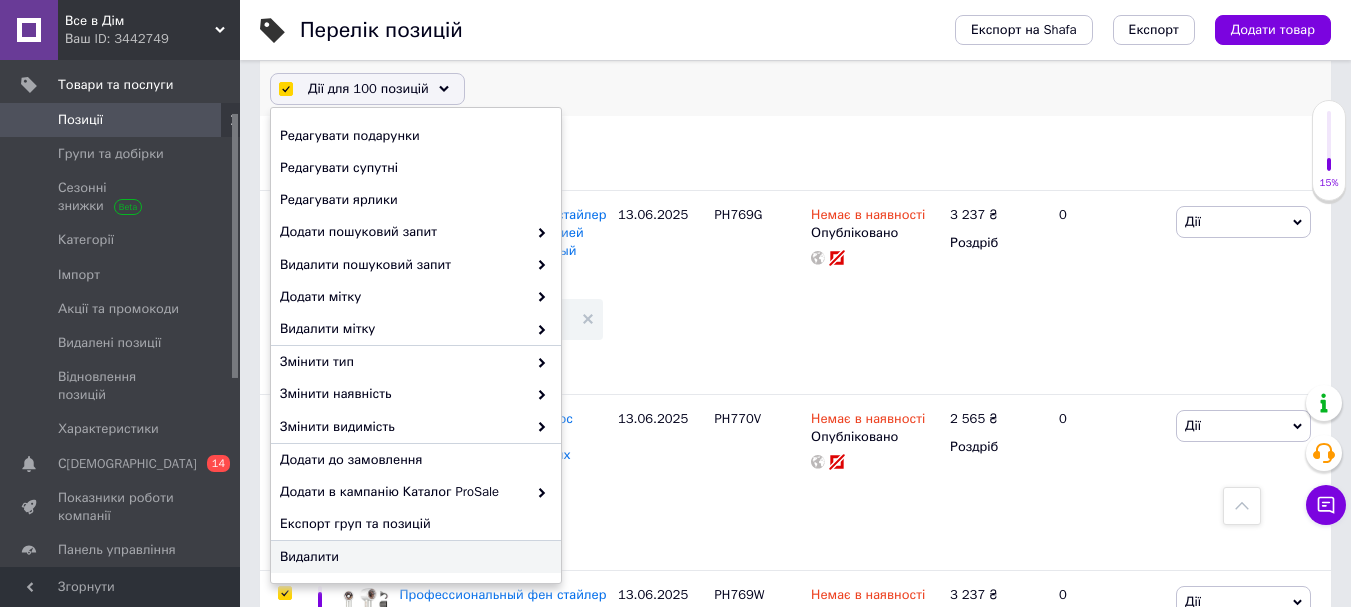 click on "Видалити" at bounding box center [413, 557] 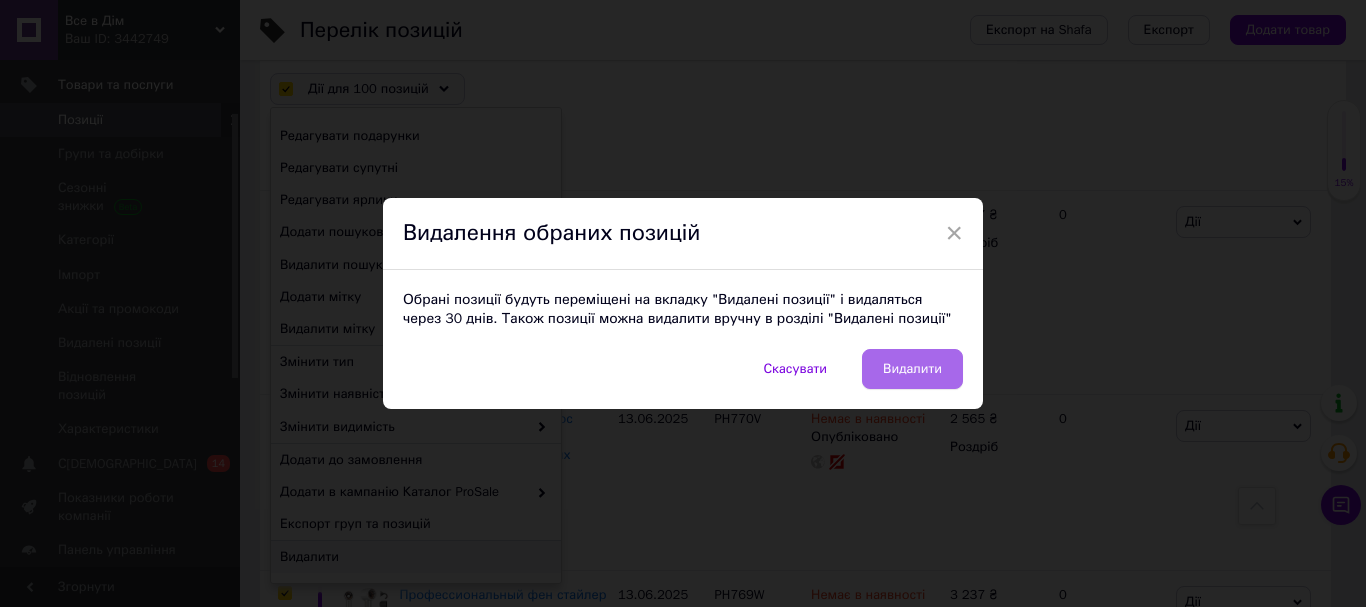 click on "Видалити" at bounding box center [912, 369] 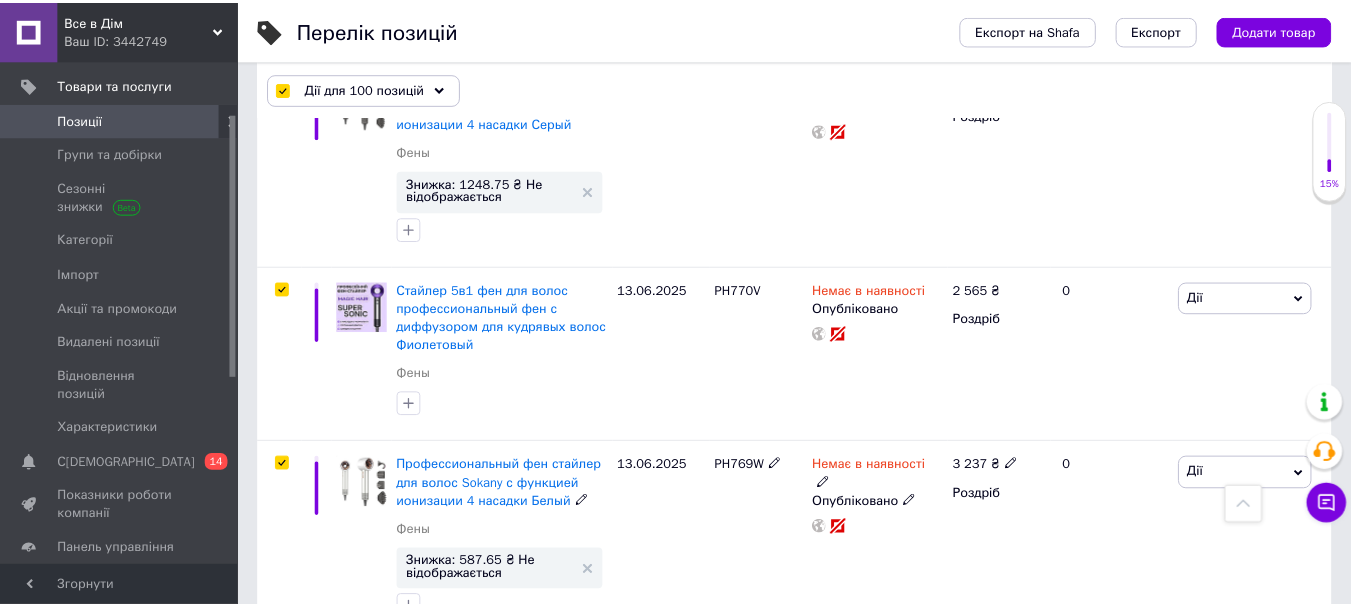 scroll, scrollTop: 0, scrollLeft: 1013, axis: horizontal 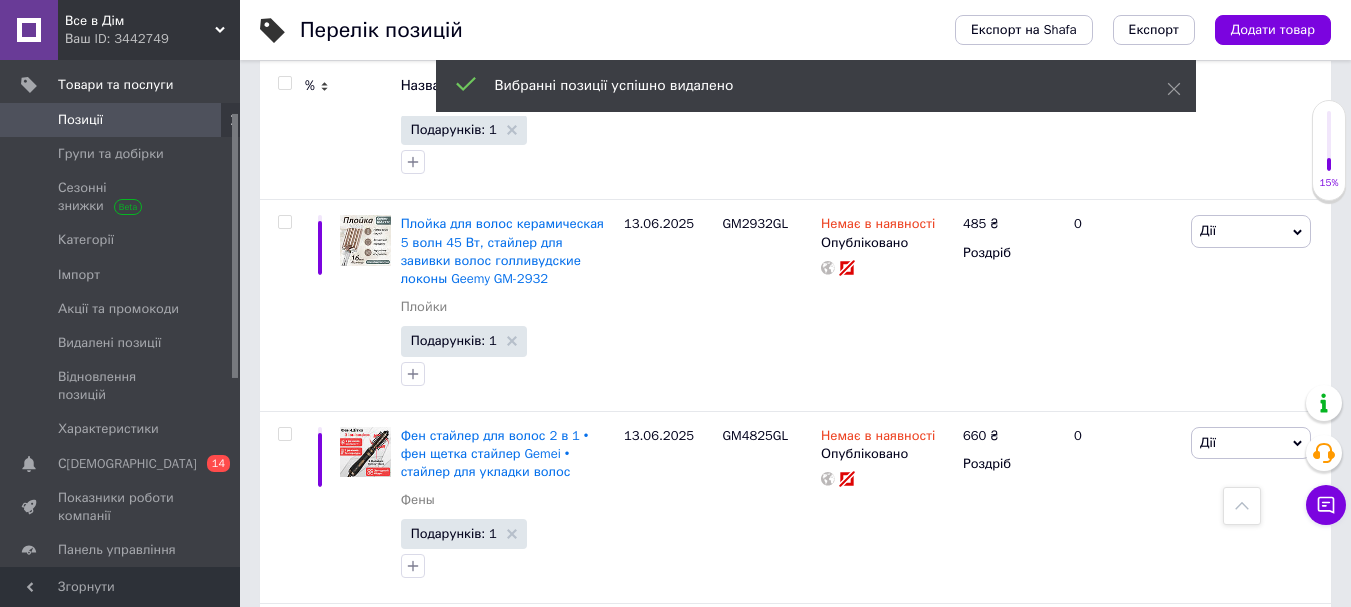 click at bounding box center [284, 83] 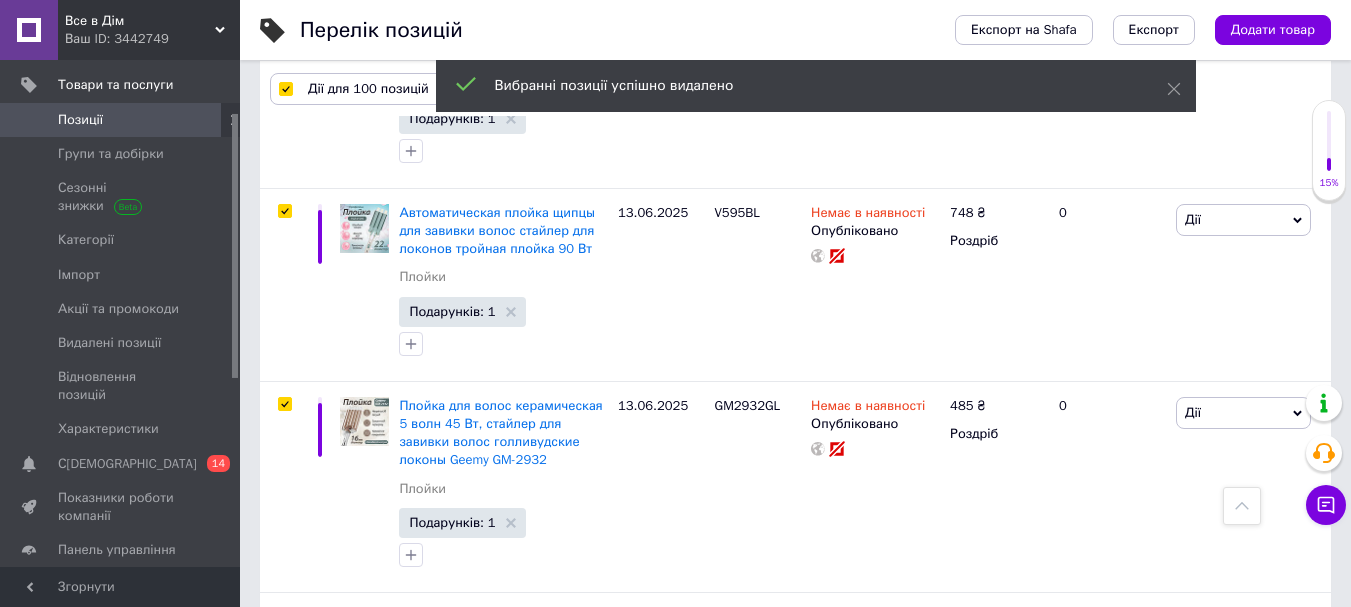 scroll, scrollTop: 17133, scrollLeft: 0, axis: vertical 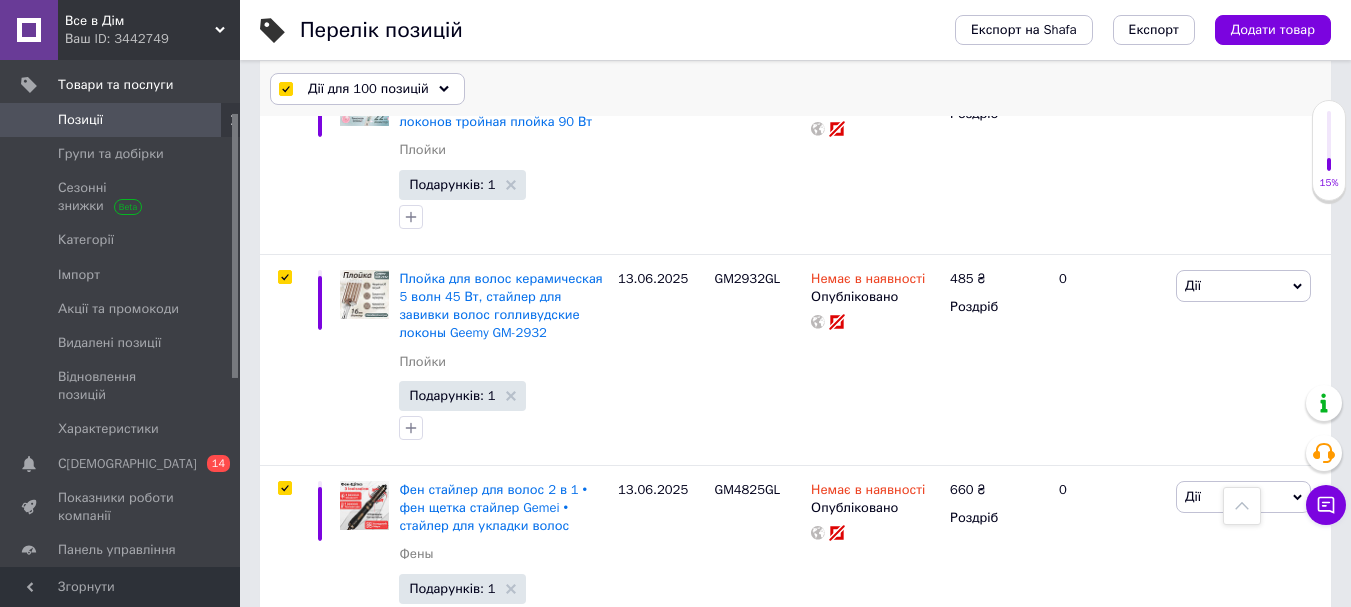 click 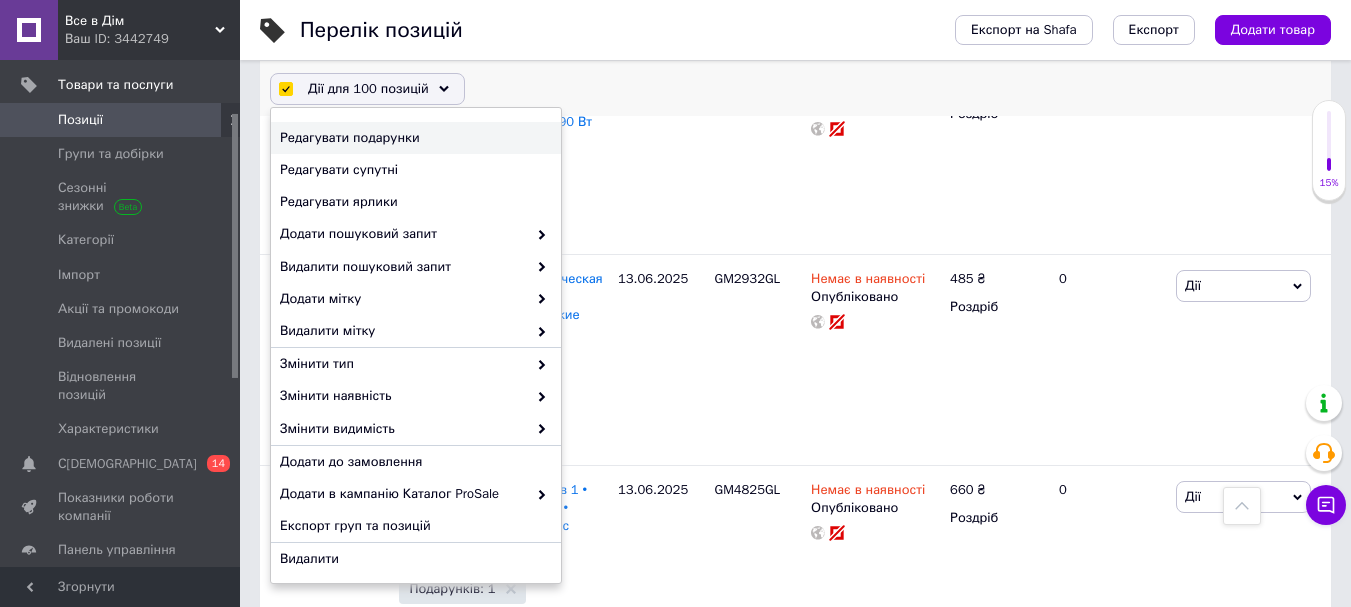 scroll, scrollTop: 262, scrollLeft: 0, axis: vertical 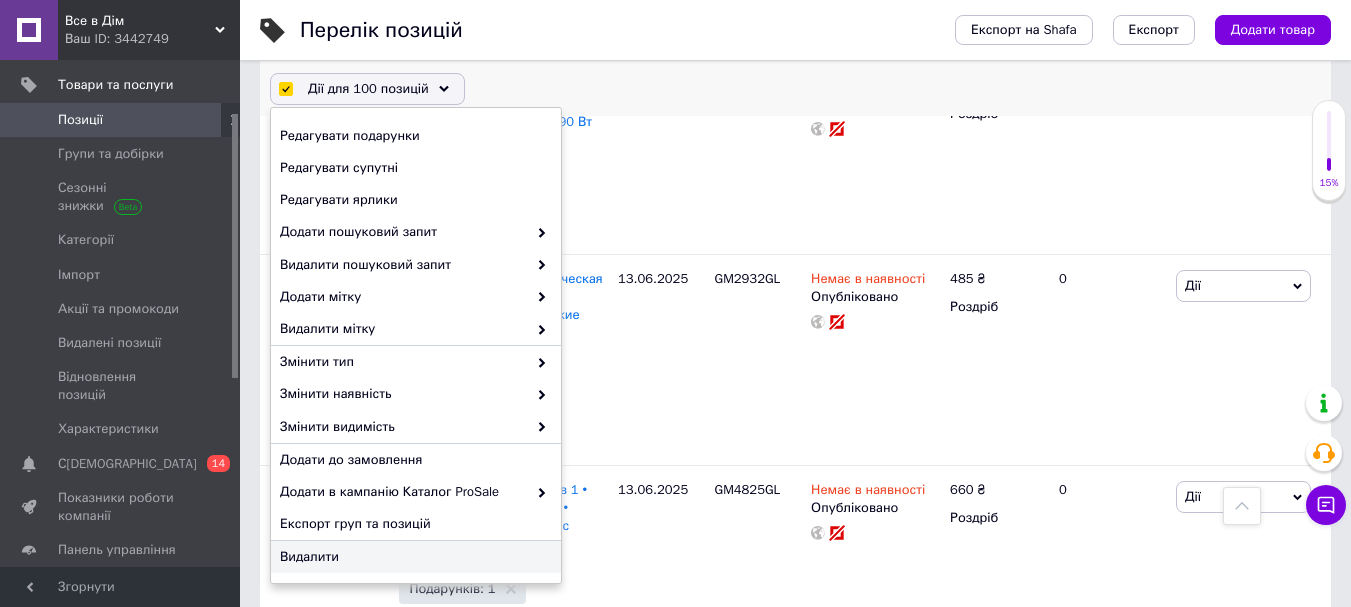 click on "Видалити" at bounding box center [413, 557] 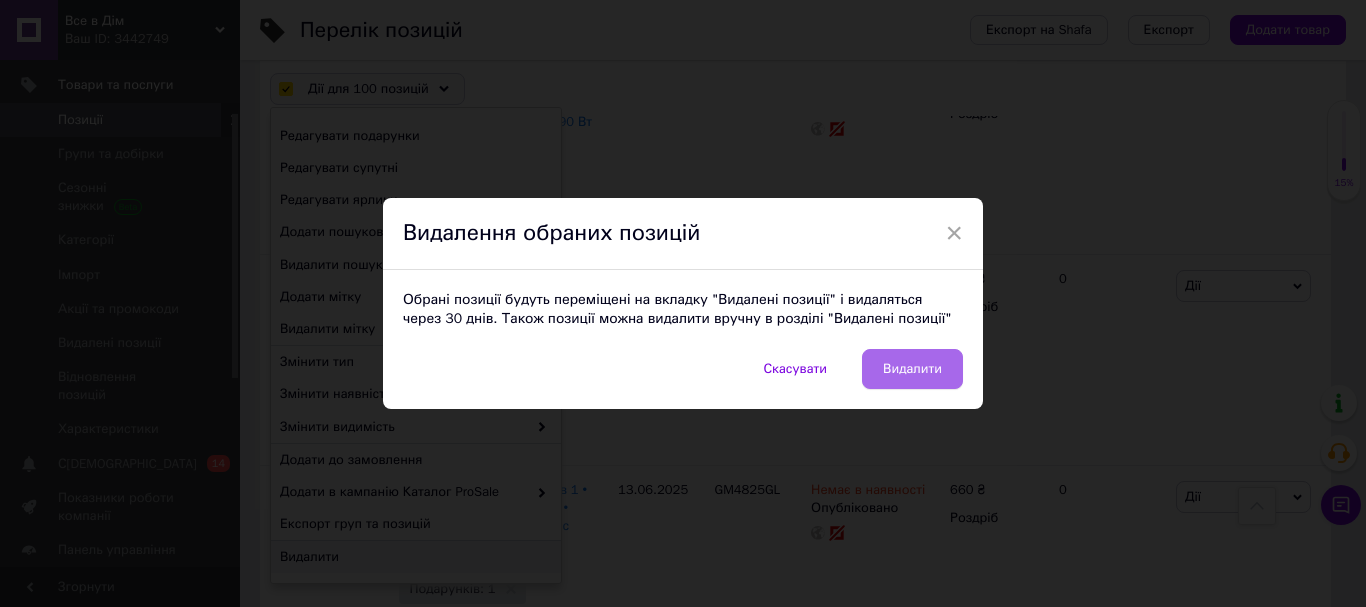 click on "Видалити" at bounding box center (912, 369) 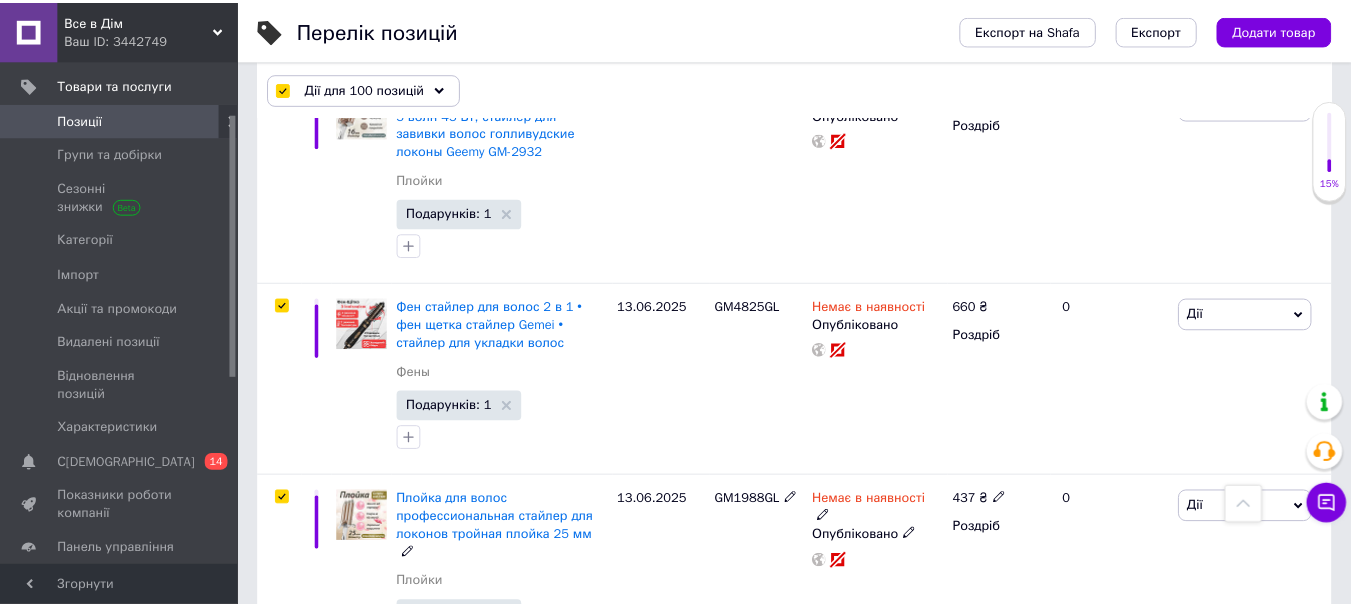 scroll, scrollTop: 0, scrollLeft: 1013, axis: horizontal 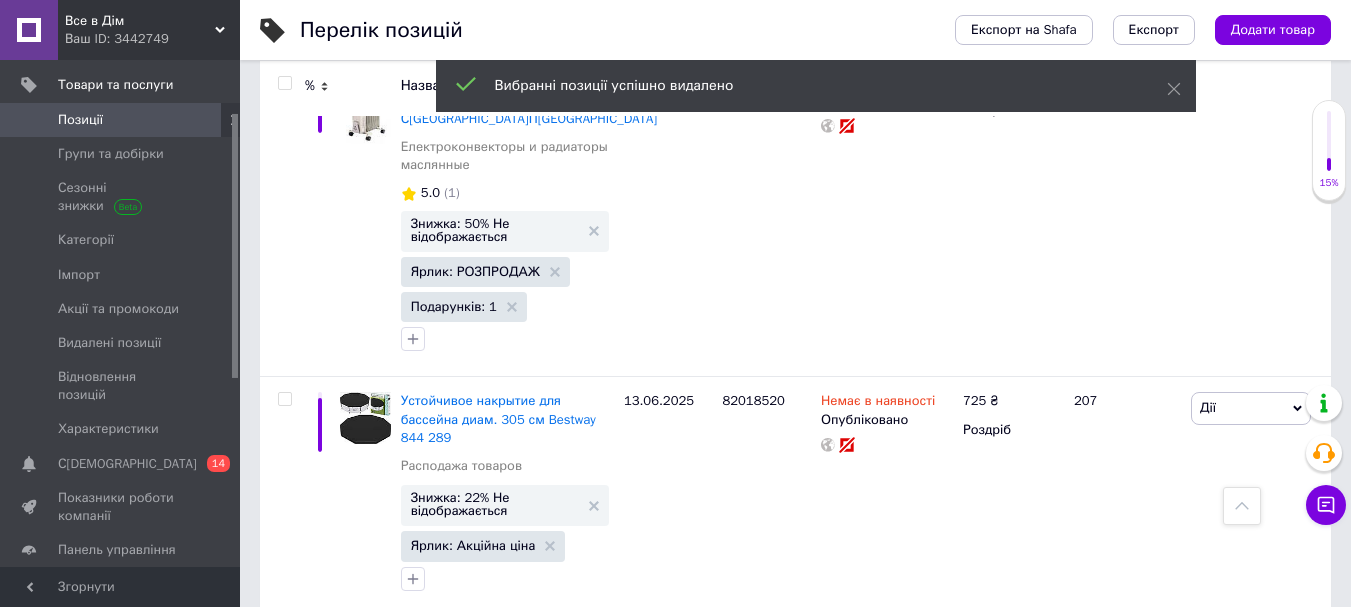 click at bounding box center (284, 83) 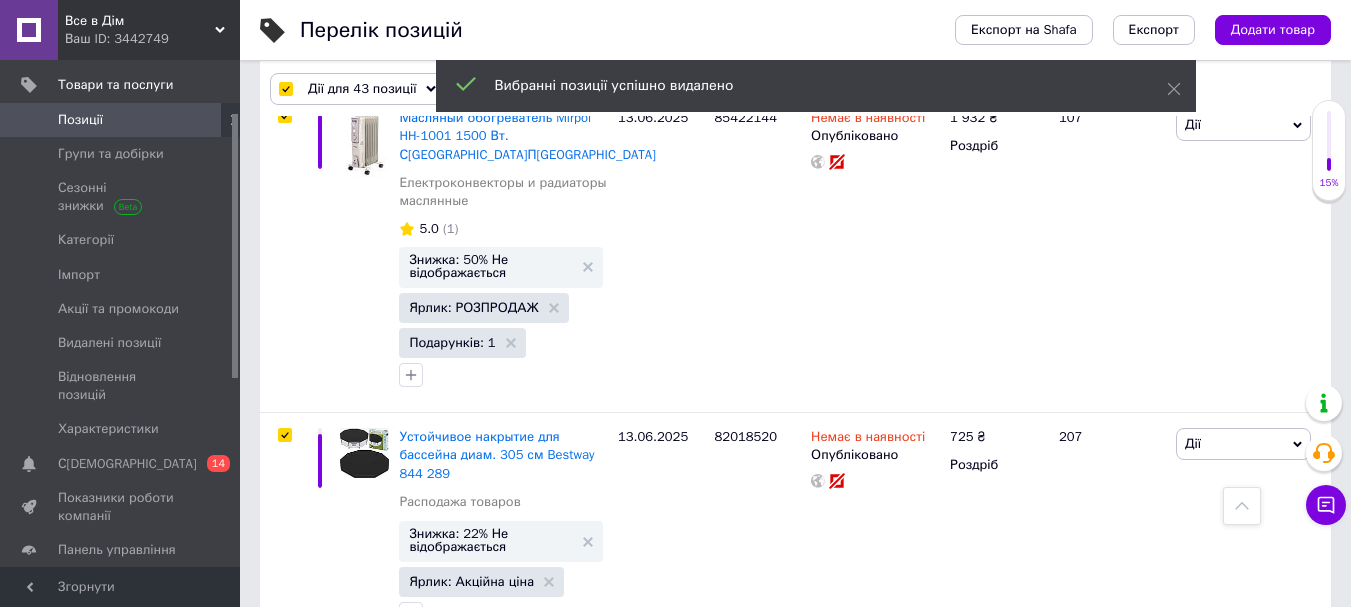 scroll, scrollTop: 9562, scrollLeft: 0, axis: vertical 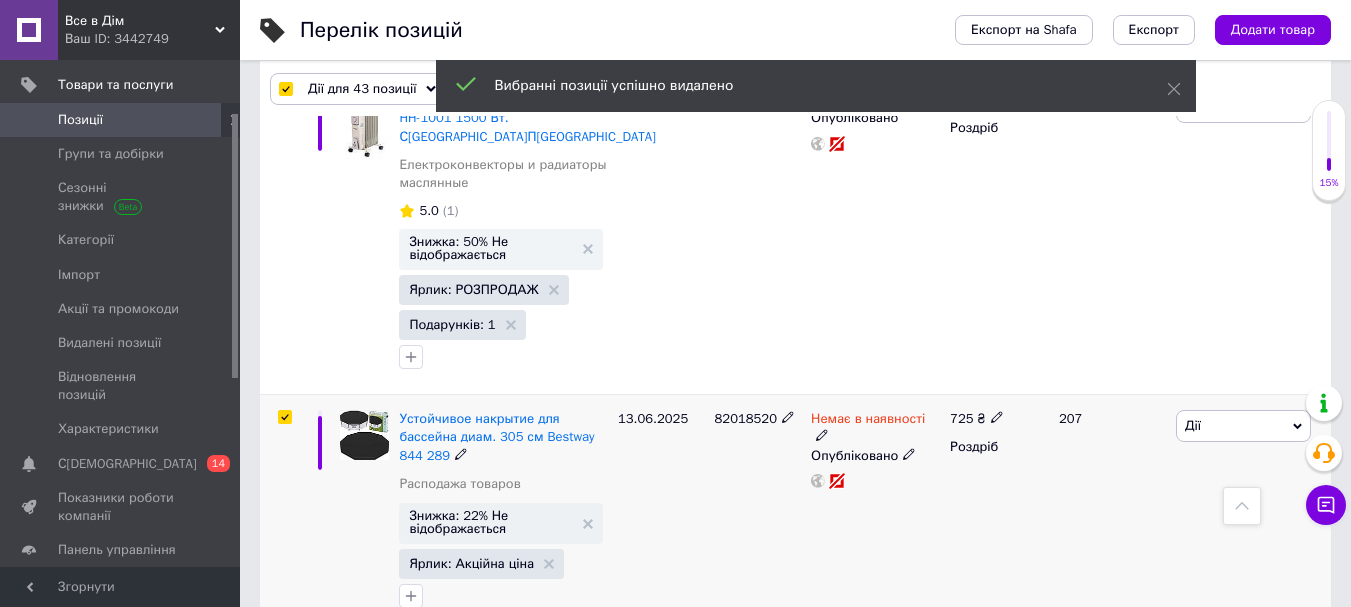 click at bounding box center (284, 417) 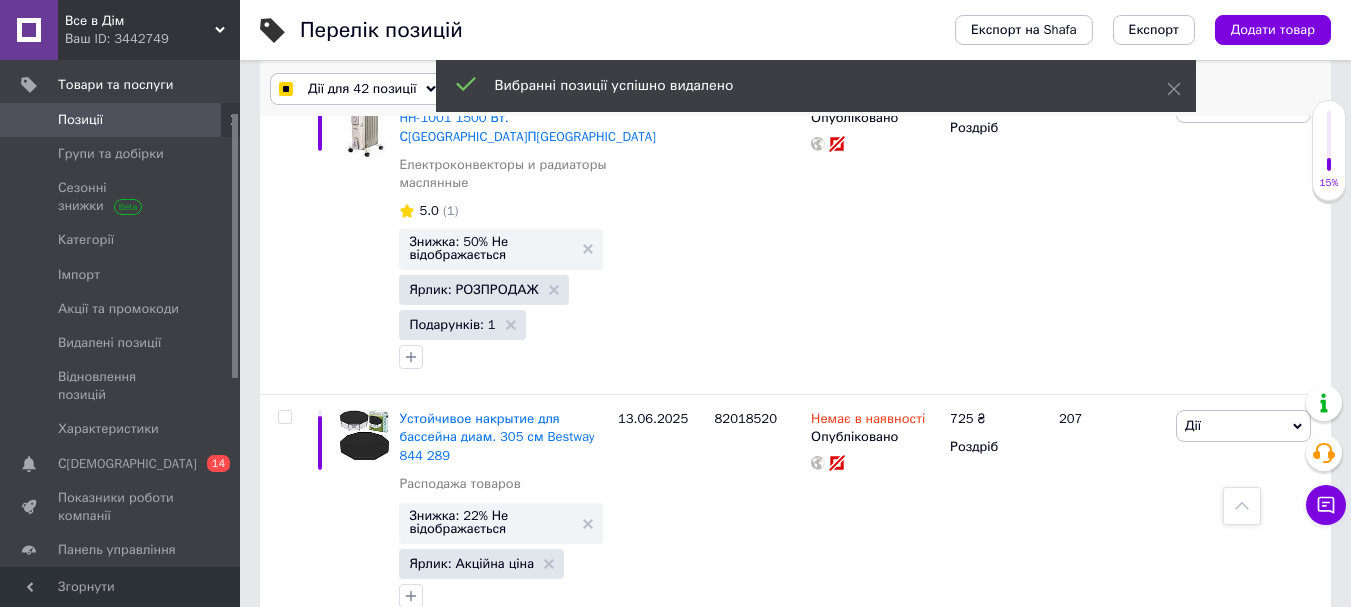 click 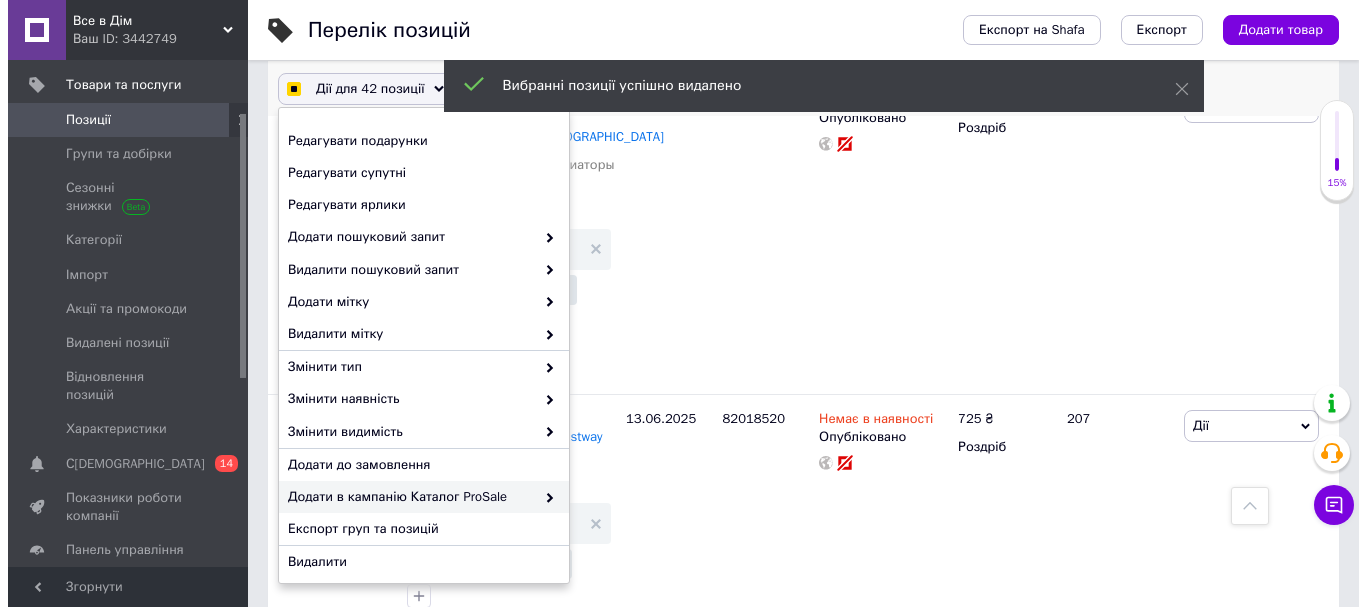 scroll, scrollTop: 262, scrollLeft: 0, axis: vertical 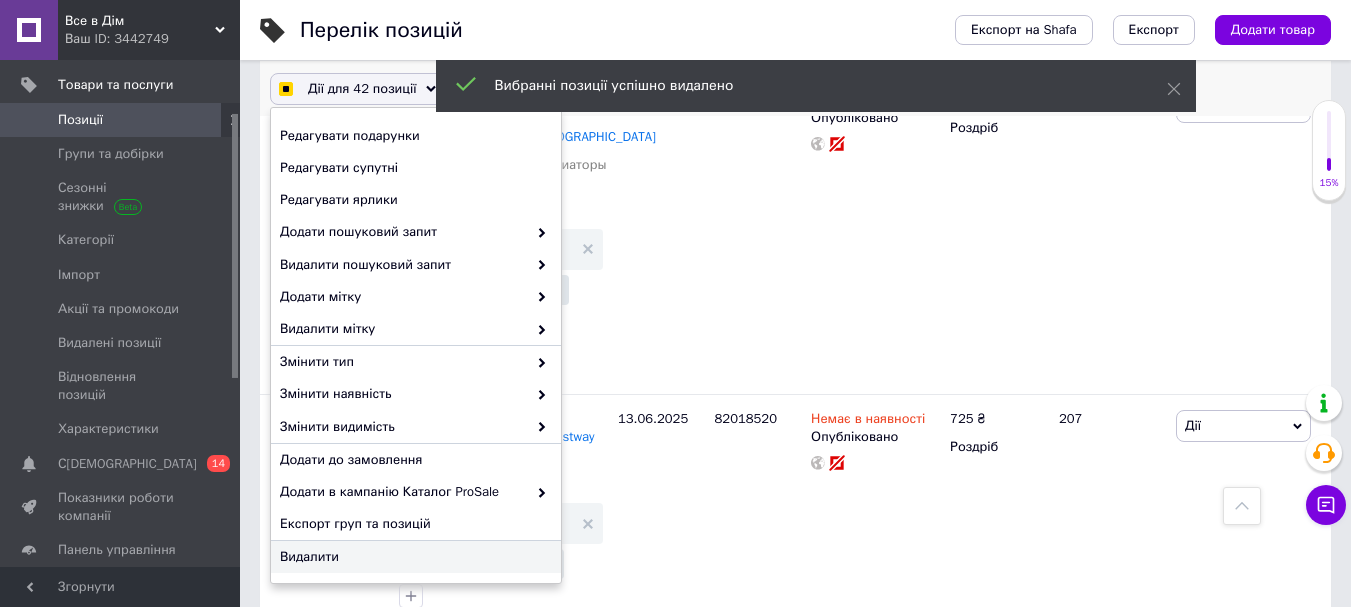 click on "Видалити" at bounding box center [413, 557] 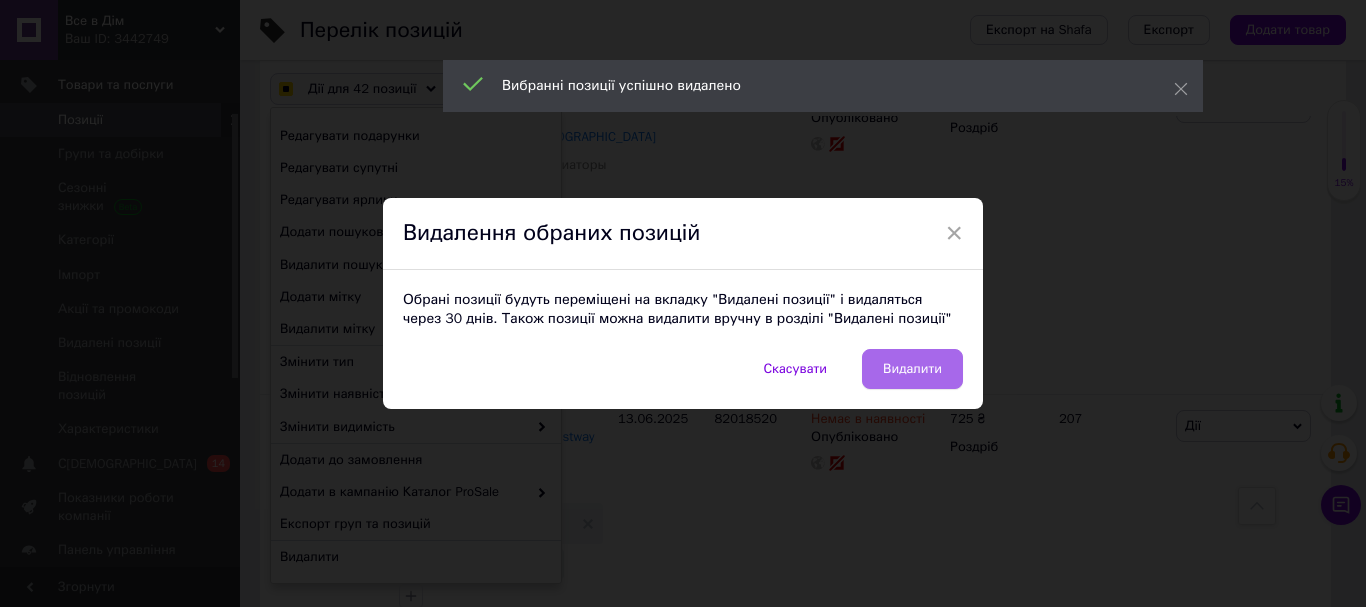 click on "Видалити" at bounding box center (912, 369) 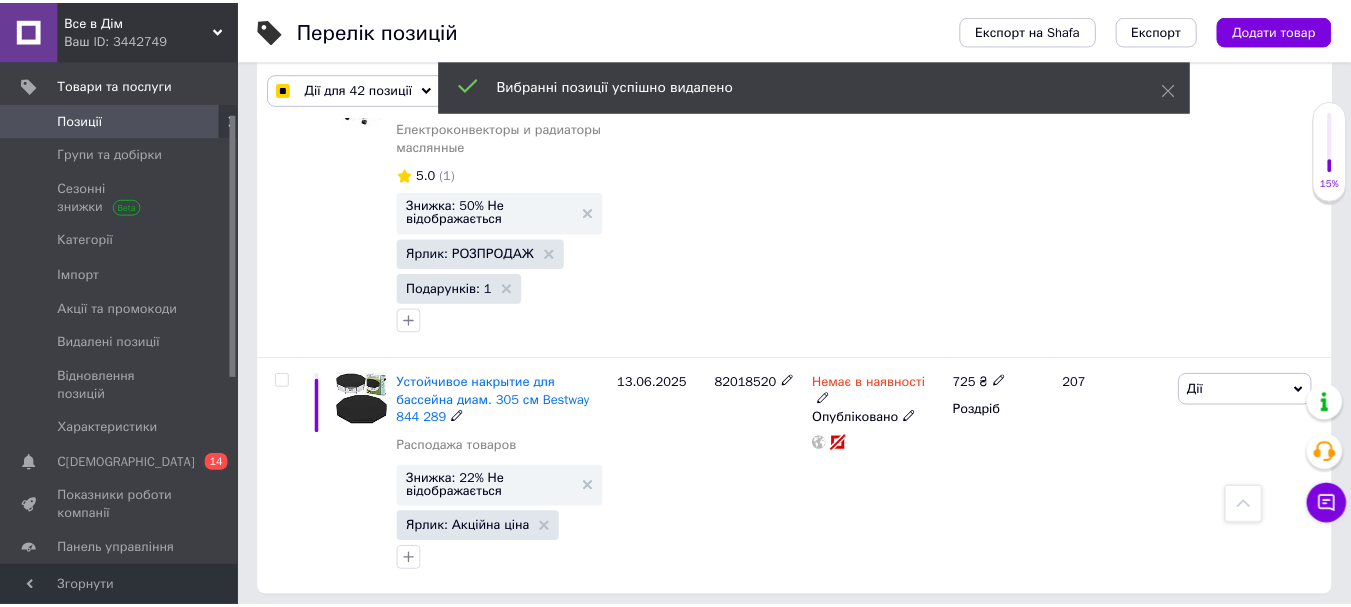 scroll, scrollTop: 9544, scrollLeft: 0, axis: vertical 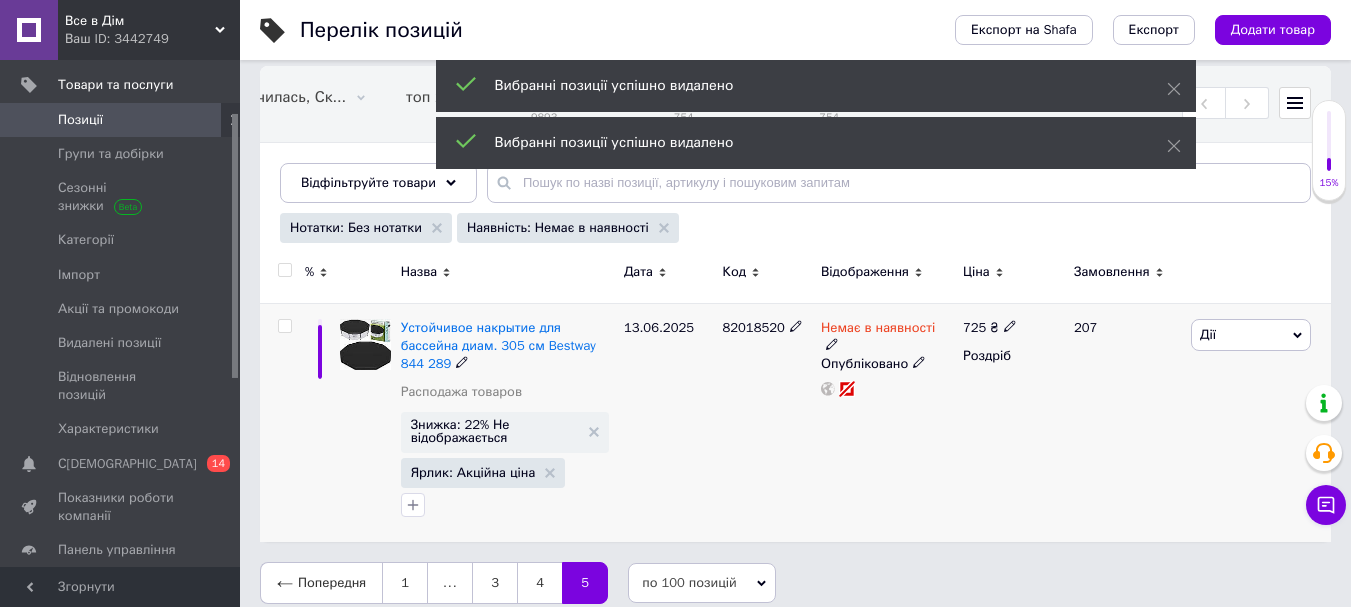 click 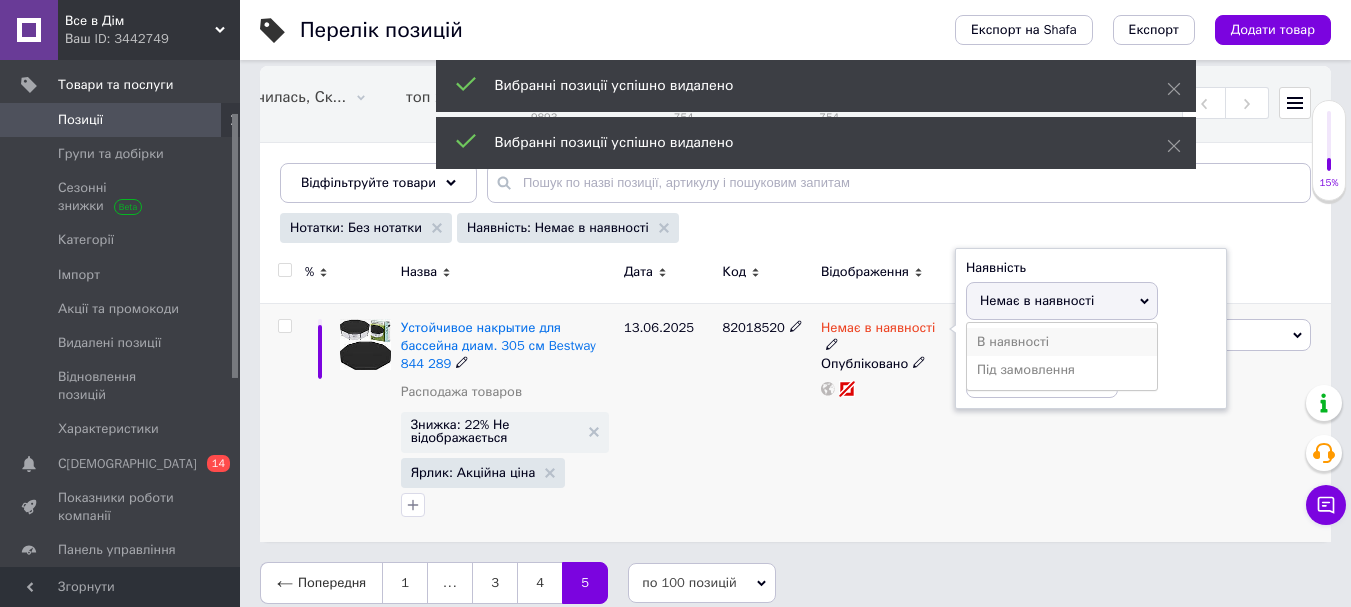 click on "В наявності" at bounding box center [1062, 342] 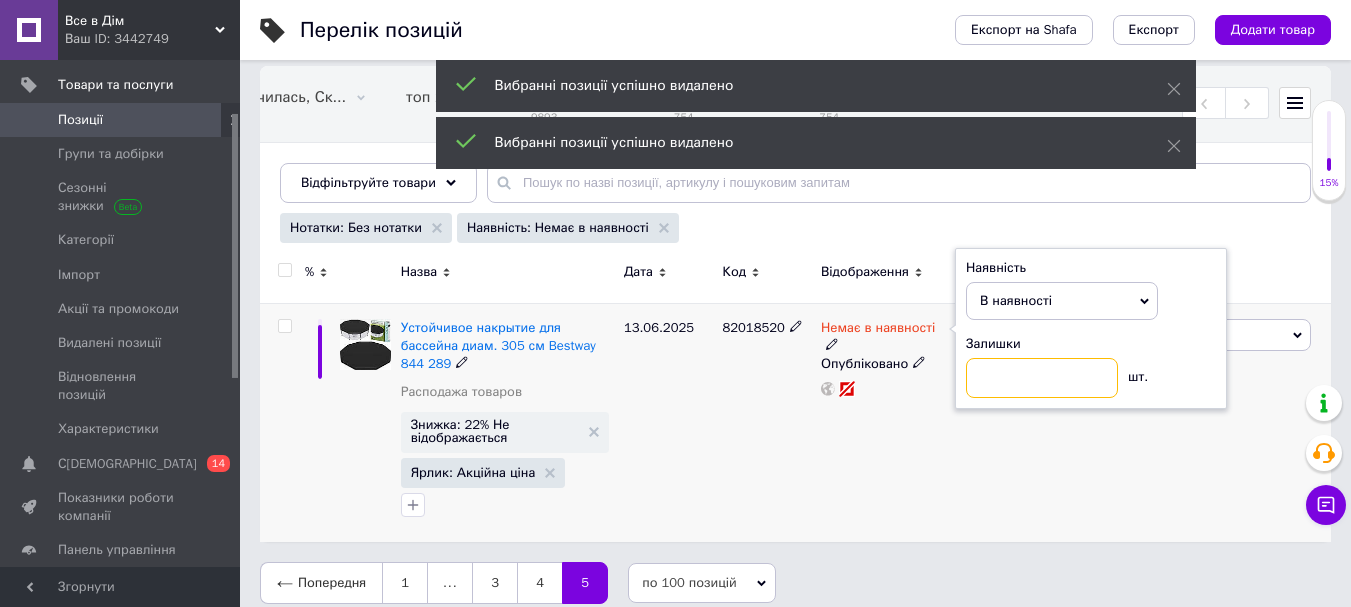 click at bounding box center [1042, 378] 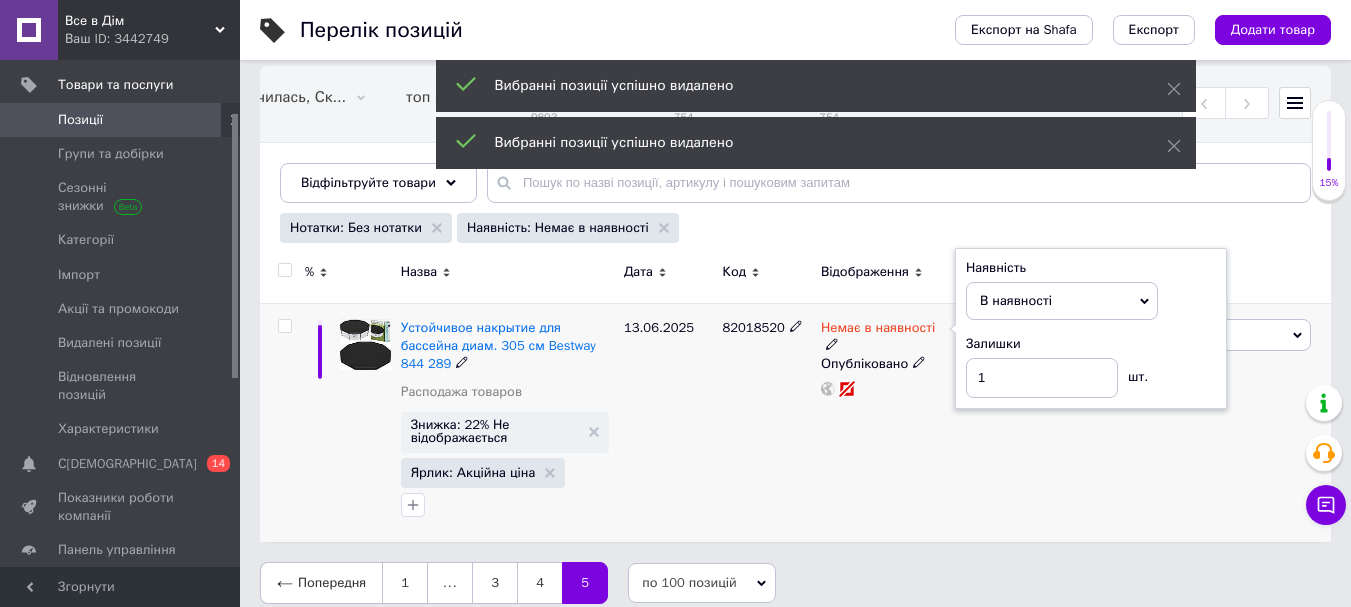 click on "82018520" at bounding box center (766, 422) 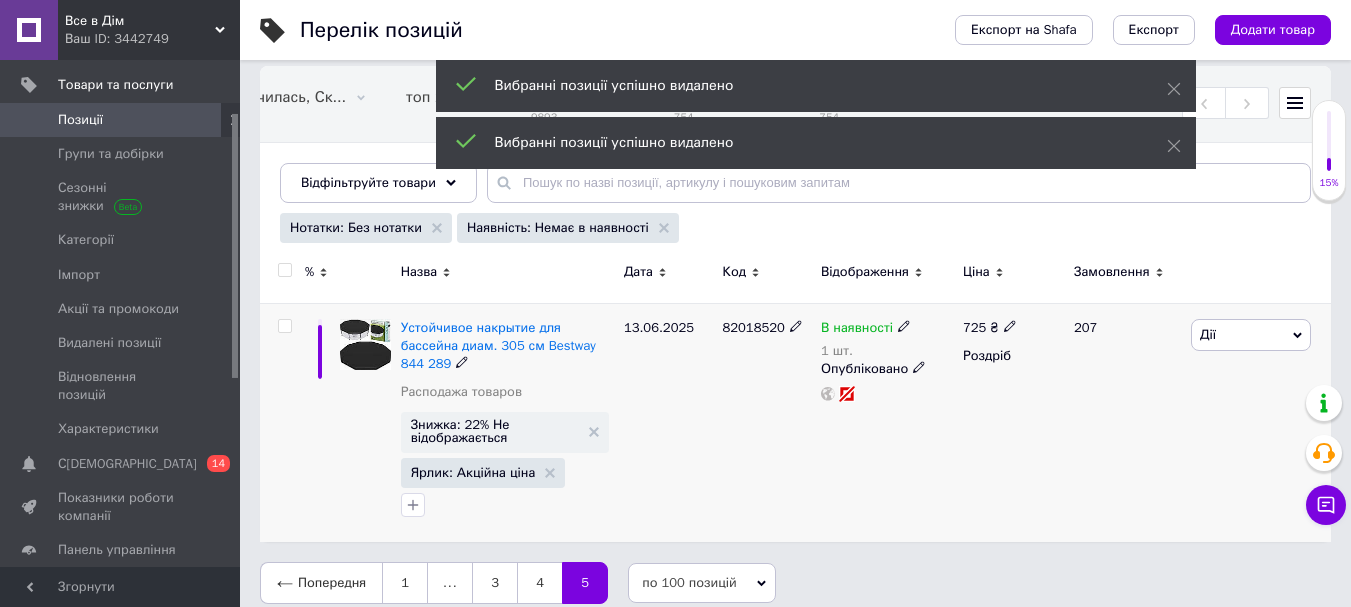 click 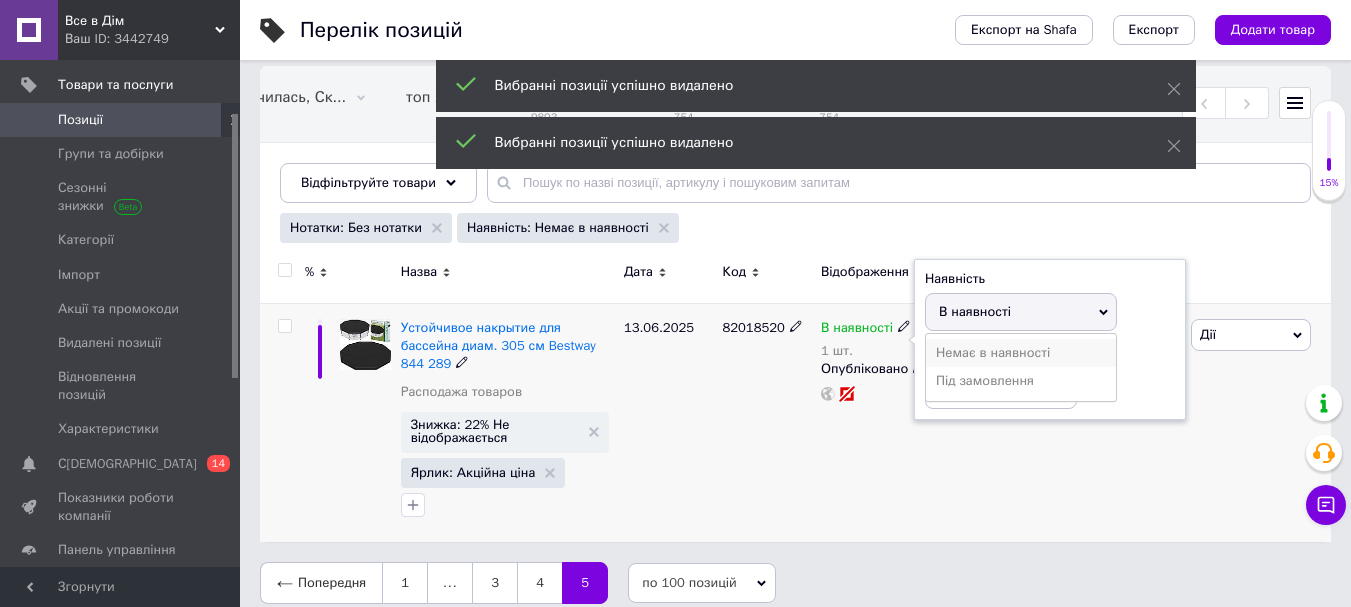 click on "Немає в наявності" at bounding box center (1021, 353) 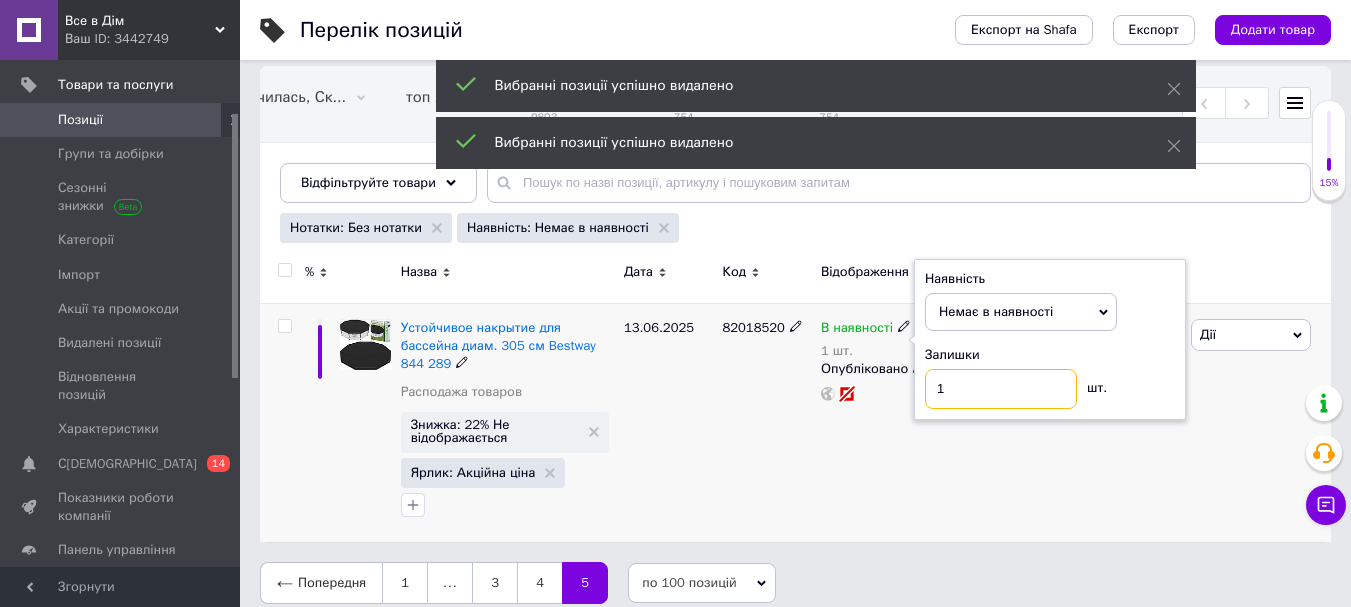 click on "1" at bounding box center (1001, 389) 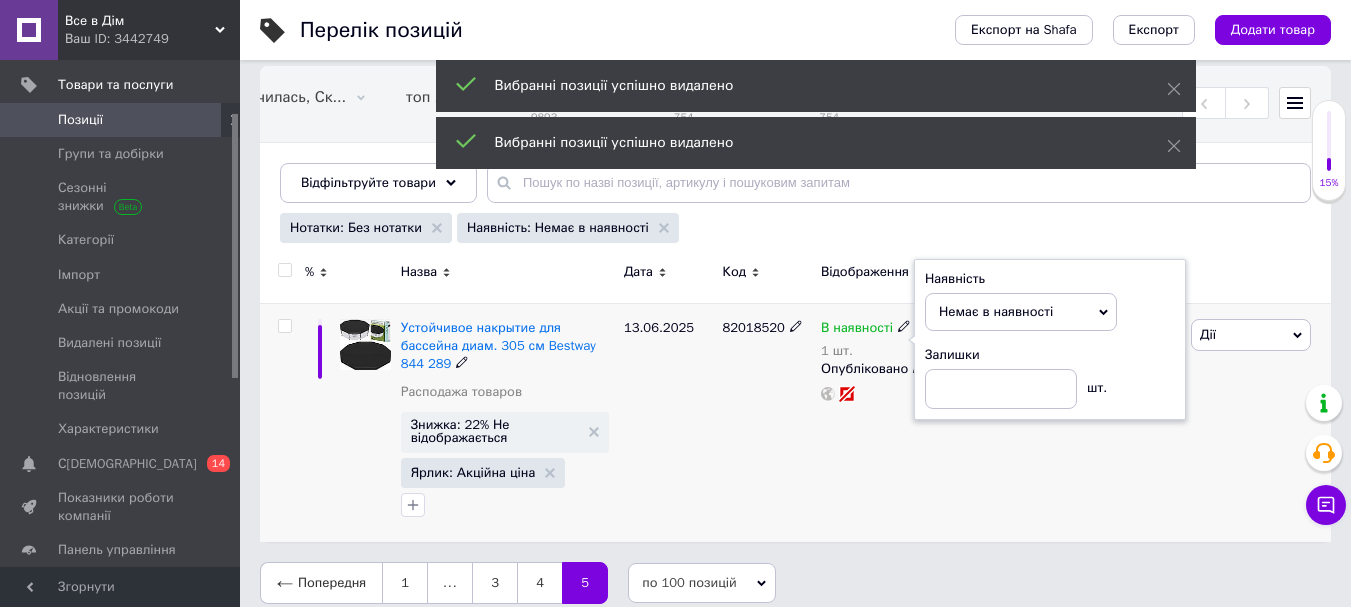 click on "13.06.2025" at bounding box center [668, 422] 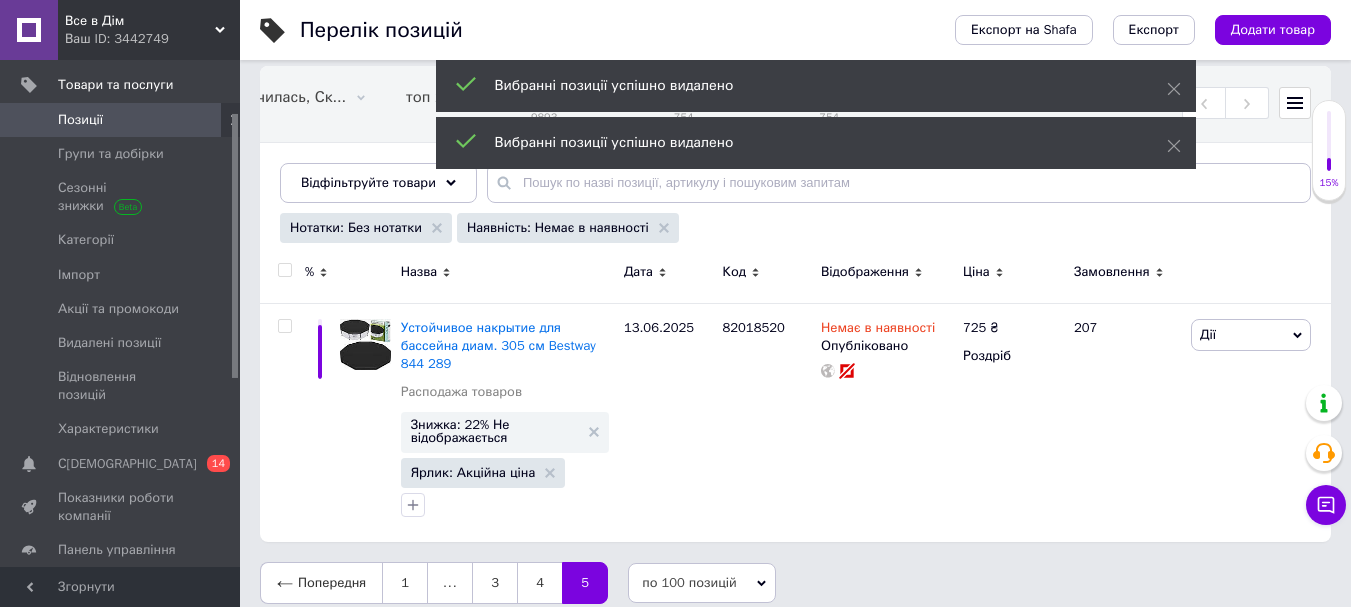 click at bounding box center (284, 270) 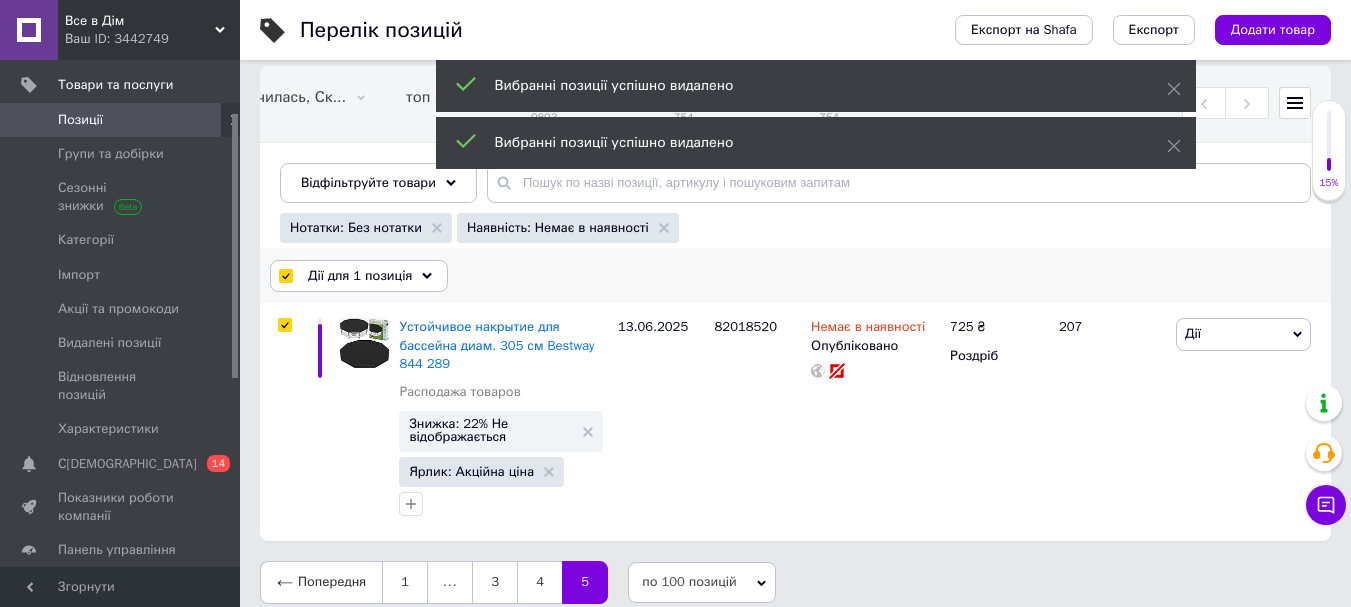 click 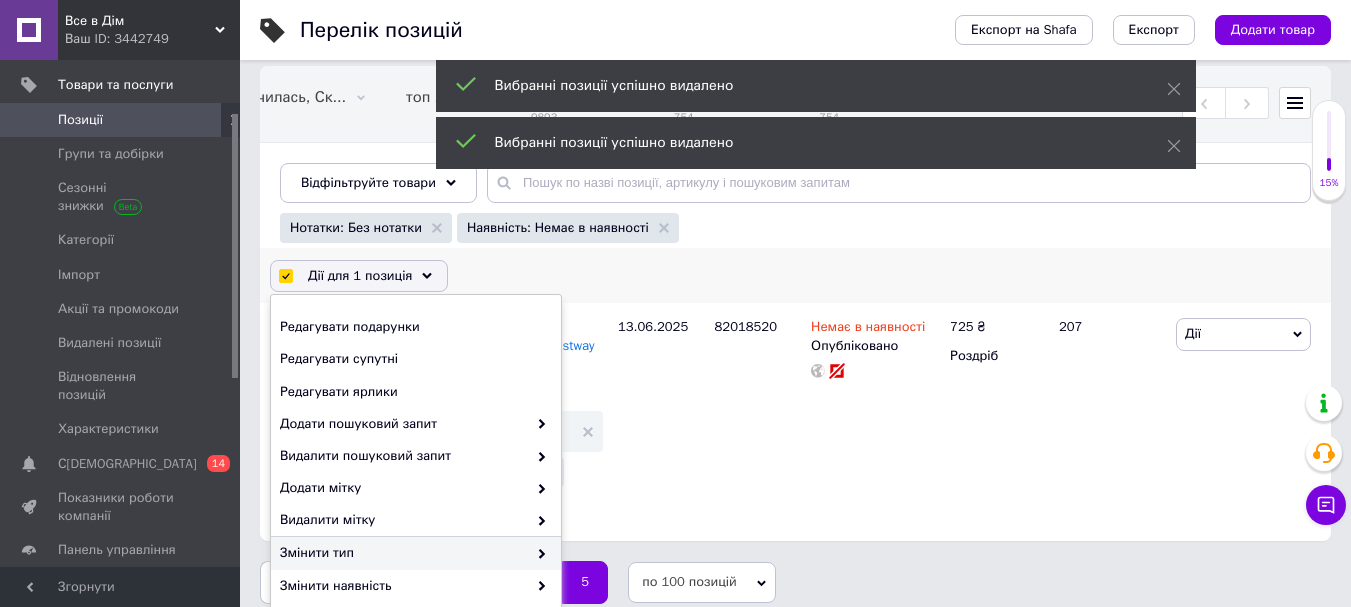 scroll, scrollTop: 263, scrollLeft: 0, axis: vertical 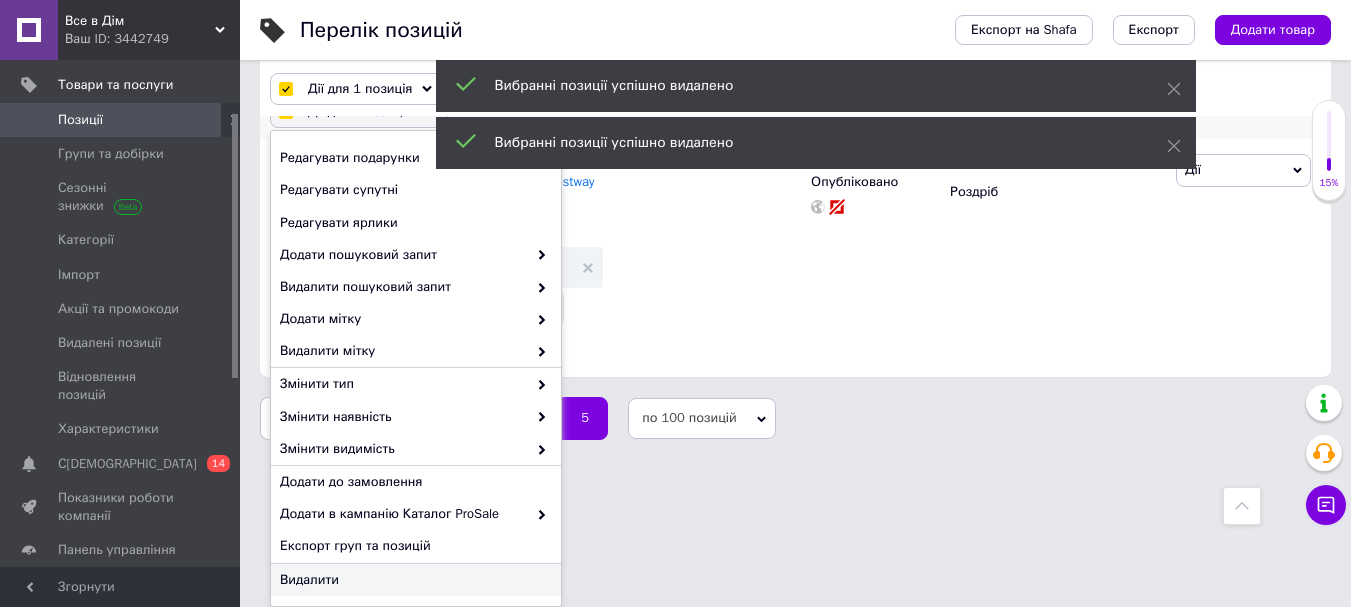click on "Видалити" at bounding box center (413, 580) 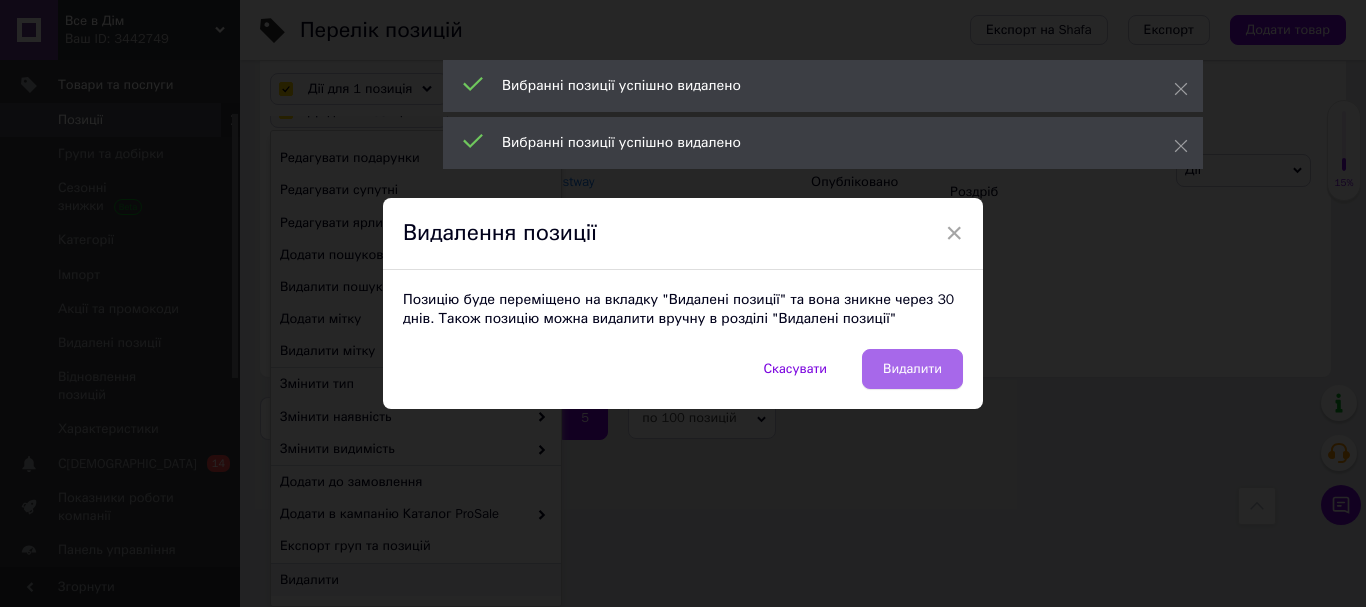 click on "Видалити" at bounding box center [912, 369] 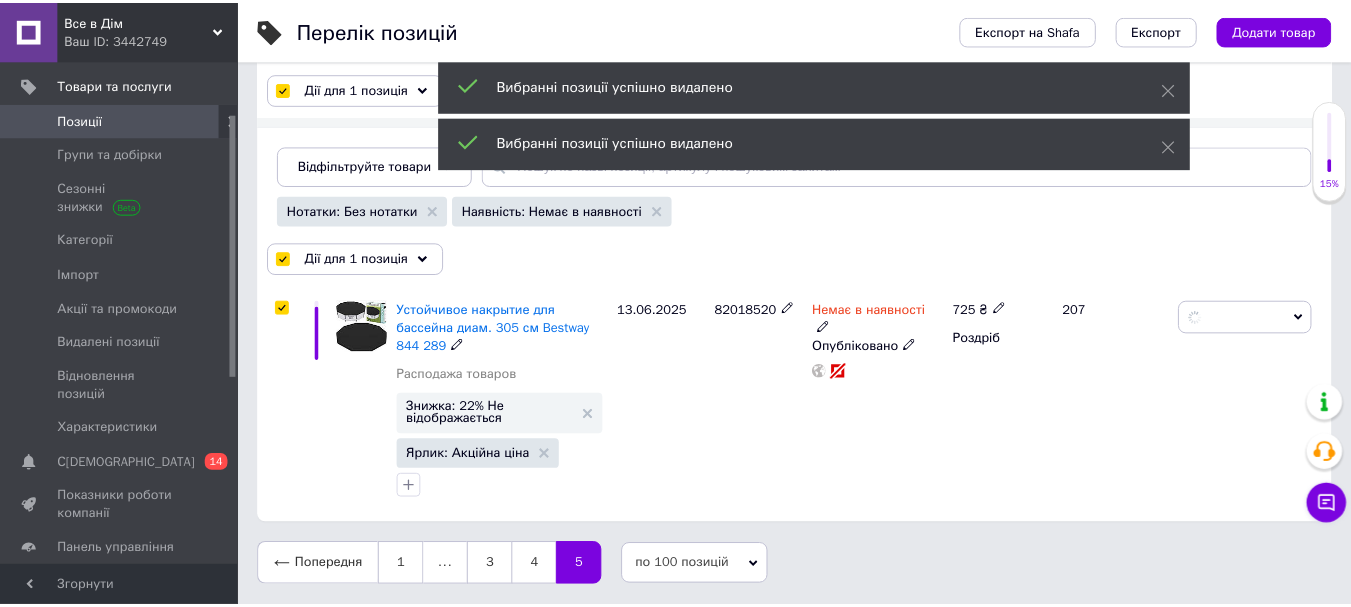 scroll, scrollTop: 180, scrollLeft: 0, axis: vertical 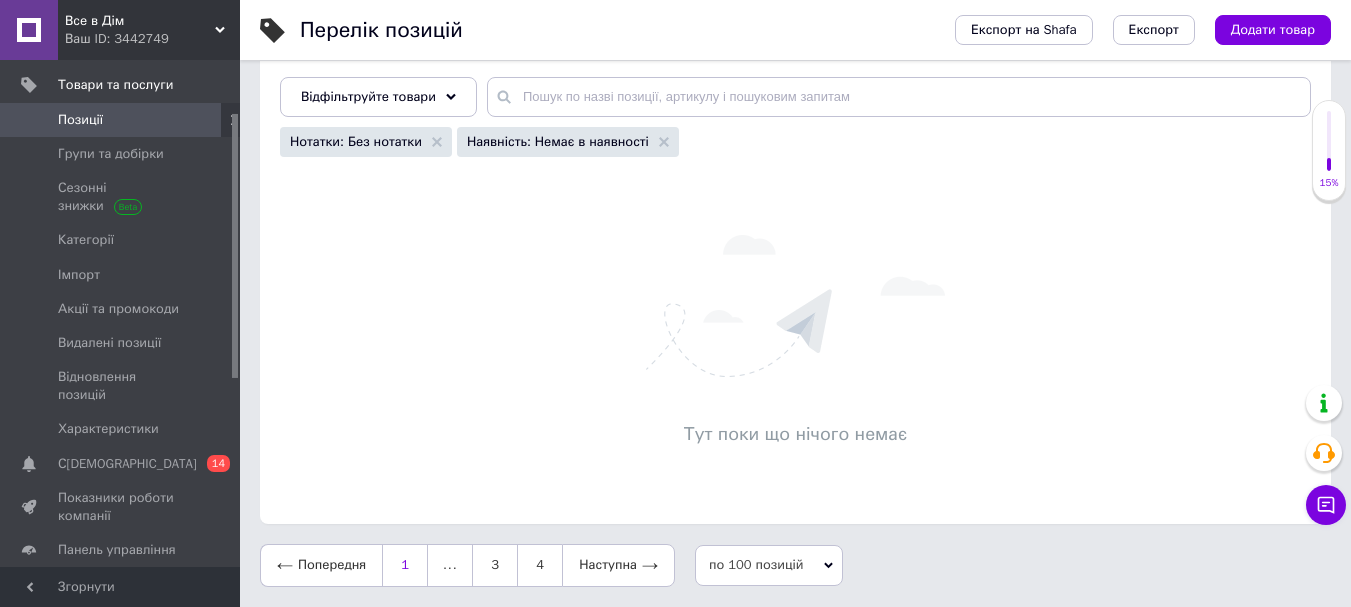 click on "1" at bounding box center [405, 565] 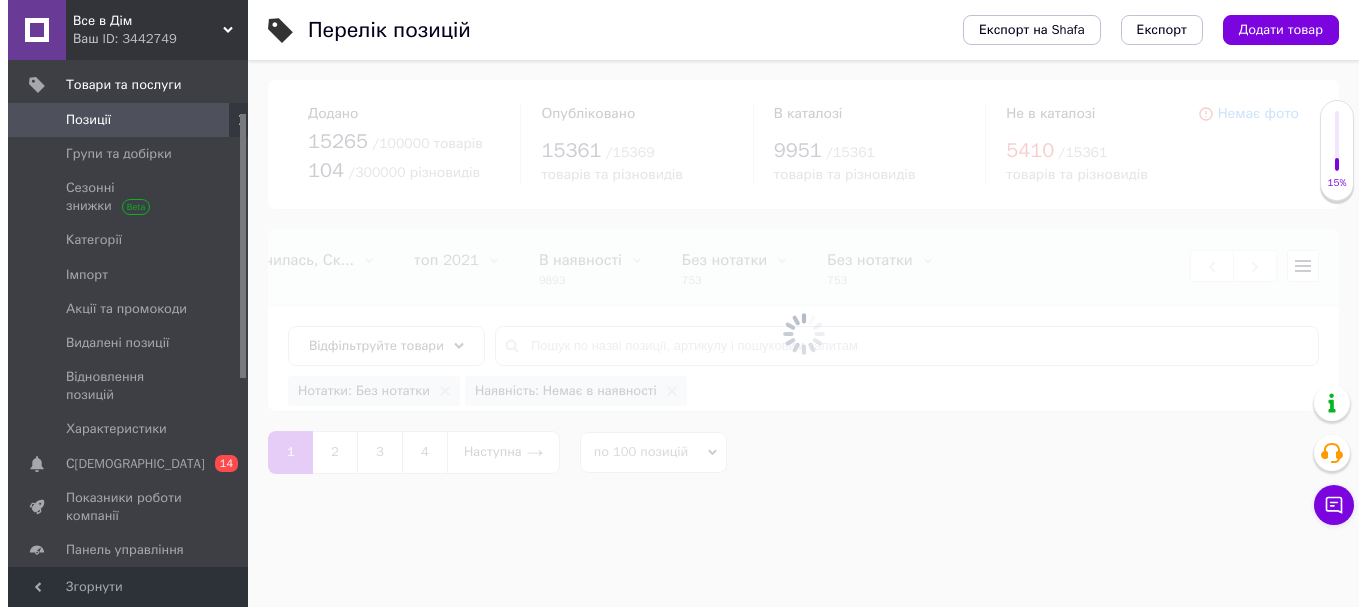 scroll, scrollTop: 0, scrollLeft: 0, axis: both 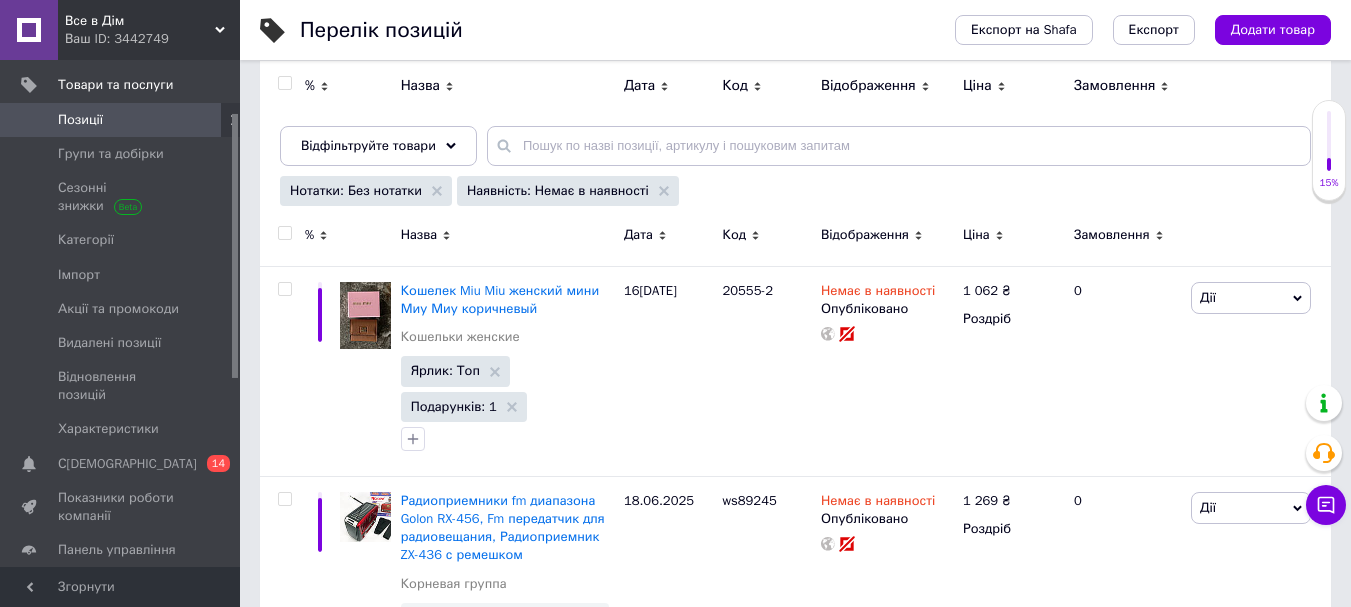 click at bounding box center (284, 233) 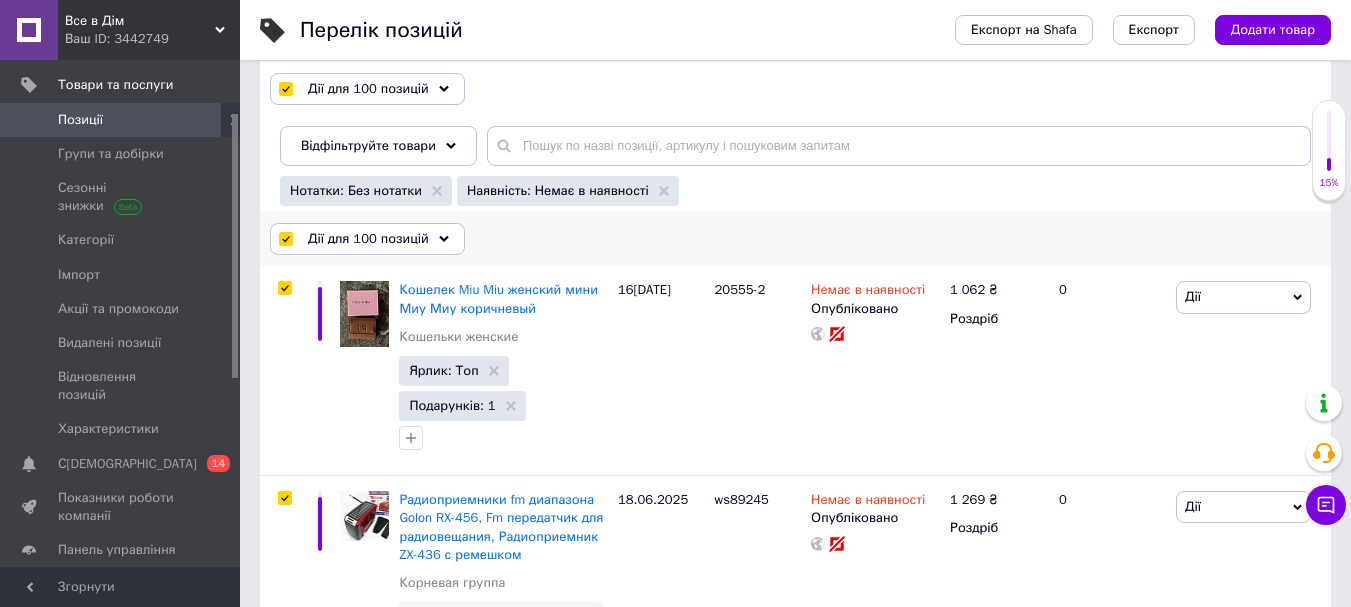 click 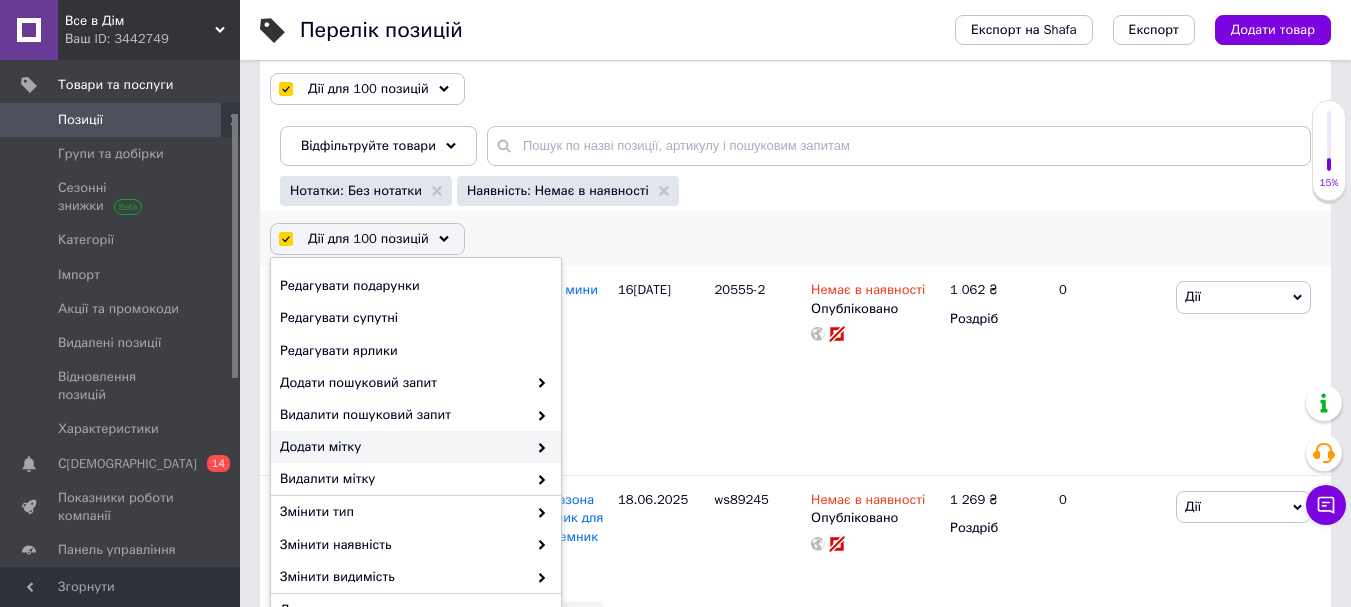 scroll, scrollTop: 263, scrollLeft: 0, axis: vertical 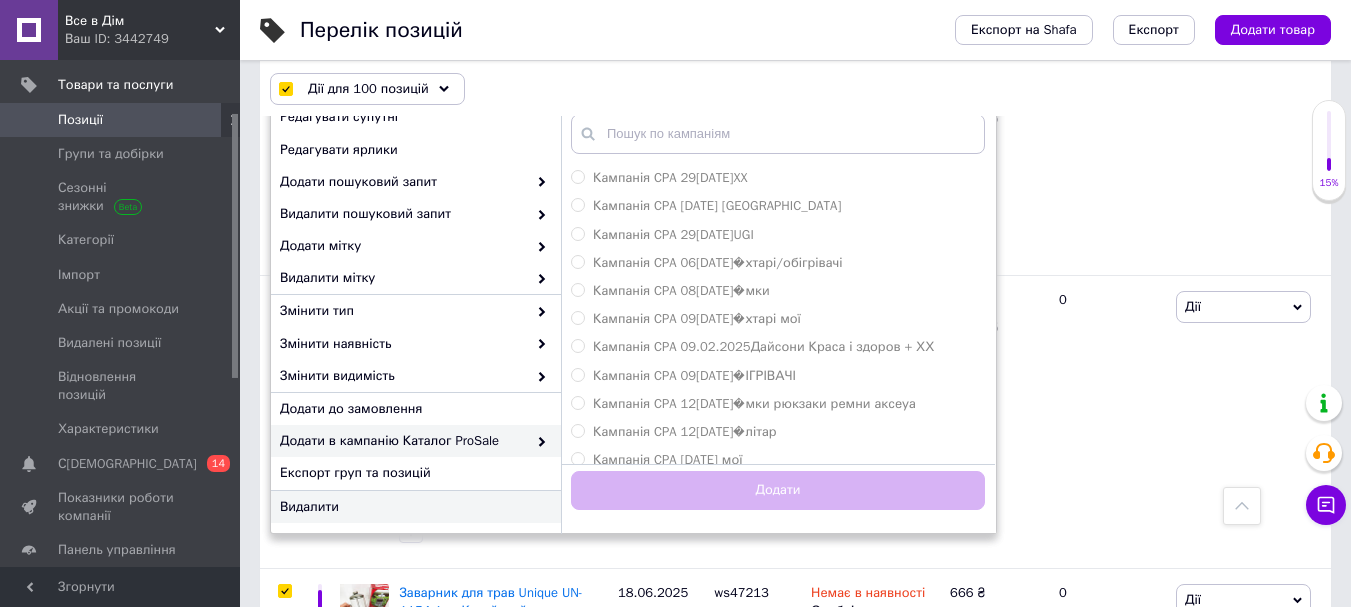 click on "Видалити" at bounding box center (413, 507) 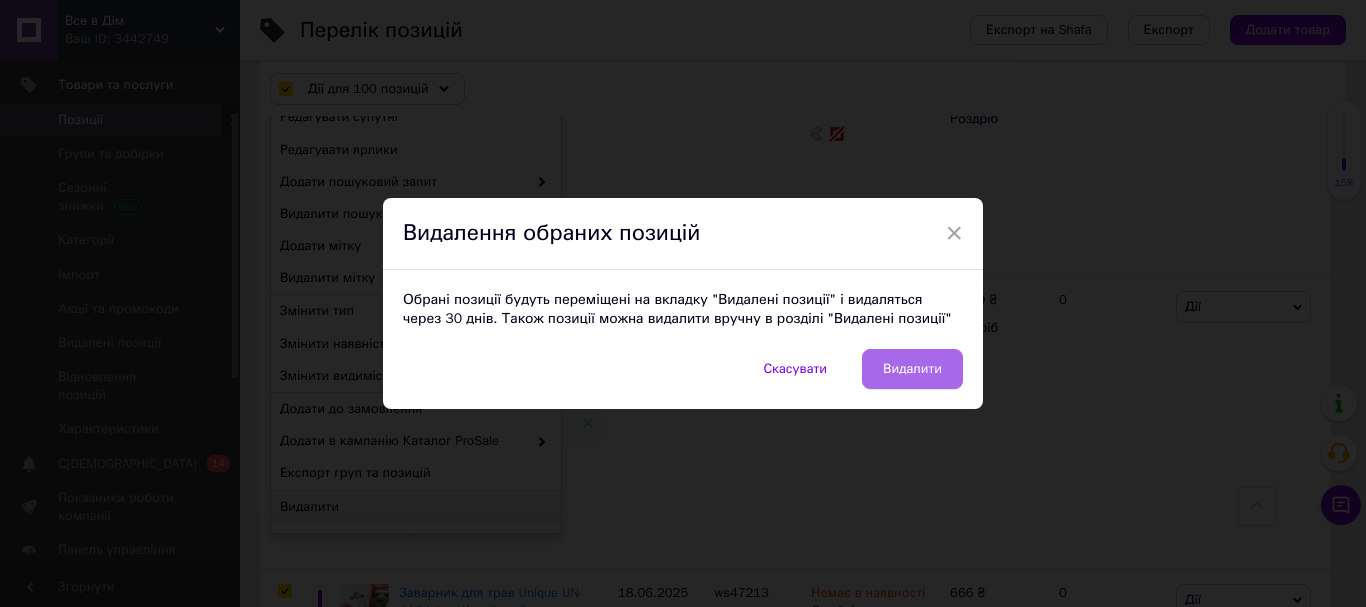 click on "Видалити" at bounding box center (912, 369) 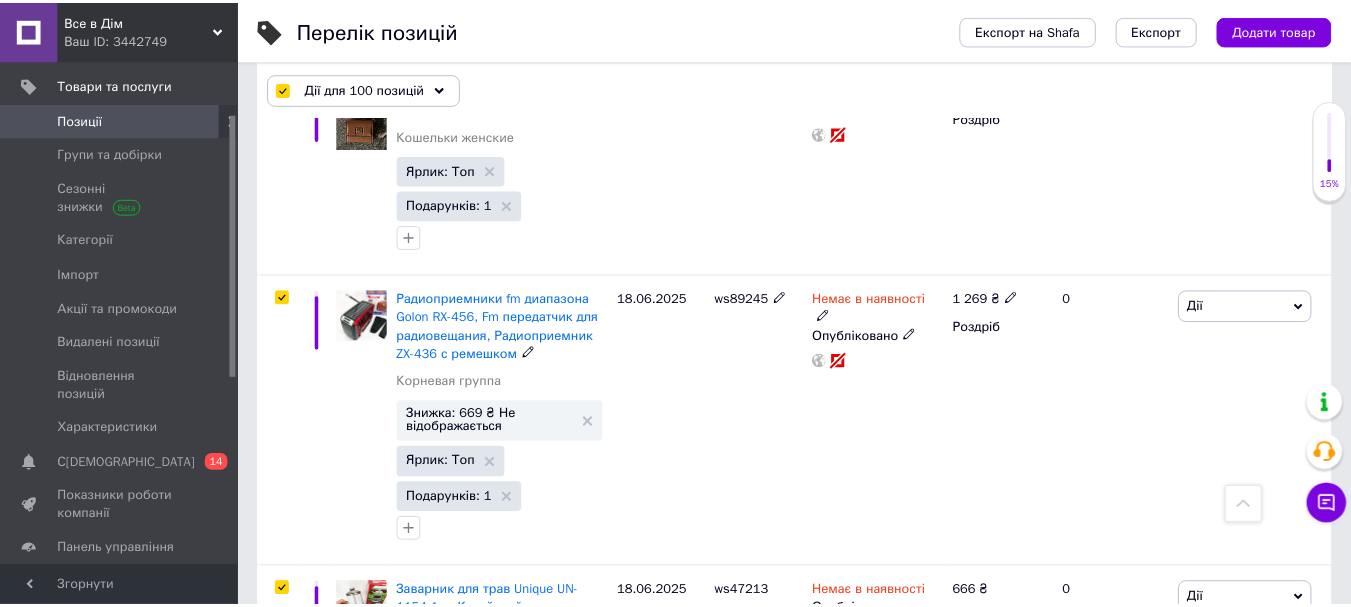scroll, scrollTop: 0, scrollLeft: 1013, axis: horizontal 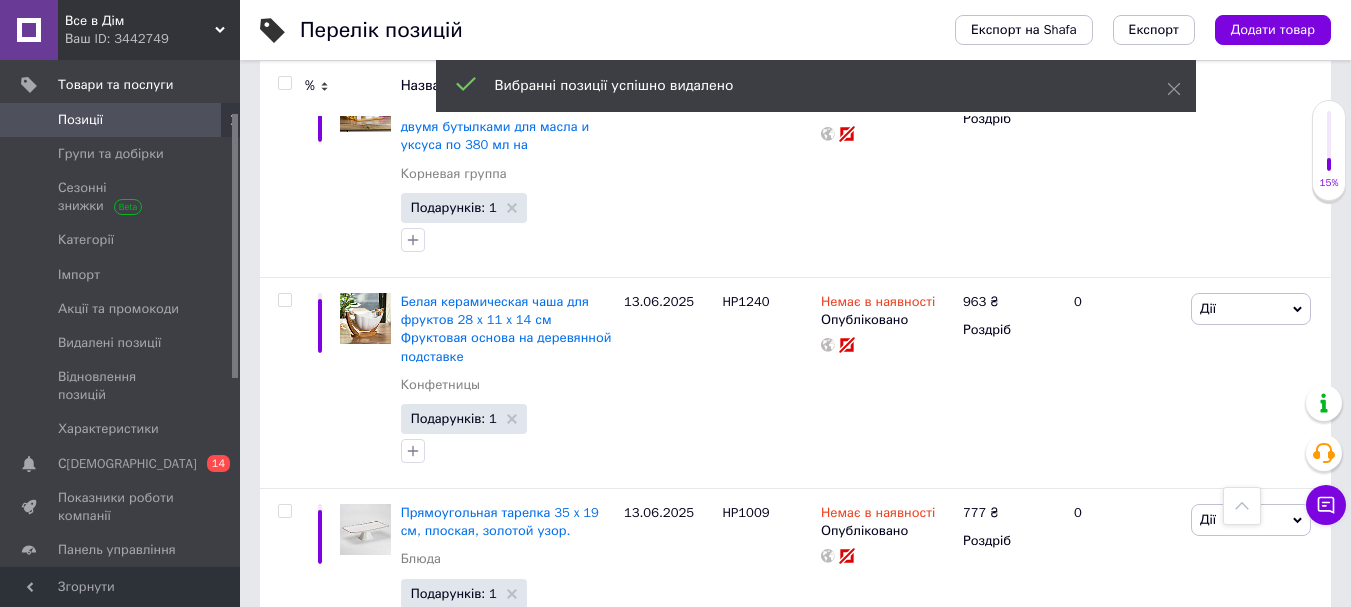 click at bounding box center [284, 83] 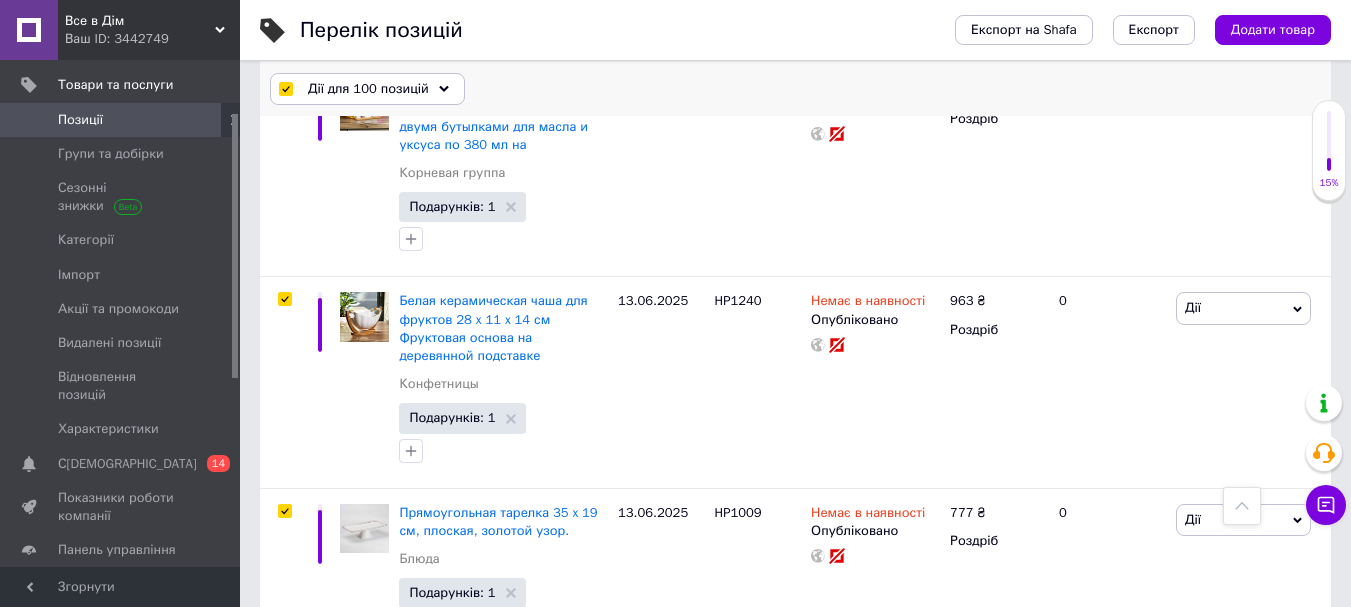 click 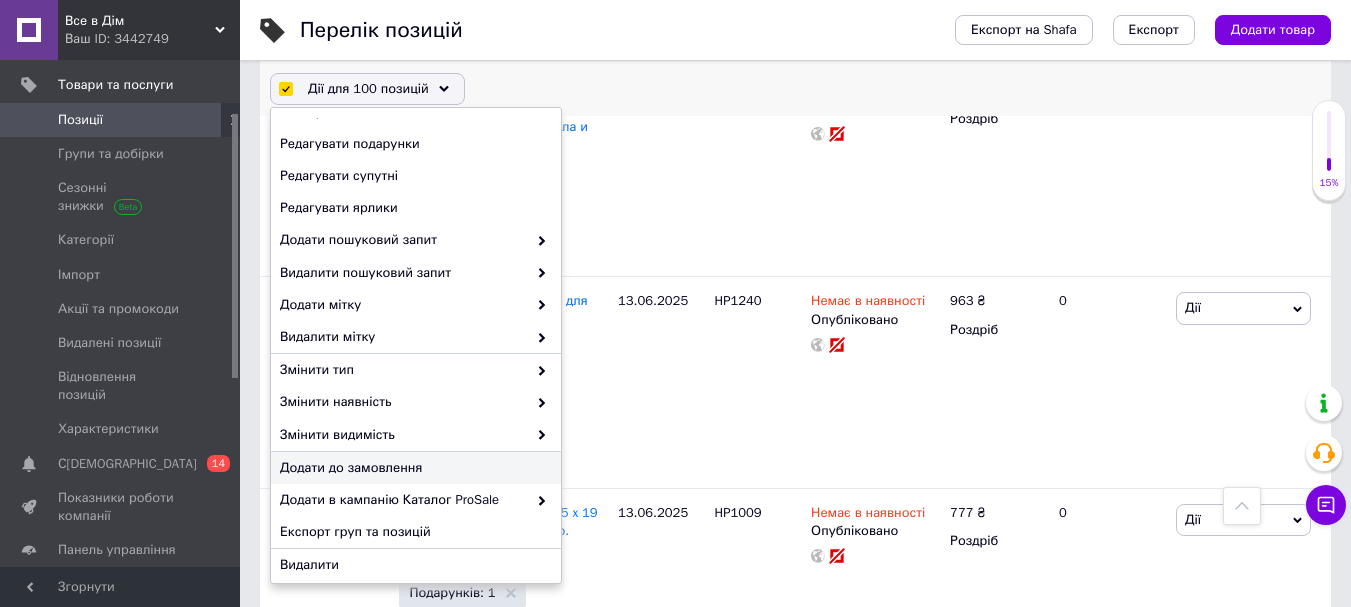 scroll, scrollTop: 262, scrollLeft: 0, axis: vertical 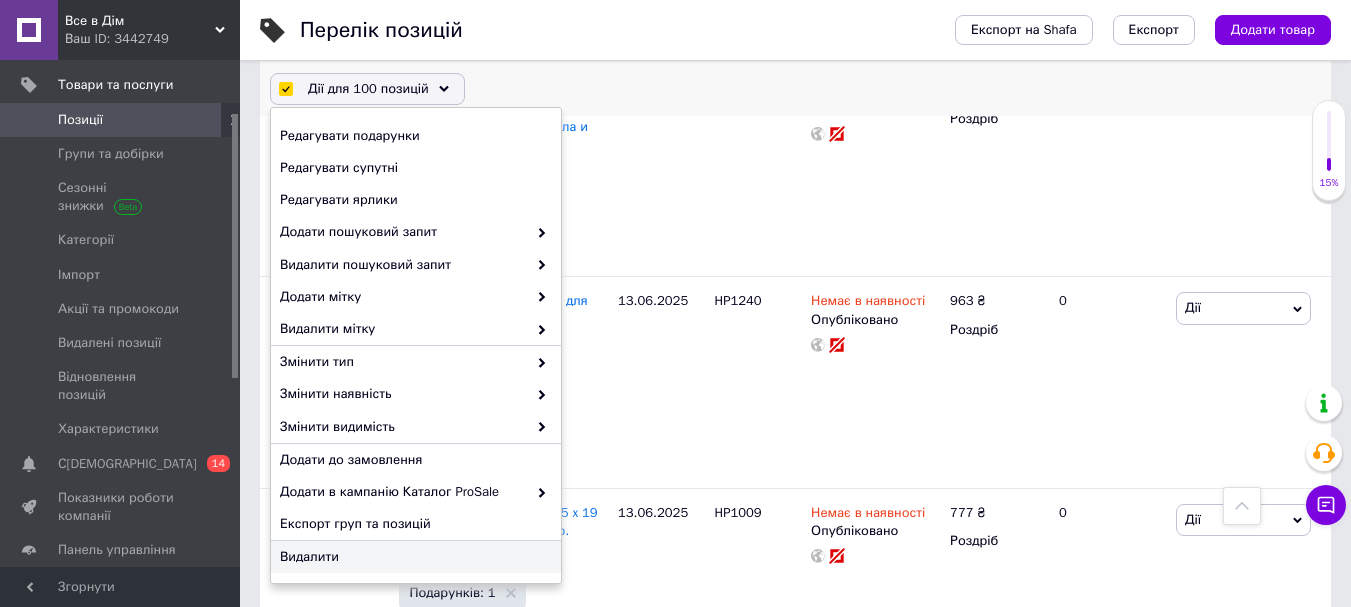 click on "Видалити" at bounding box center [413, 557] 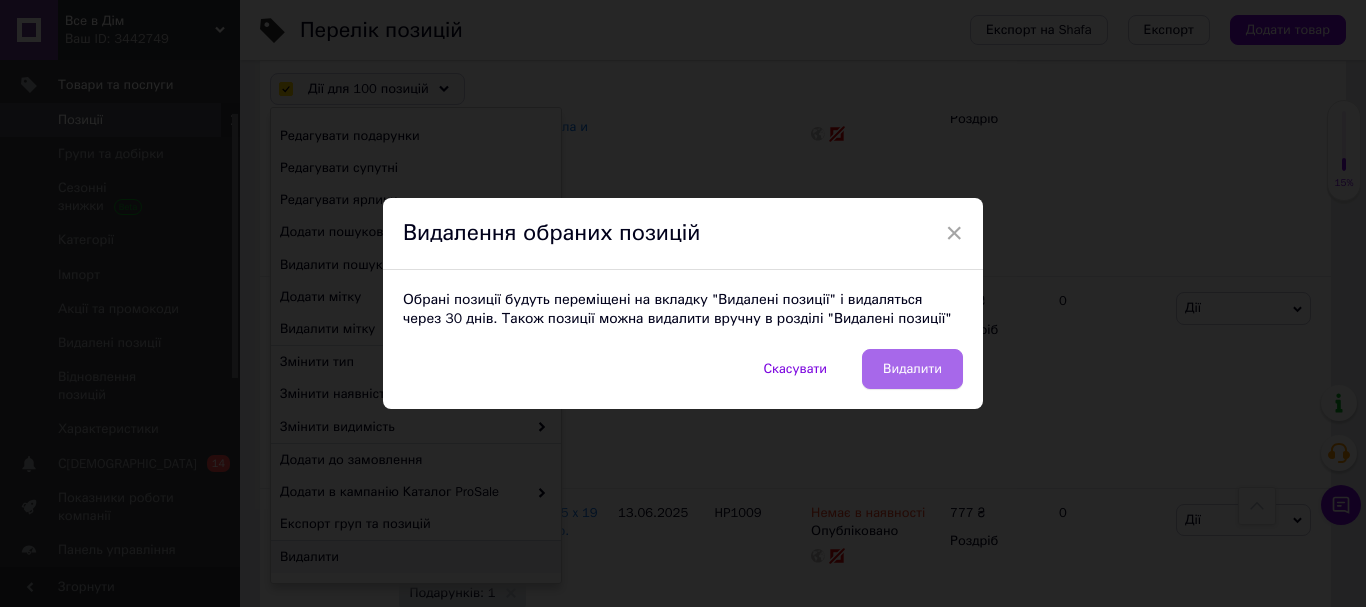click on "Видалити" at bounding box center (912, 369) 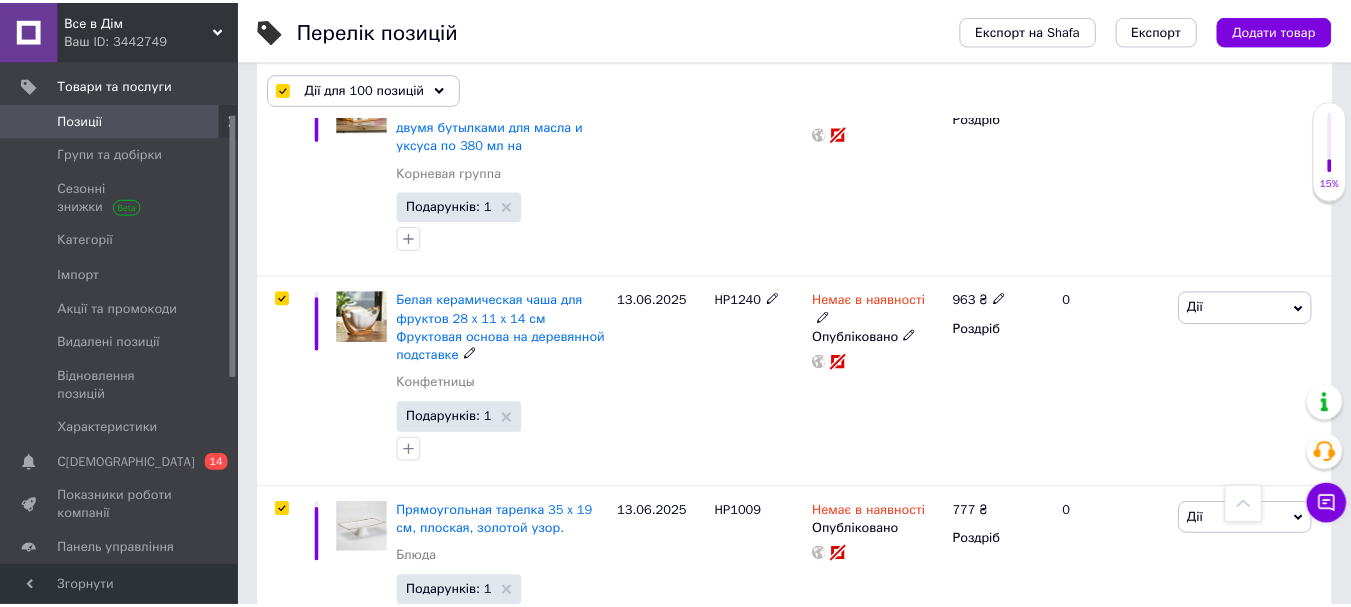 scroll, scrollTop: 0, scrollLeft: 1013, axis: horizontal 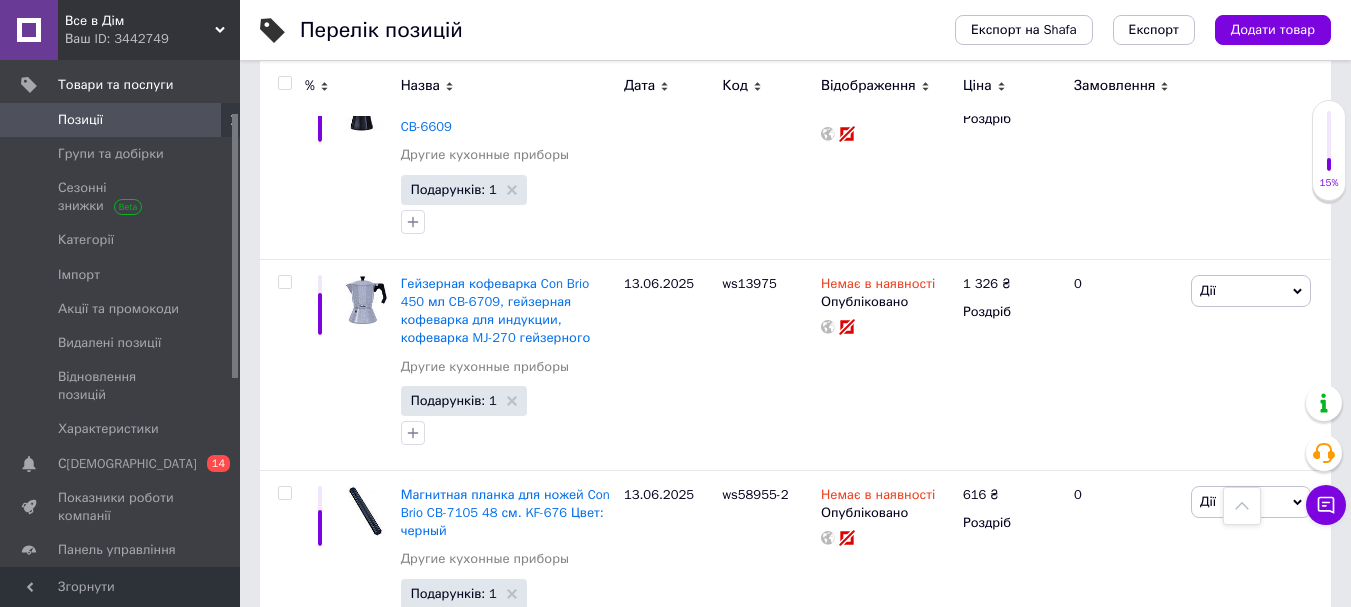 click at bounding box center (284, 83) 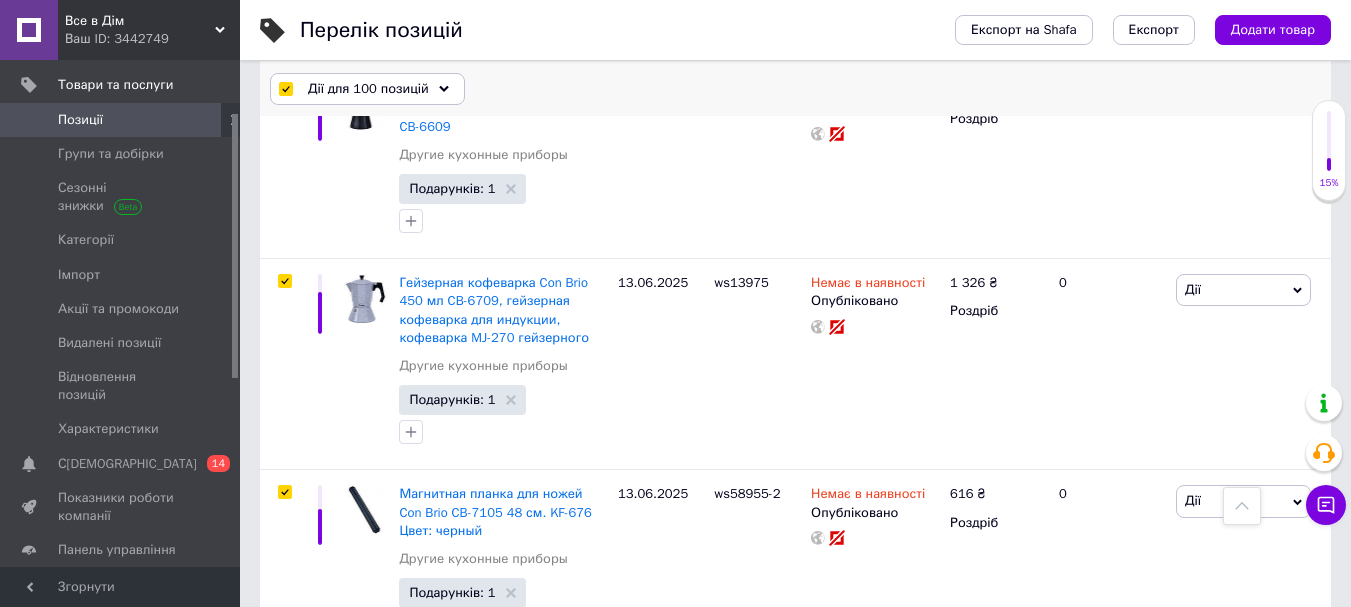 click 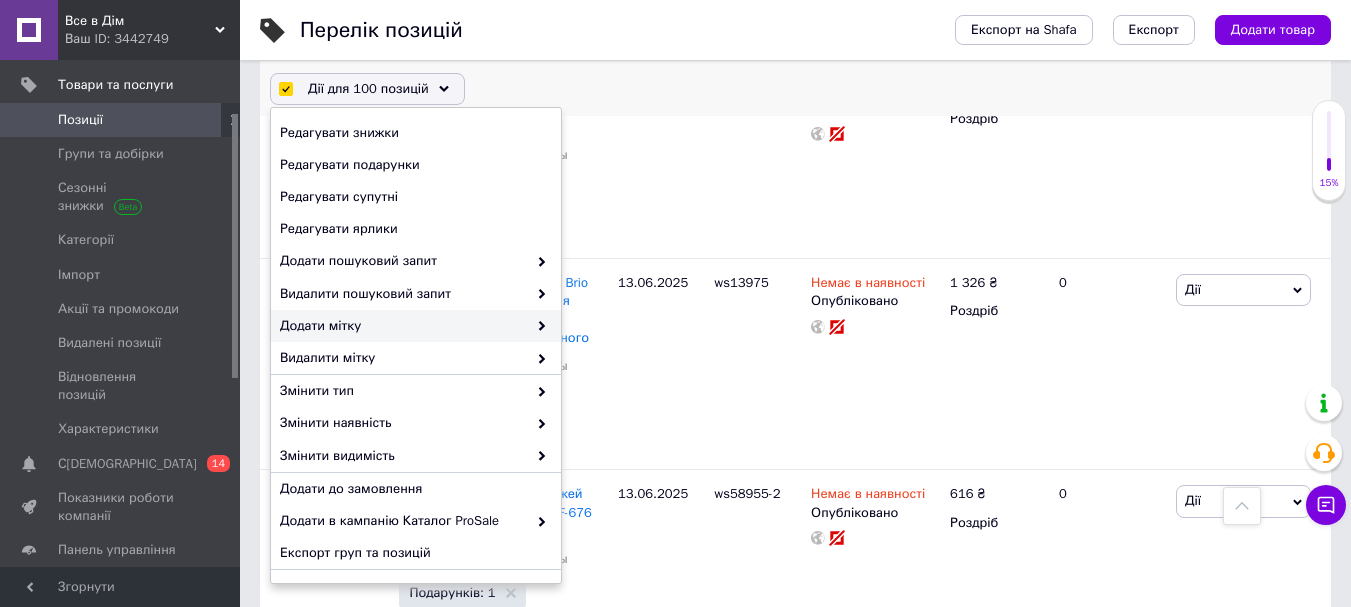 scroll, scrollTop: 262, scrollLeft: 0, axis: vertical 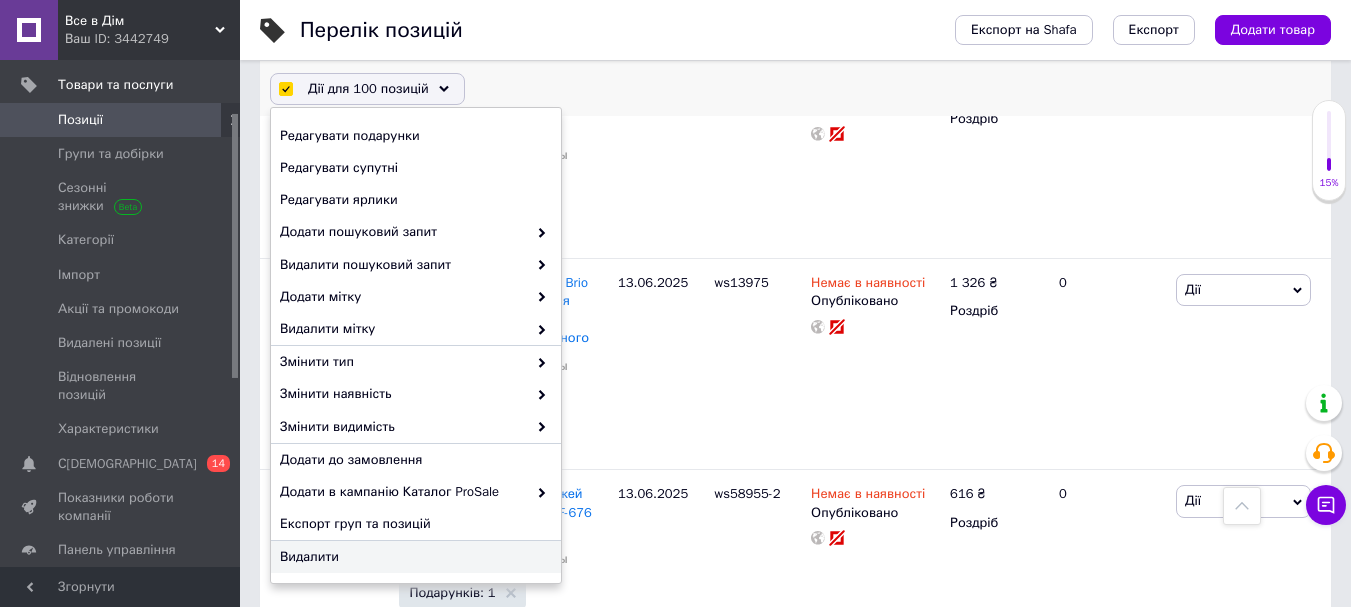 click on "Видалити" at bounding box center [413, 557] 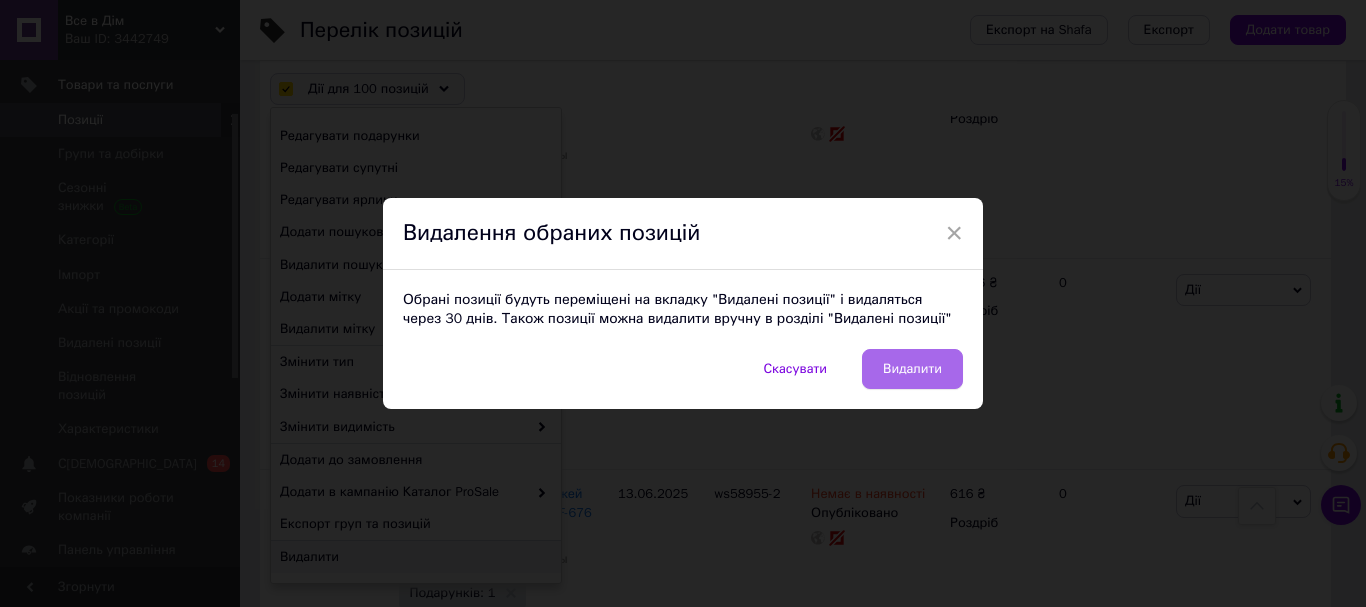 click on "Видалити" at bounding box center (912, 369) 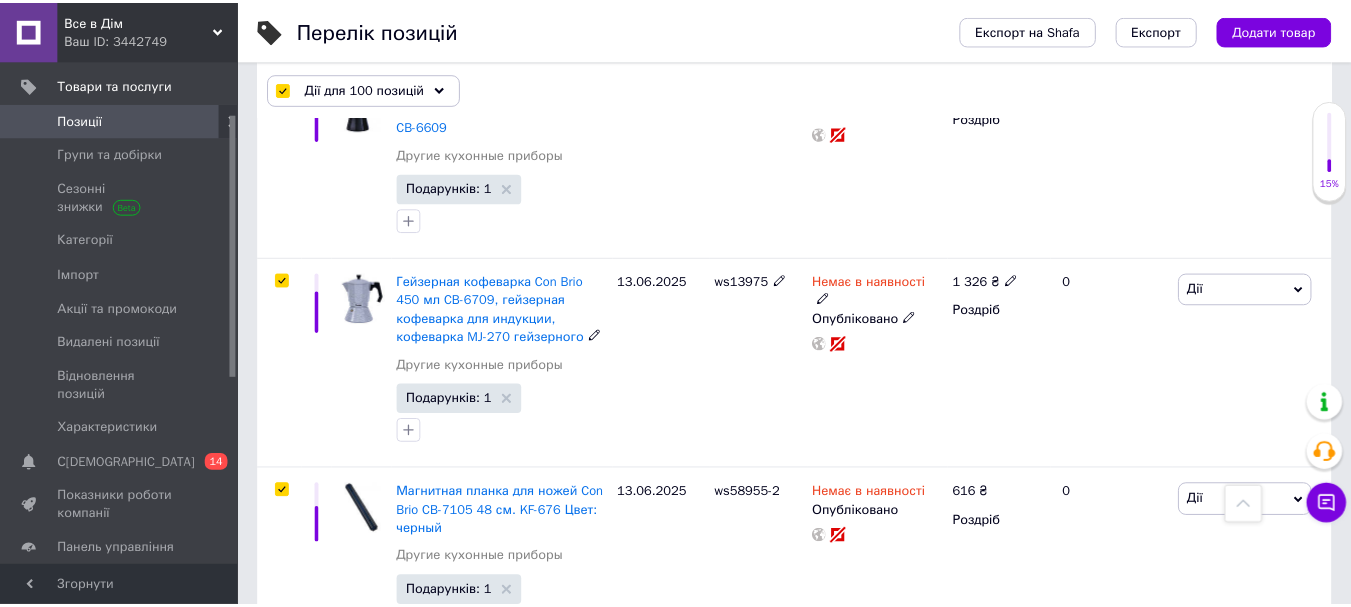 scroll, scrollTop: 0, scrollLeft: 1013, axis: horizontal 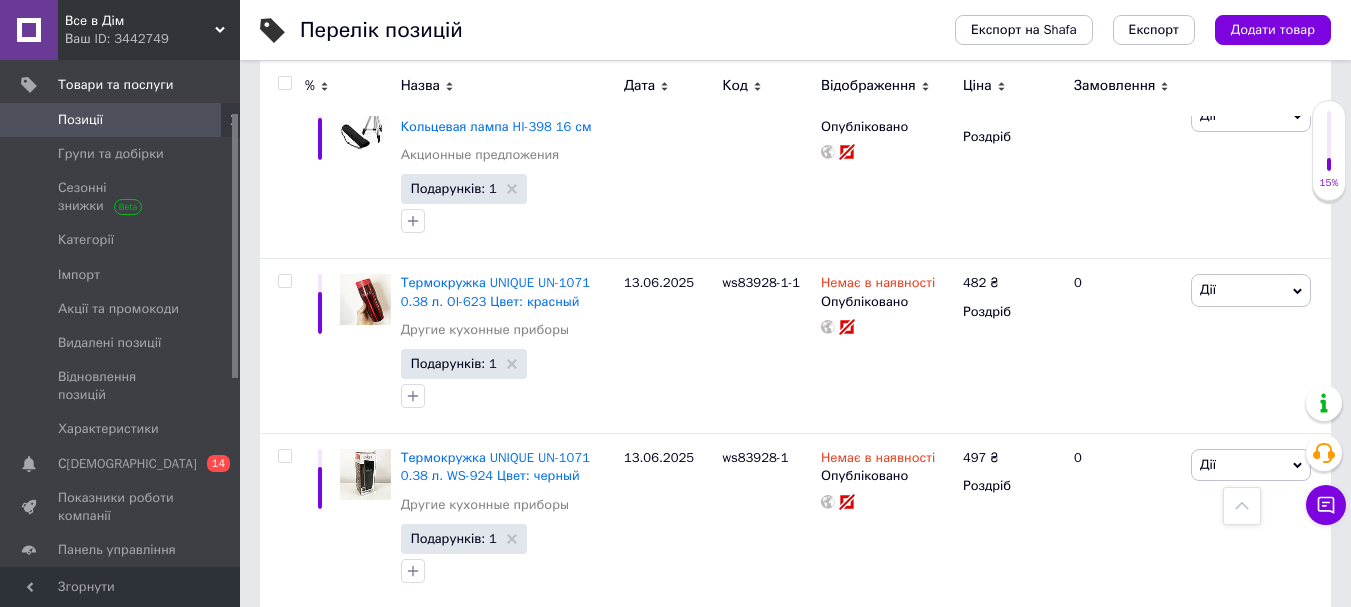 click at bounding box center (284, 83) 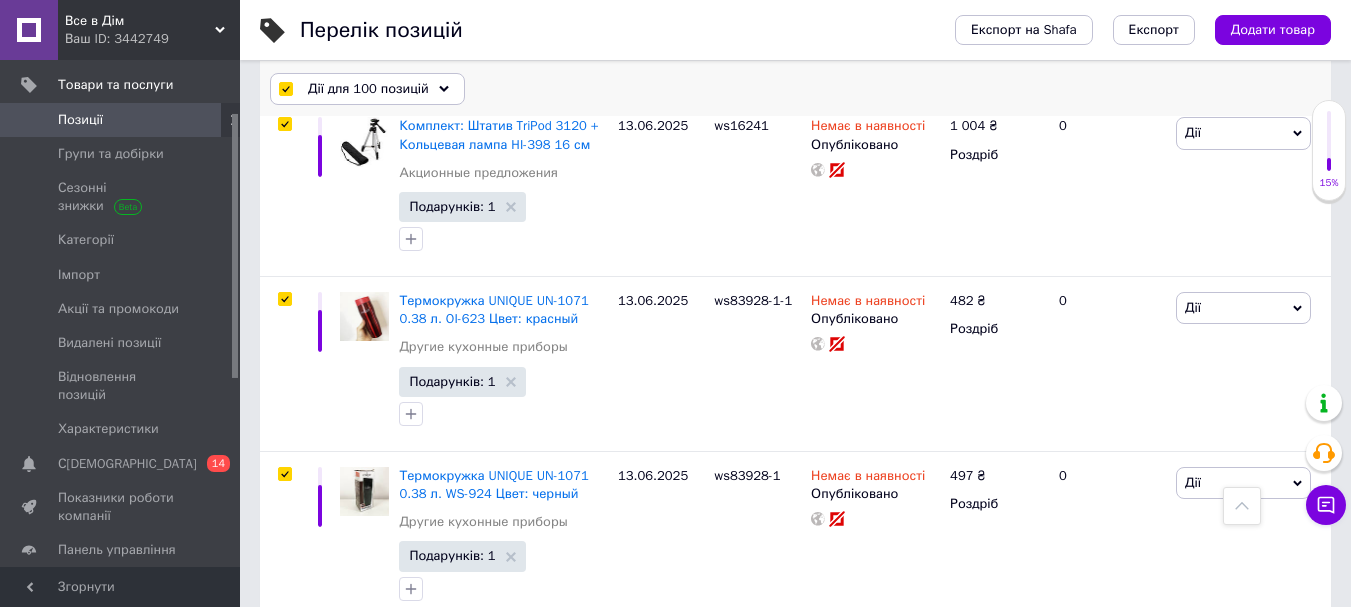 click 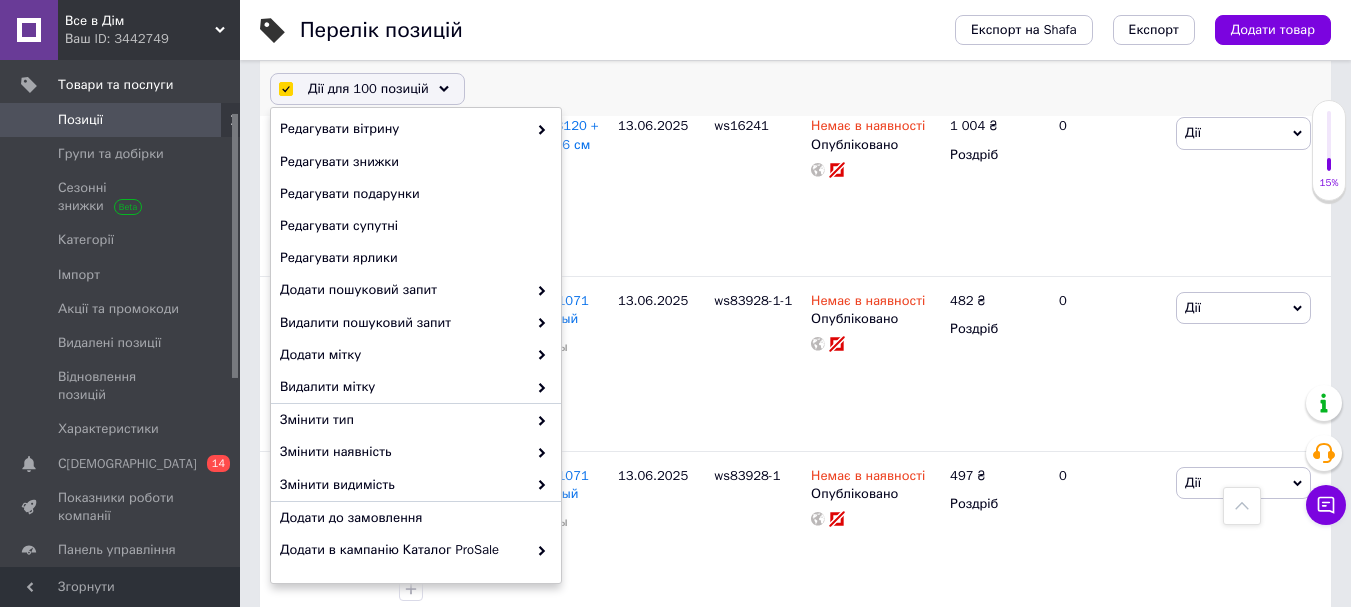 scroll, scrollTop: 262, scrollLeft: 0, axis: vertical 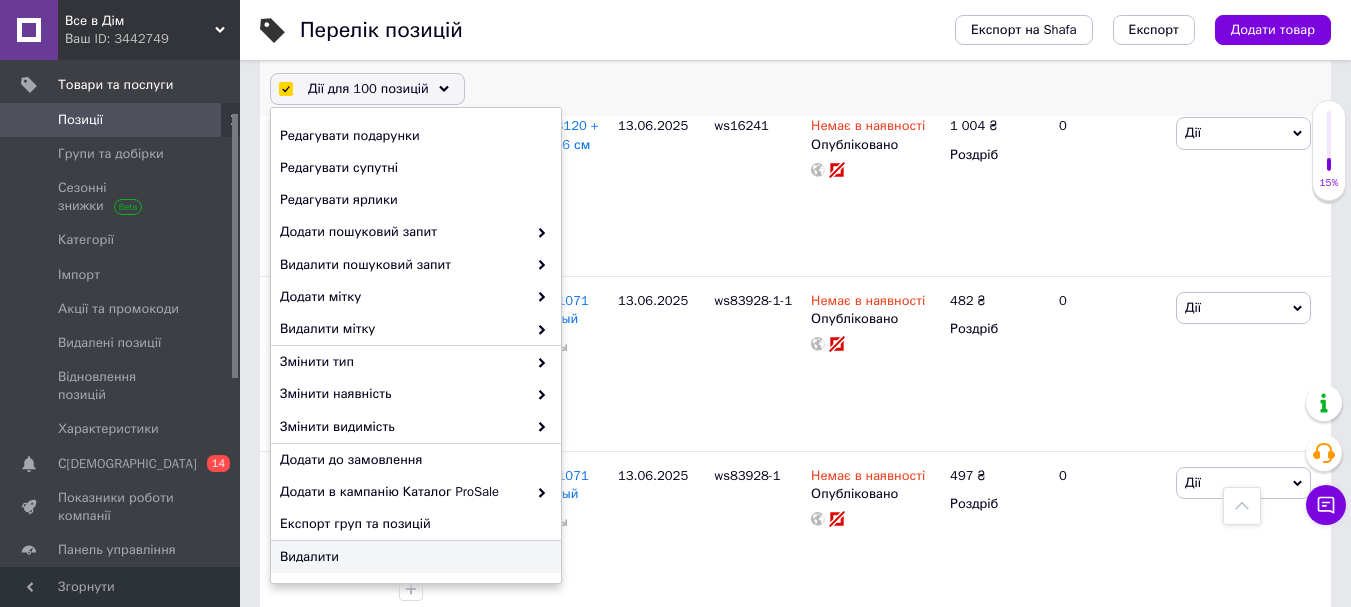 click on "Видалити" at bounding box center [413, 557] 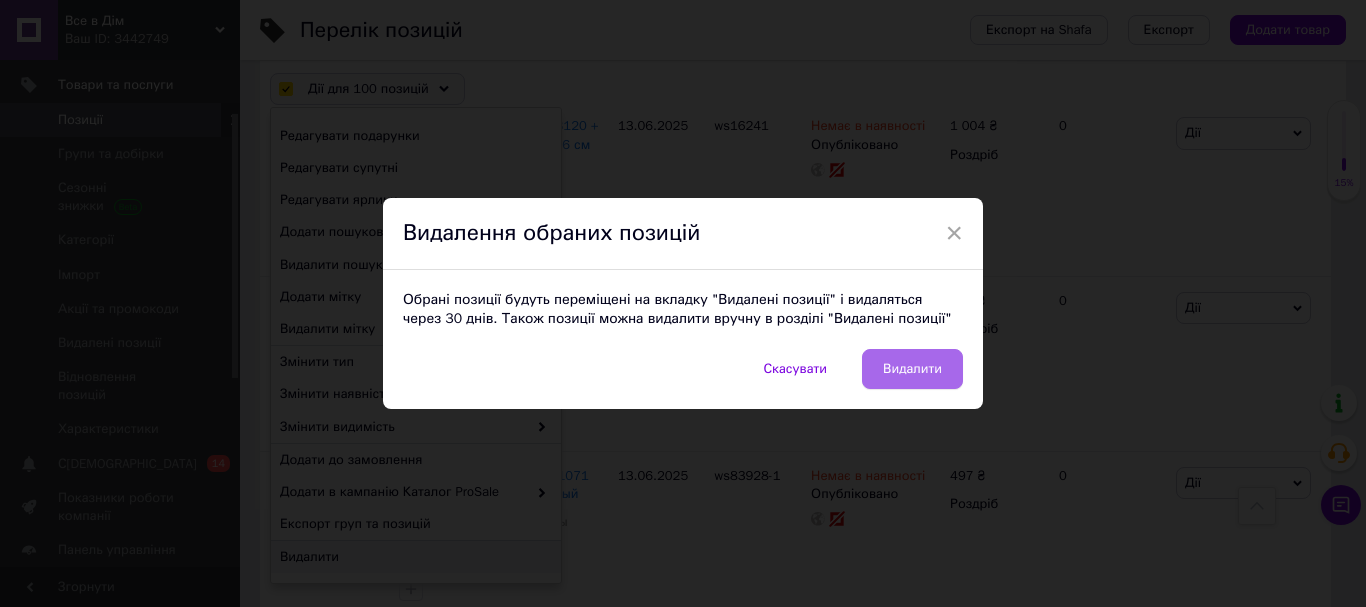 click on "Видалити" at bounding box center (912, 369) 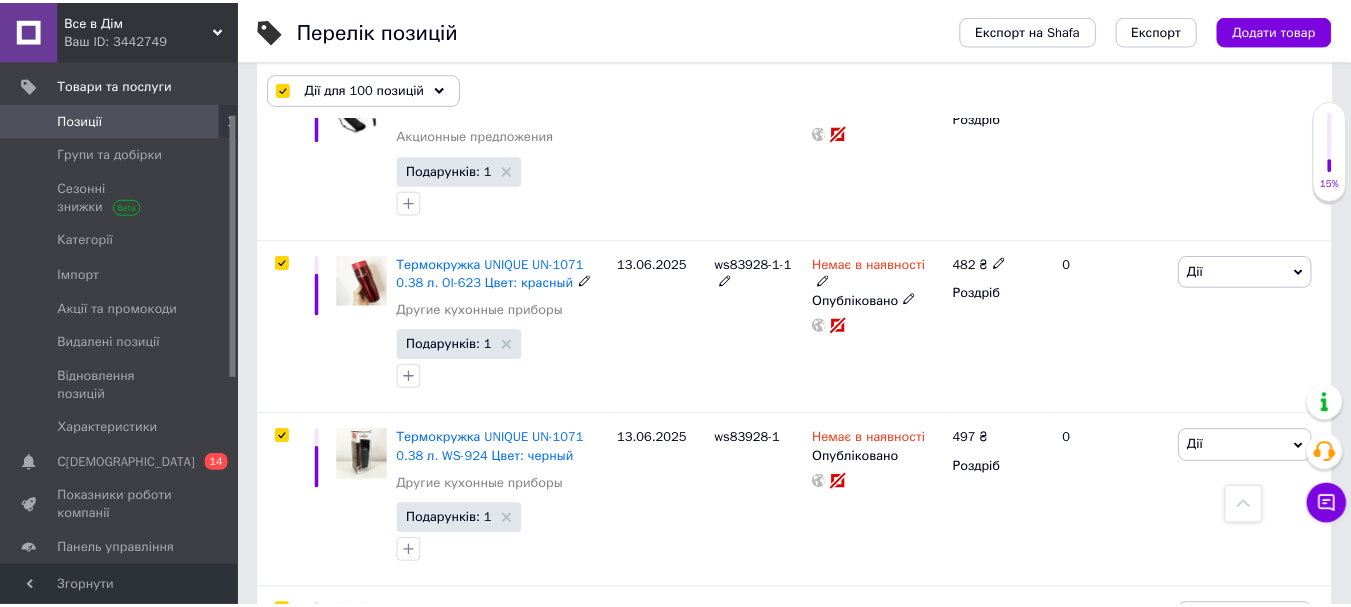 scroll, scrollTop: 0, scrollLeft: 1013, axis: horizontal 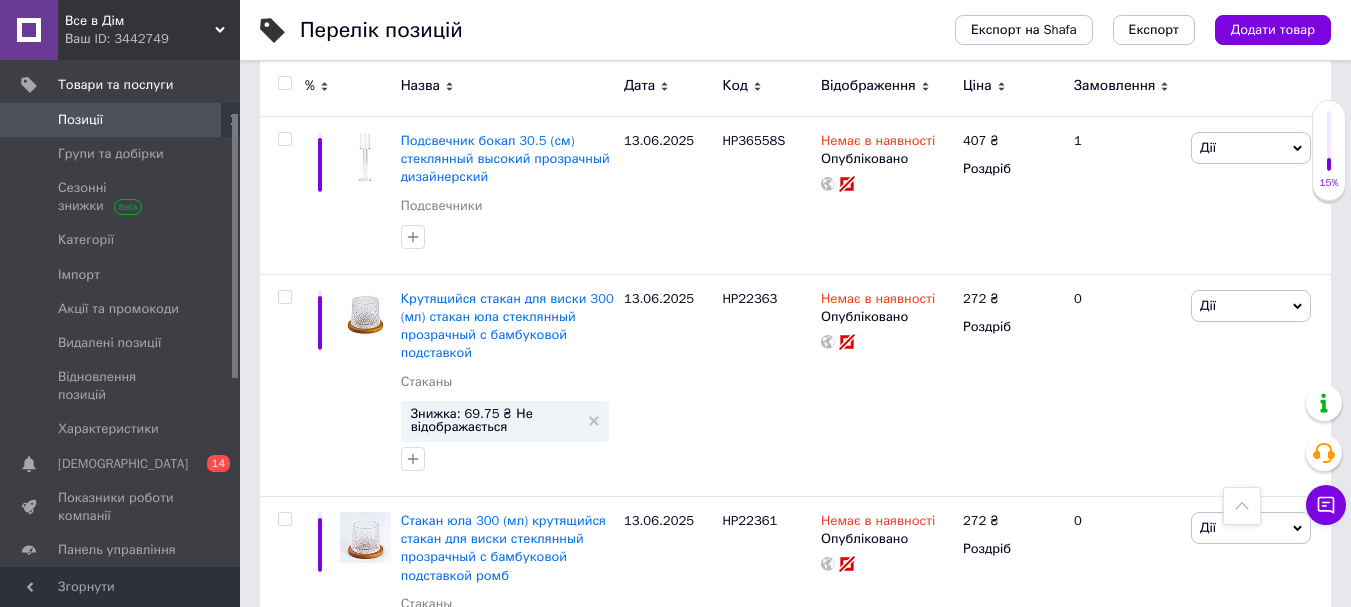 click at bounding box center [284, 83] 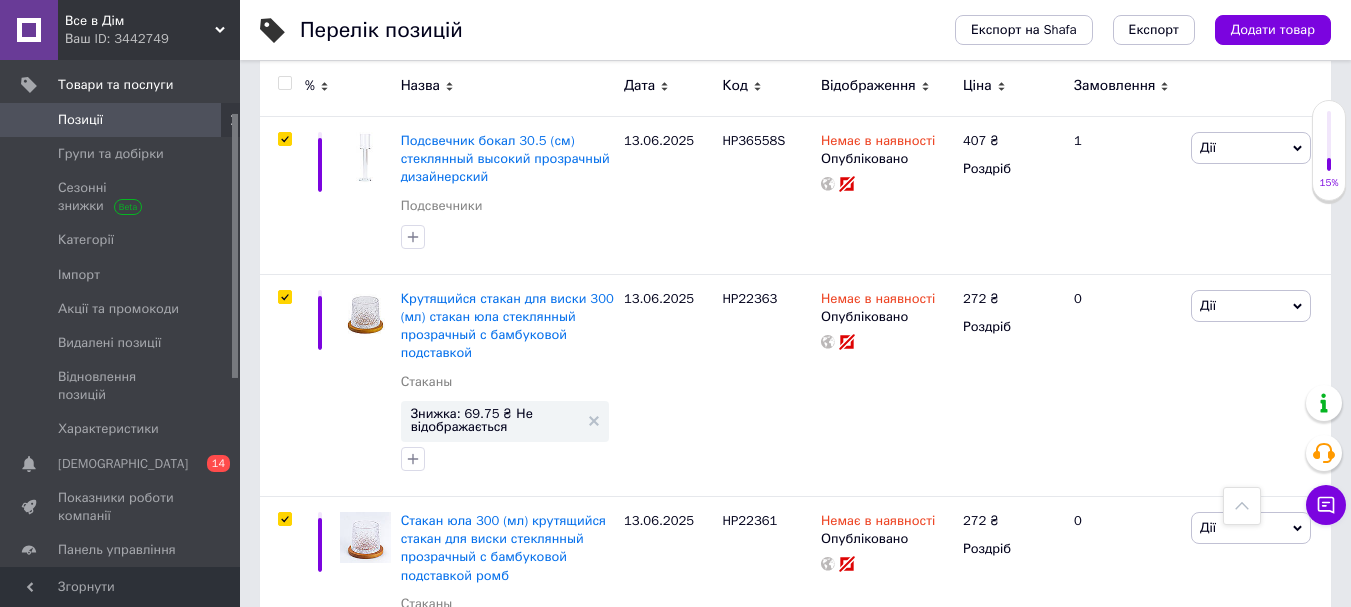 scroll, scrollTop: 20933, scrollLeft: 0, axis: vertical 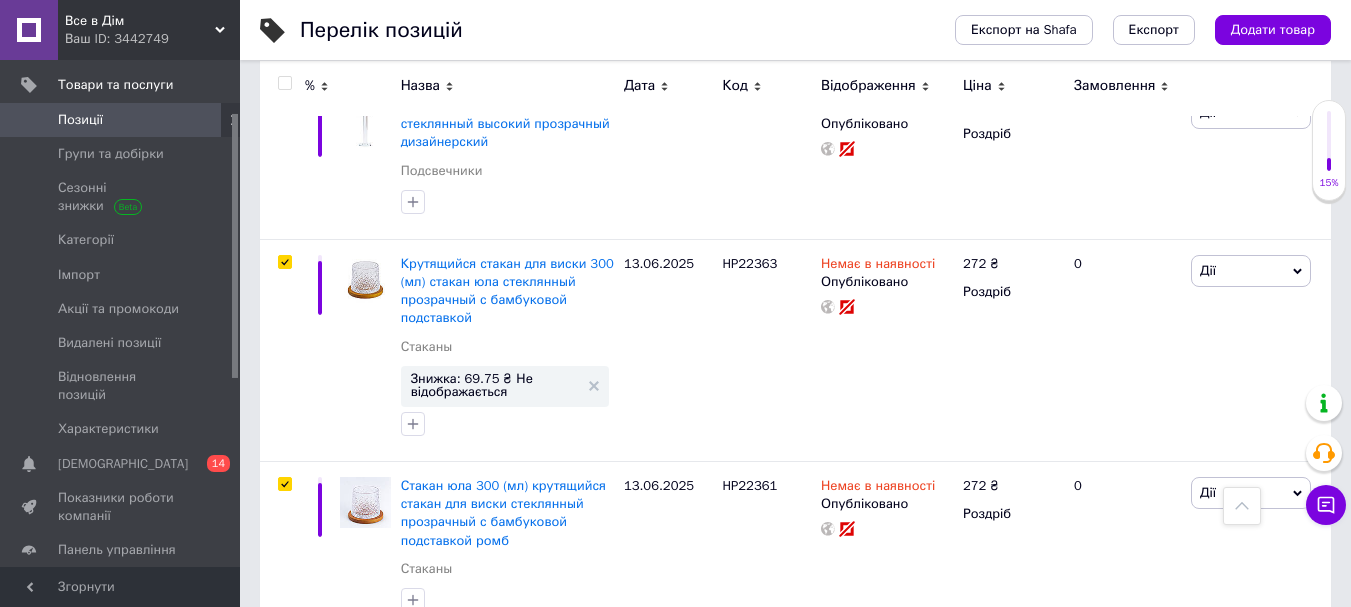 checkbox on "true" 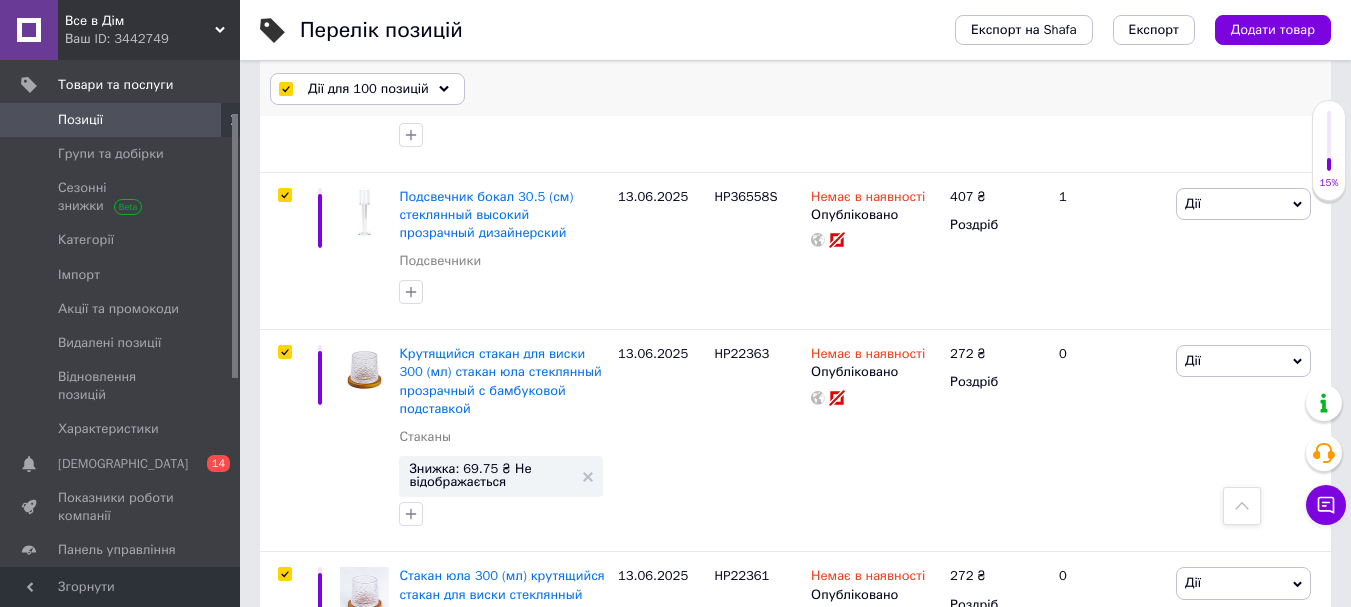 click 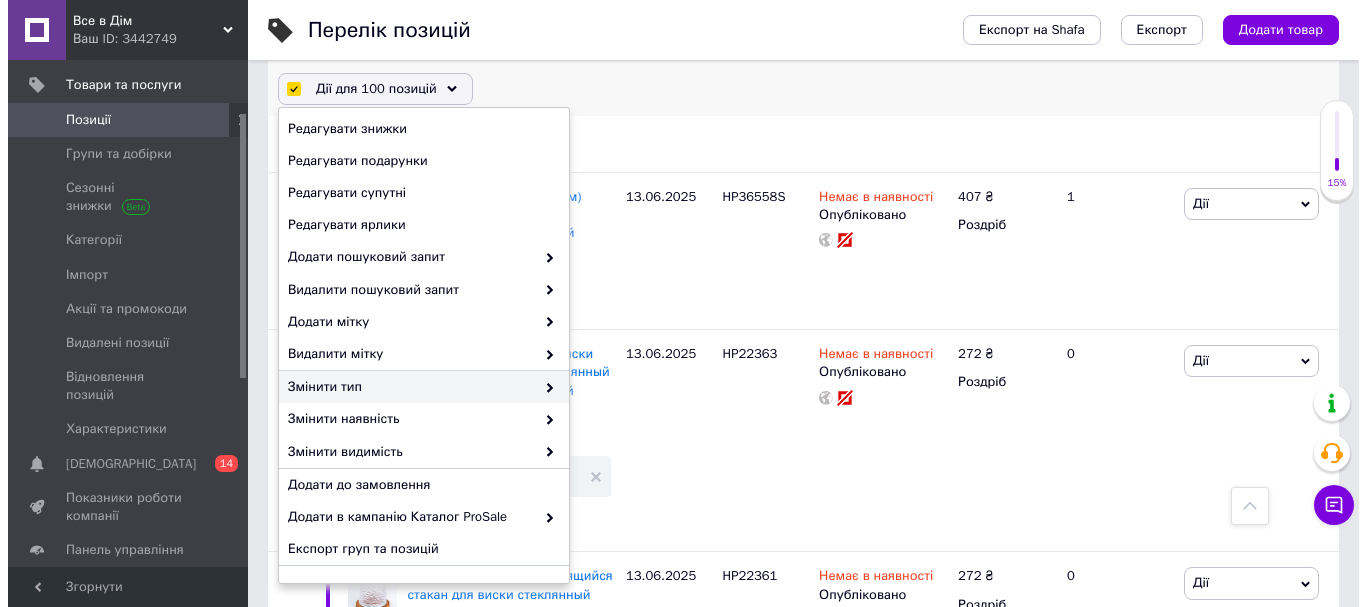 scroll, scrollTop: 262, scrollLeft: 0, axis: vertical 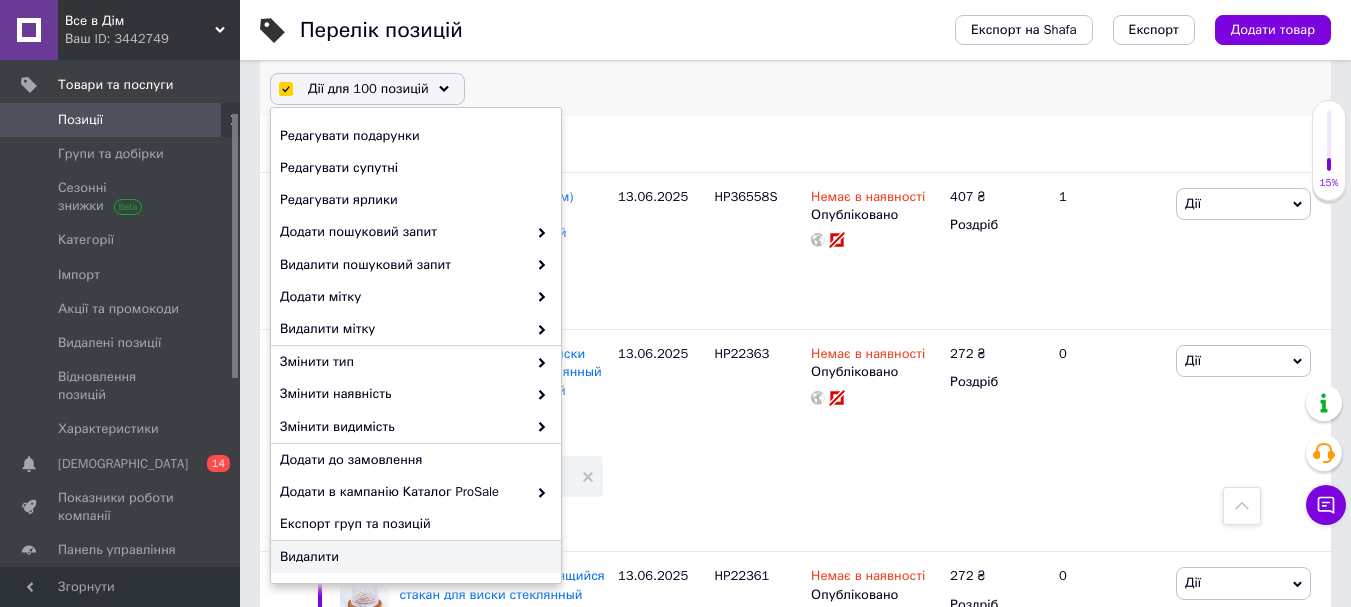 click on "Видалити" at bounding box center (413, 557) 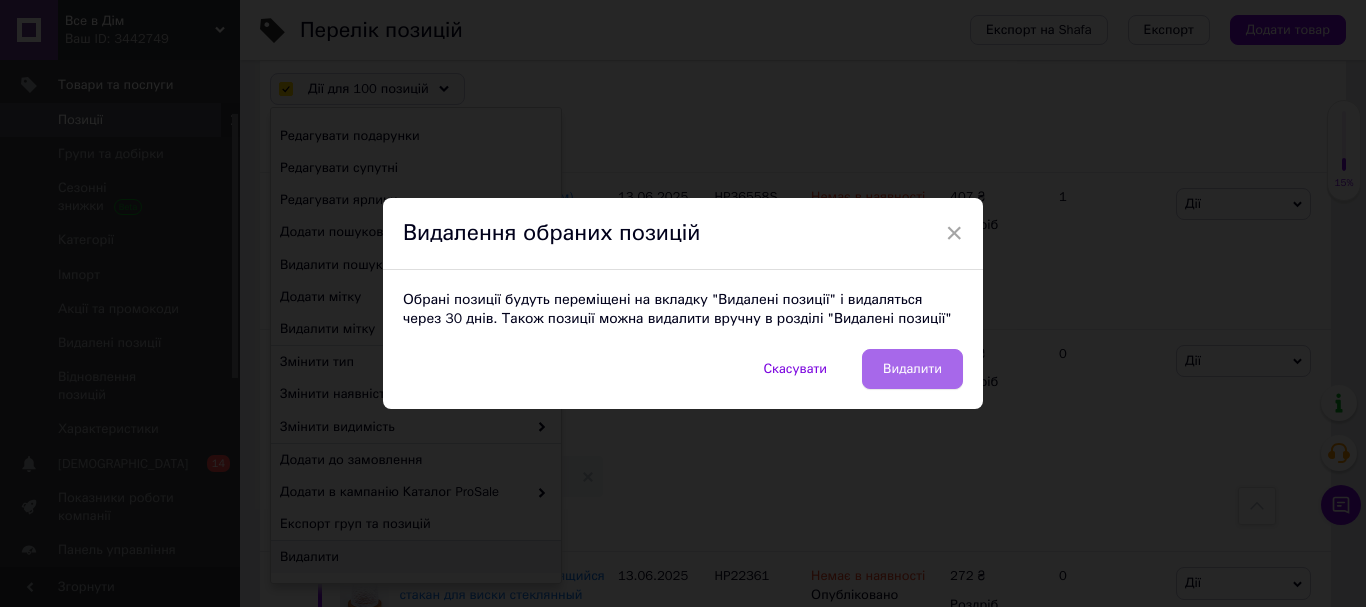 click on "Видалити" at bounding box center (912, 369) 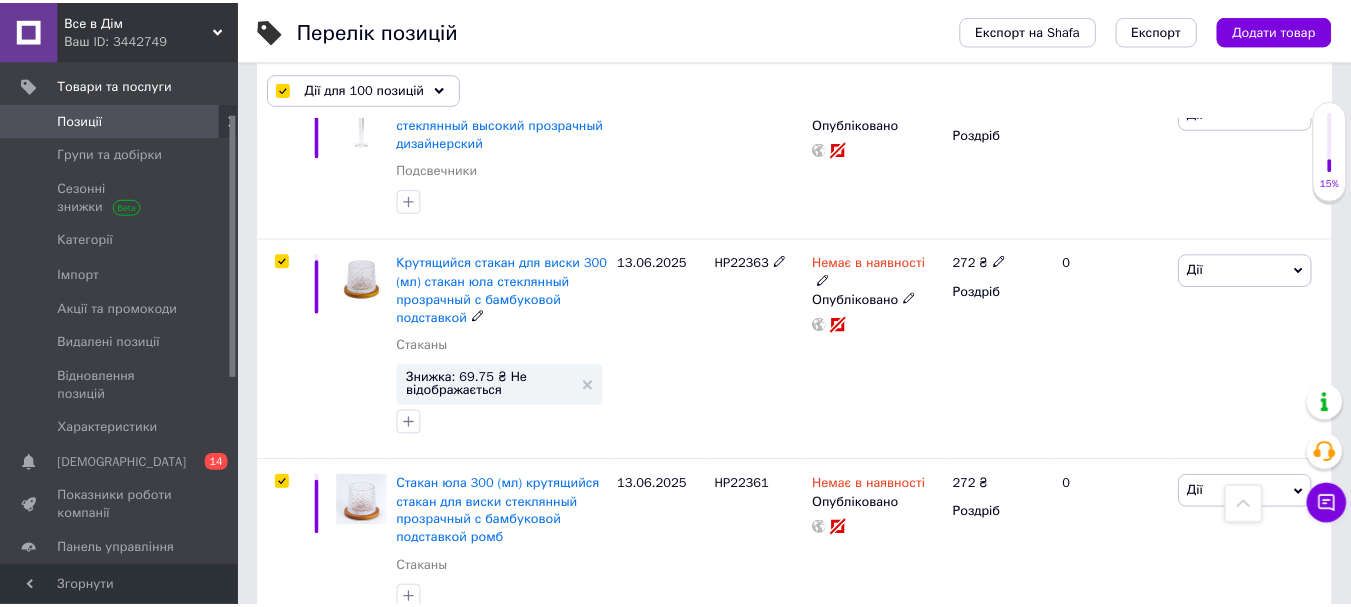 scroll, scrollTop: 20897, scrollLeft: 0, axis: vertical 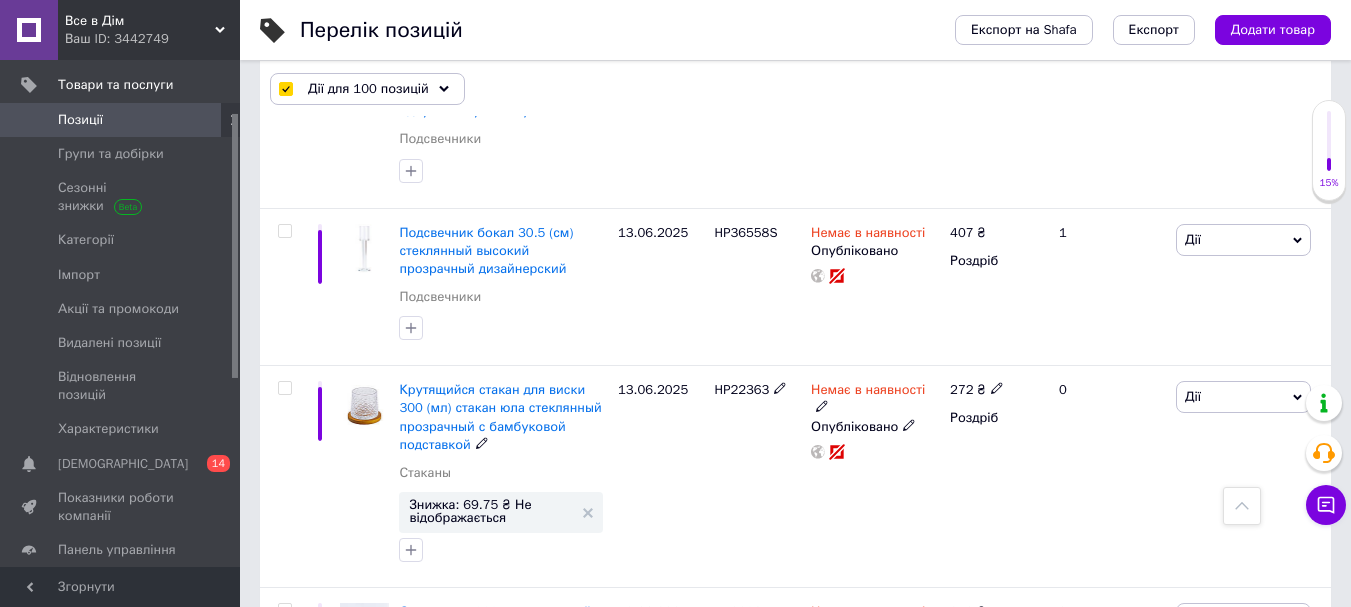 checkbox on "false" 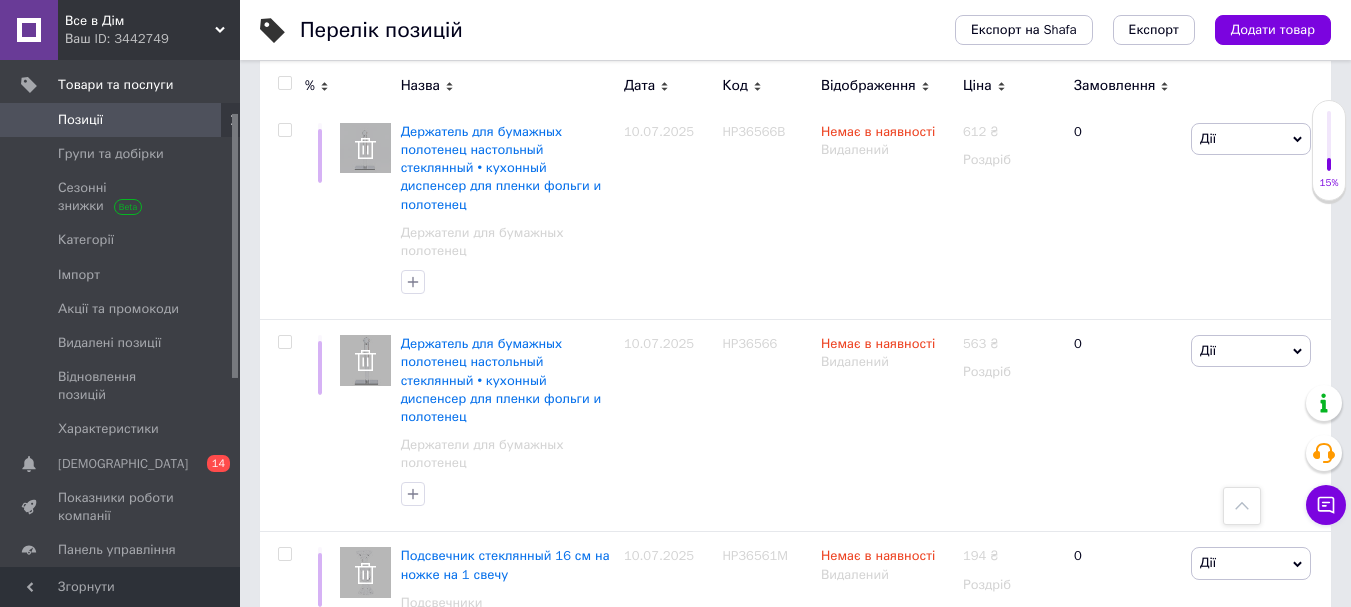 scroll, scrollTop: 0, scrollLeft: 0, axis: both 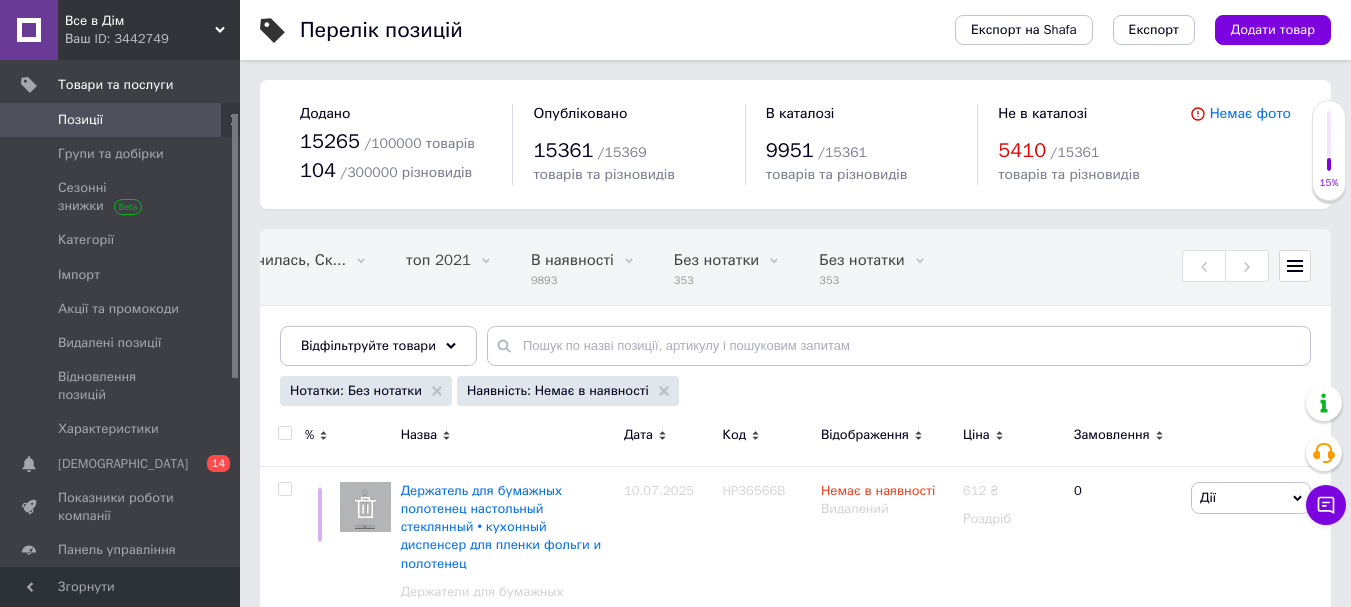 click on "Позиції" at bounding box center (80, 120) 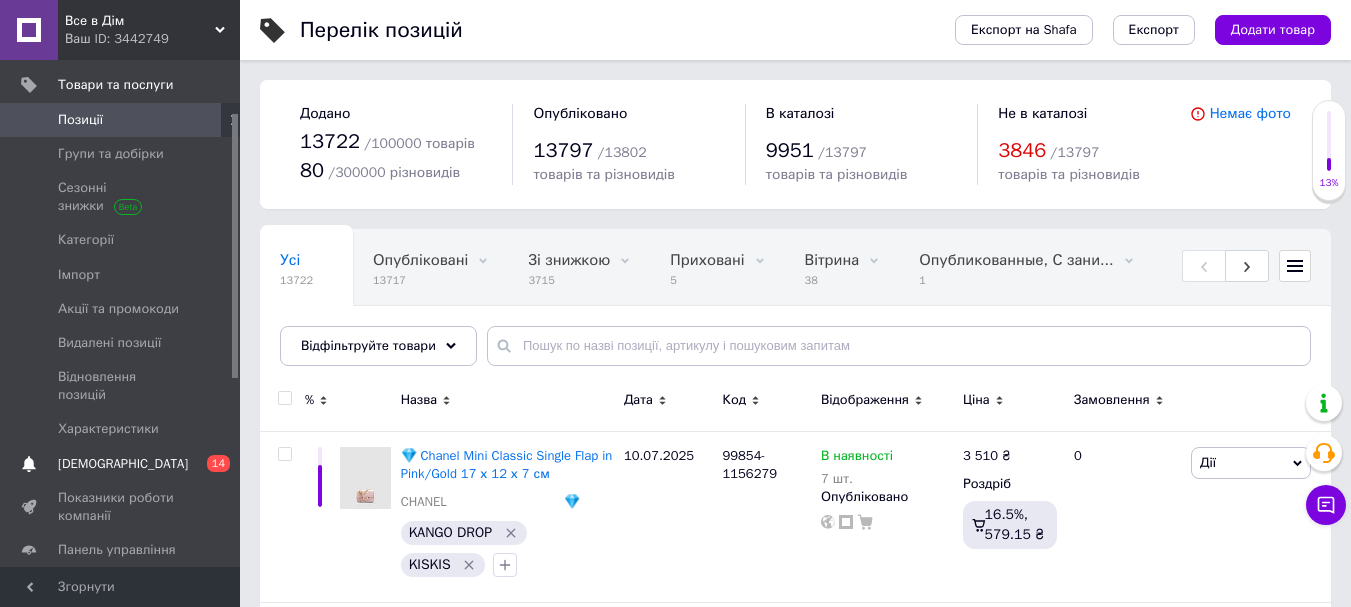 click on "С[DEMOGRAPHIC_DATA]" at bounding box center (123, 464) 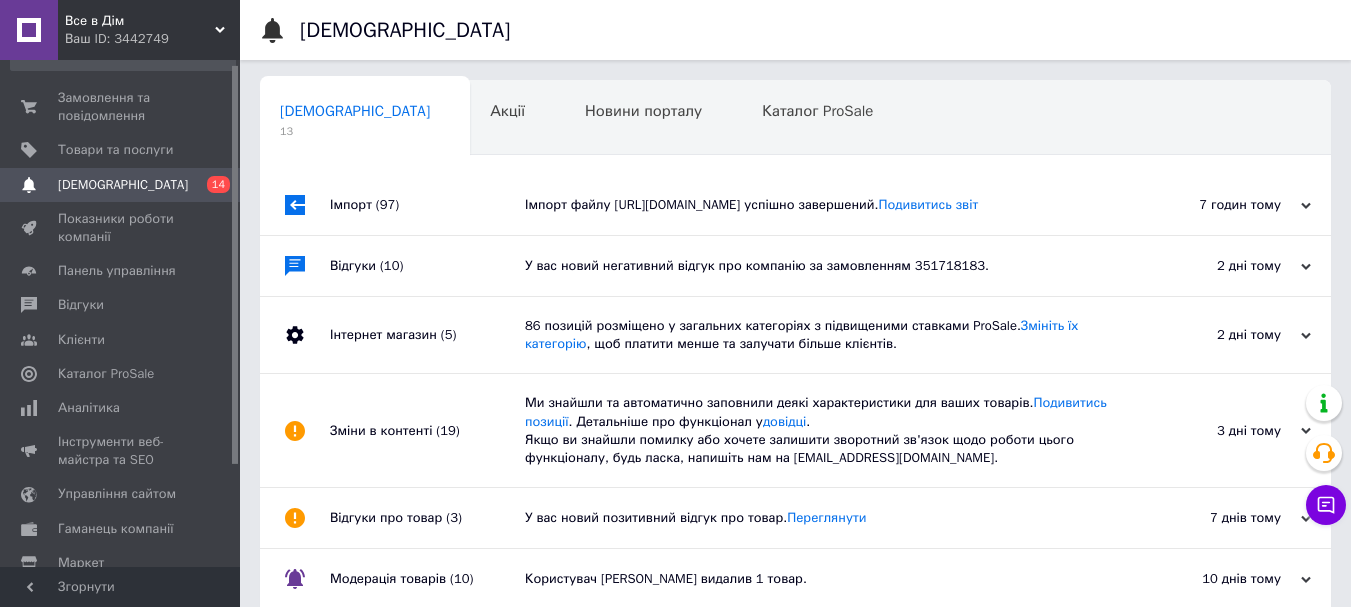 scroll, scrollTop: 0, scrollLeft: 0, axis: both 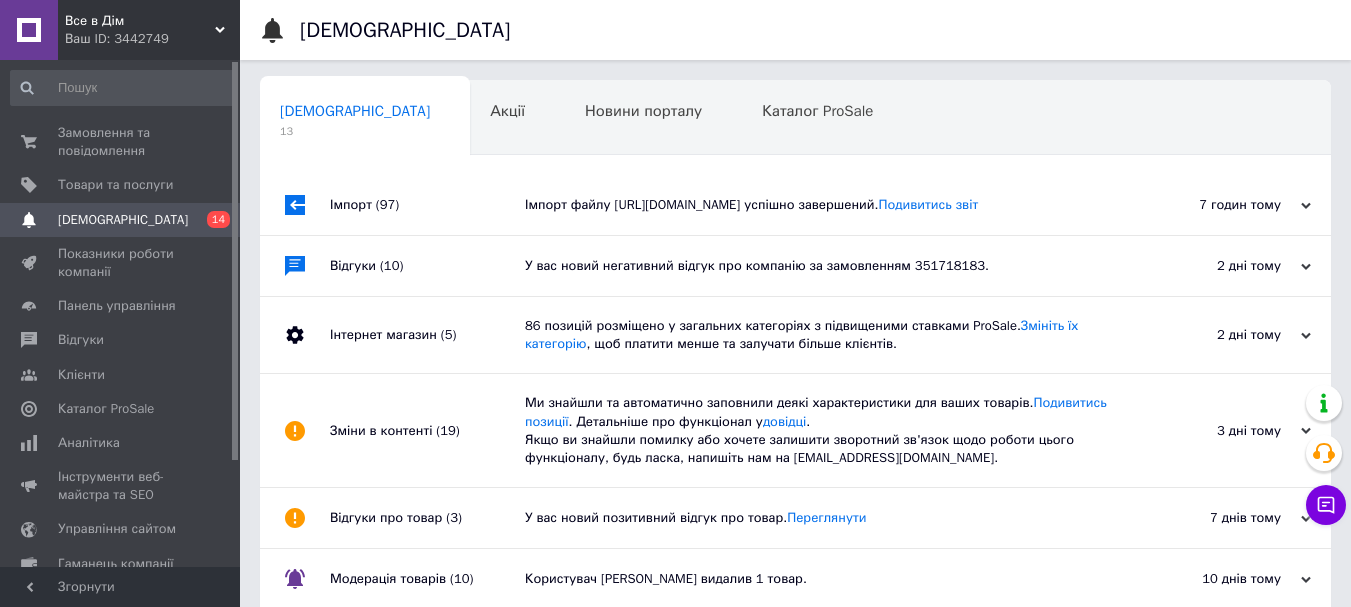 click on "Замовлення та повідомлення" at bounding box center (121, 142) 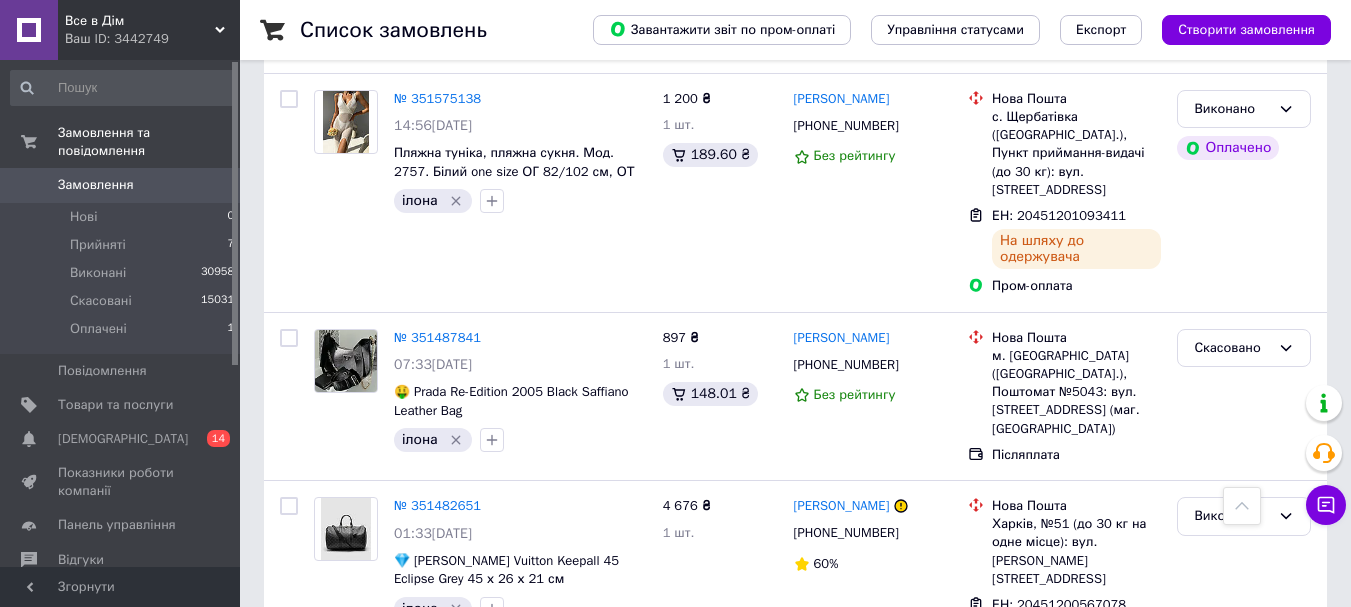 scroll, scrollTop: 6600, scrollLeft: 0, axis: vertical 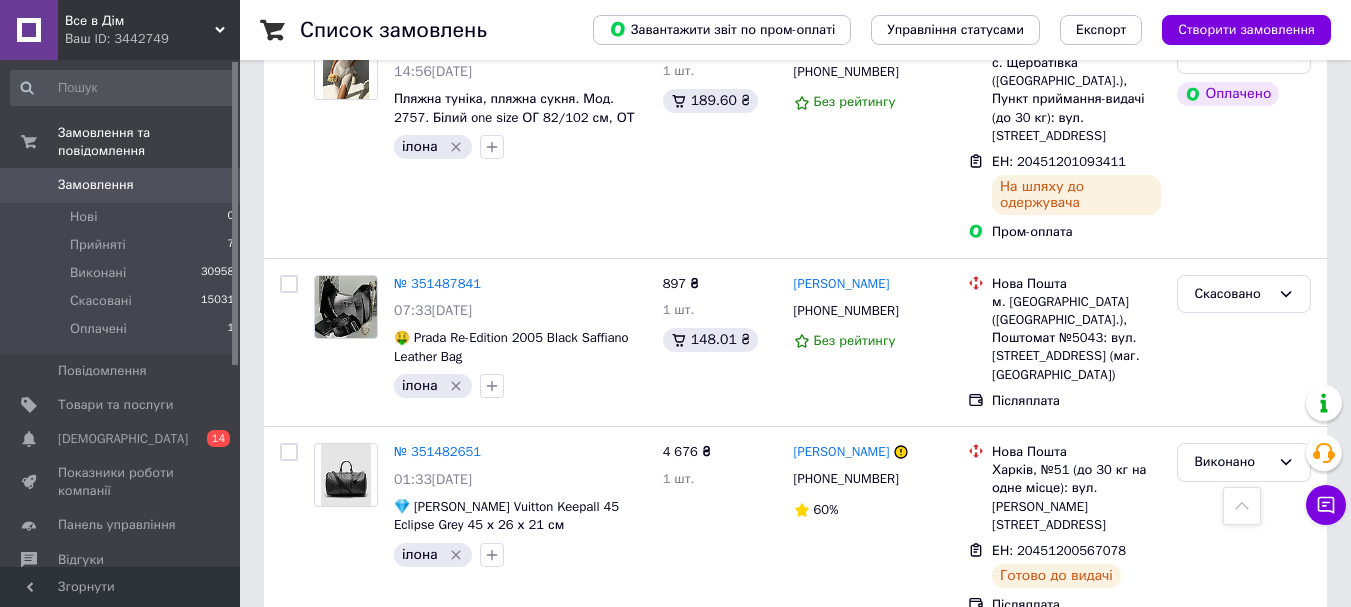 drag, startPoint x: 669, startPoint y: 267, endPoint x: 710, endPoint y: 366, distance: 107.15409 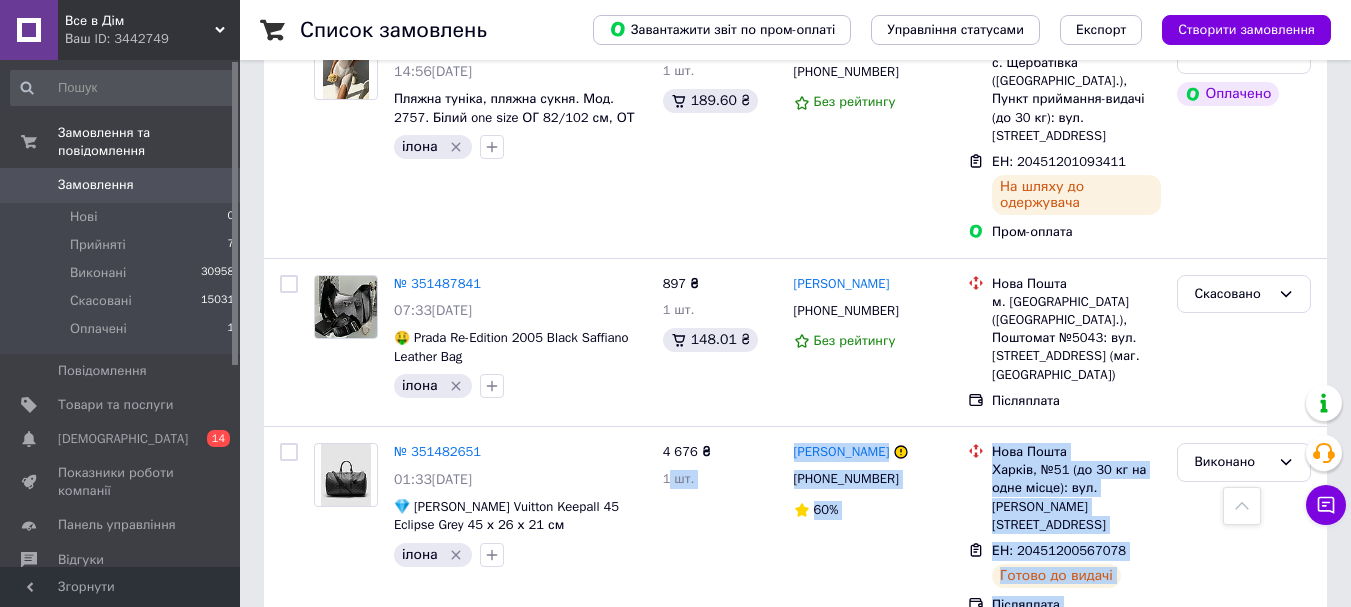 click on "Замовлення" at bounding box center (96, 185) 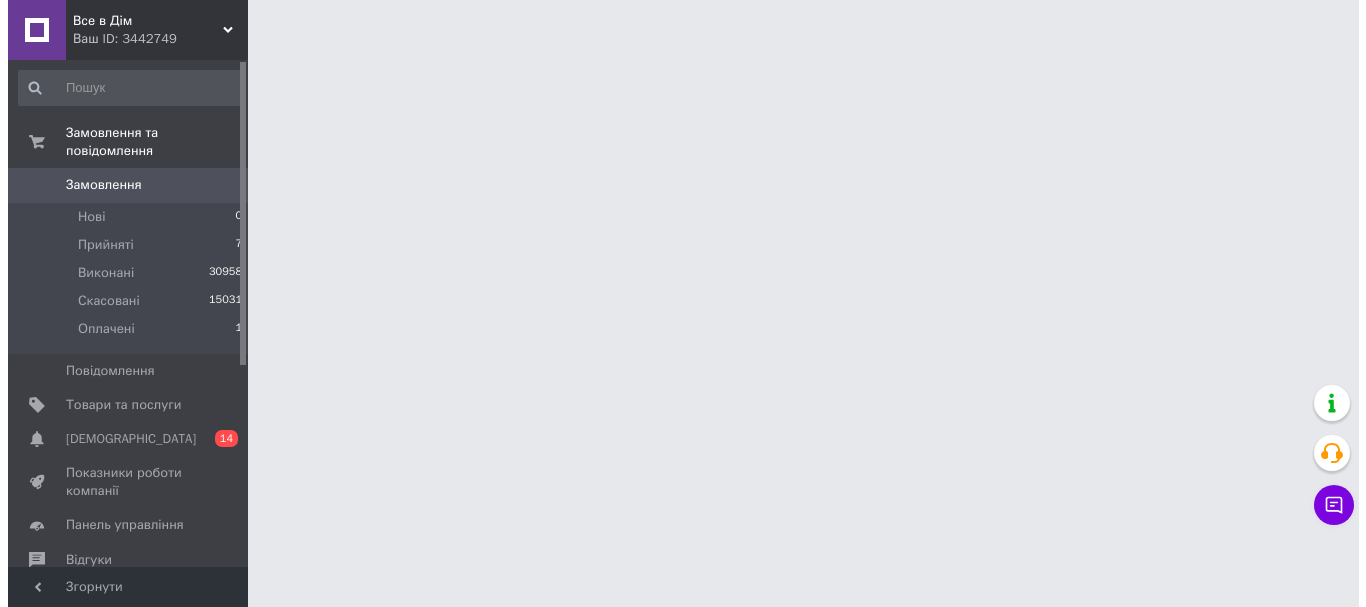 scroll, scrollTop: 0, scrollLeft: 0, axis: both 